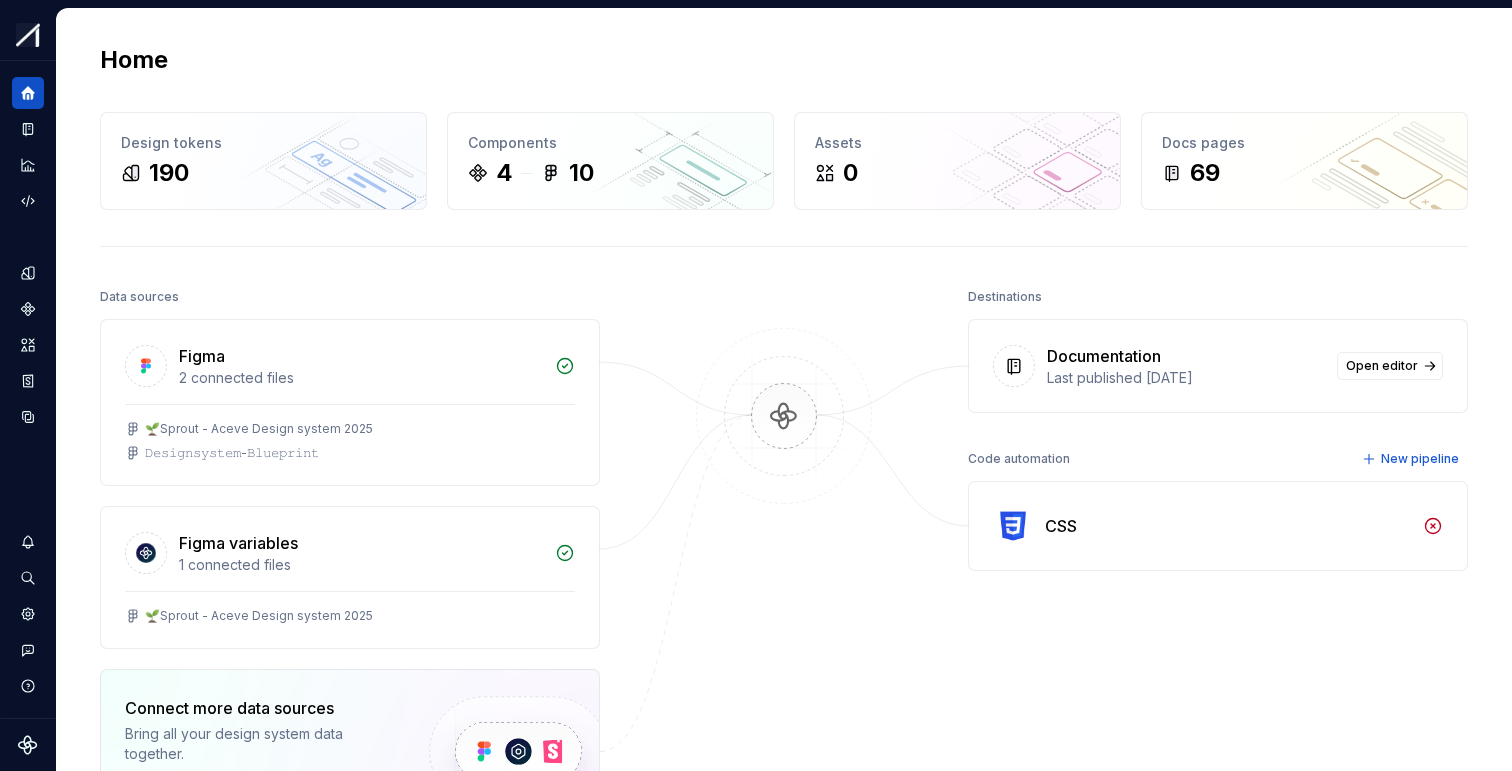 scroll, scrollTop: 0, scrollLeft: 0, axis: both 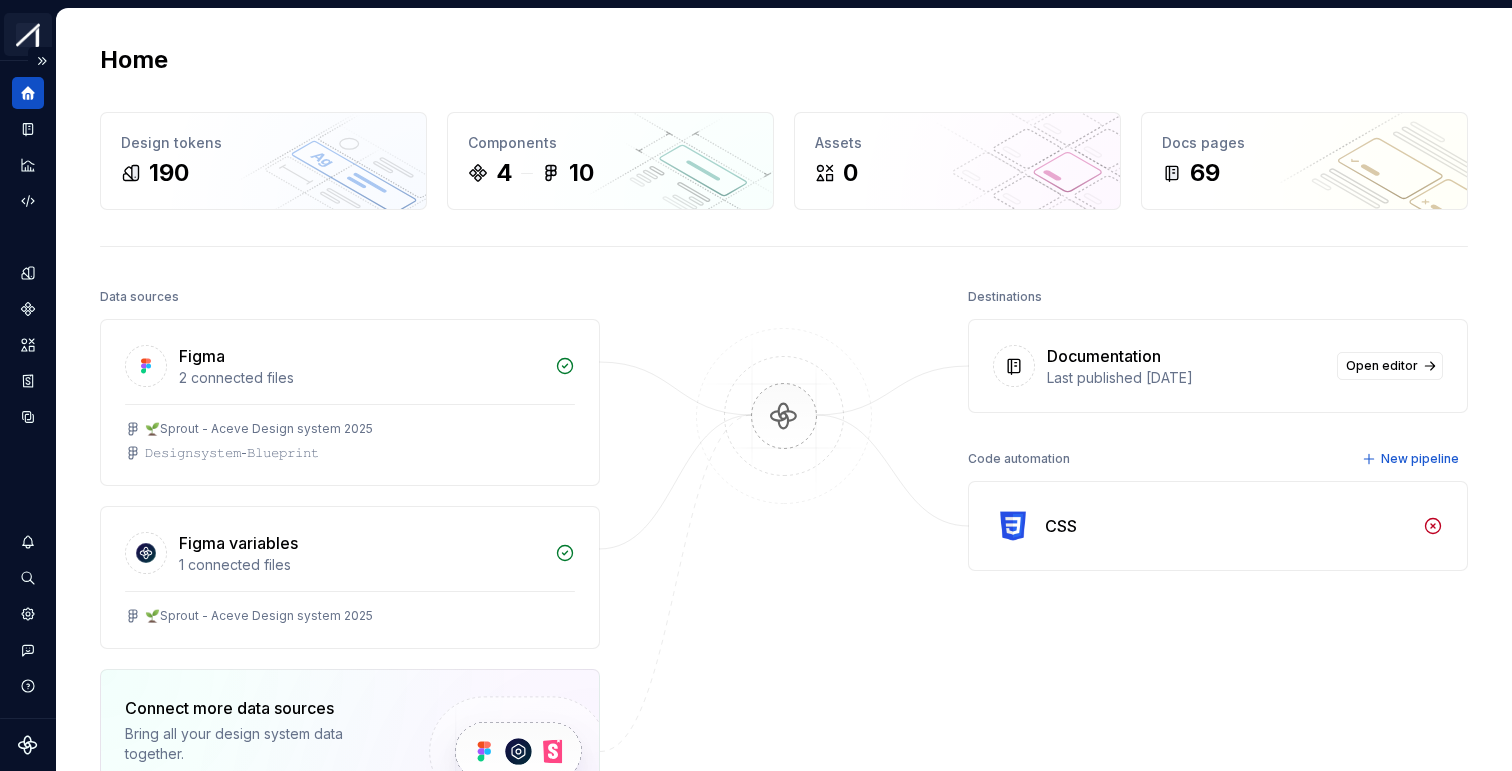 click on "Multibrand DS EP Design system data Home Design tokens 190 Components 4 10 Assets 0 Docs pages 69 Data sources Figma 2 connected files 🌱Sprout - Aceve Design system 2025 𝙳𝚎𝚜𝚒𝚐𝚗𝚜𝚢𝚜𝚝𝚎𝚖-𝙱𝚕𝚞𝚎𝚙𝚛𝚒𝚗𝚝 Figma variables 1 connected files 🌱Sprout - Aceve Design system 2025 Connect more data sources Bring all your design system data together. Connect new Dismiss Destinations Documentation Last published [DATE] Open editor Code automation New pipeline CSS Product documentation Learn how to build, manage and maintain design systems in smarter ways. Developer documentation Start delivering your design choices to your codebases right away. Join our Slack community Connect and learn with other design system practitioners.   The page you are trying to access no longer exists." at bounding box center [756, 385] 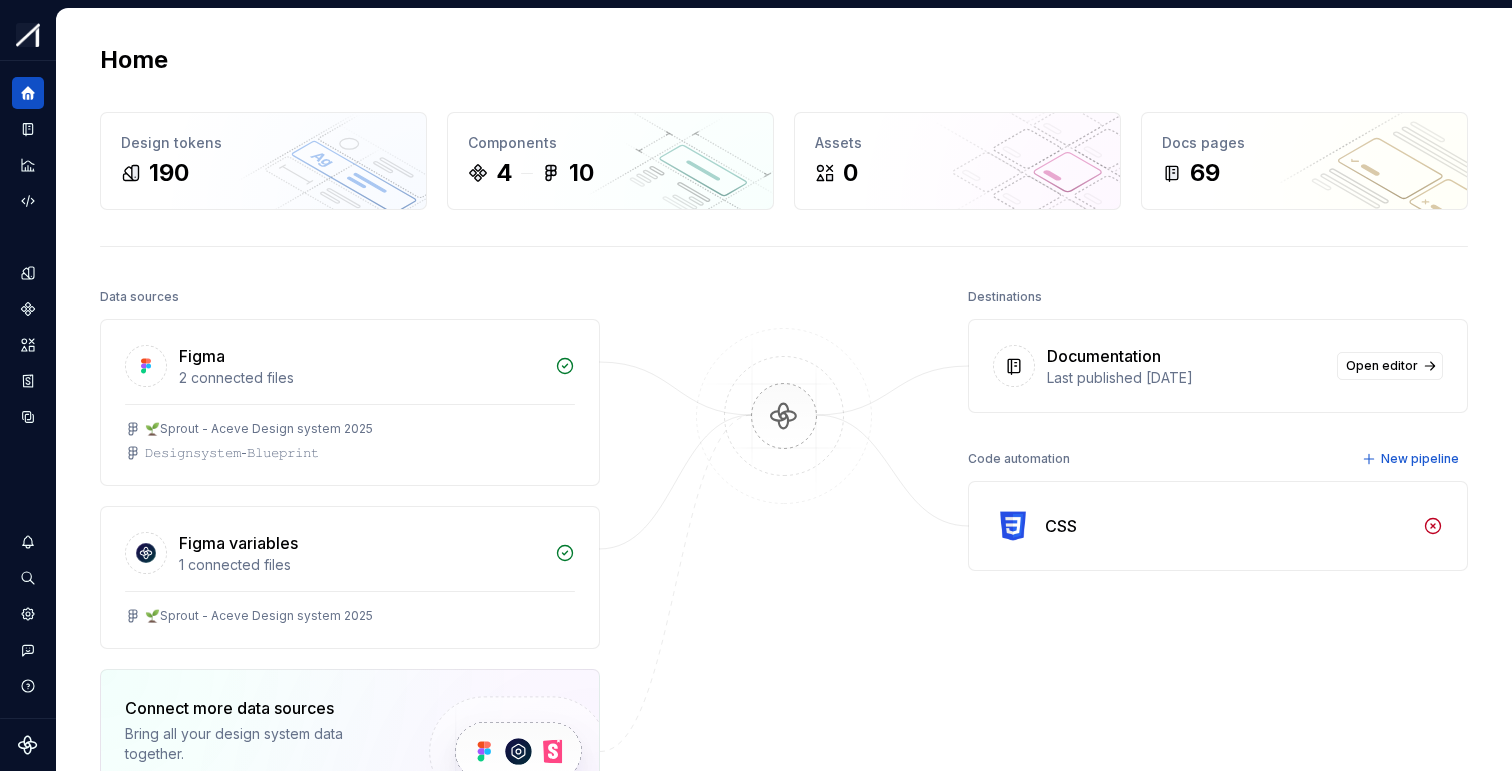 click on "Multibrand DS EP Design system data Home Design tokens 190 Components 4 10 Assets 0 Docs pages 69 Data sources Figma 2 connected files 🌱Sprout - Aceve Design system 2025 𝙳𝚎𝚜𝚒𝚐𝚗𝚜𝚢𝚜𝚝𝚎𝚖-𝙱𝚕𝚞𝚎𝚙𝚛𝚒𝚗𝚝 Figma variables 1 connected files 🌱Sprout - Aceve Design system 2025 Connect more data sources Bring all your design system data together. Connect new Dismiss Destinations Documentation Last published [DATE] Open editor Code automation New pipeline CSS Product documentation Learn how to build, manage and maintain design systems in smarter ways. Developer documentation Start delivering your design choices to your codebases right away. Join our Slack community Connect and learn with other design system practitioners.   The page you are trying to access no longer exists." at bounding box center [756, 385] 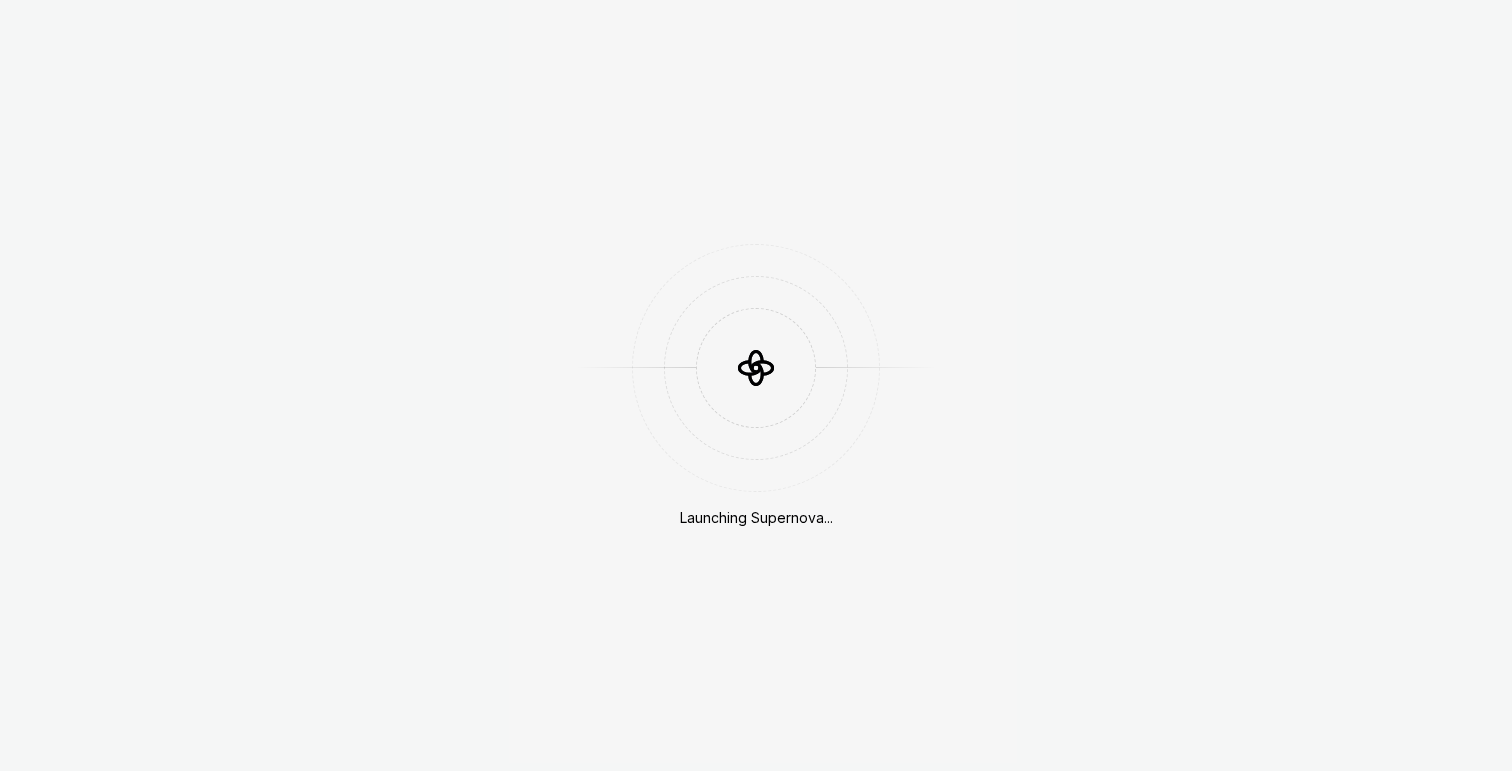 scroll, scrollTop: 0, scrollLeft: 0, axis: both 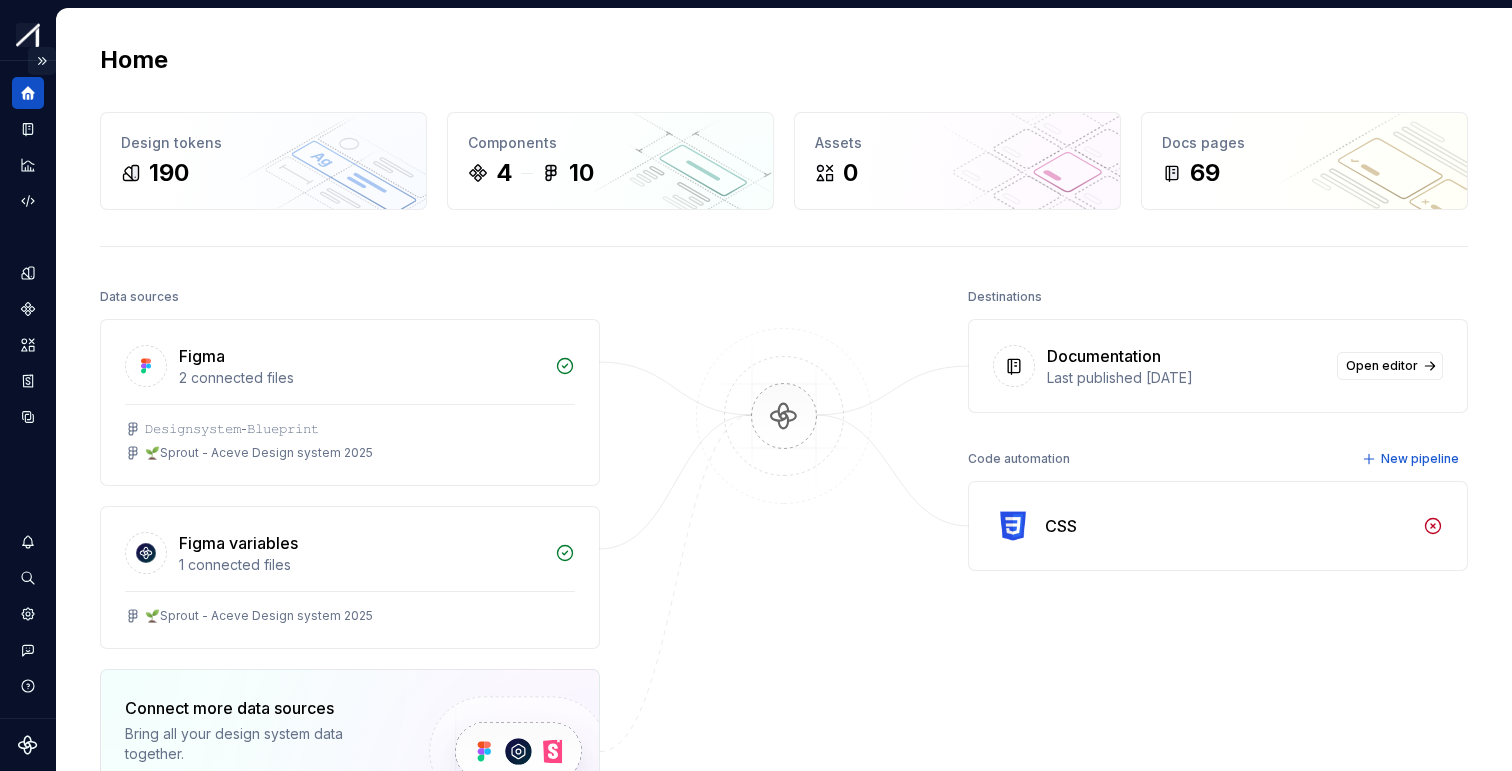 click at bounding box center (42, 61) 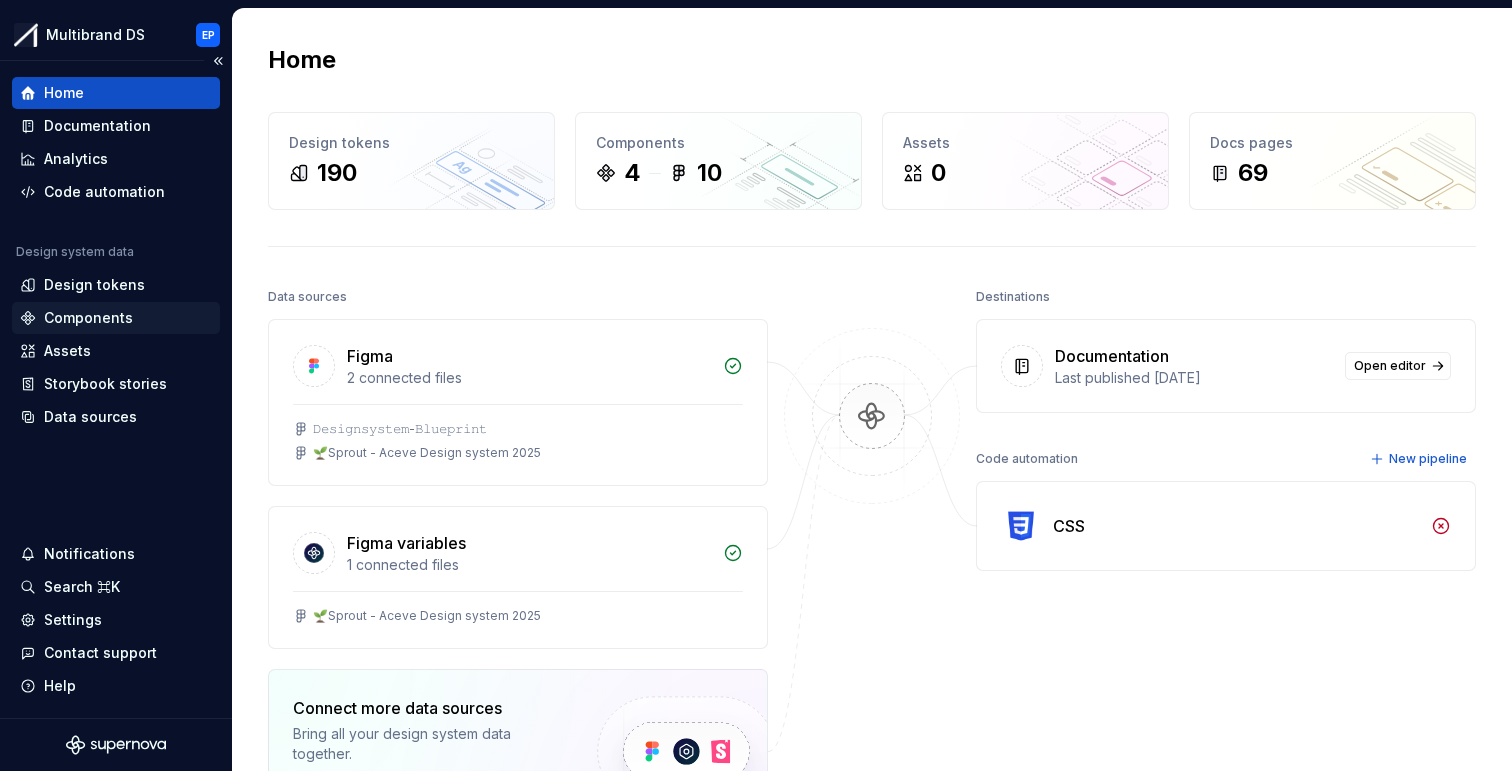 click on "Components" at bounding box center [88, 318] 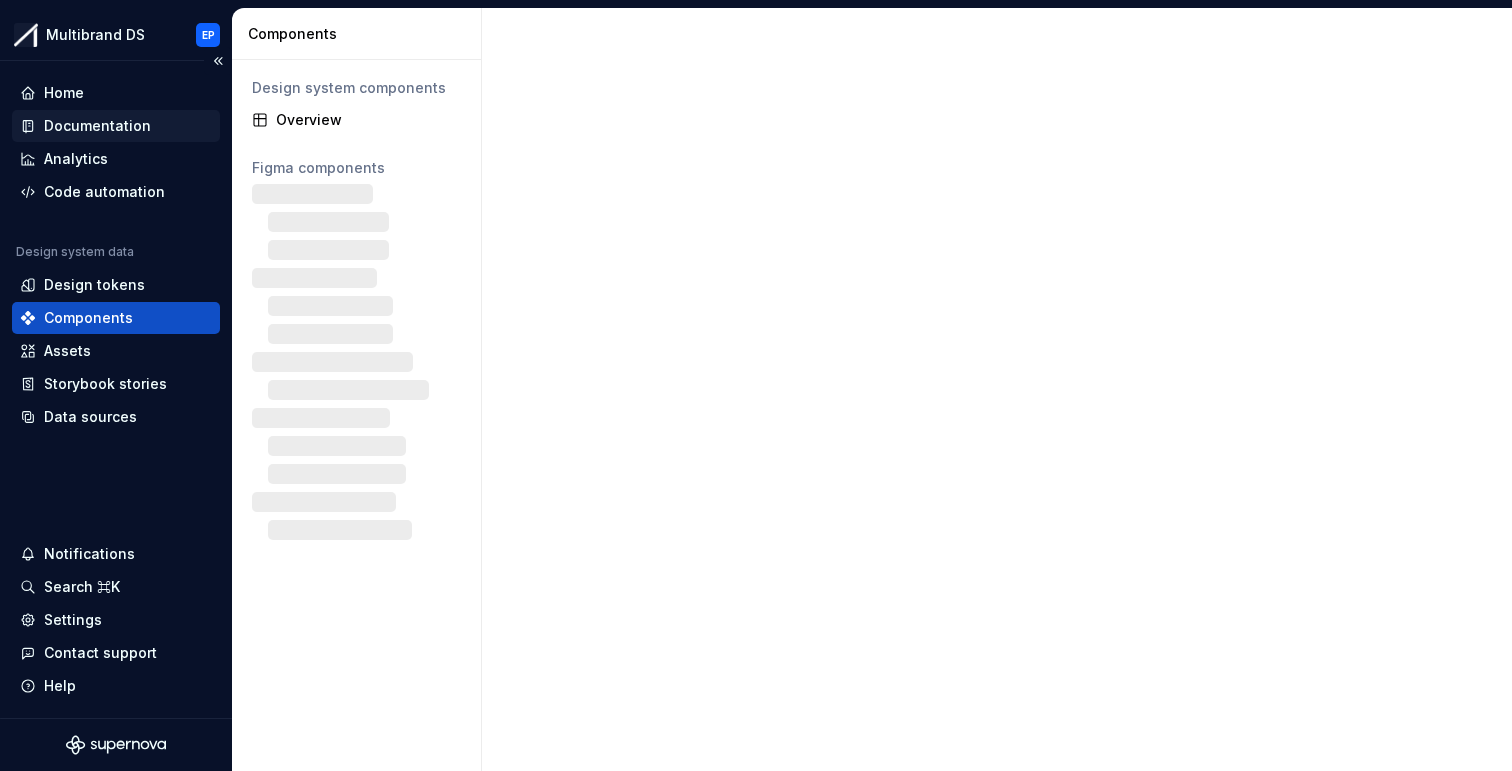 click on "Documentation" at bounding box center [97, 126] 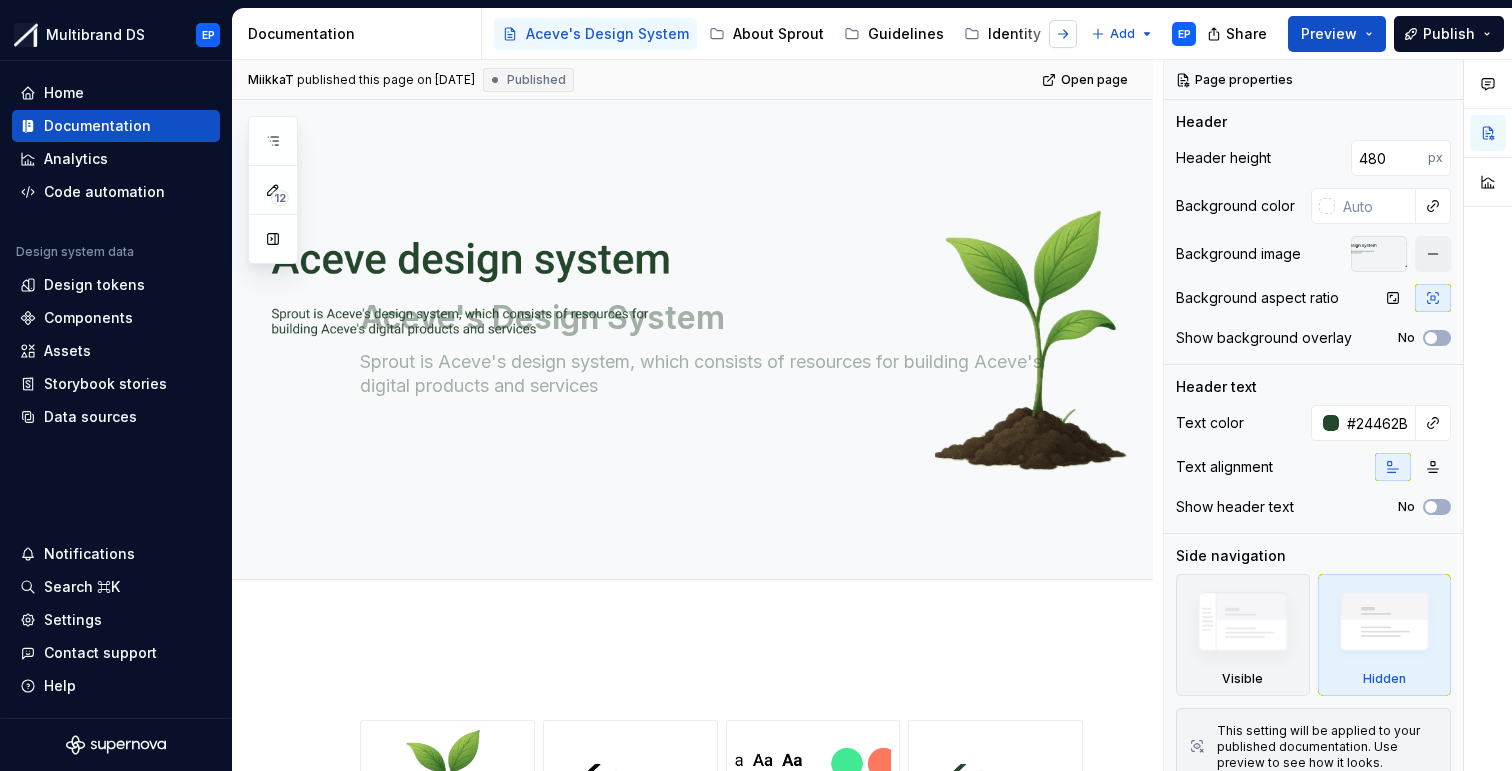click at bounding box center [1063, 34] 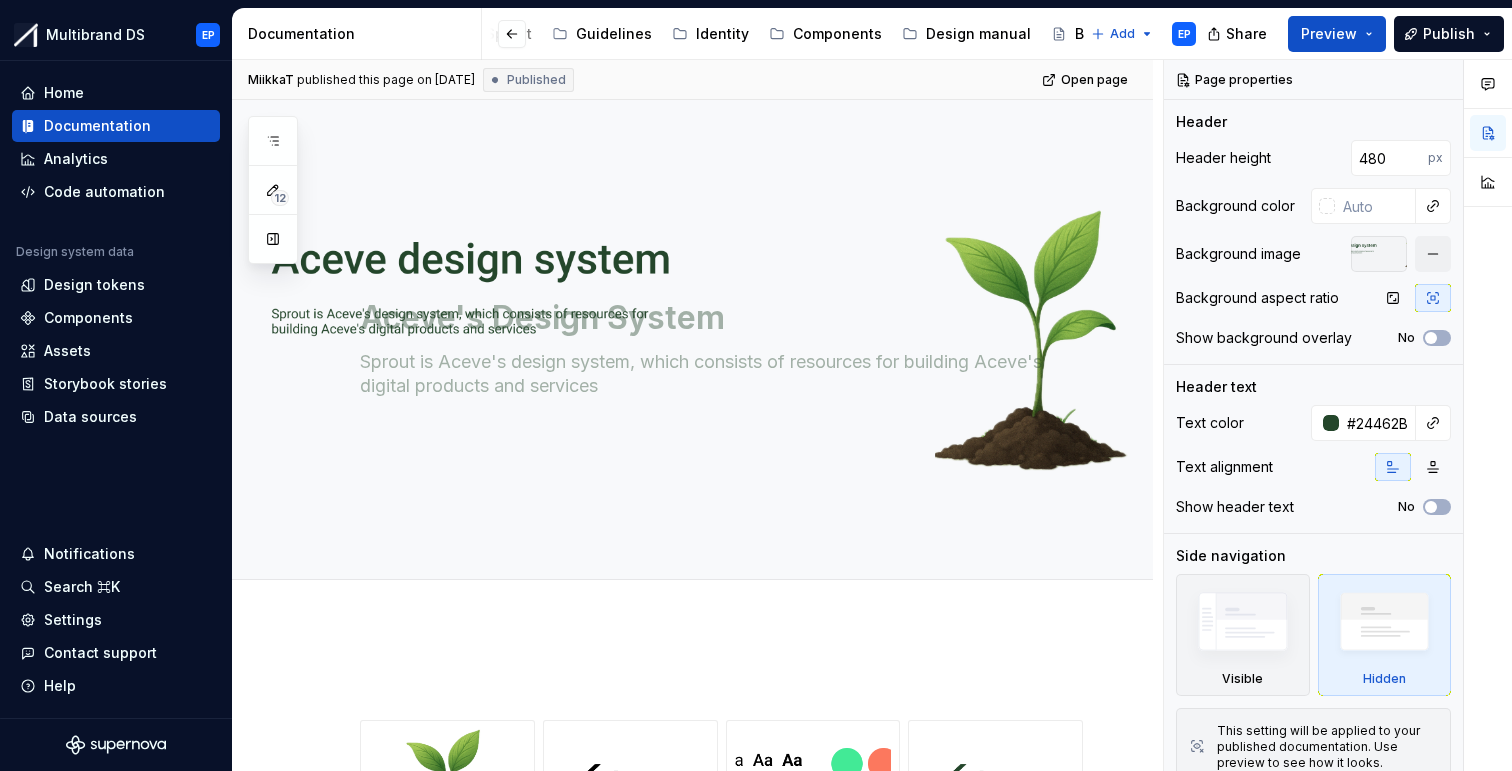 scroll, scrollTop: 0, scrollLeft: 292, axis: horizontal 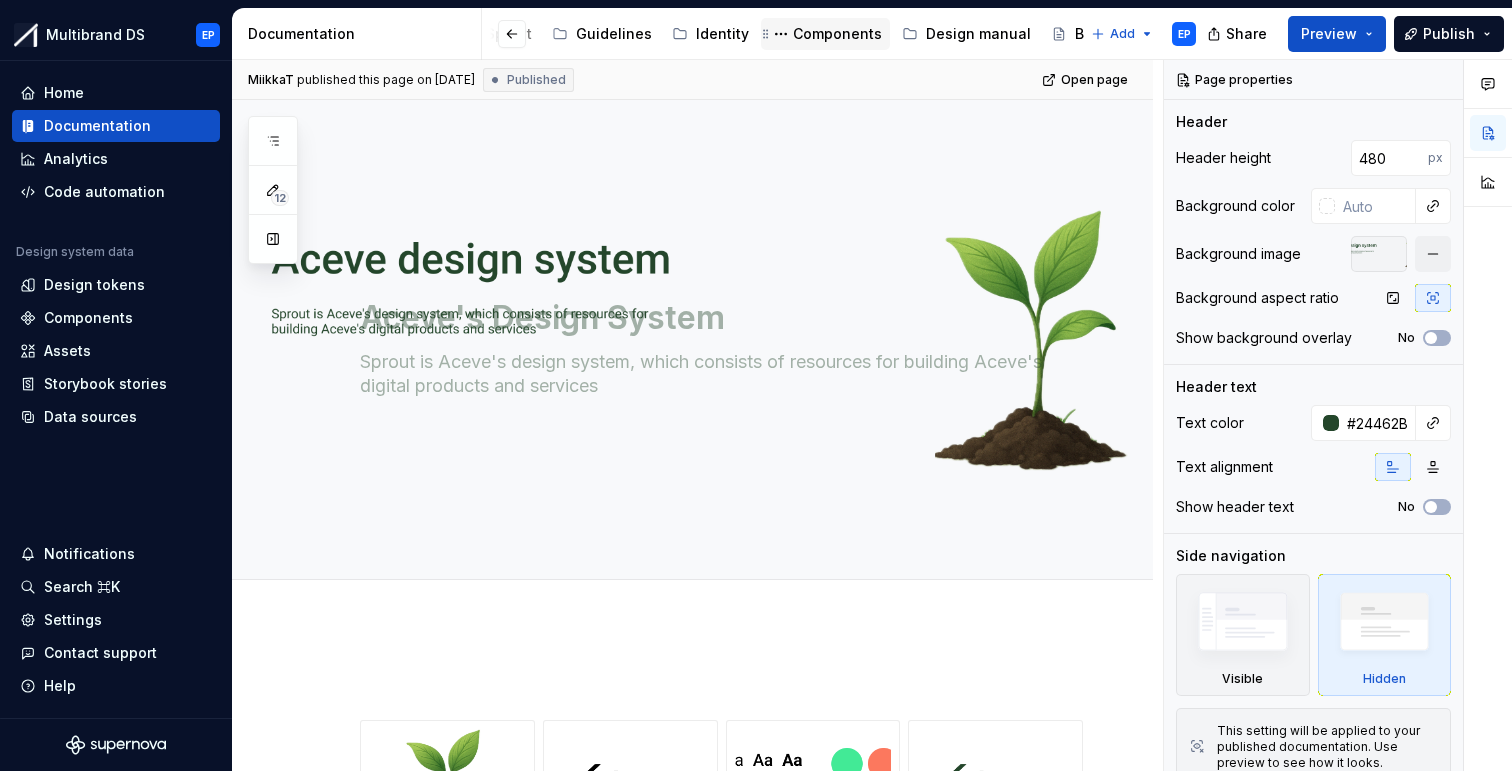 click on "Components" at bounding box center [837, 34] 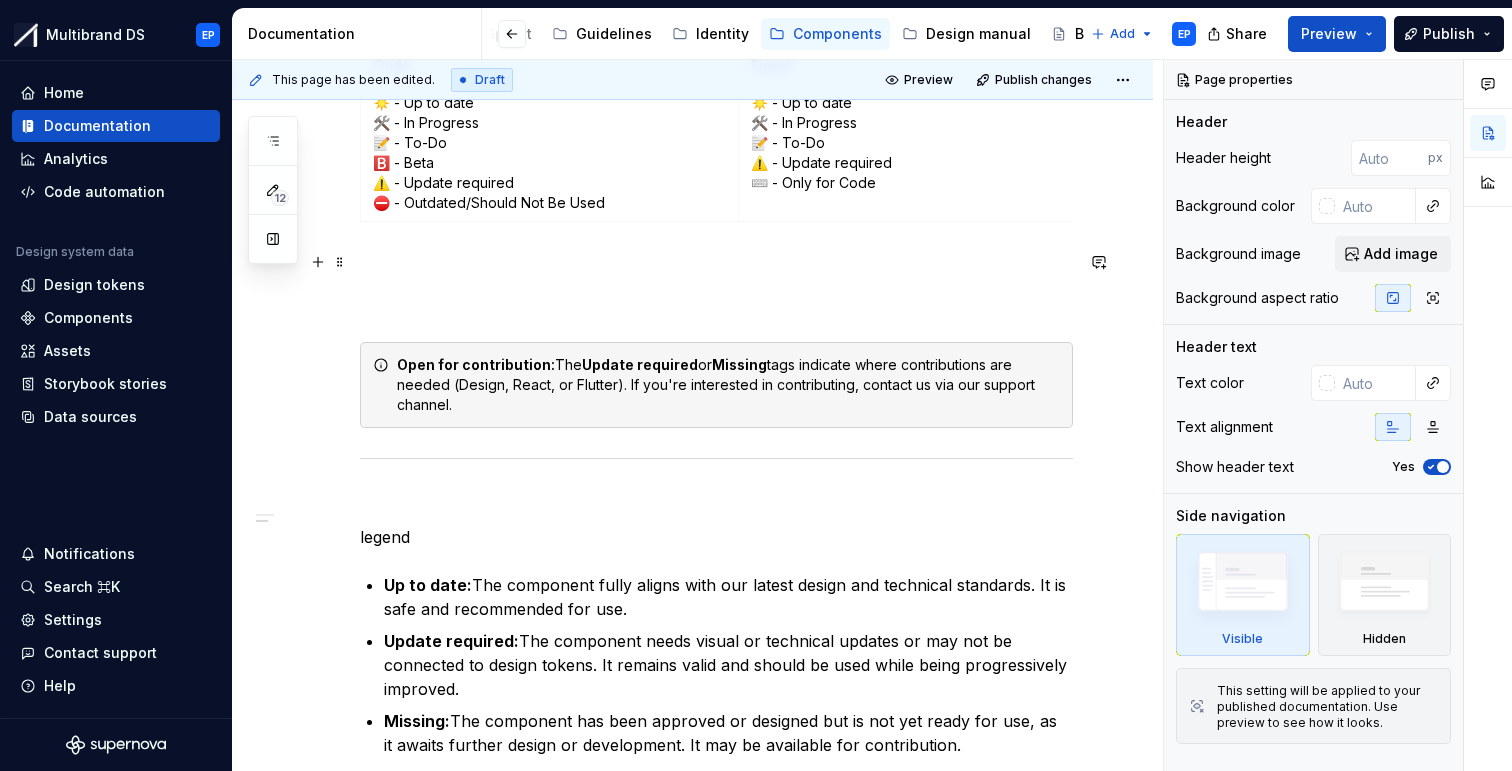 scroll, scrollTop: 1143, scrollLeft: 0, axis: vertical 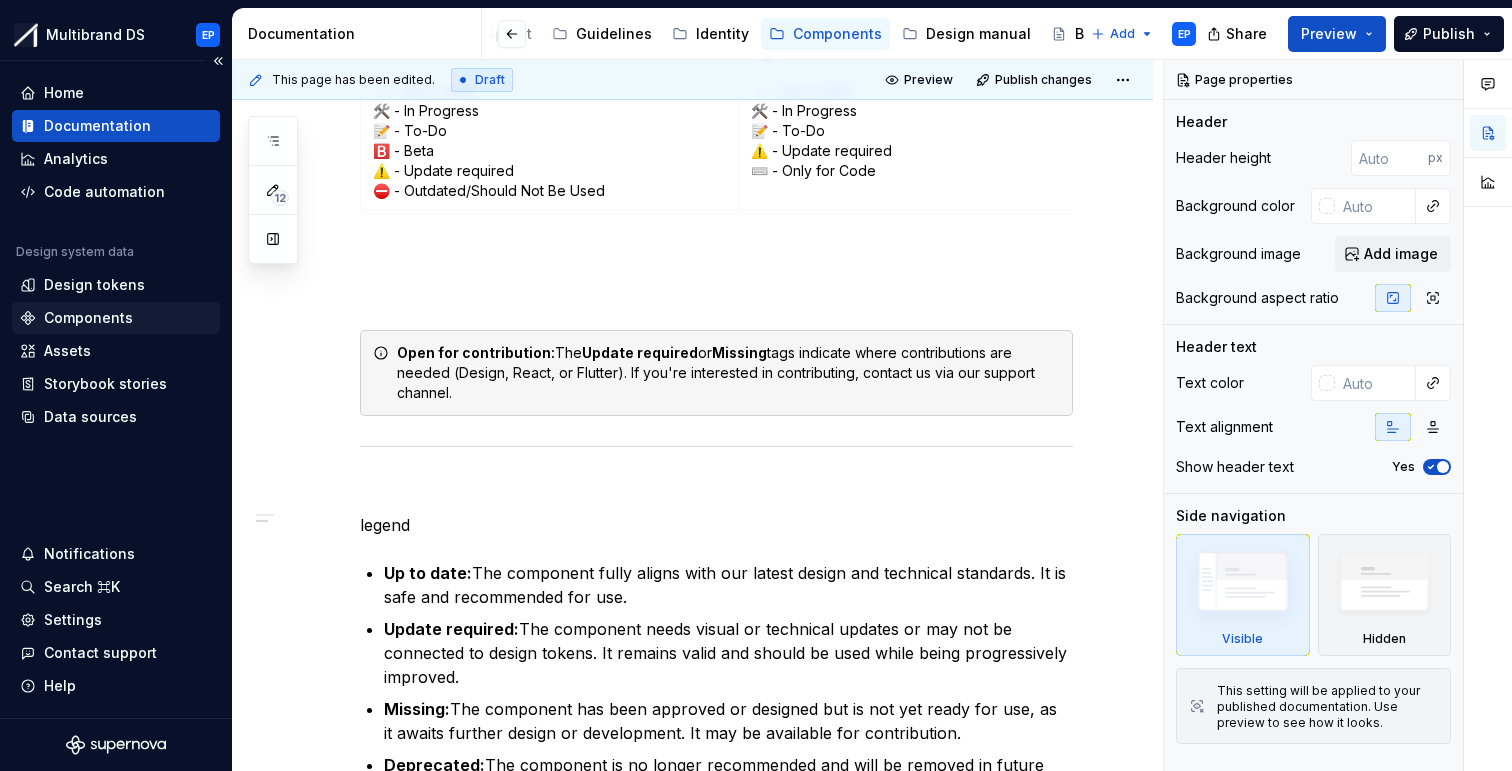 click on "Components" at bounding box center (116, 318) 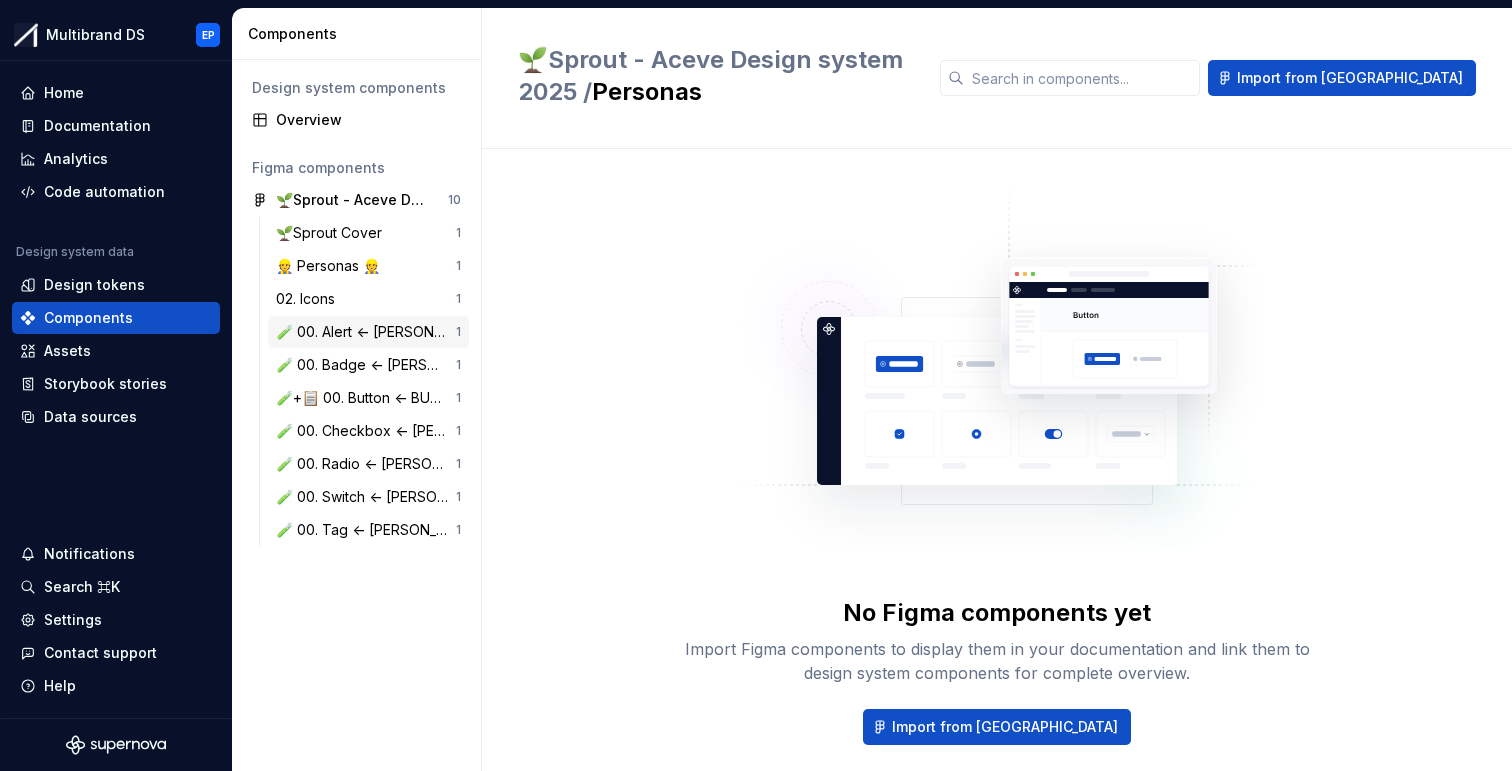click on "🧪 00. Alert <- [PERSON_NAME]" at bounding box center (366, 332) 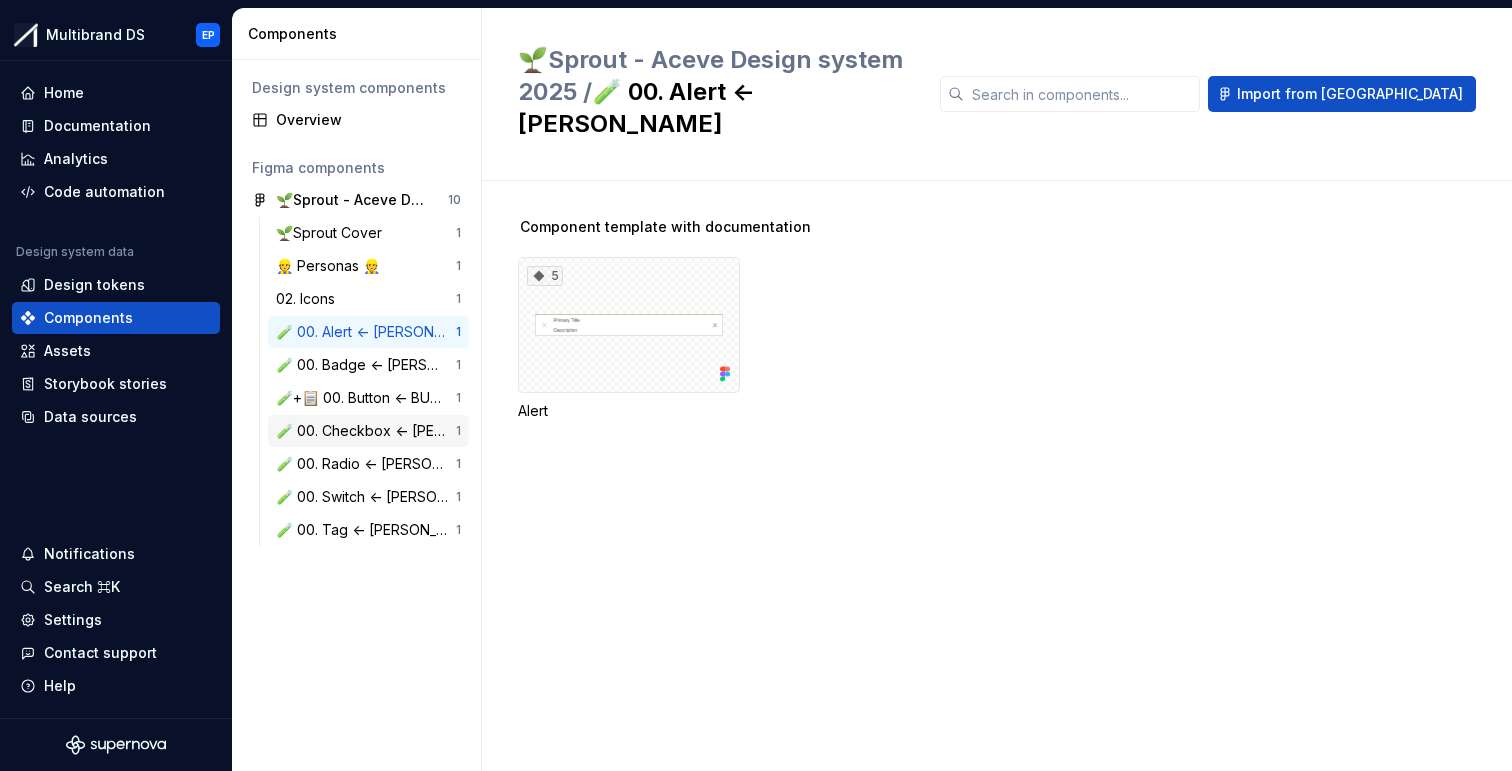 click on "🧪 00. Checkbox <- [PERSON_NAME]" at bounding box center (366, 431) 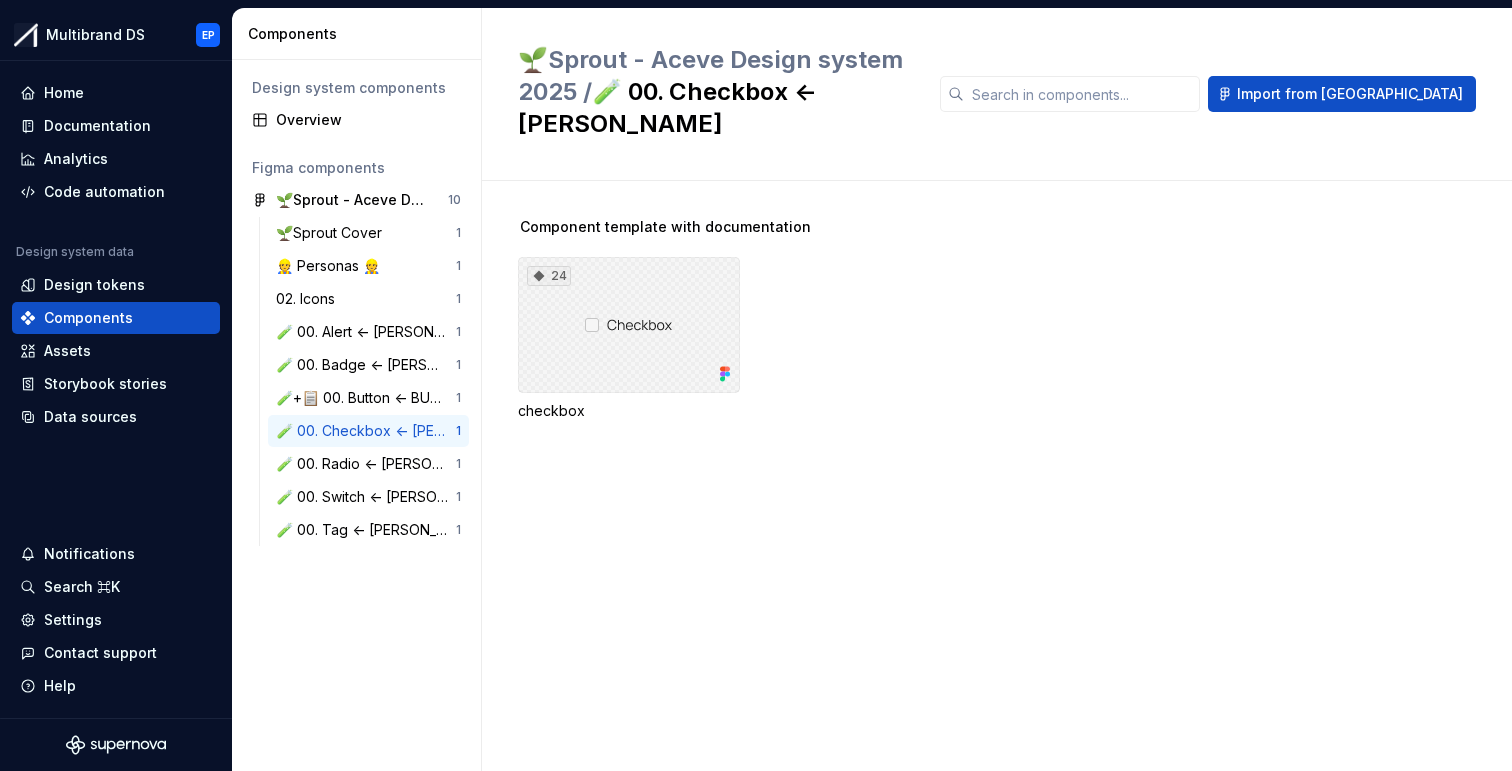 click on "24" at bounding box center (629, 325) 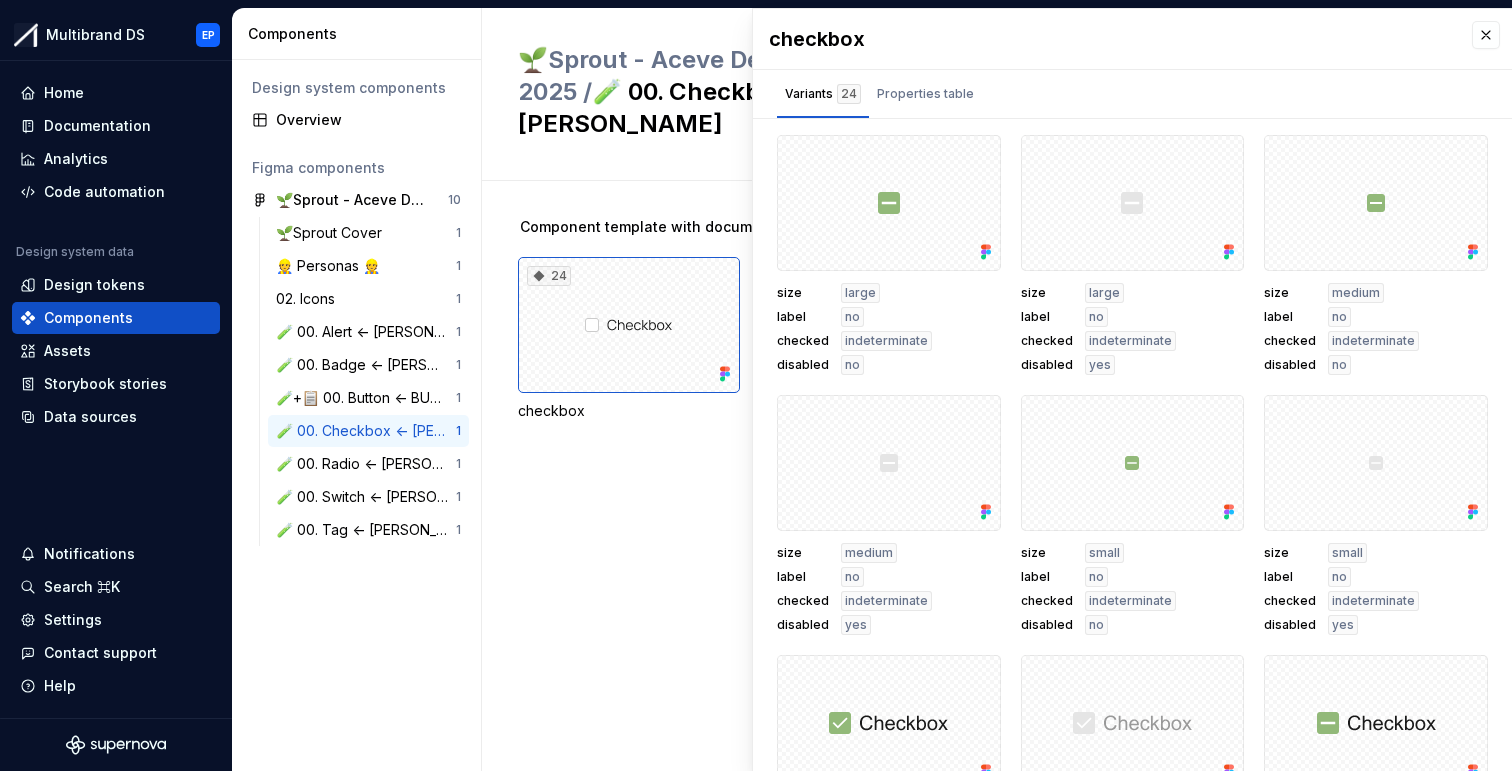 click on "24" at bounding box center [629, 325] 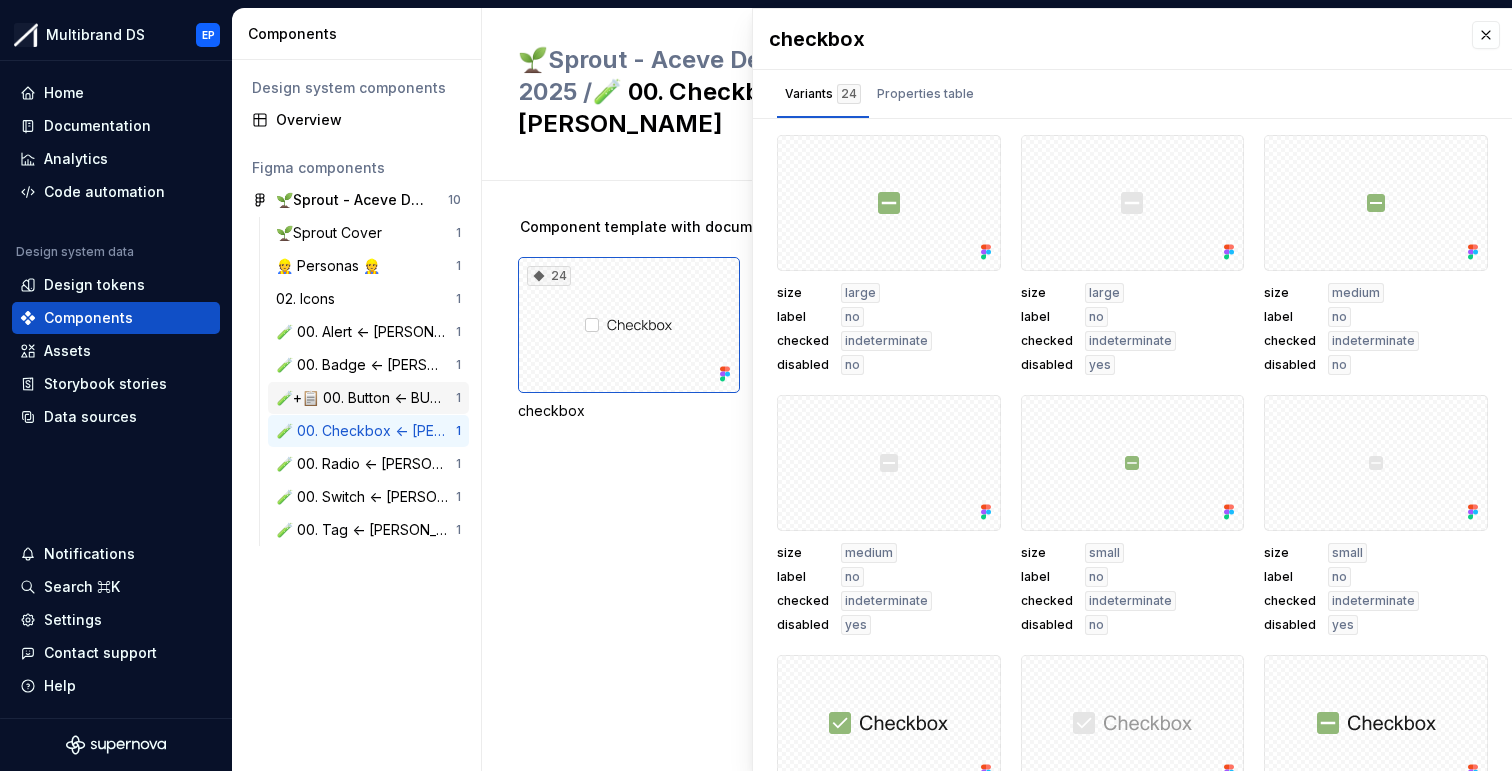 click on "🧪+📋 00. Button <- BURAK" at bounding box center [366, 398] 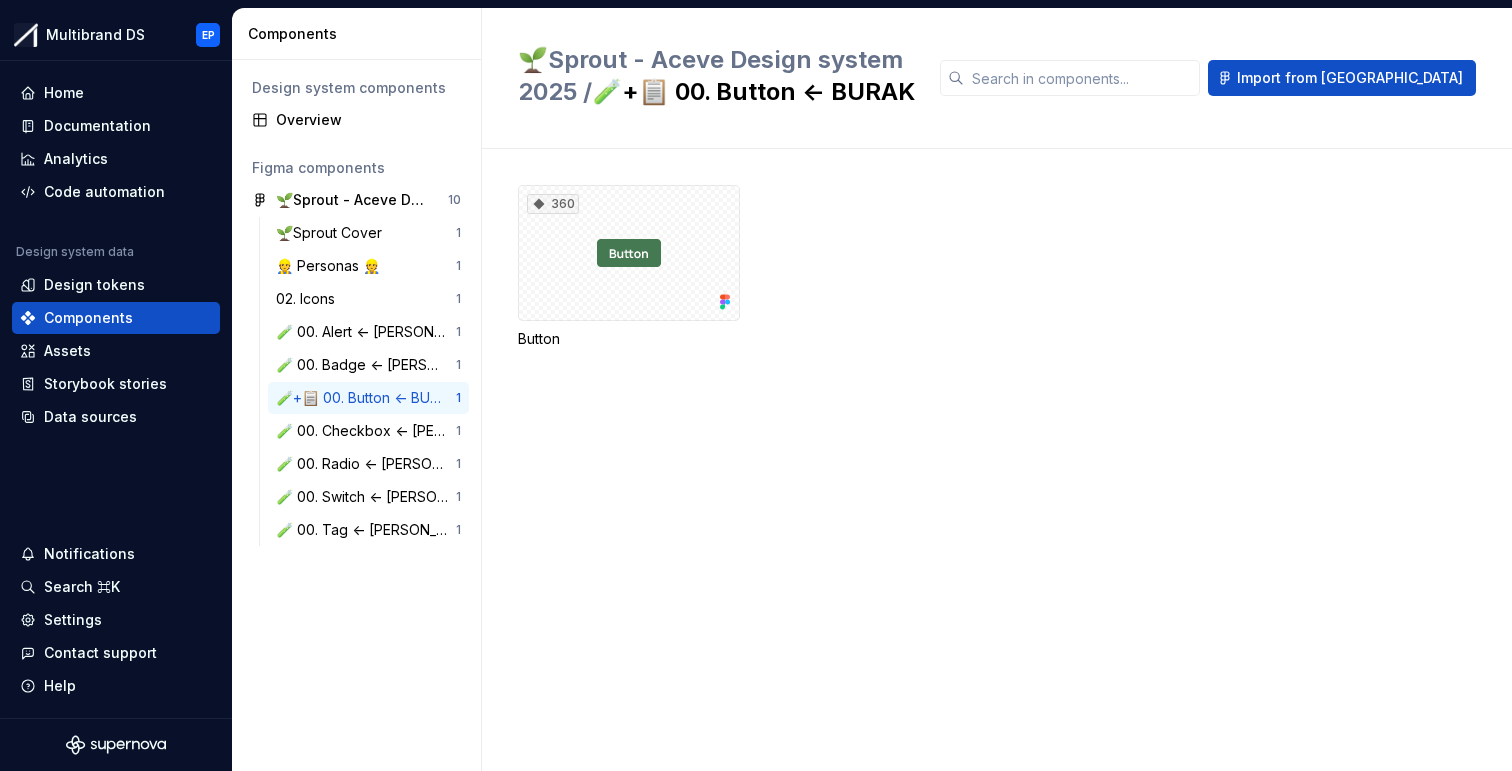 click on "360 Button" at bounding box center (1015, 460) 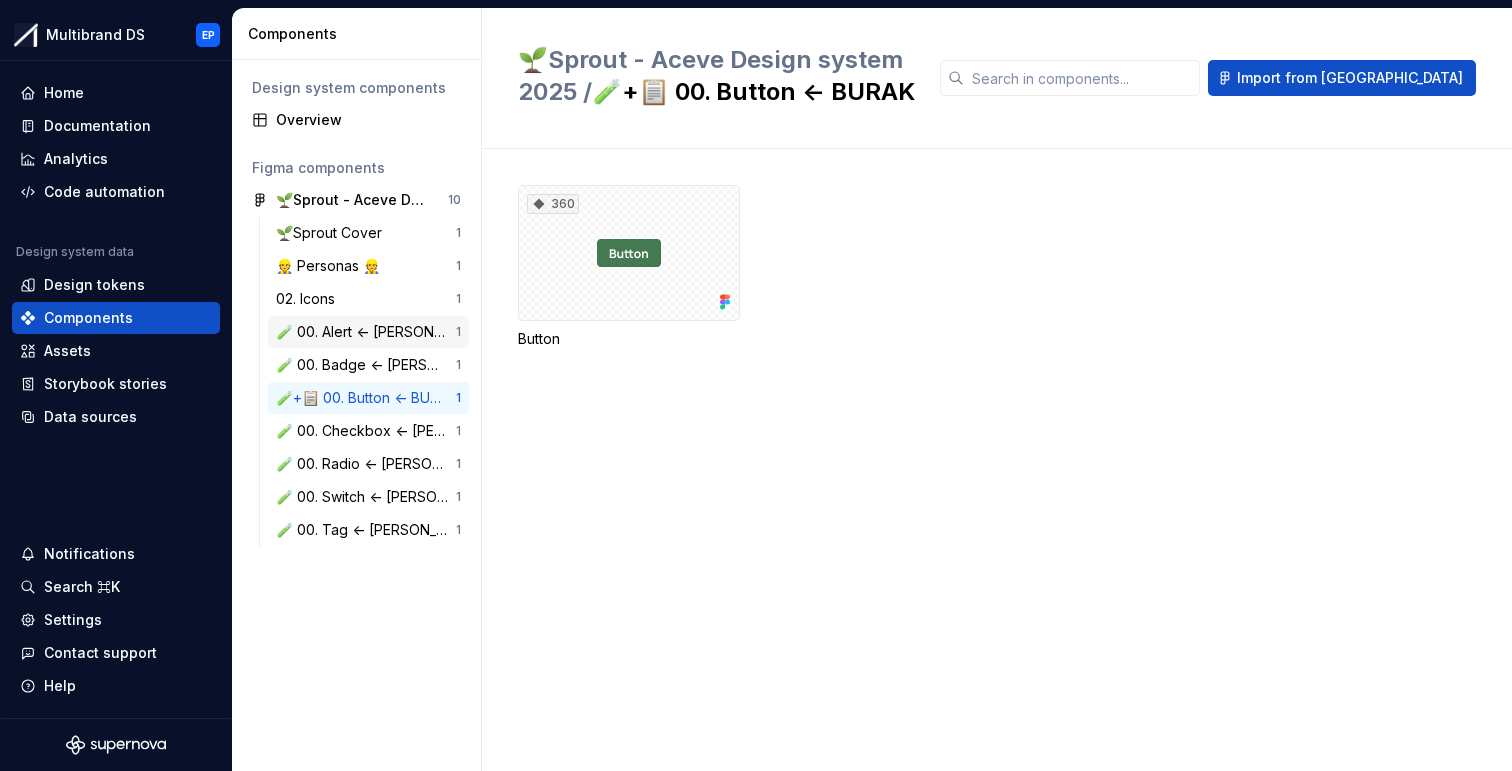 click on "🧪 00. Alert <- [PERSON_NAME]" at bounding box center (366, 332) 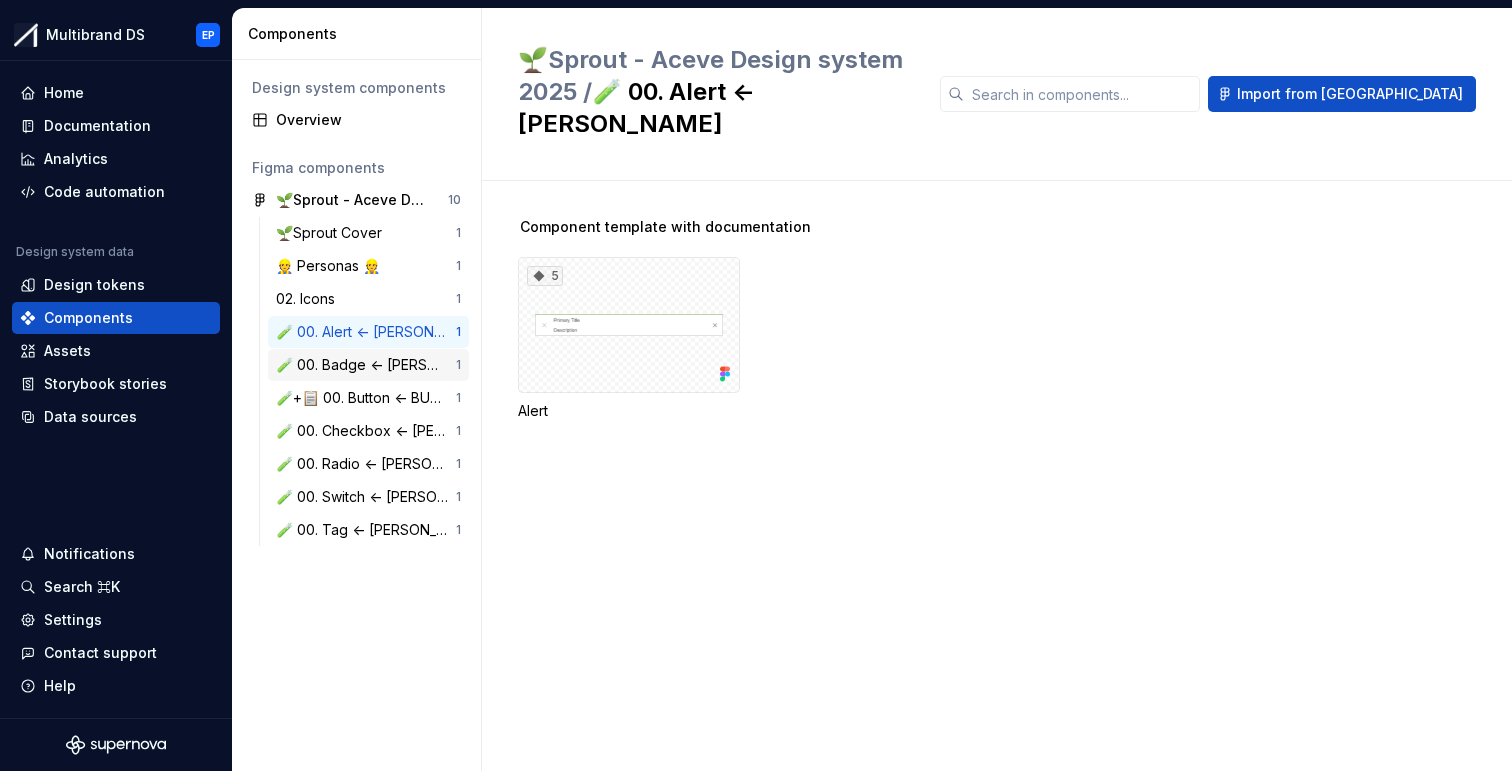 click on "🧪 00. Badge <- [PERSON_NAME]" at bounding box center (366, 365) 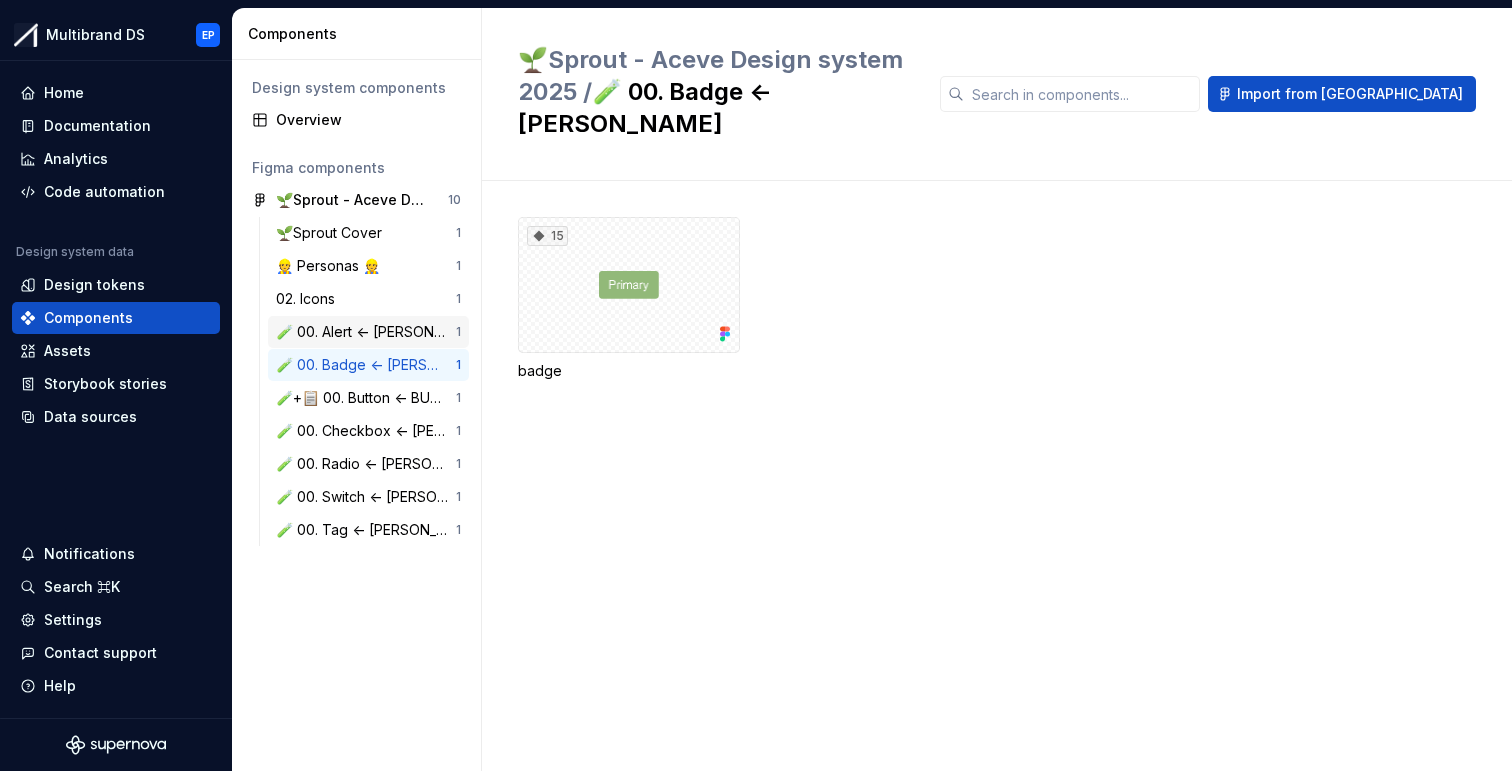click on "🧪 00. Alert <- [PERSON_NAME]" at bounding box center (366, 332) 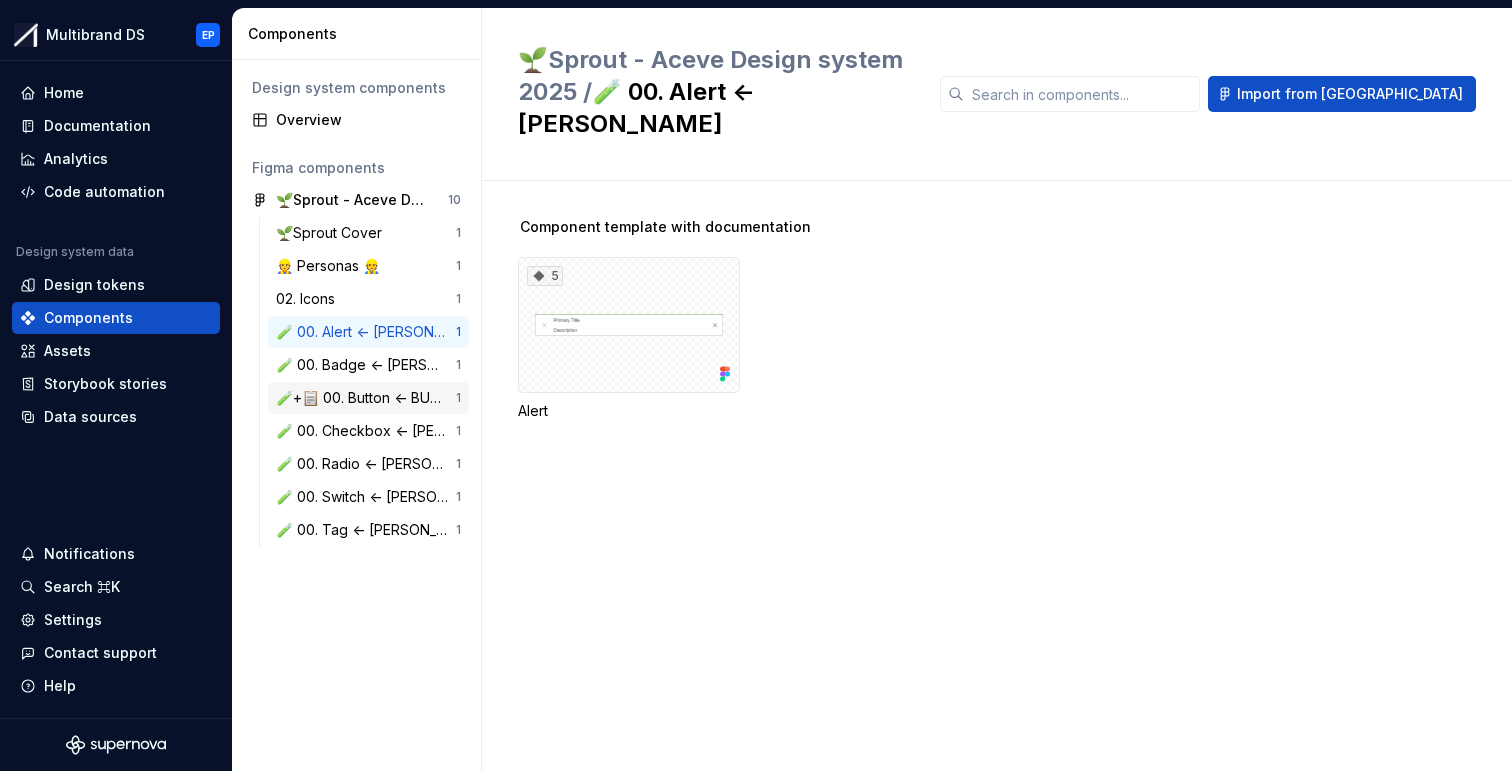 click on "🧪+📋 00. Button <- BURAK 1" at bounding box center (368, 398) 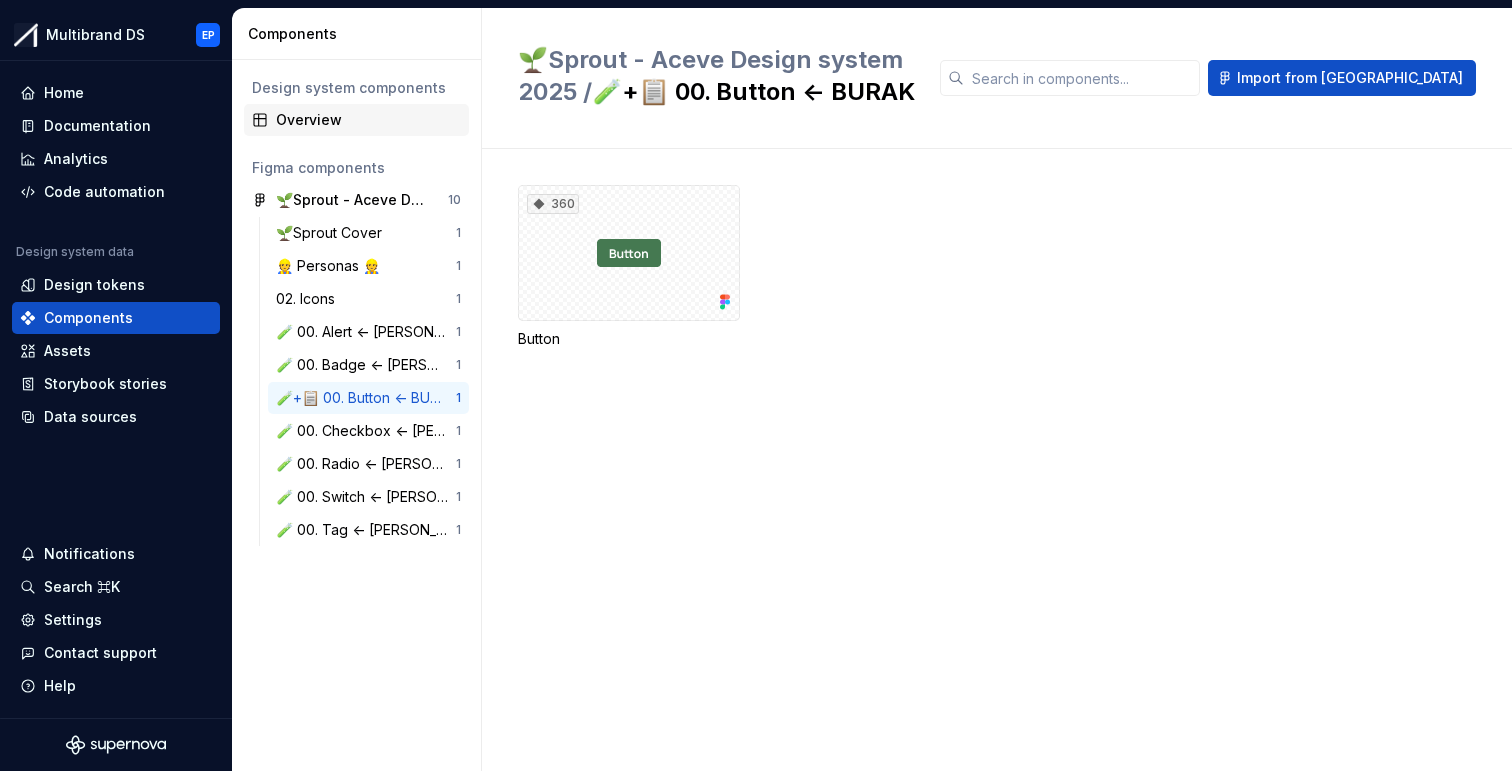 click on "Overview" at bounding box center (368, 120) 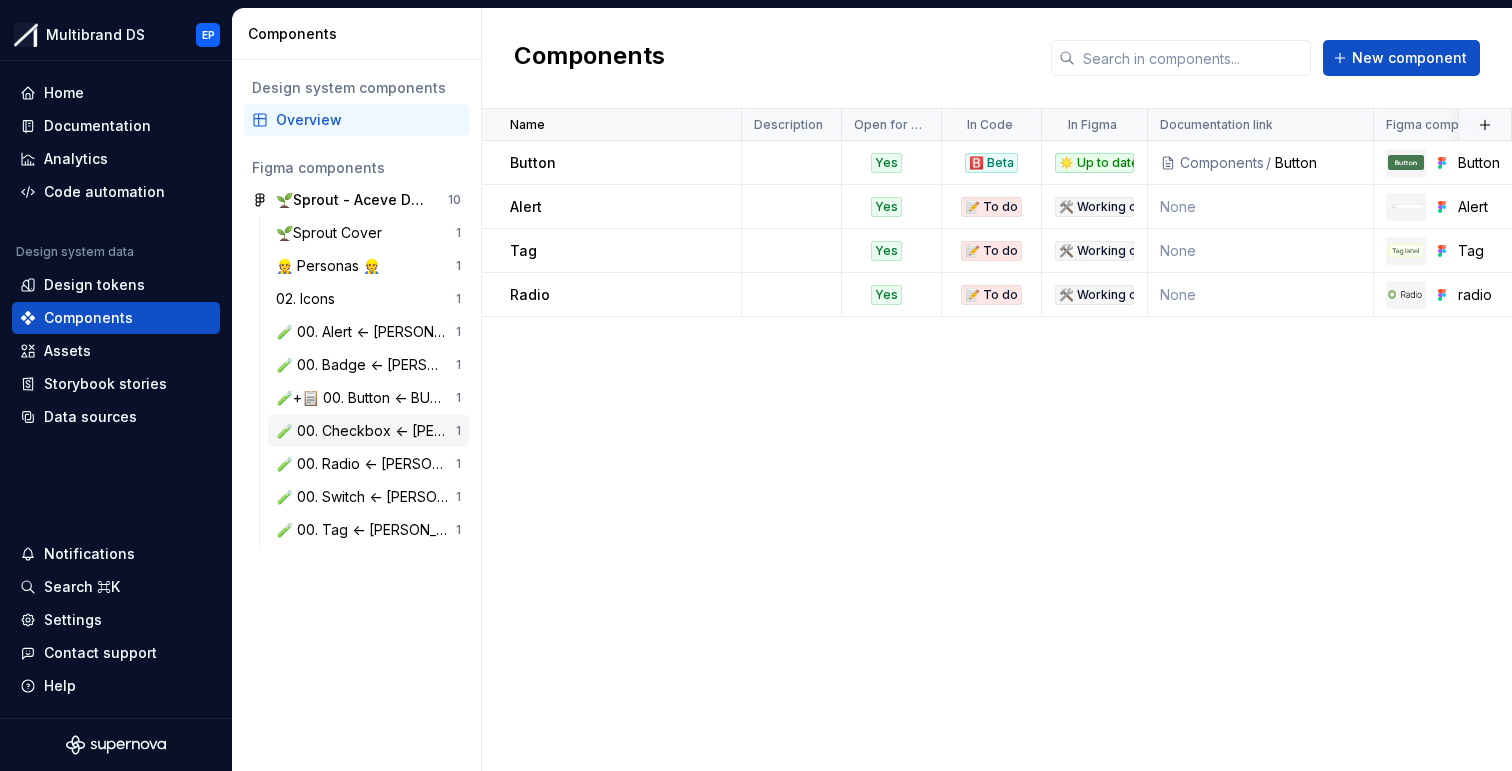 click on "🧪 00. Checkbox <- [PERSON_NAME]" at bounding box center [366, 431] 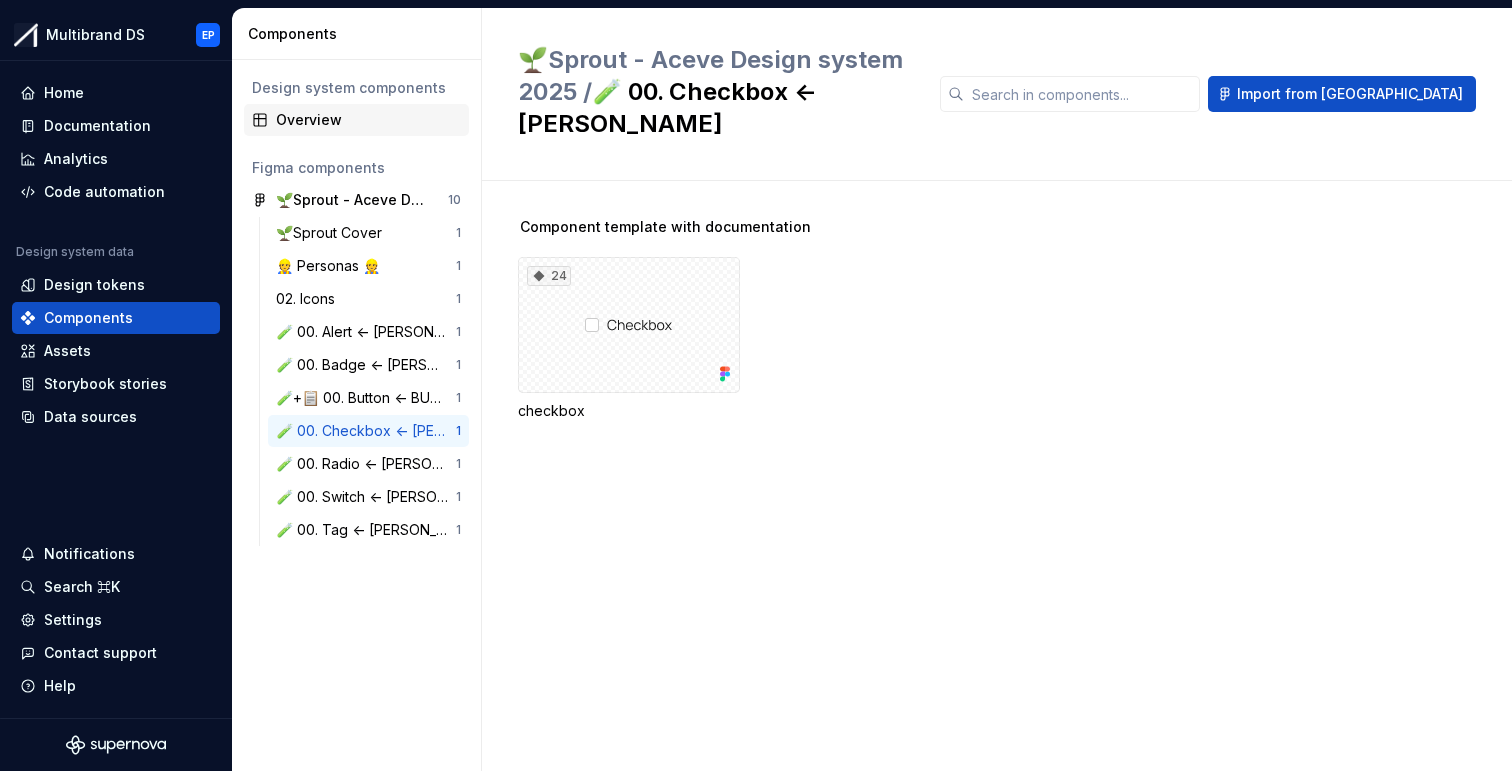 click on "Overview" at bounding box center [368, 120] 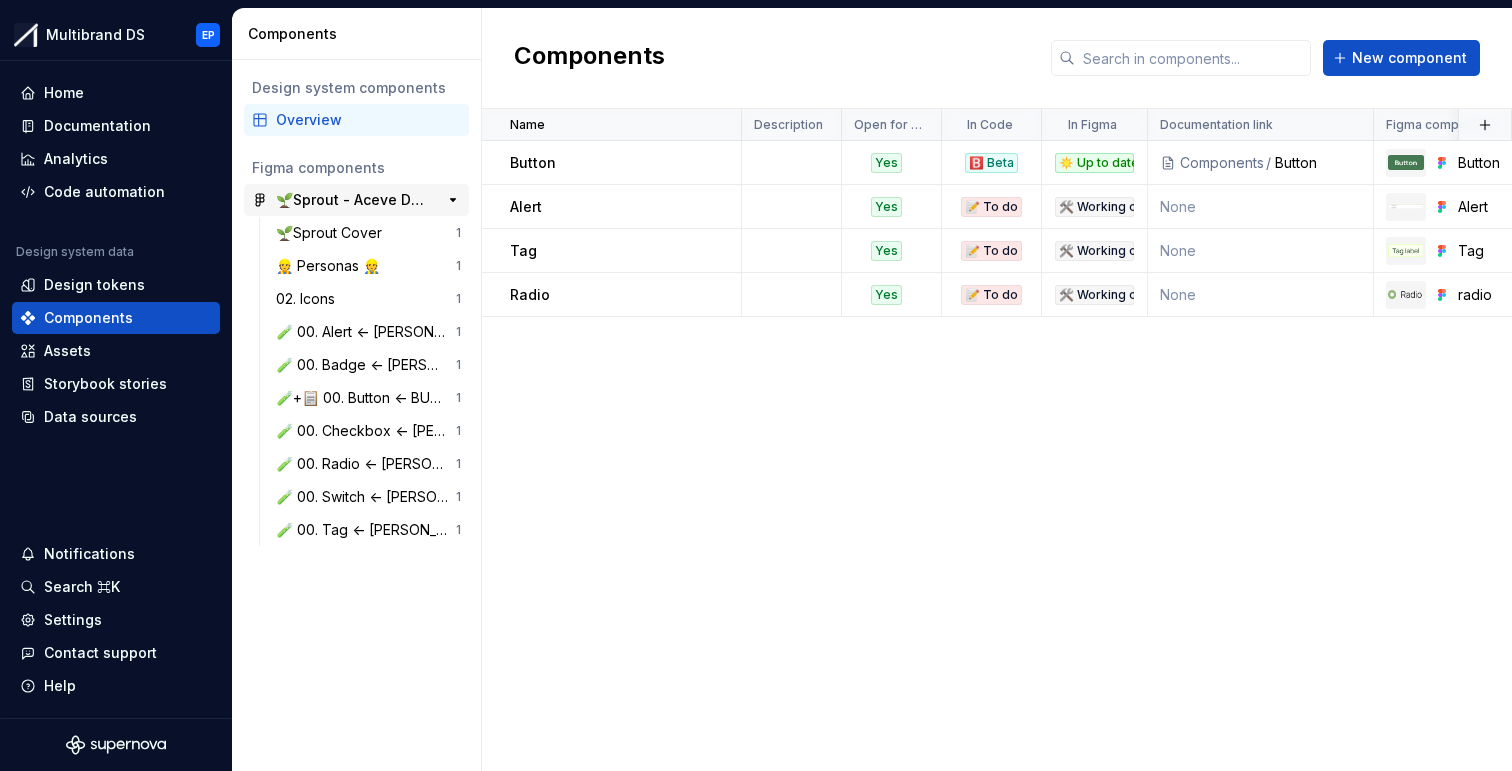 click on "🌱Sprout - Aceve Design system 2025" at bounding box center (350, 200) 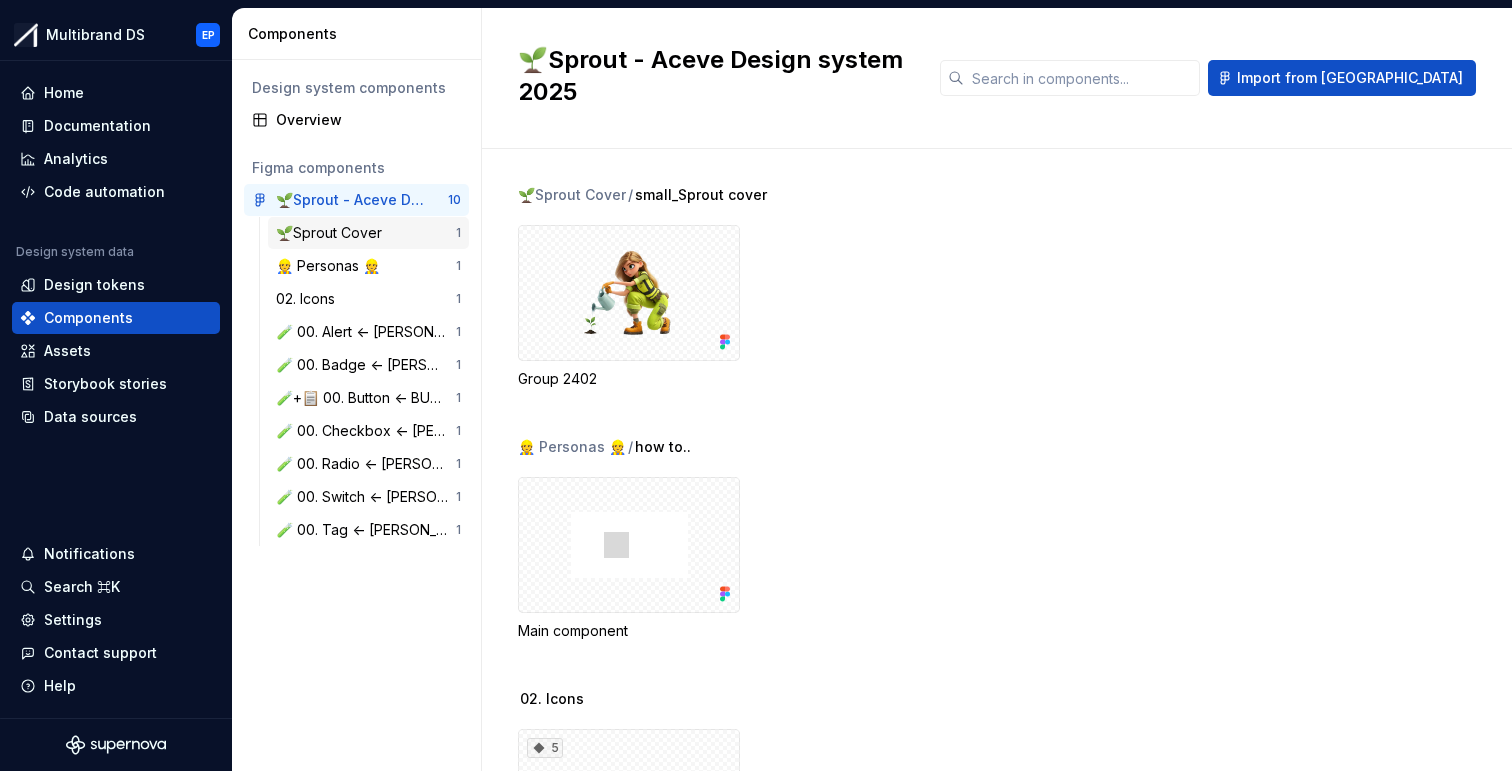 click on "🌱Sprout Cover" at bounding box center (333, 233) 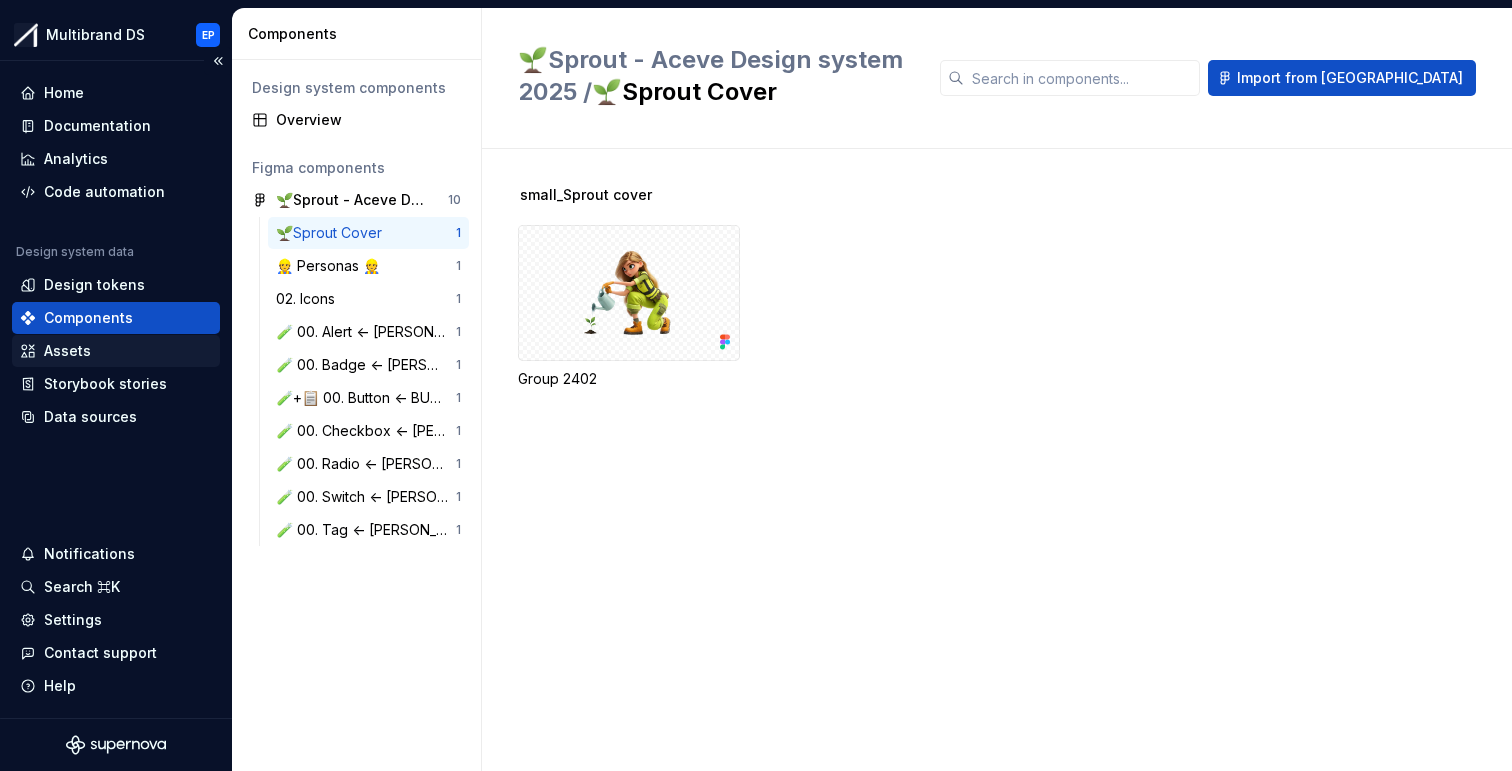 click on "Assets" at bounding box center (67, 351) 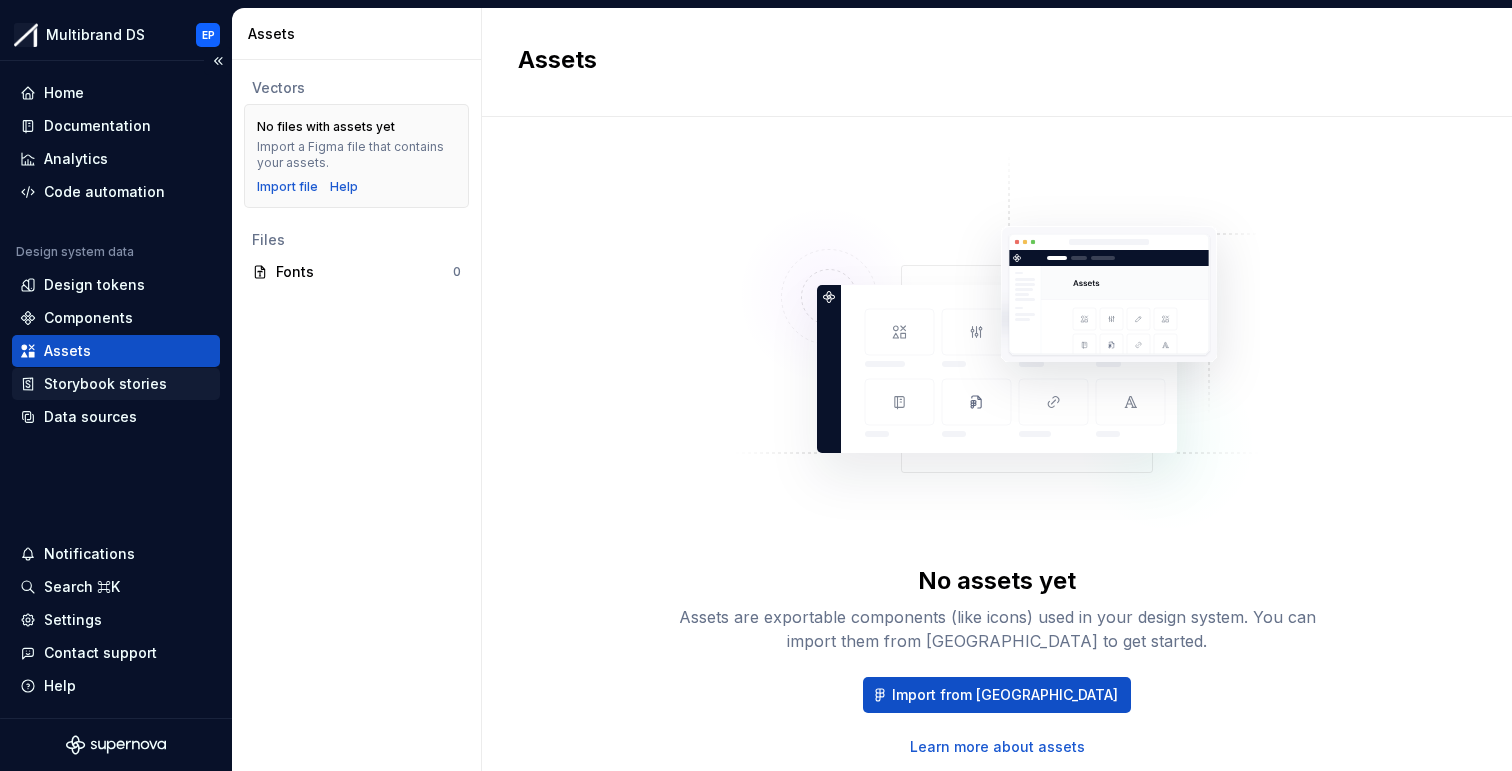 click on "Storybook stories" at bounding box center (105, 384) 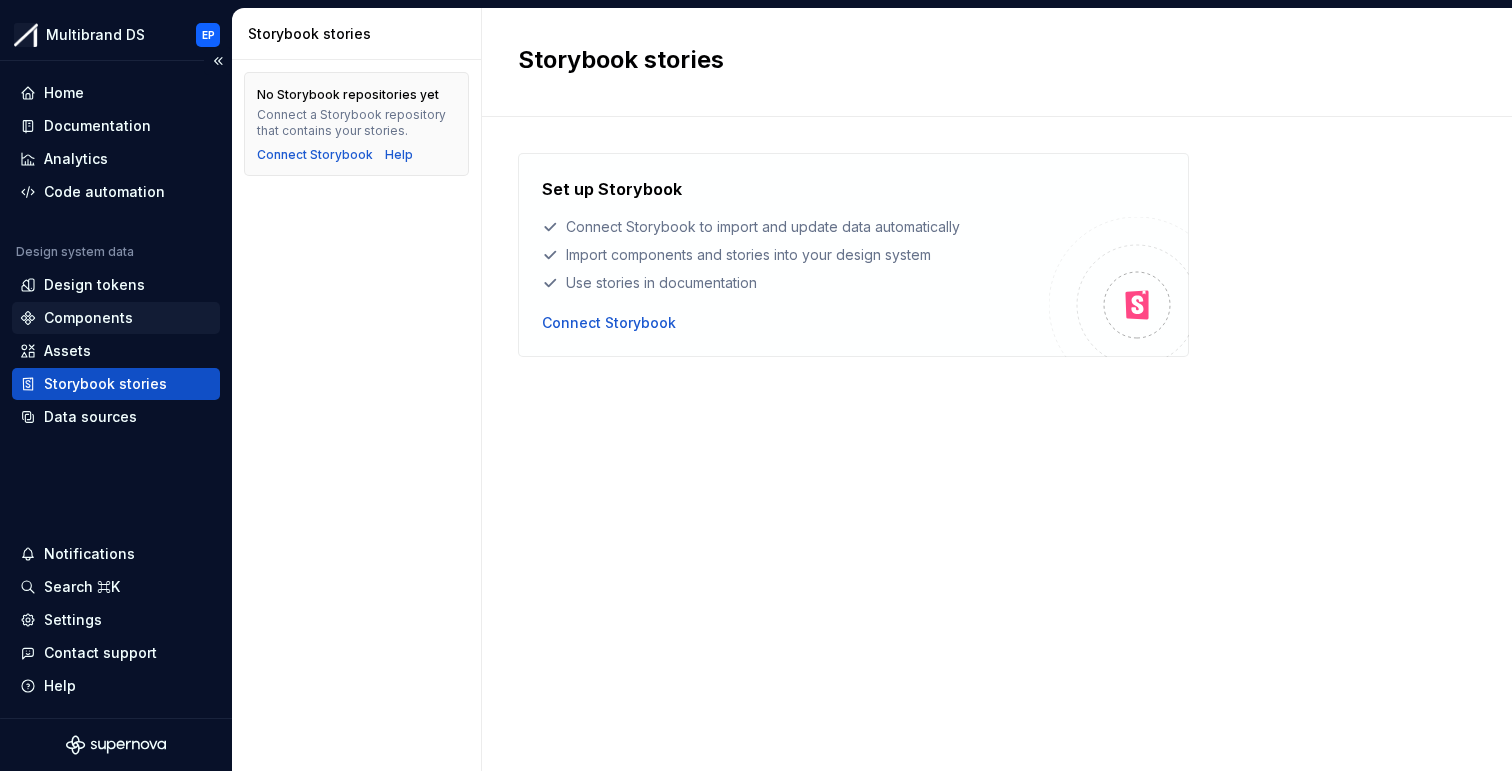 click on "Components" at bounding box center (88, 318) 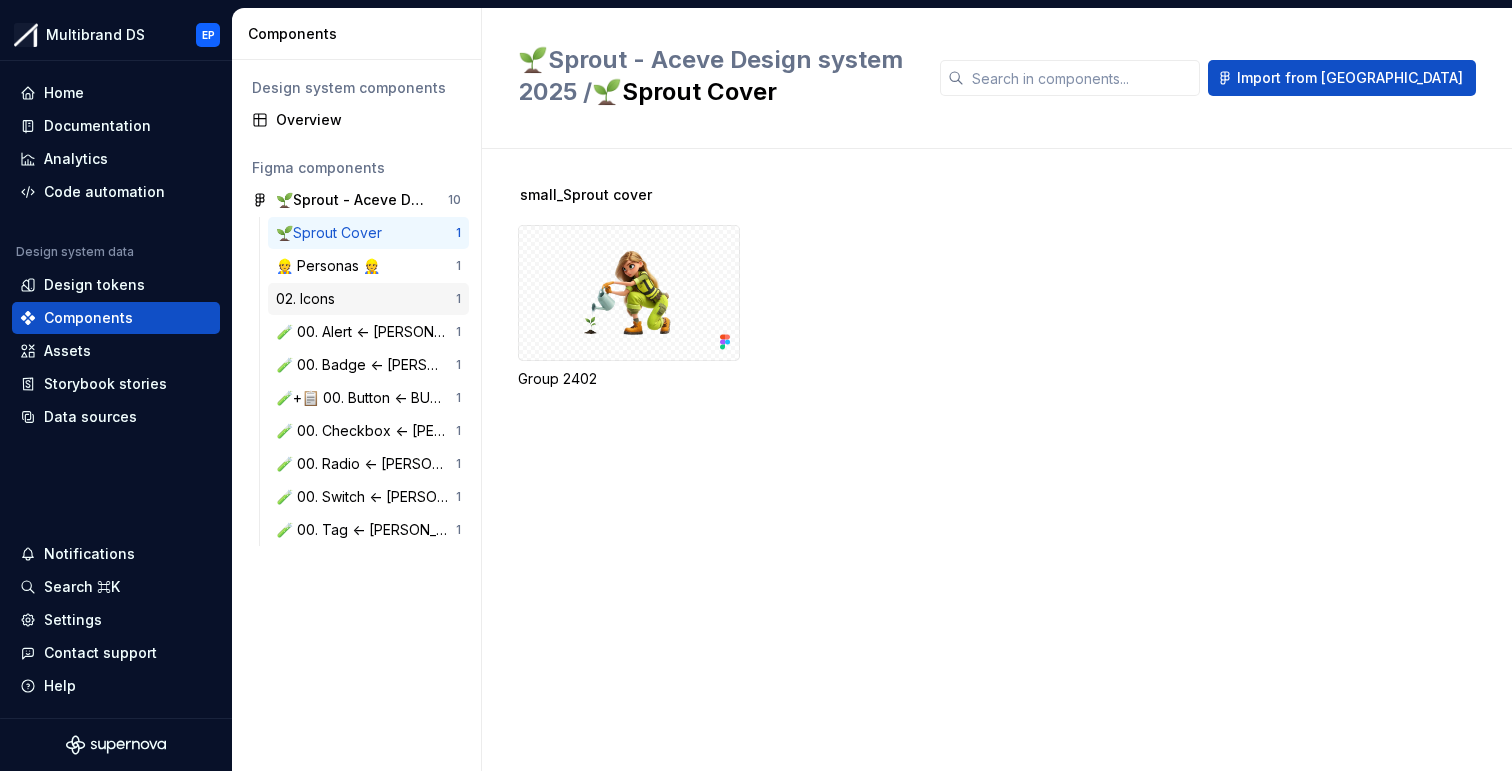 click on "02. Icons" at bounding box center [366, 299] 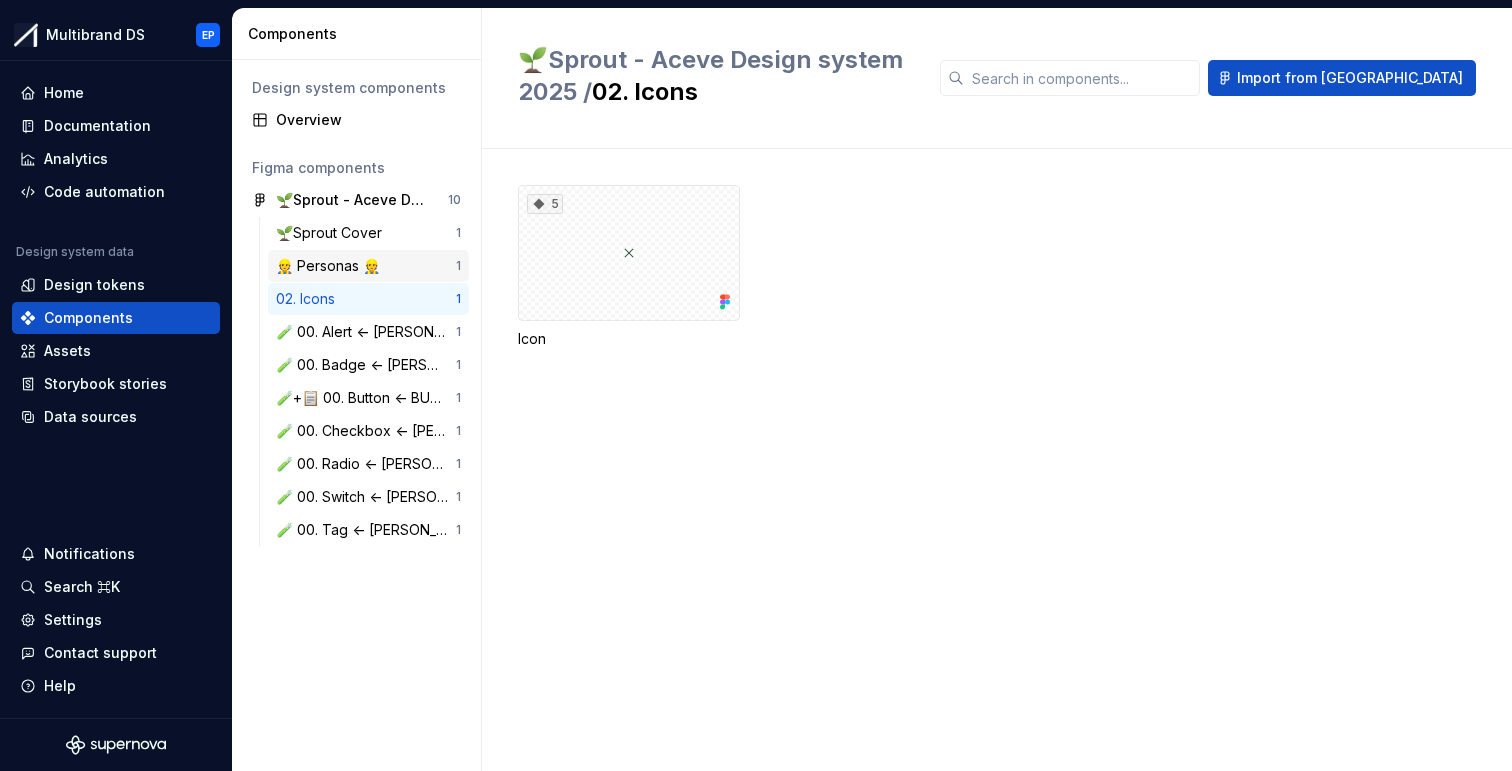 click on "👷 Personas 👷" at bounding box center [332, 266] 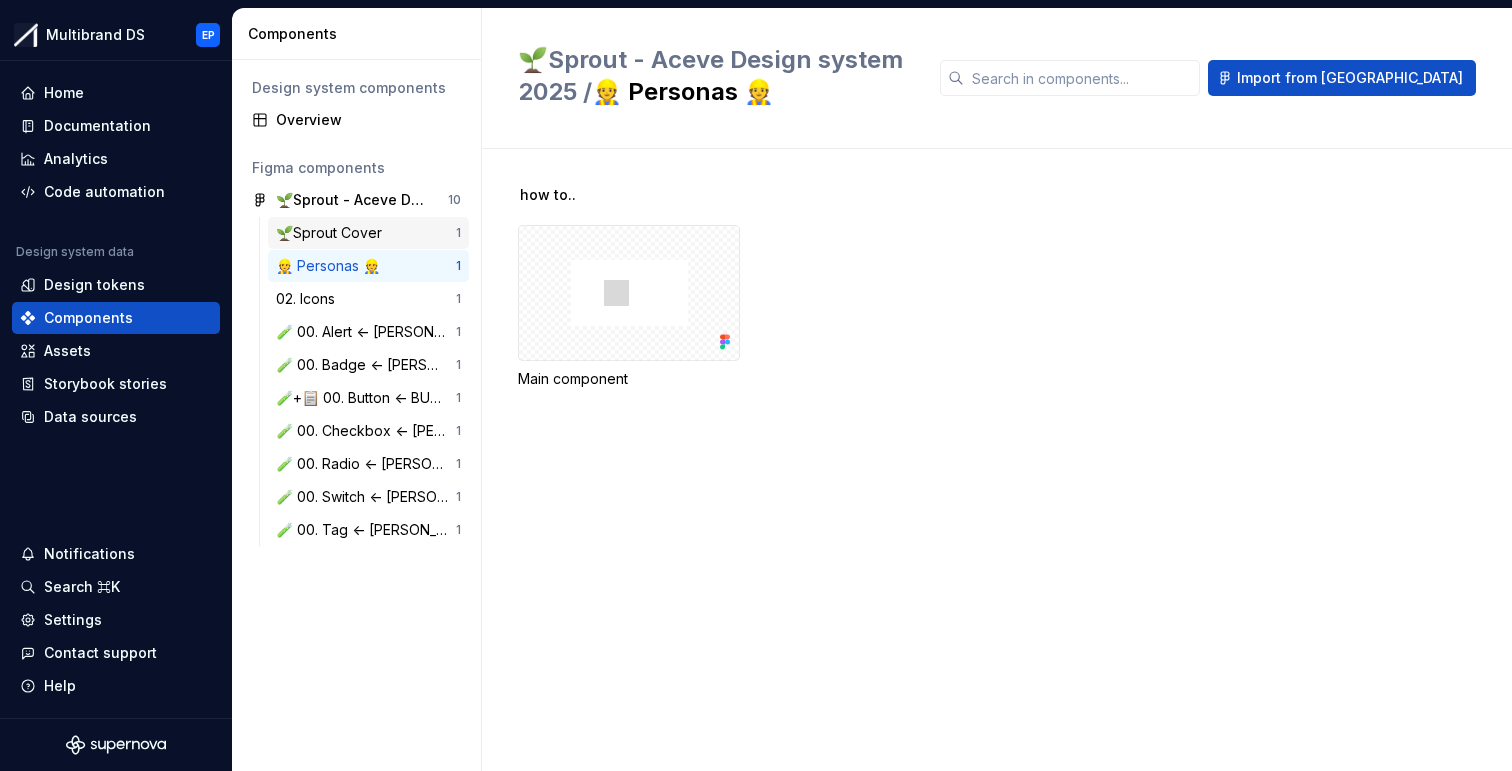 click on "🌱Sprout Cover" at bounding box center (333, 233) 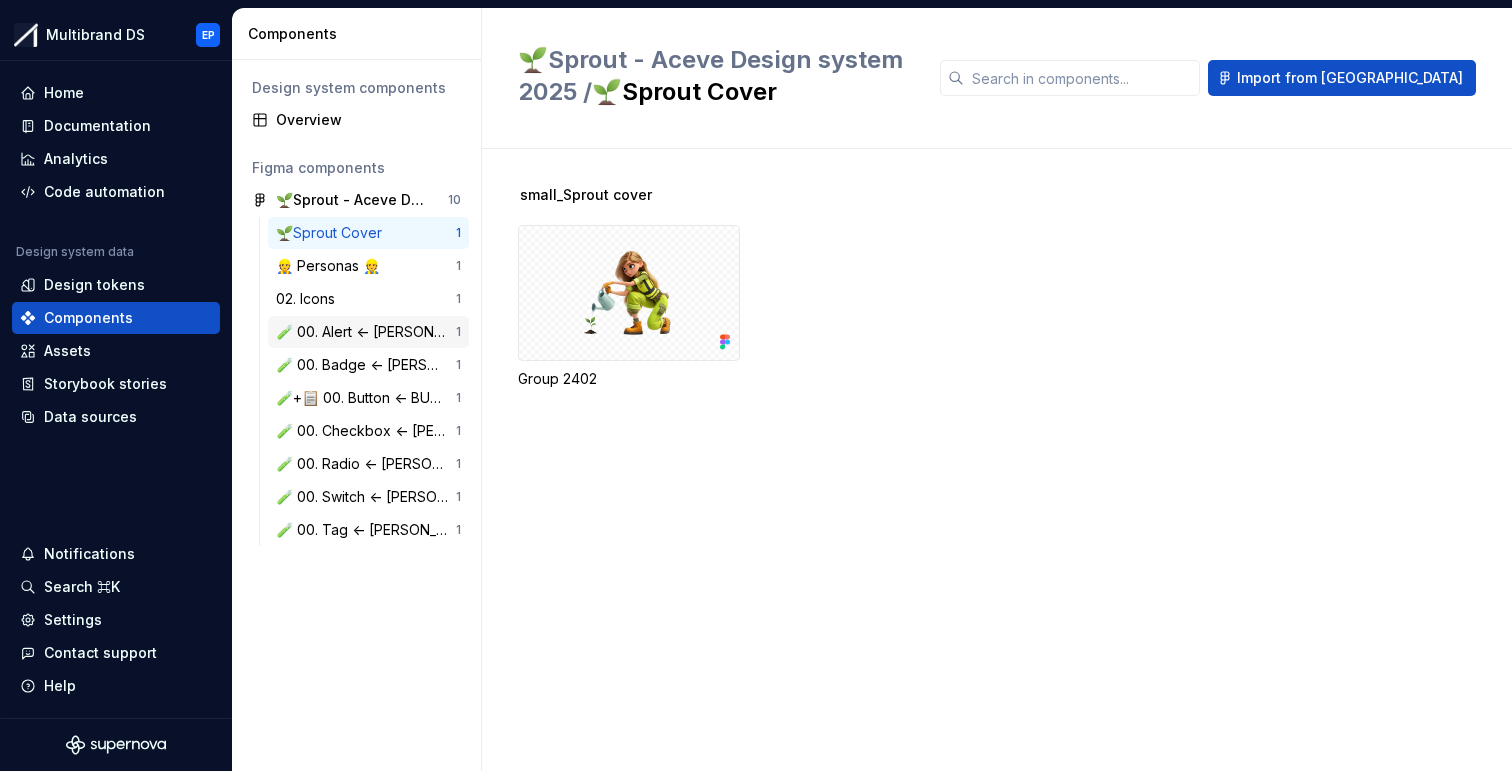 click on "🧪 00. Alert <- [PERSON_NAME] 1" at bounding box center (368, 332) 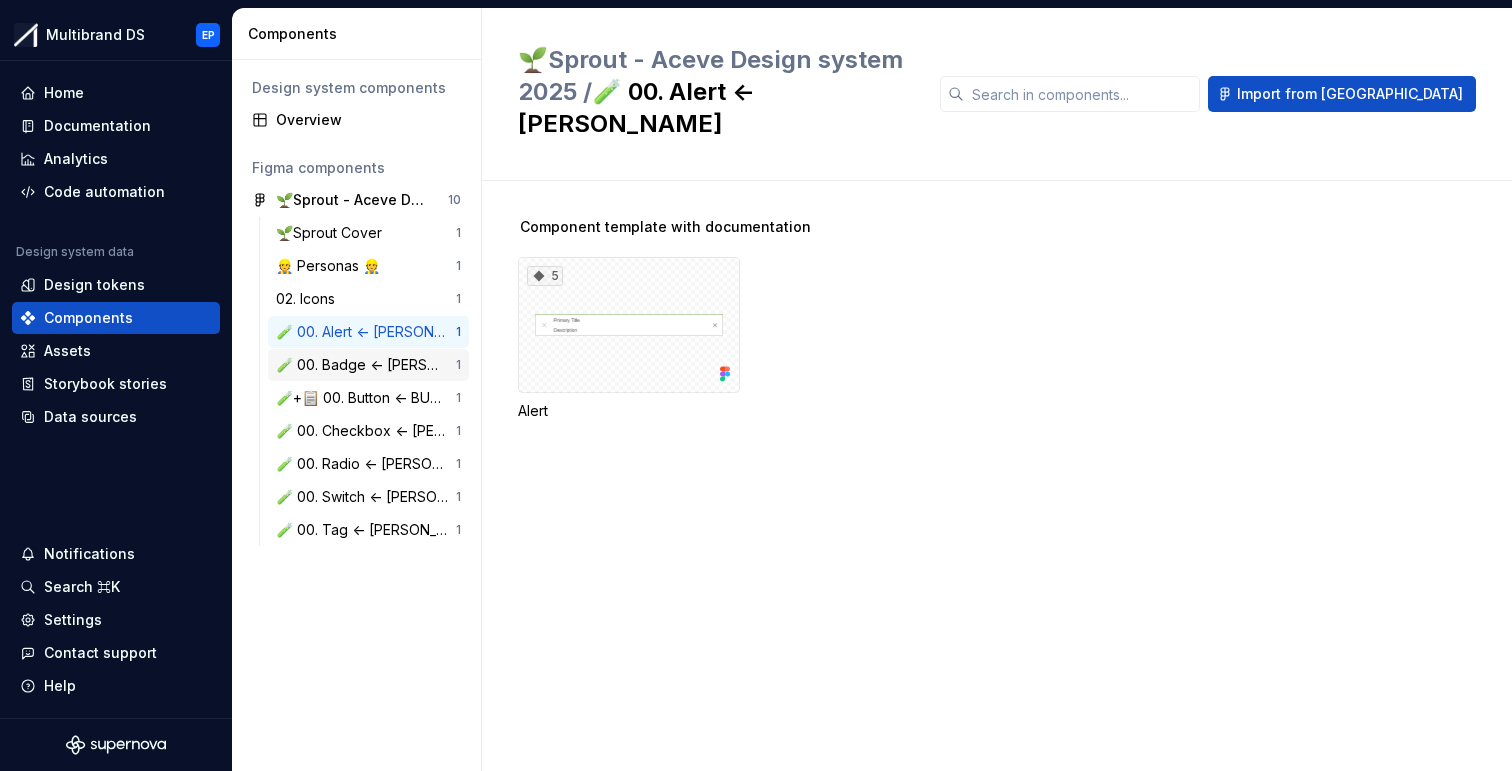 click on "🧪 00. Badge <- [PERSON_NAME]" at bounding box center (366, 365) 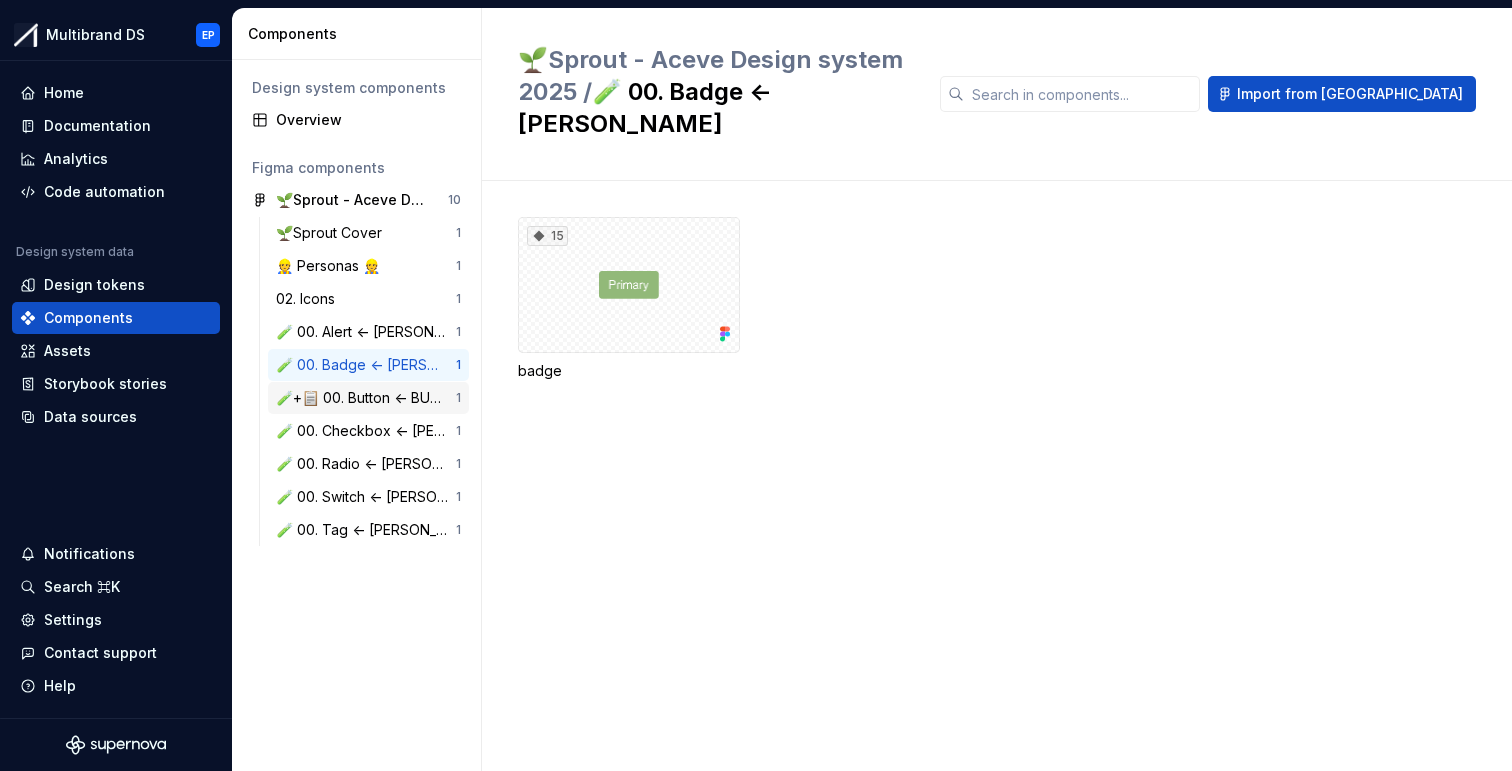 click on "🧪+📋 00. Button <- BURAK" at bounding box center [366, 398] 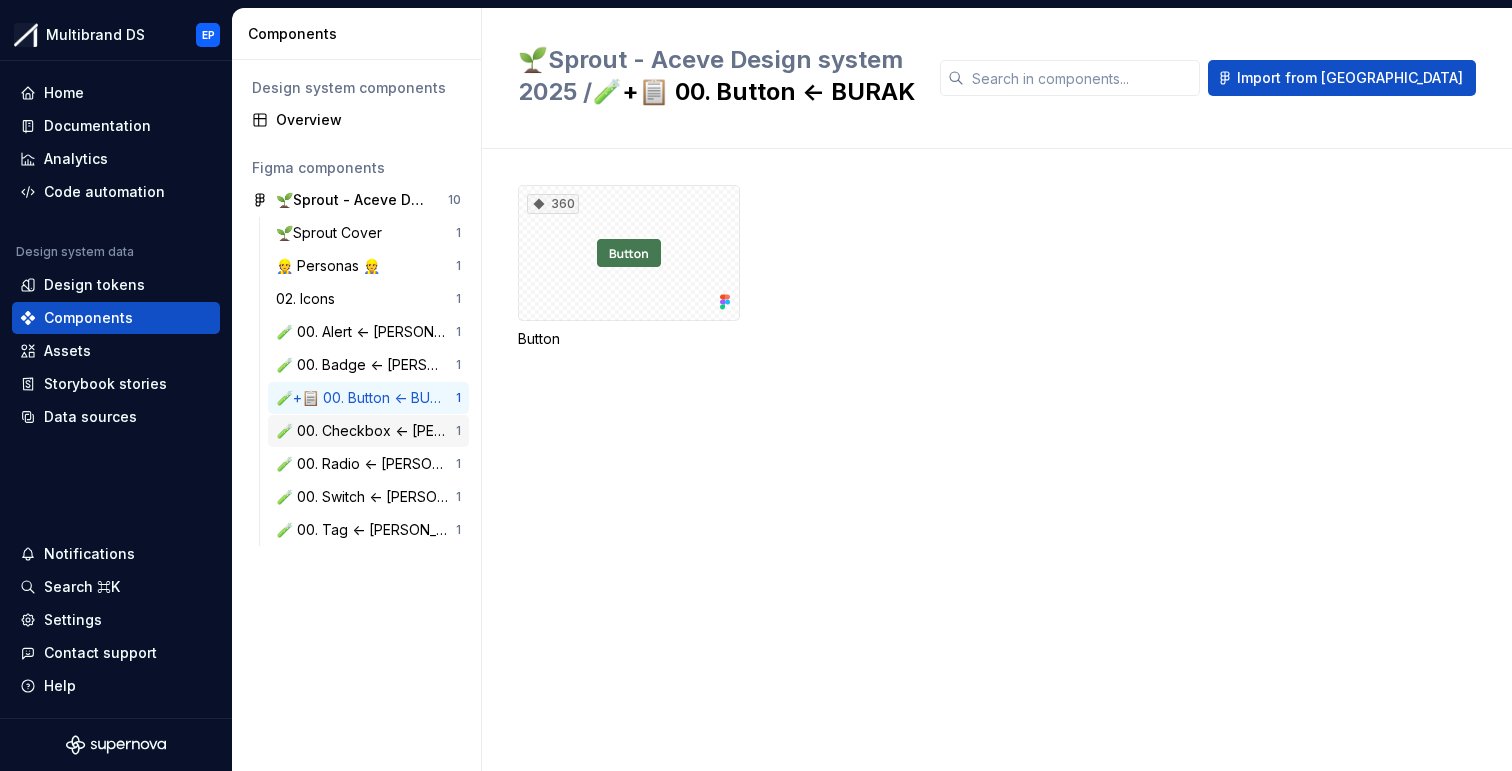 click on "🧪 00. Checkbox <- [PERSON_NAME]" at bounding box center (366, 431) 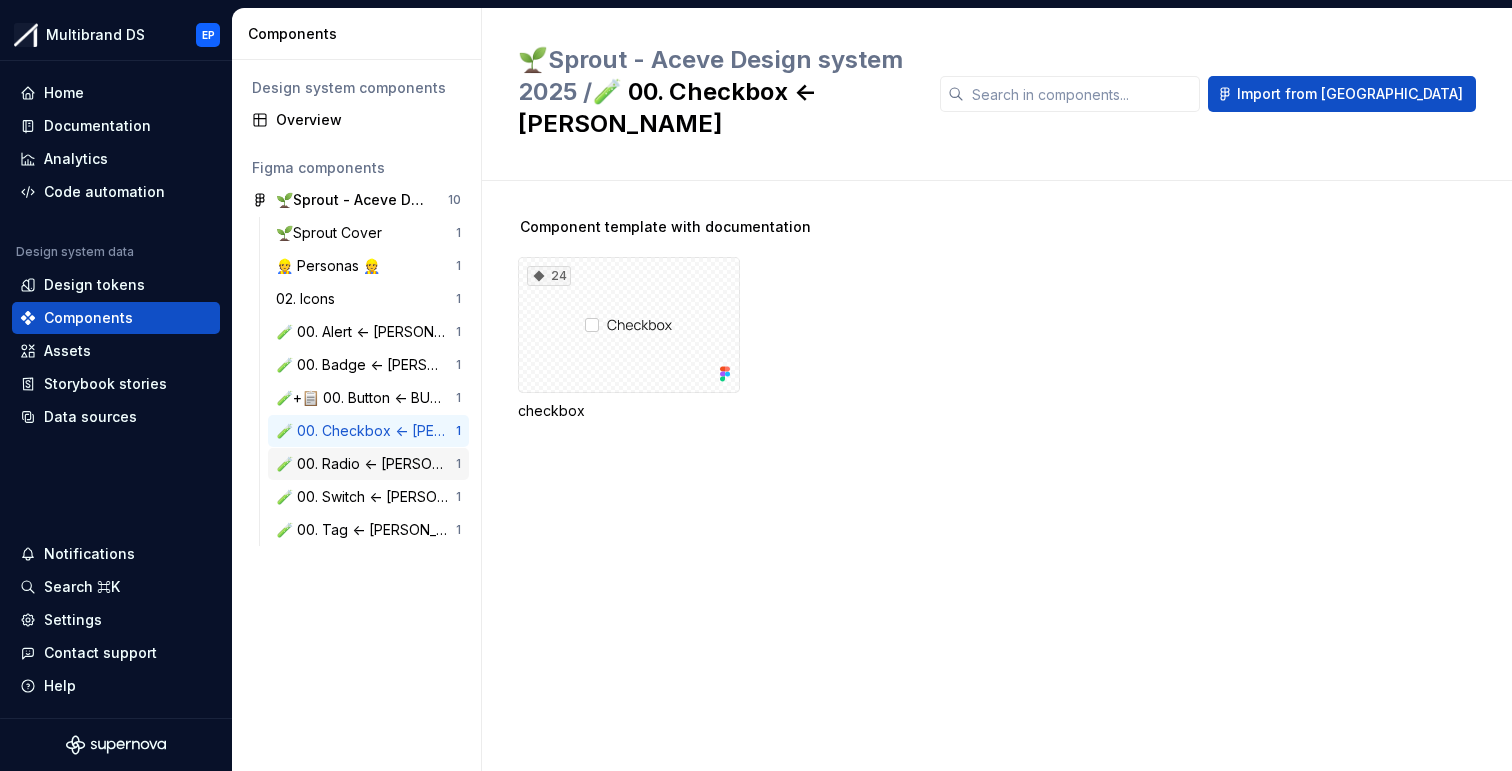 click on "🧪 00. Radio <- [PERSON_NAME]" at bounding box center [366, 464] 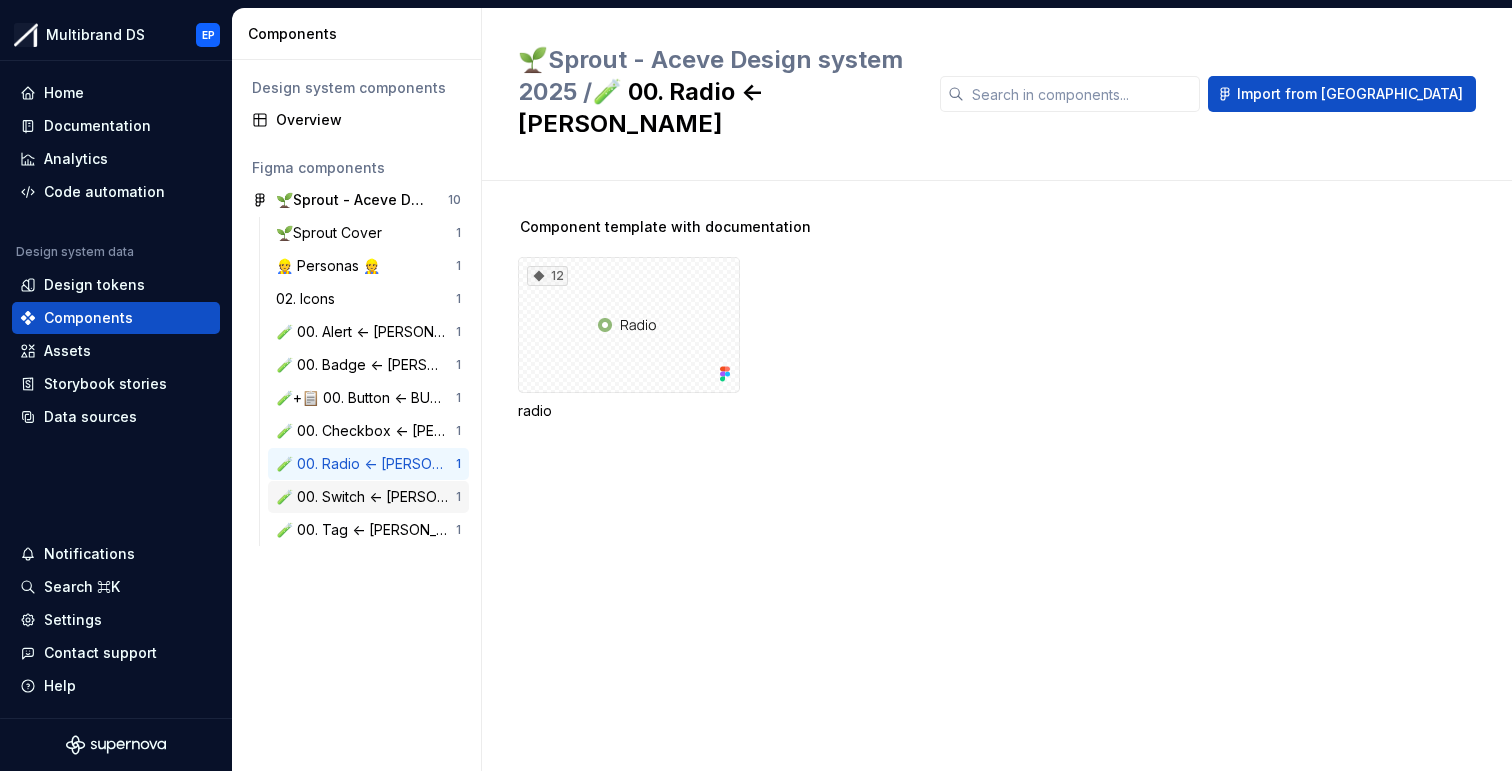click on "🧪 00. Switch <- [PERSON_NAME]" at bounding box center (366, 497) 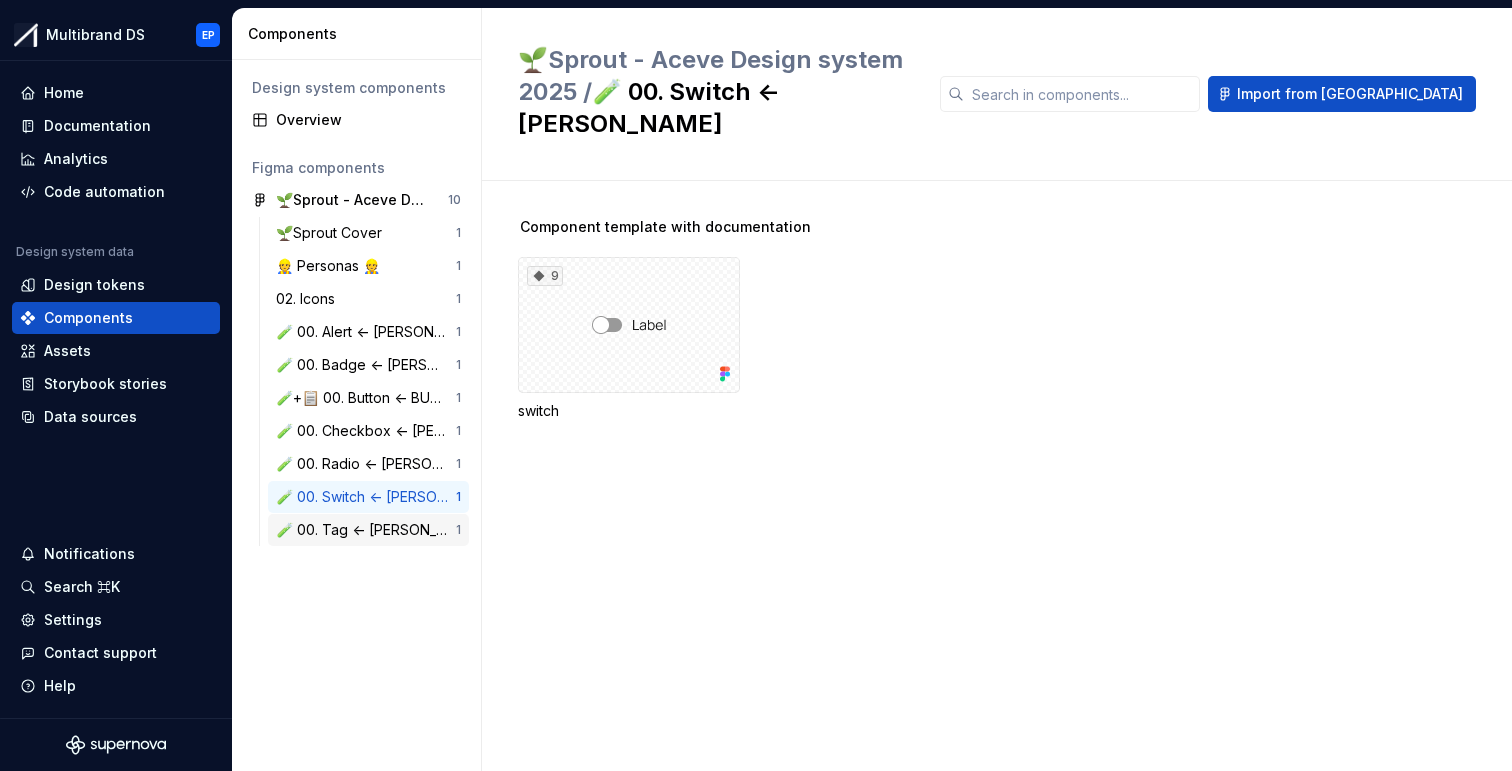 click on "🧪 00. Tag <- [PERSON_NAME]" at bounding box center (366, 530) 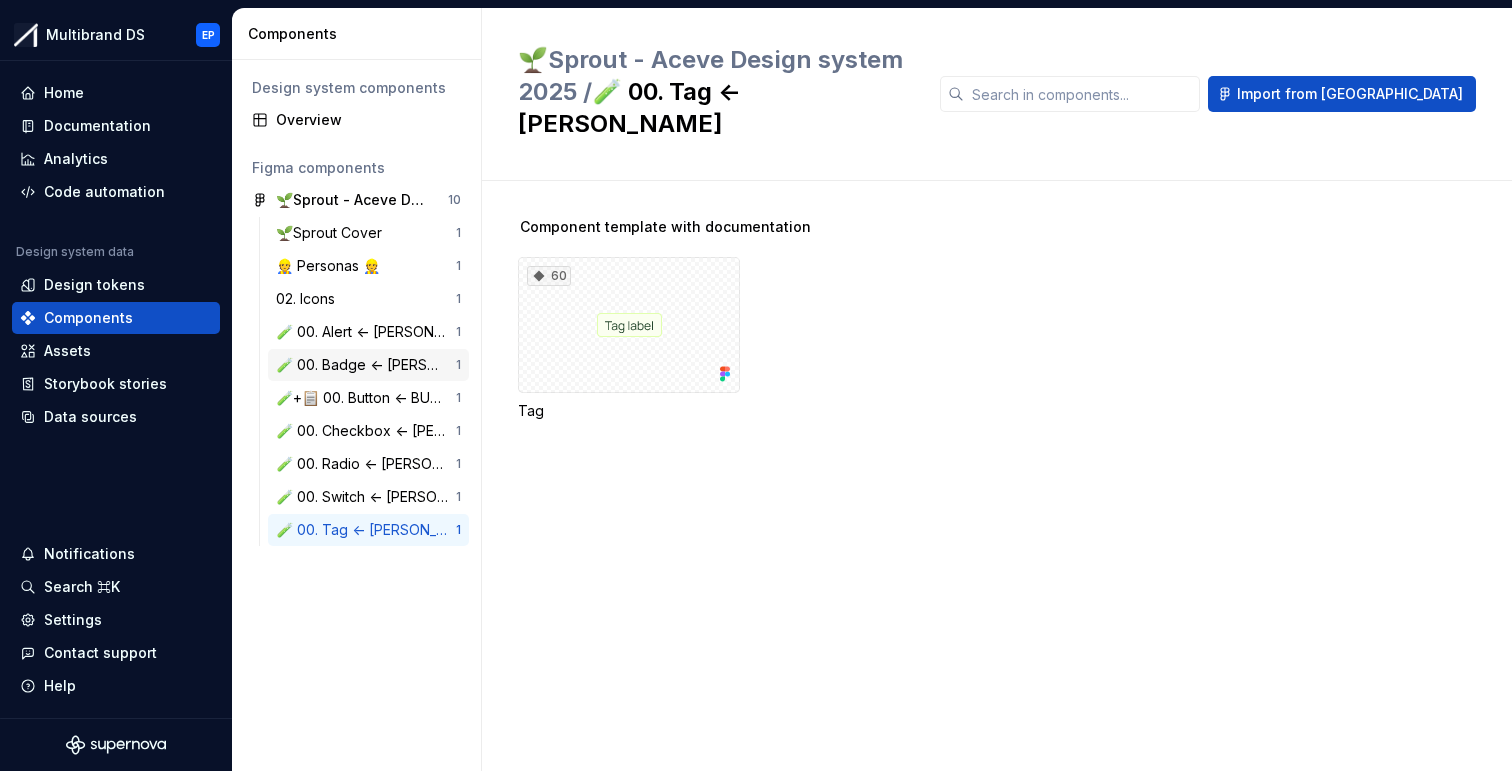 click on "🧪 00. Badge <- [PERSON_NAME]" at bounding box center (366, 365) 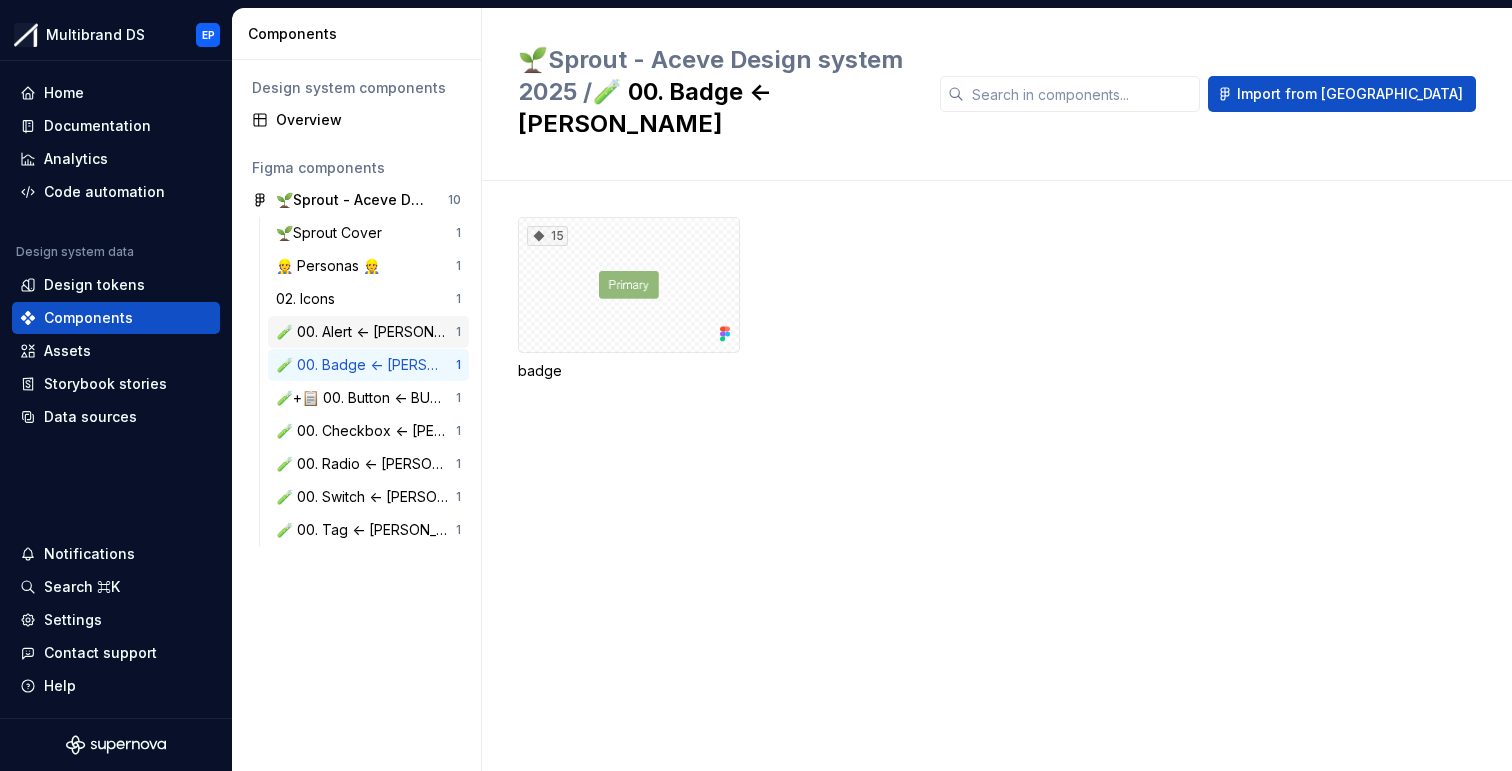 click on "🧪 00. Alert <- [PERSON_NAME]" at bounding box center (366, 332) 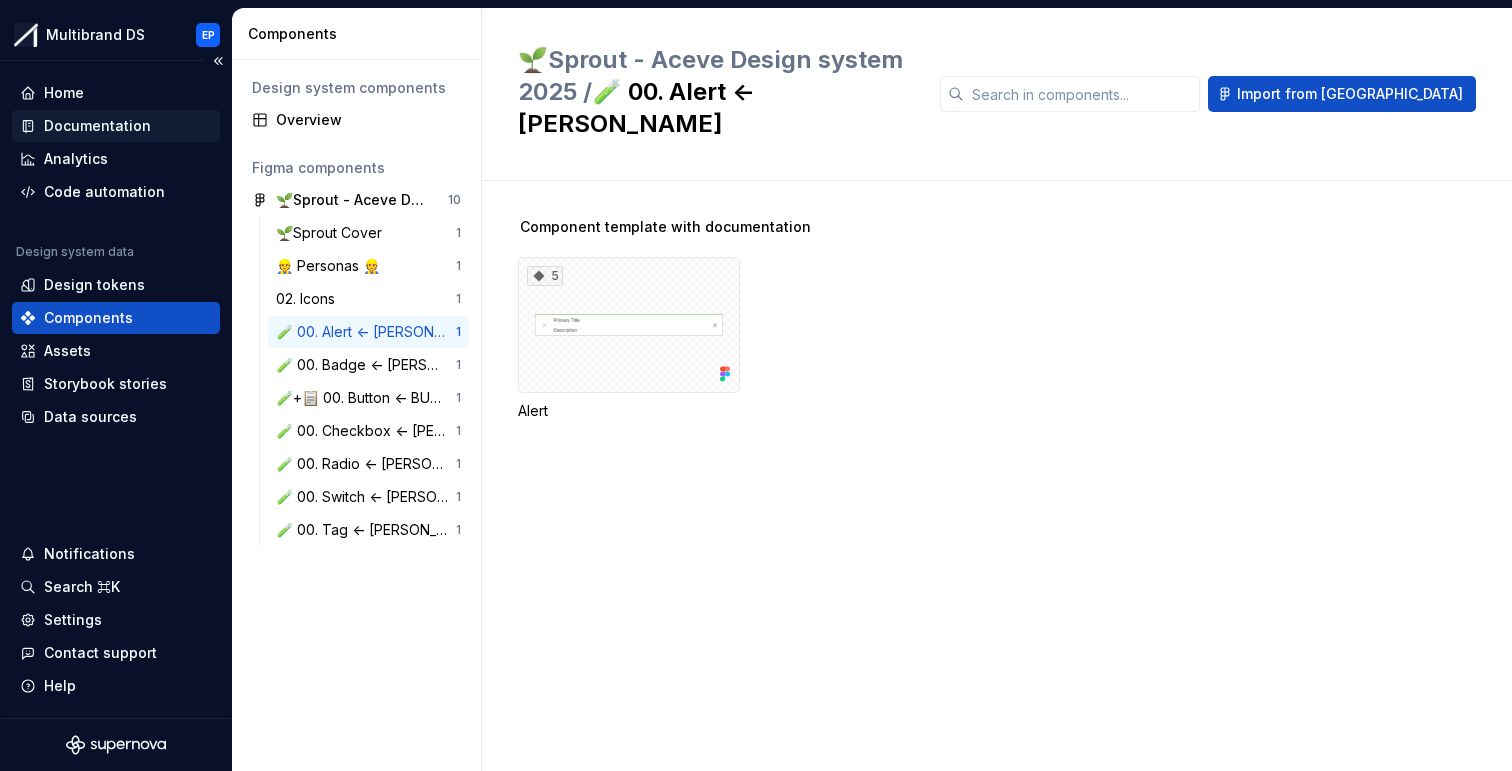 click on "Documentation" at bounding box center [116, 126] 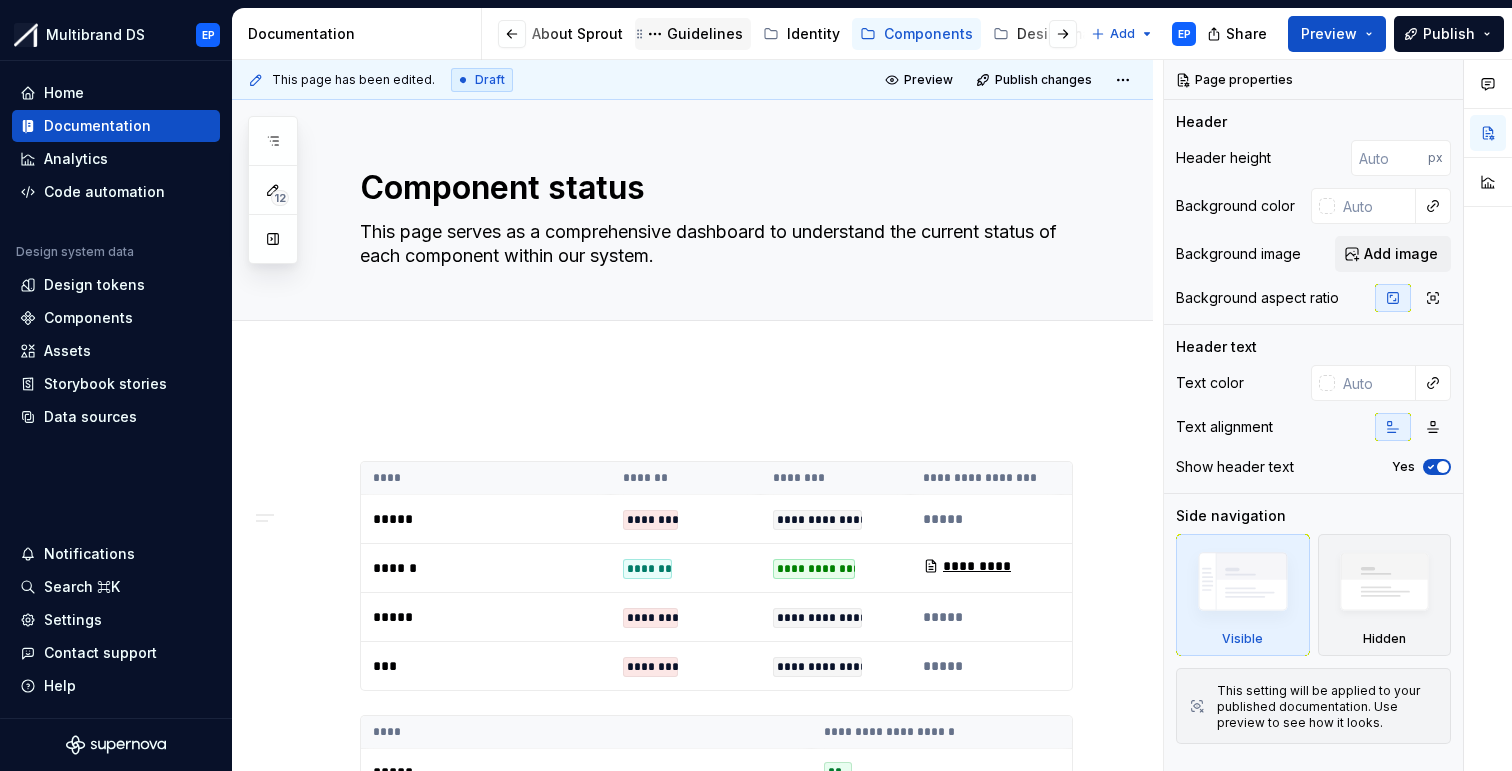 scroll, scrollTop: 0, scrollLeft: 207, axis: horizontal 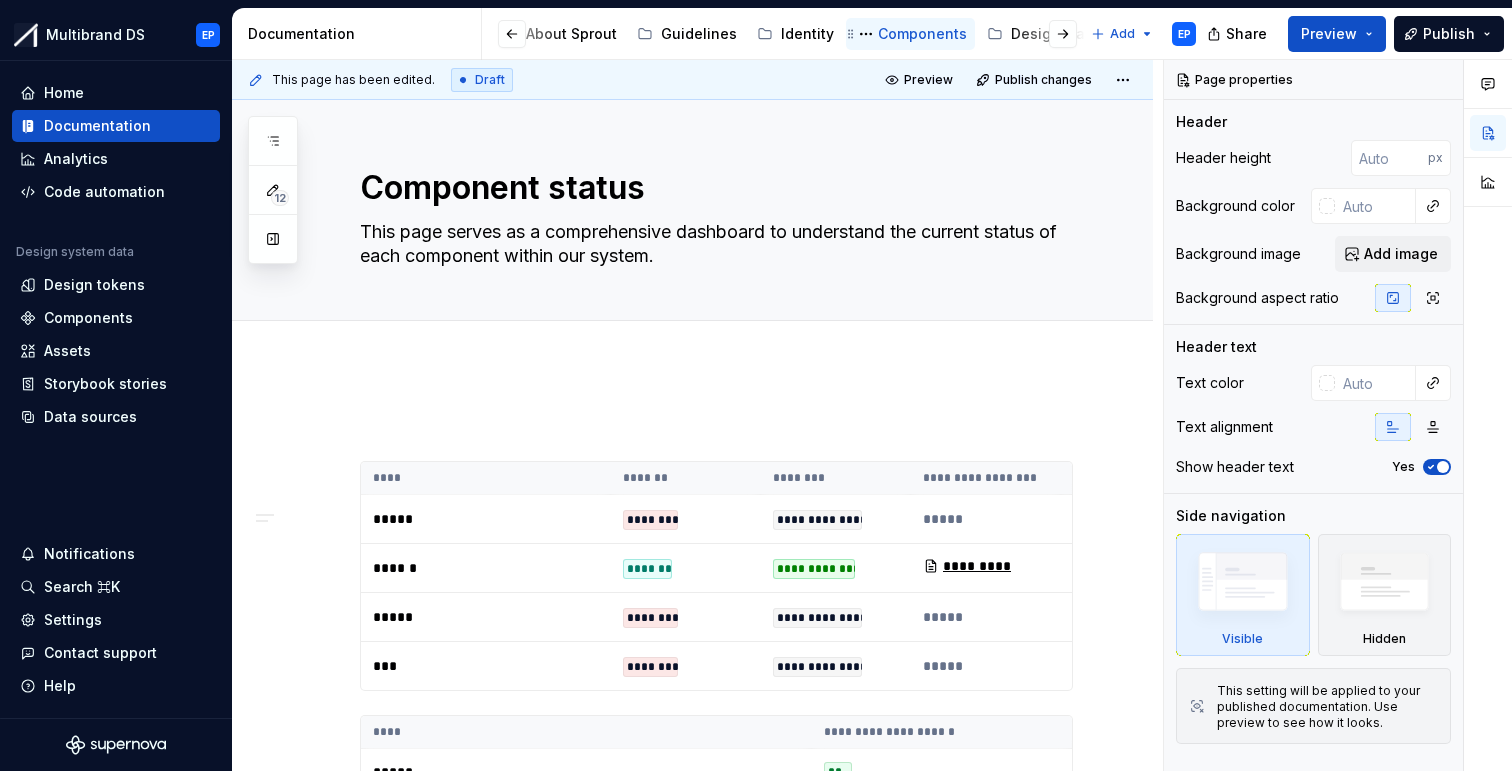 click on "Components" at bounding box center (922, 34) 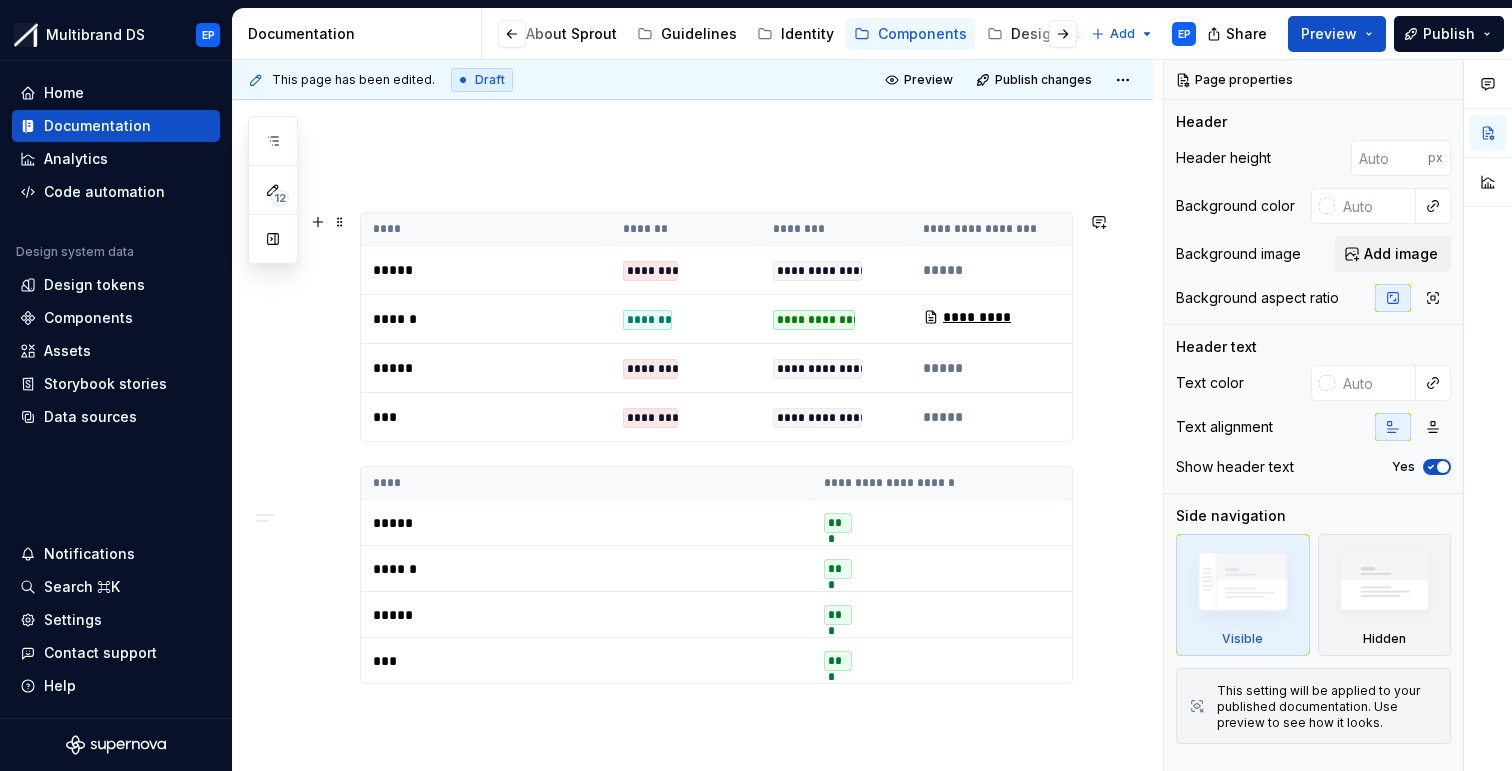 scroll, scrollTop: 245, scrollLeft: 0, axis: vertical 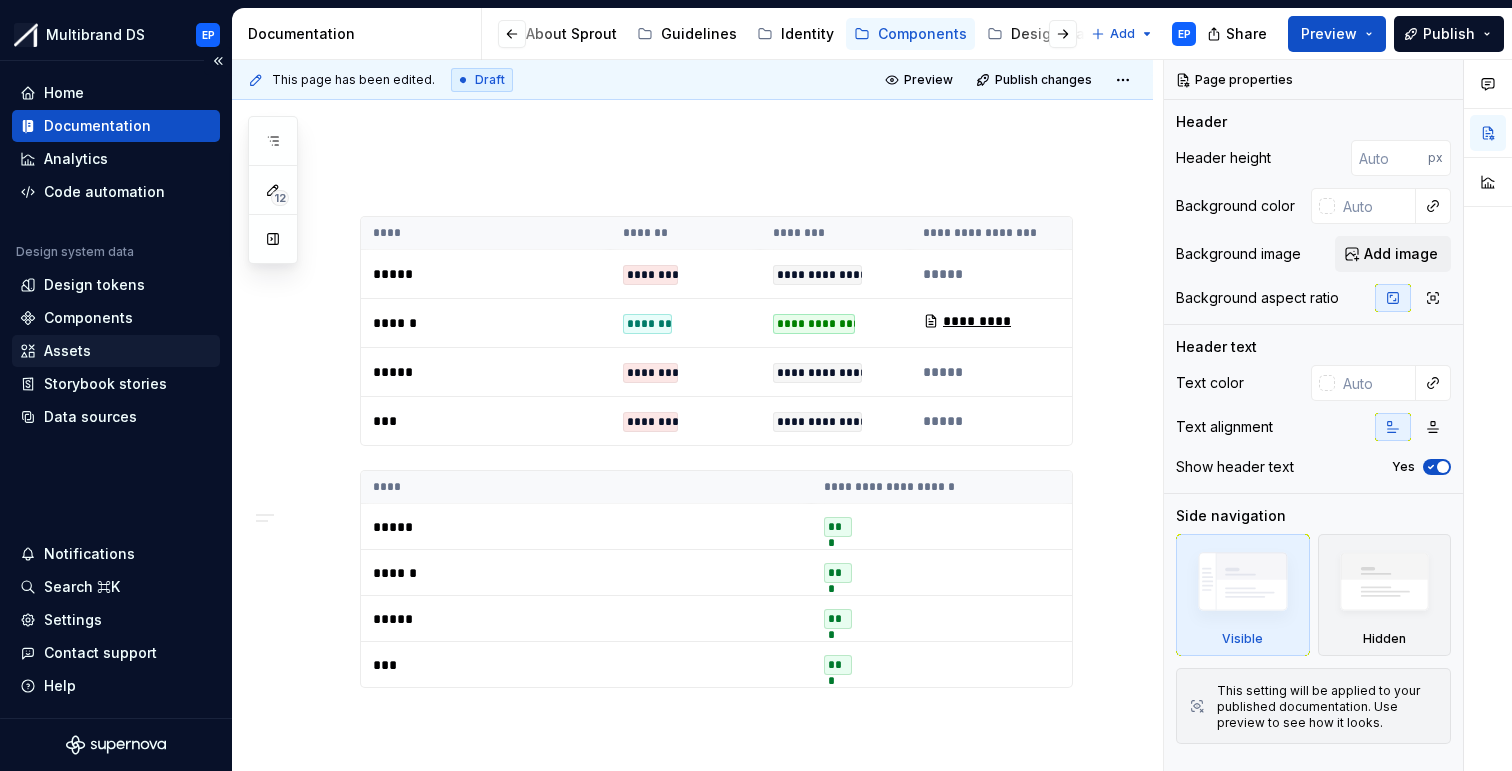 click on "Assets" at bounding box center (116, 351) 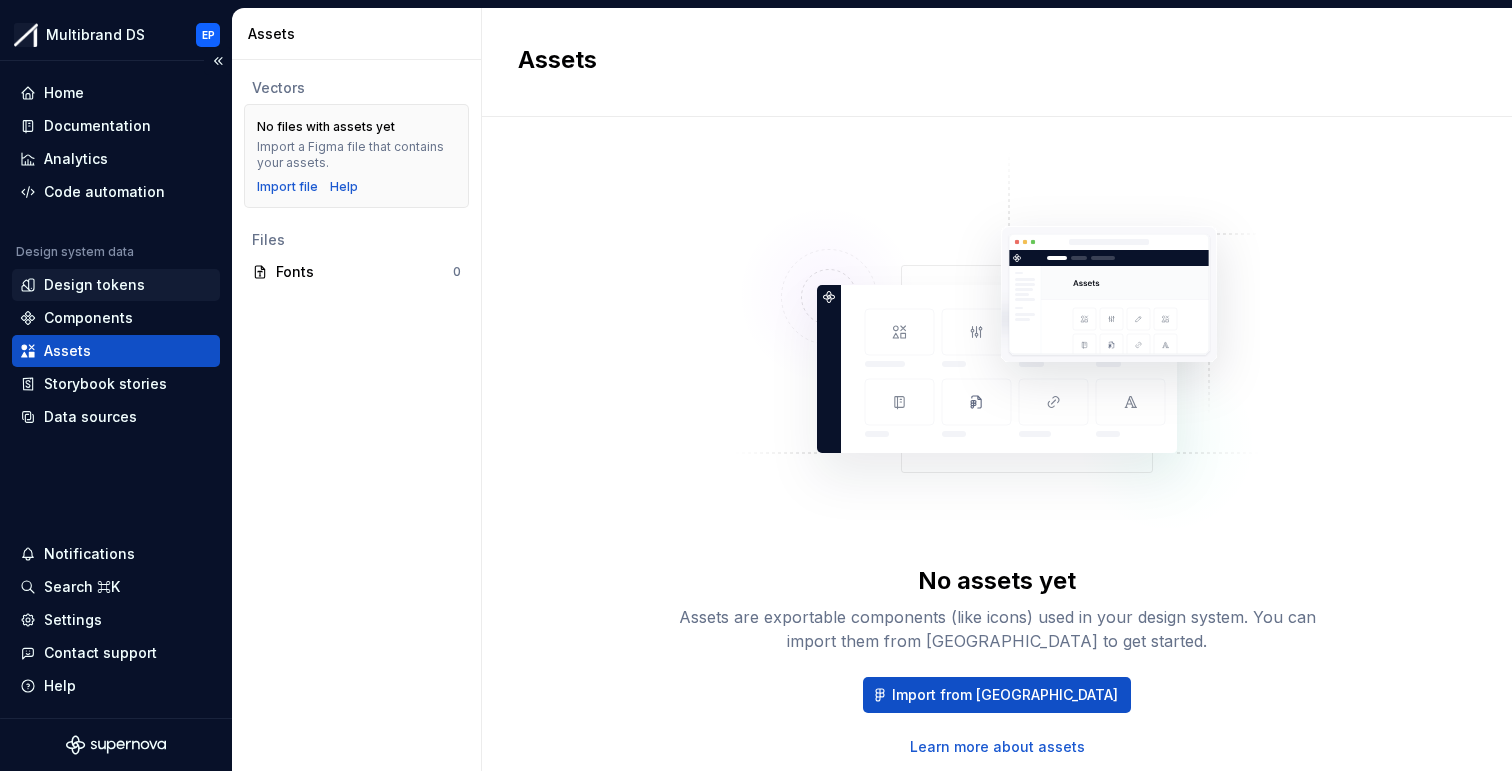 click on "Design tokens" at bounding box center (94, 285) 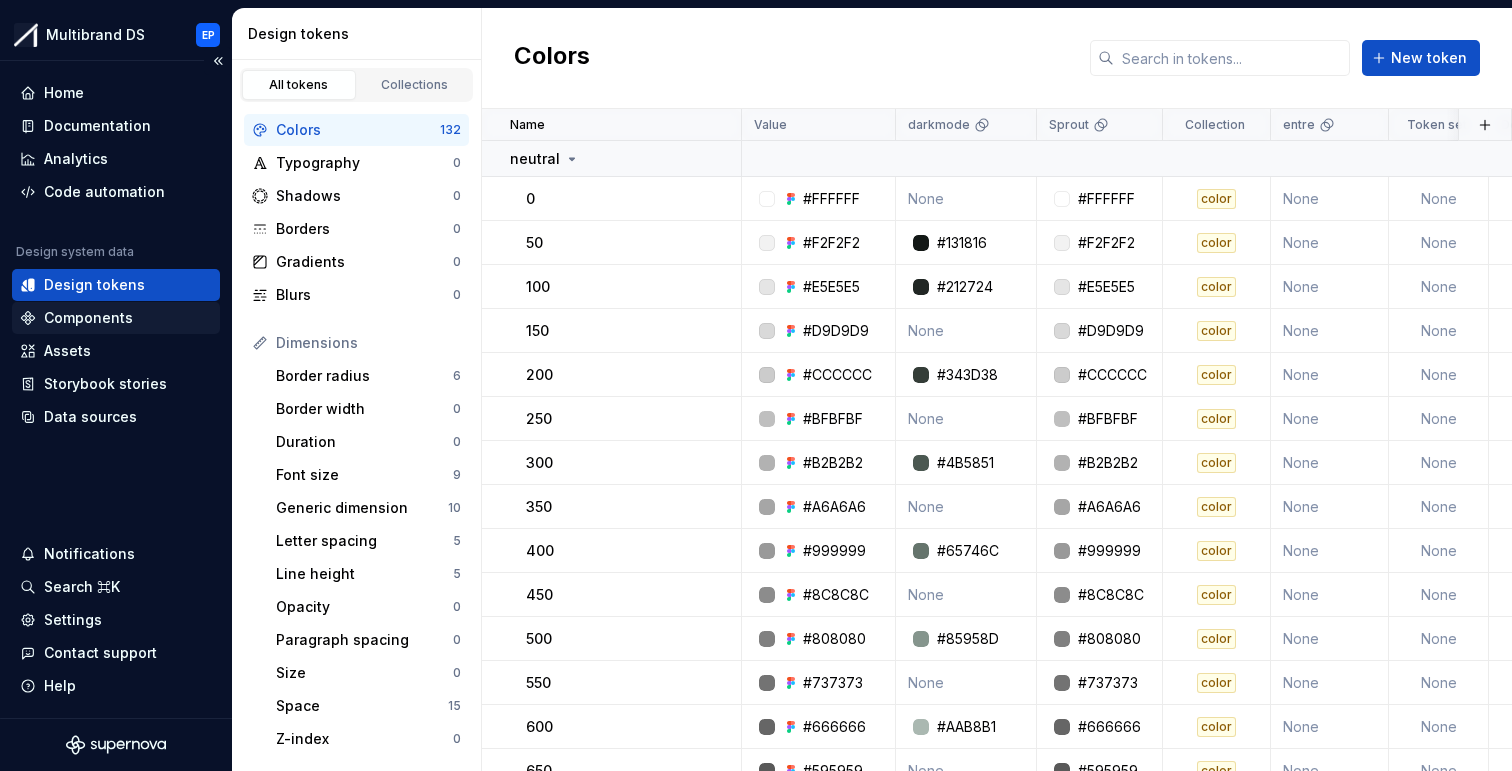 click on "Components" at bounding box center [116, 318] 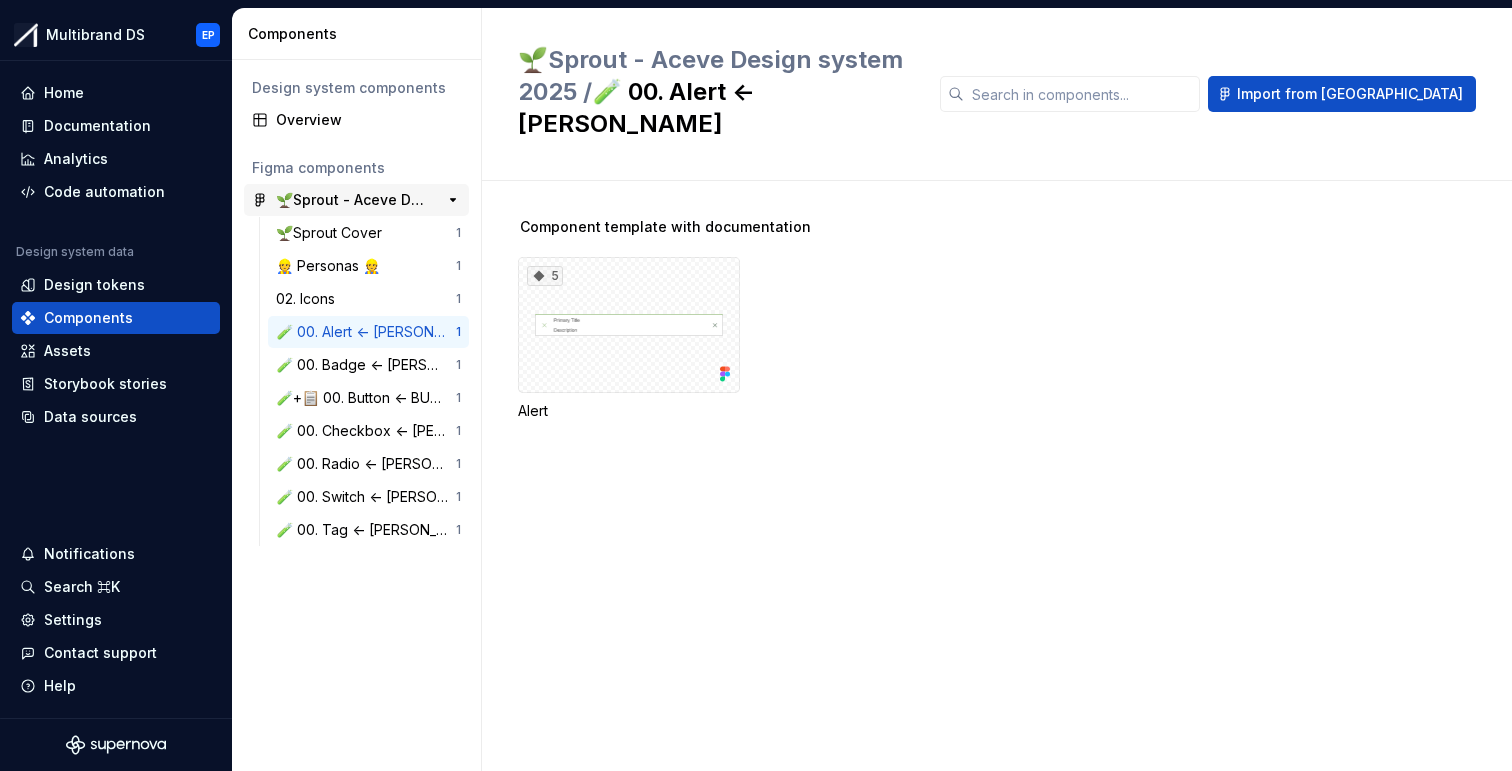 click on "🌱Sprout - Aceve Design system 2025" at bounding box center (350, 200) 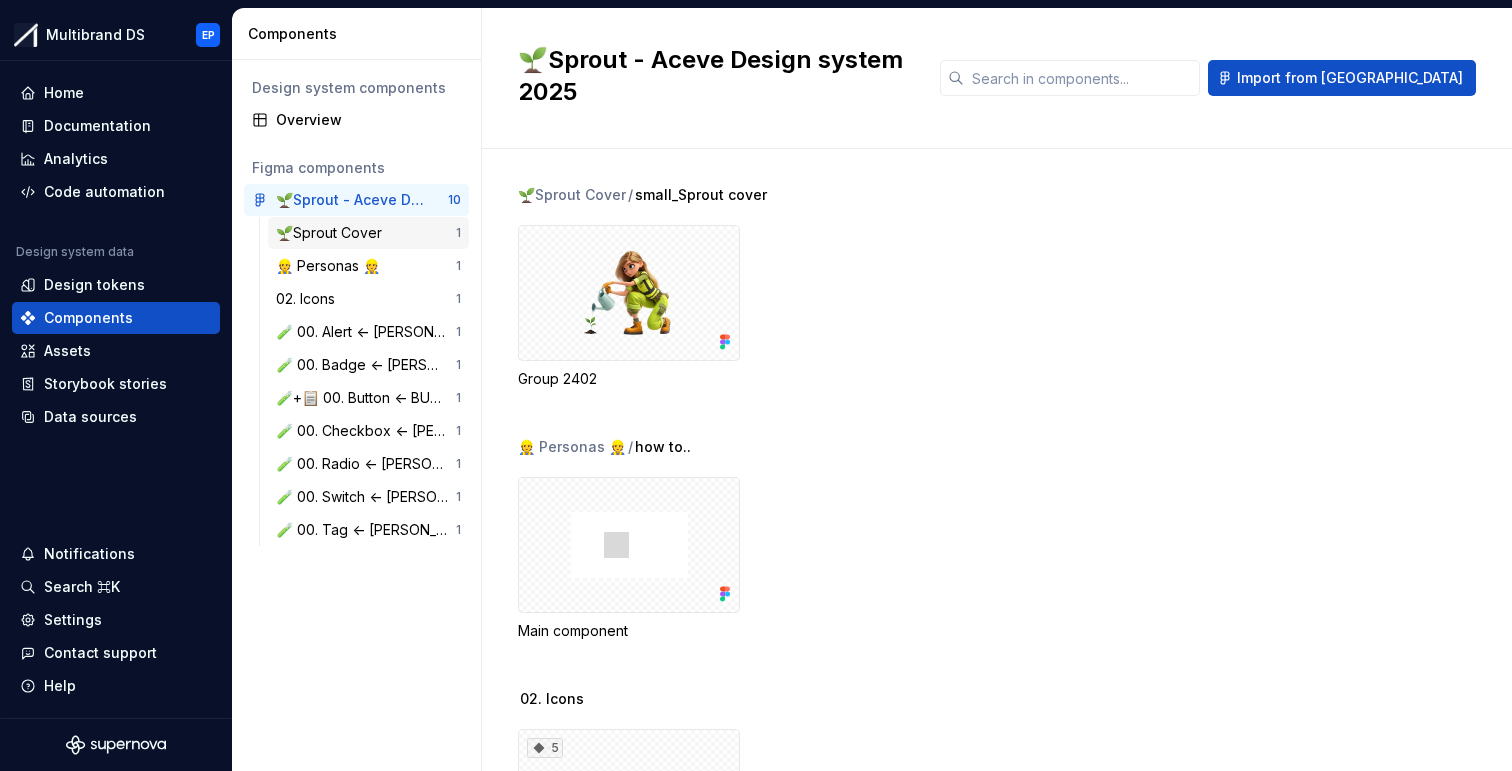 click on "🌱Sprout Cover" at bounding box center (333, 233) 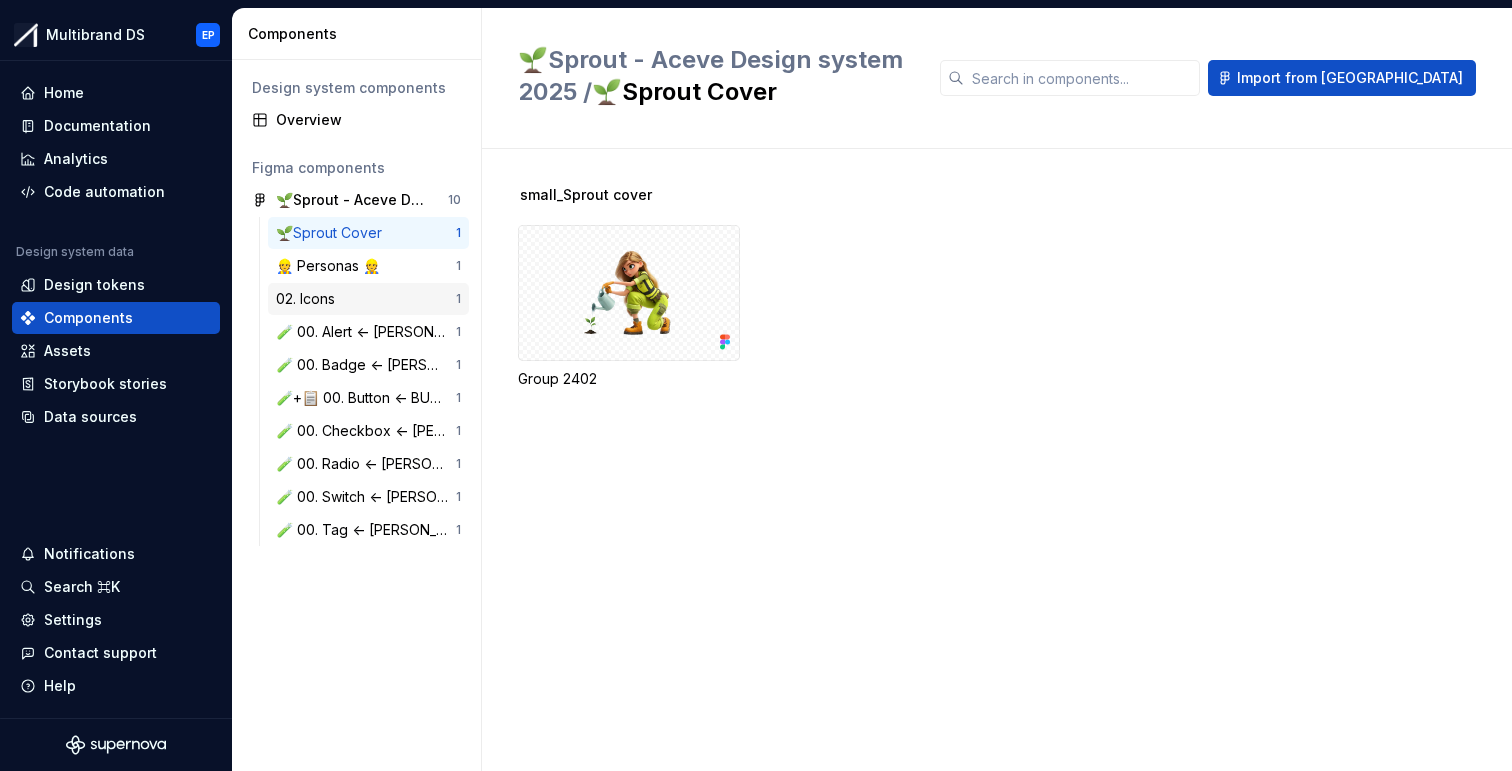 click on "02. Icons" at bounding box center (366, 299) 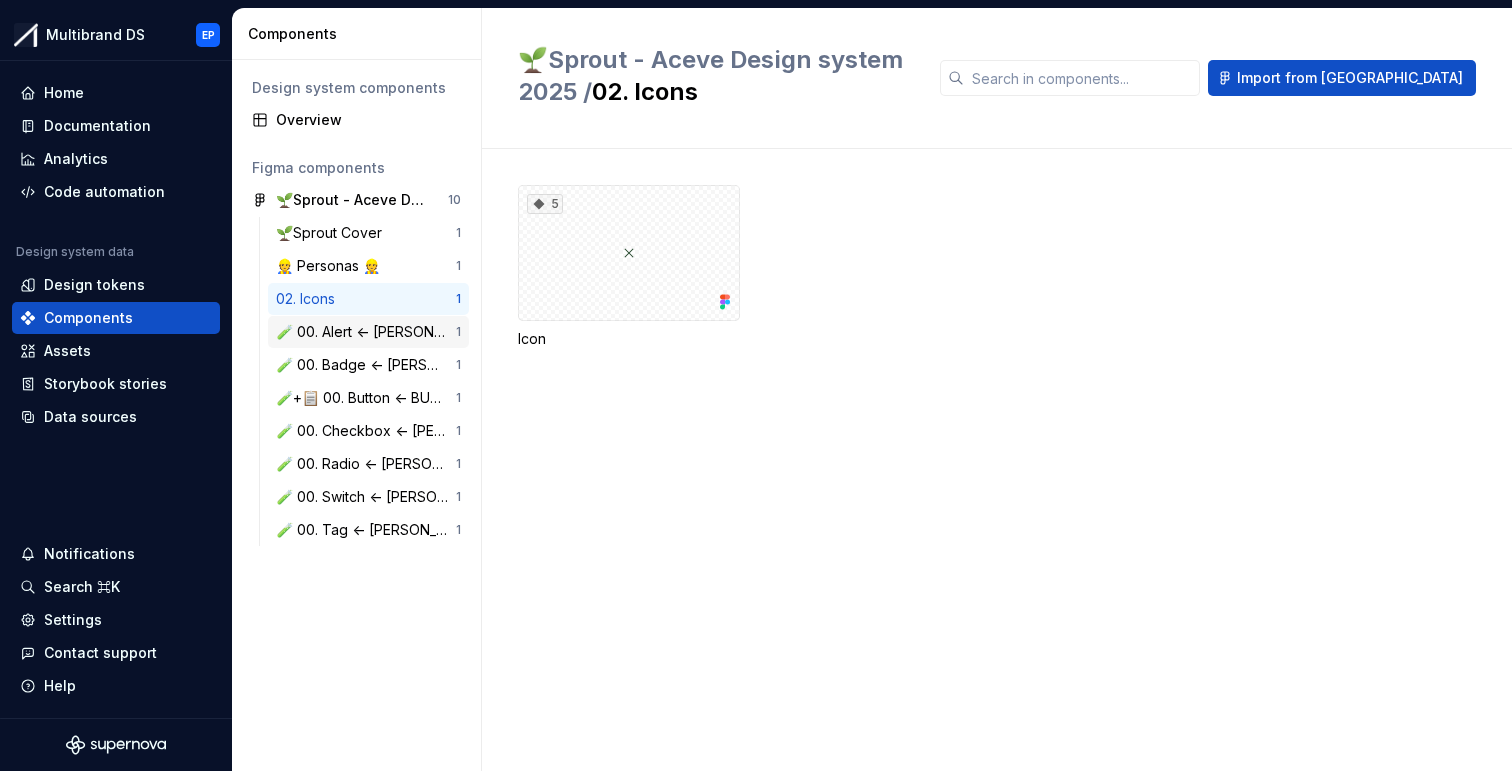 click on "🧪 00. Alert <- [PERSON_NAME]" at bounding box center [366, 332] 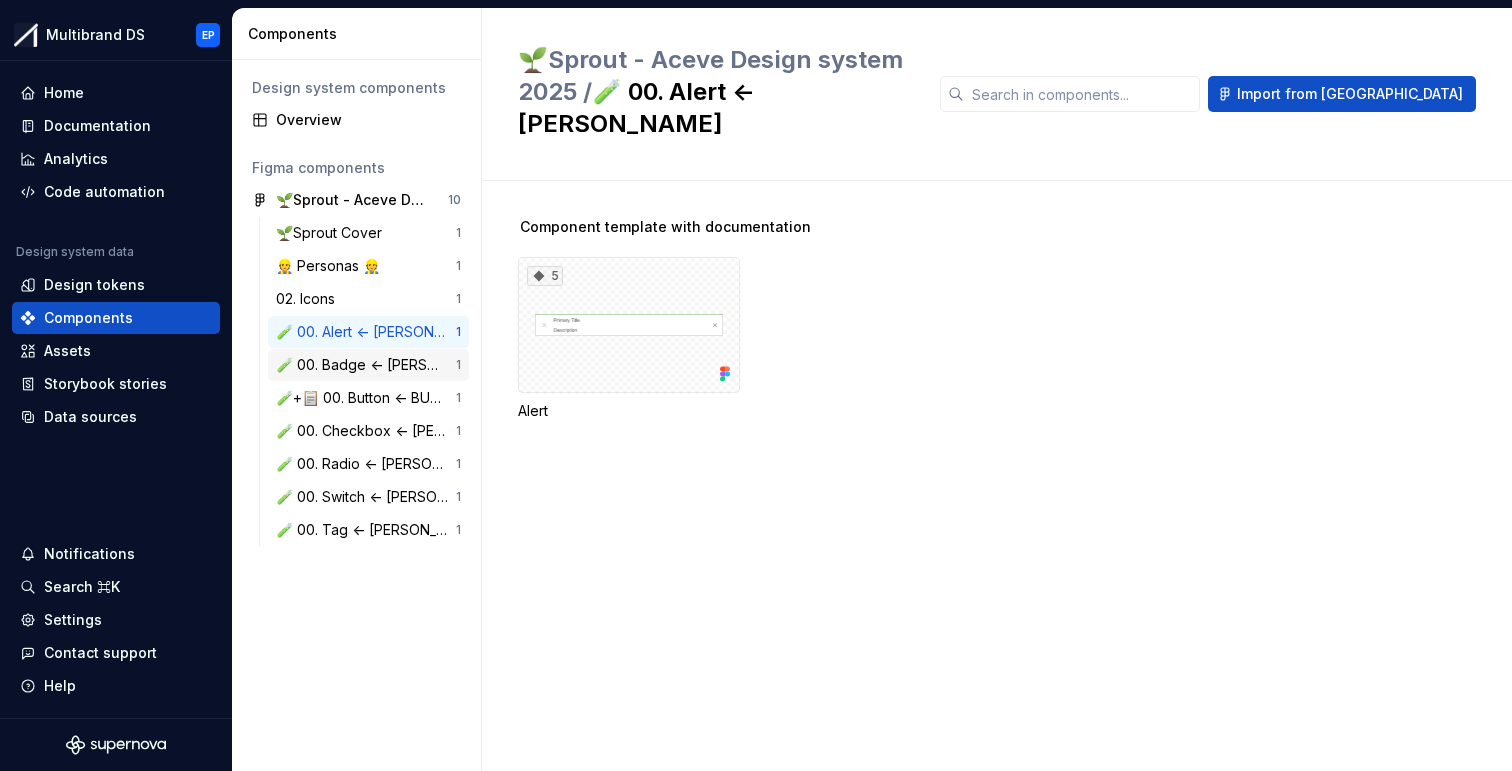click on "🧪 00. Badge <- [PERSON_NAME]" at bounding box center (366, 365) 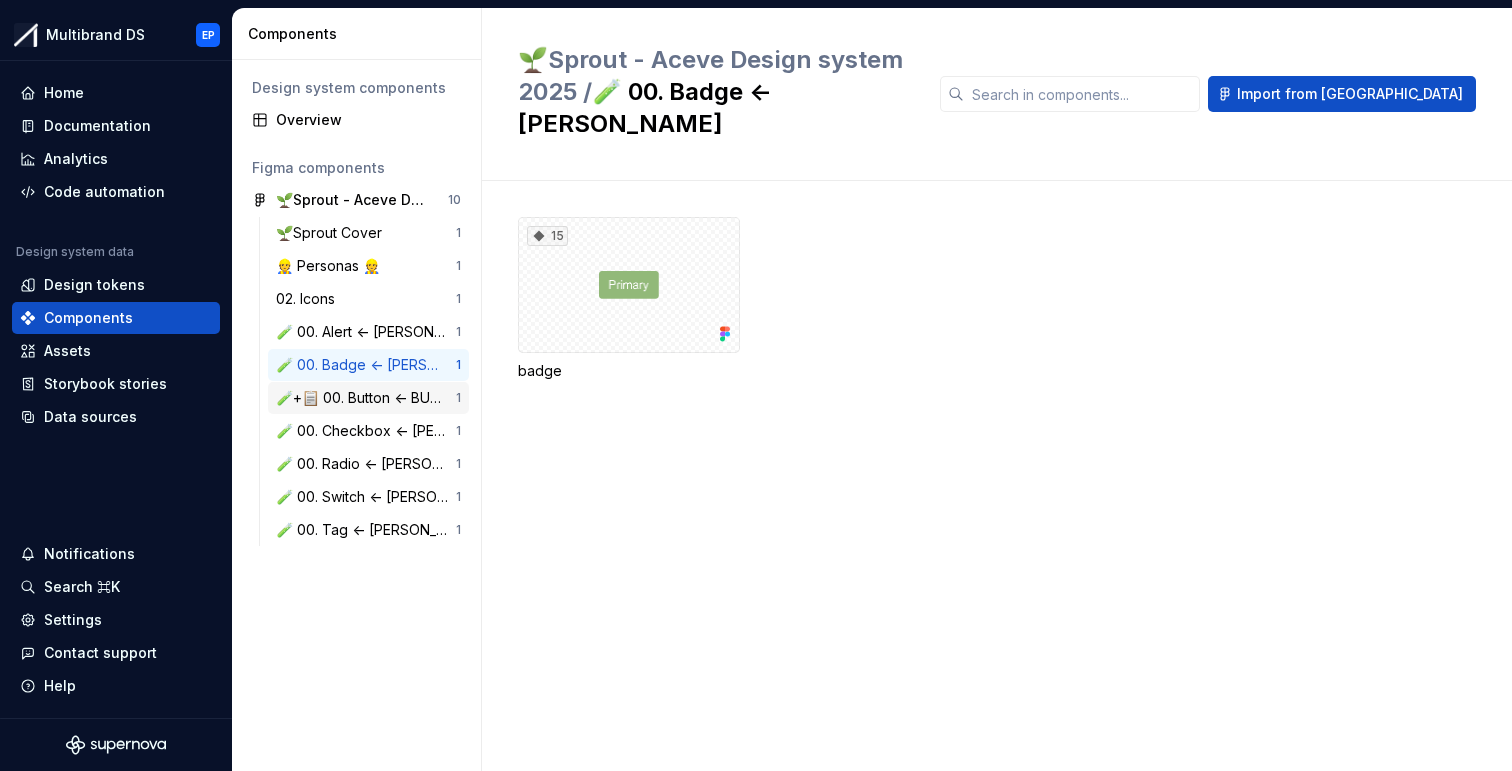 click on "🧪+📋 00. Button <- BURAK" at bounding box center [366, 398] 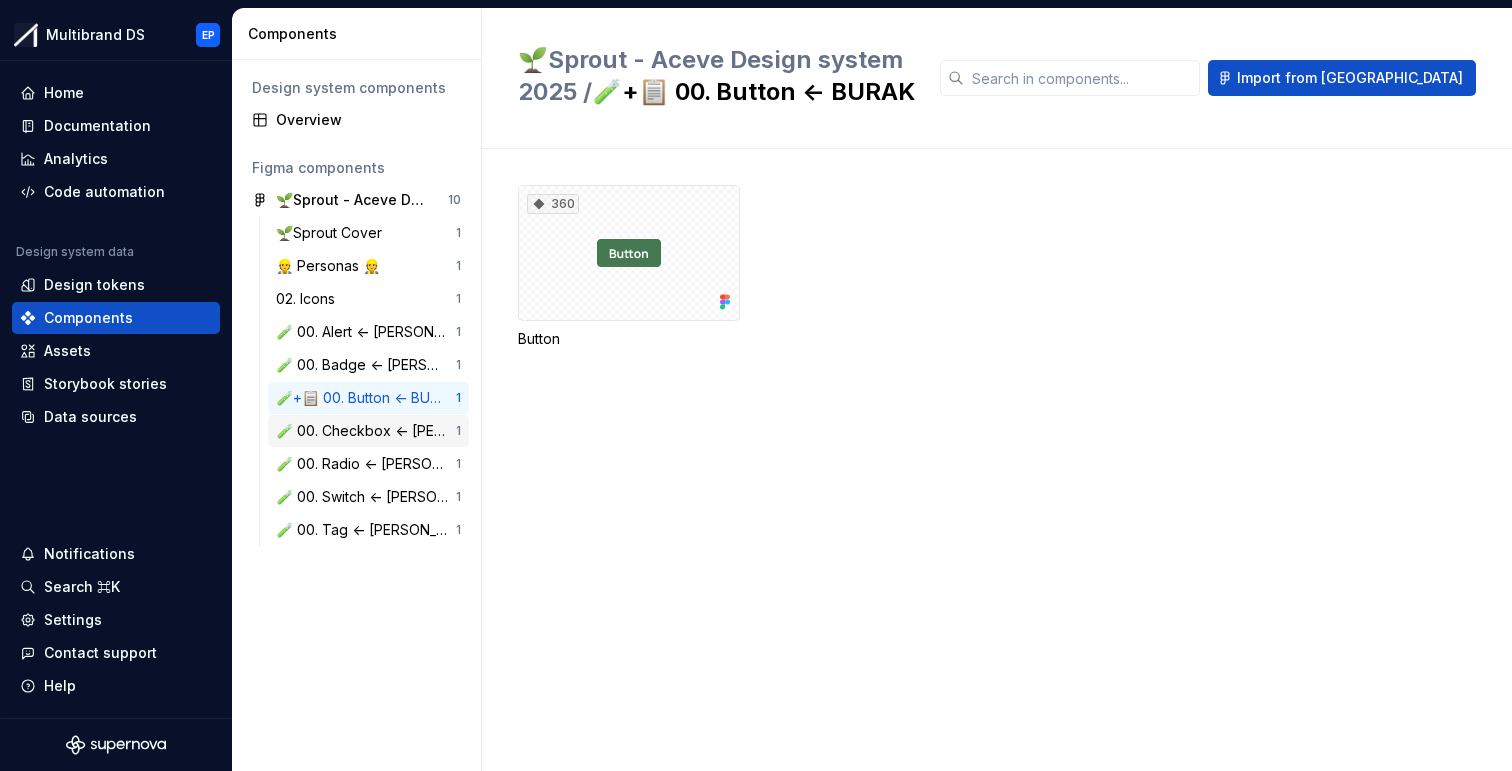 click on "🧪 00. Checkbox <- [PERSON_NAME]" at bounding box center [366, 431] 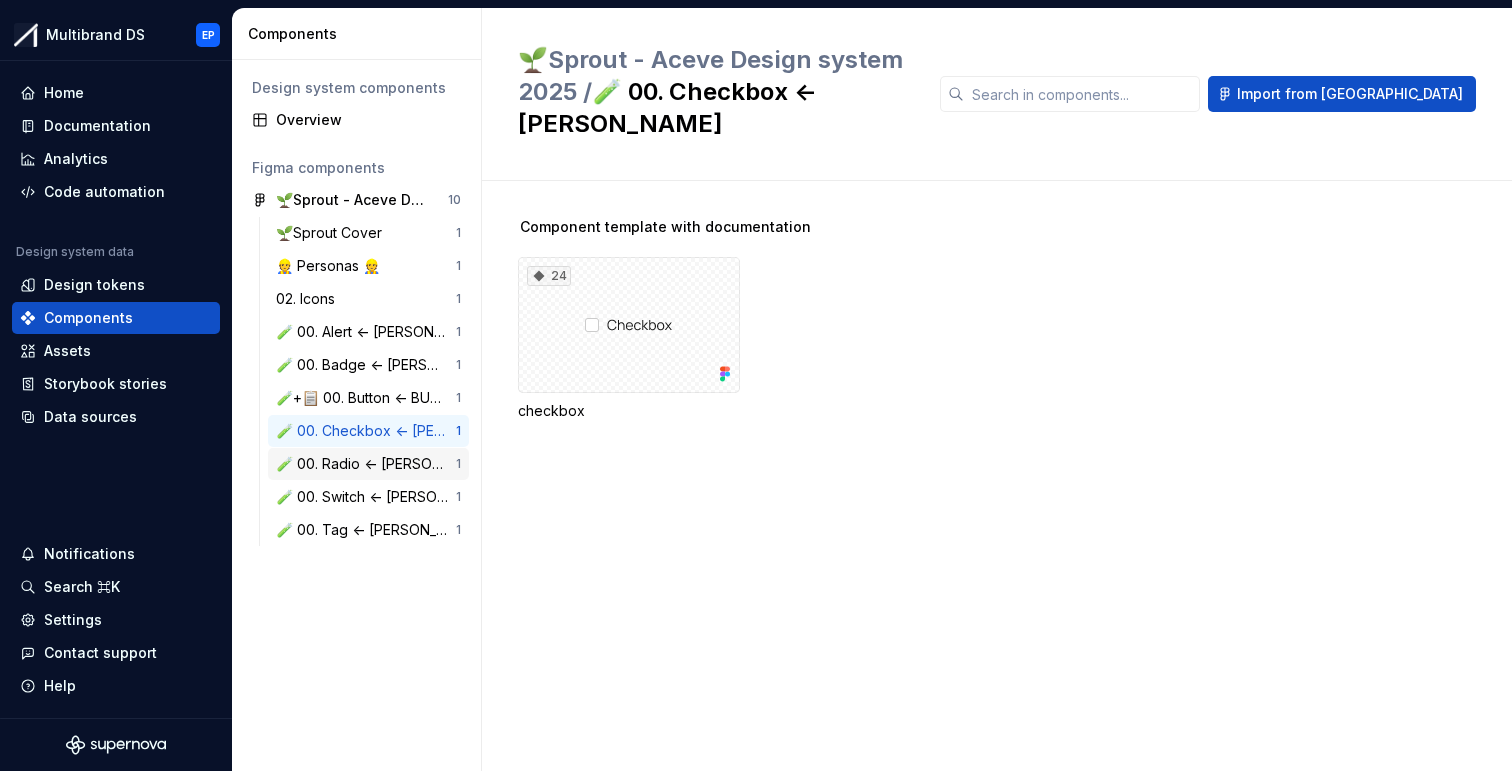 click on "🧪 00. Radio <- [PERSON_NAME]" at bounding box center (366, 464) 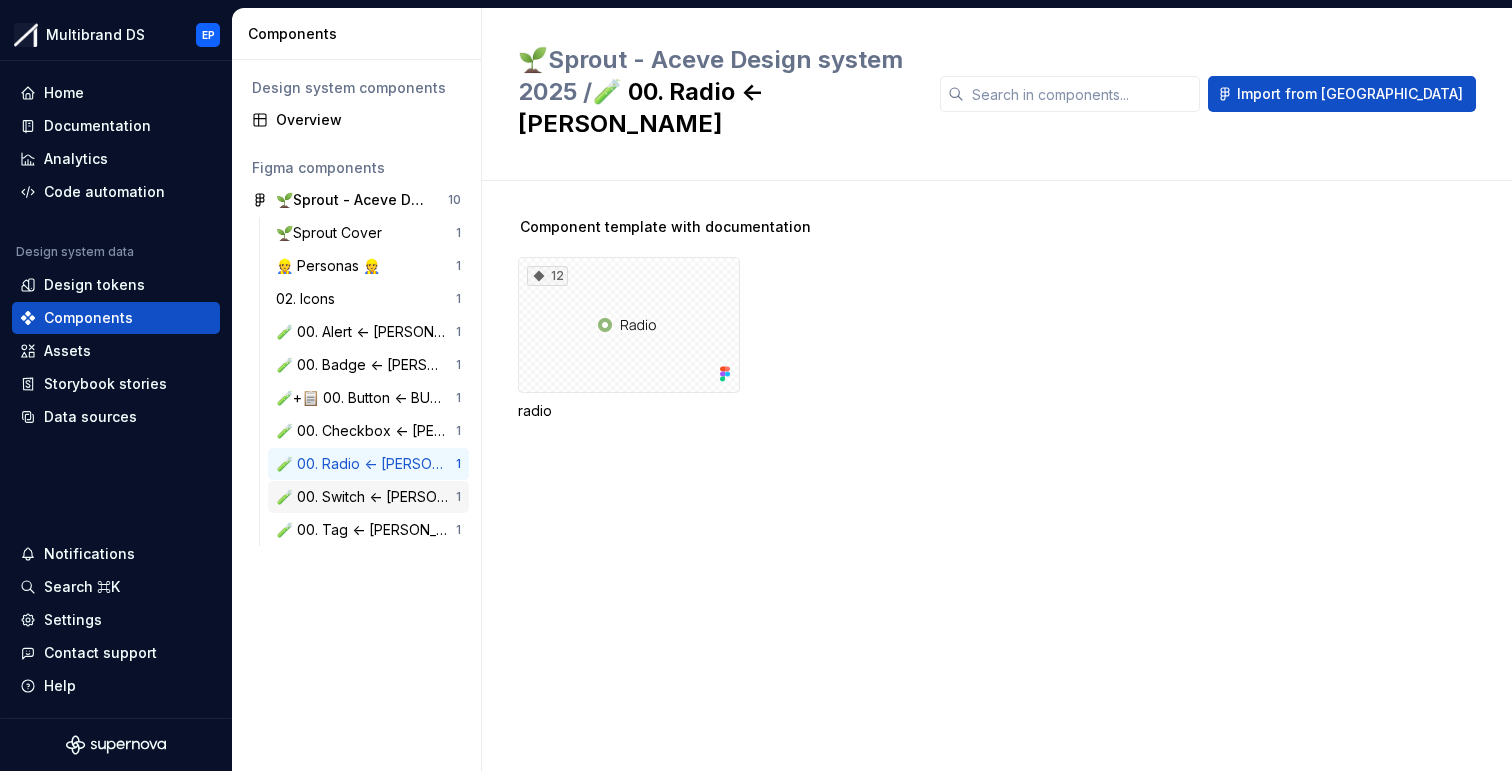 click on "🧪 00. Switch <- [PERSON_NAME]" at bounding box center [366, 497] 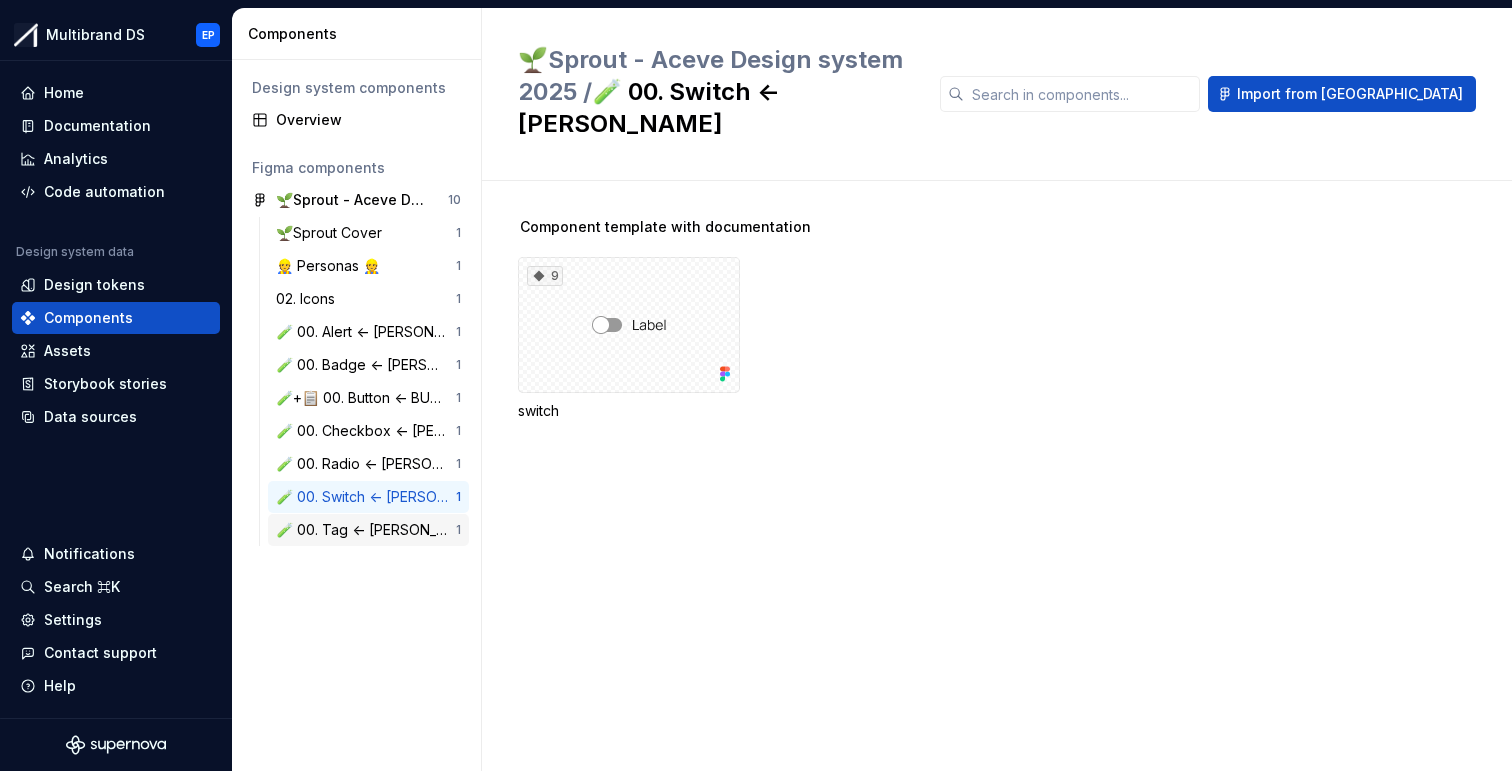 click on "🧪 00. Tag <- [PERSON_NAME]" at bounding box center [366, 530] 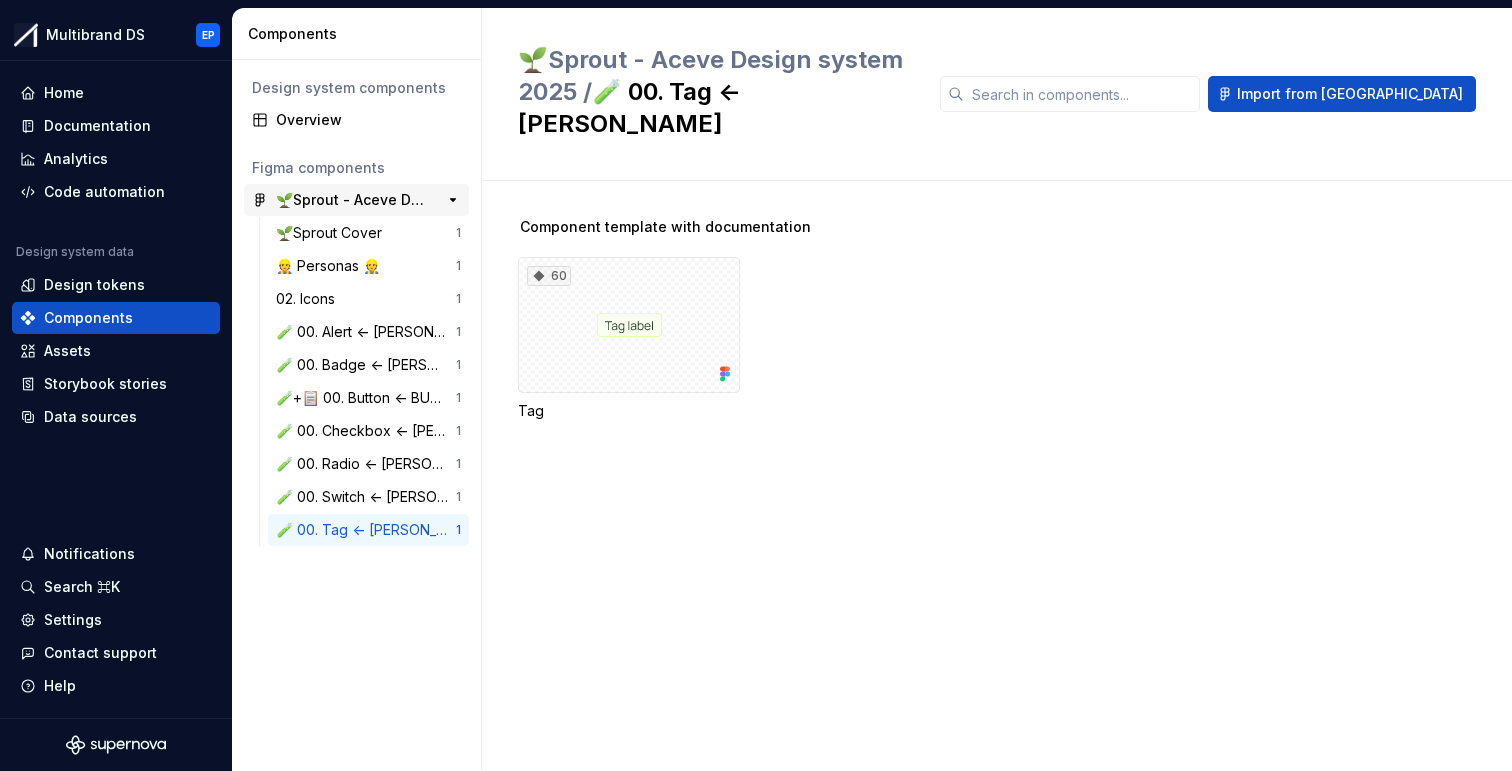 click on "🌱Sprout - Aceve Design system 2025" at bounding box center [350, 200] 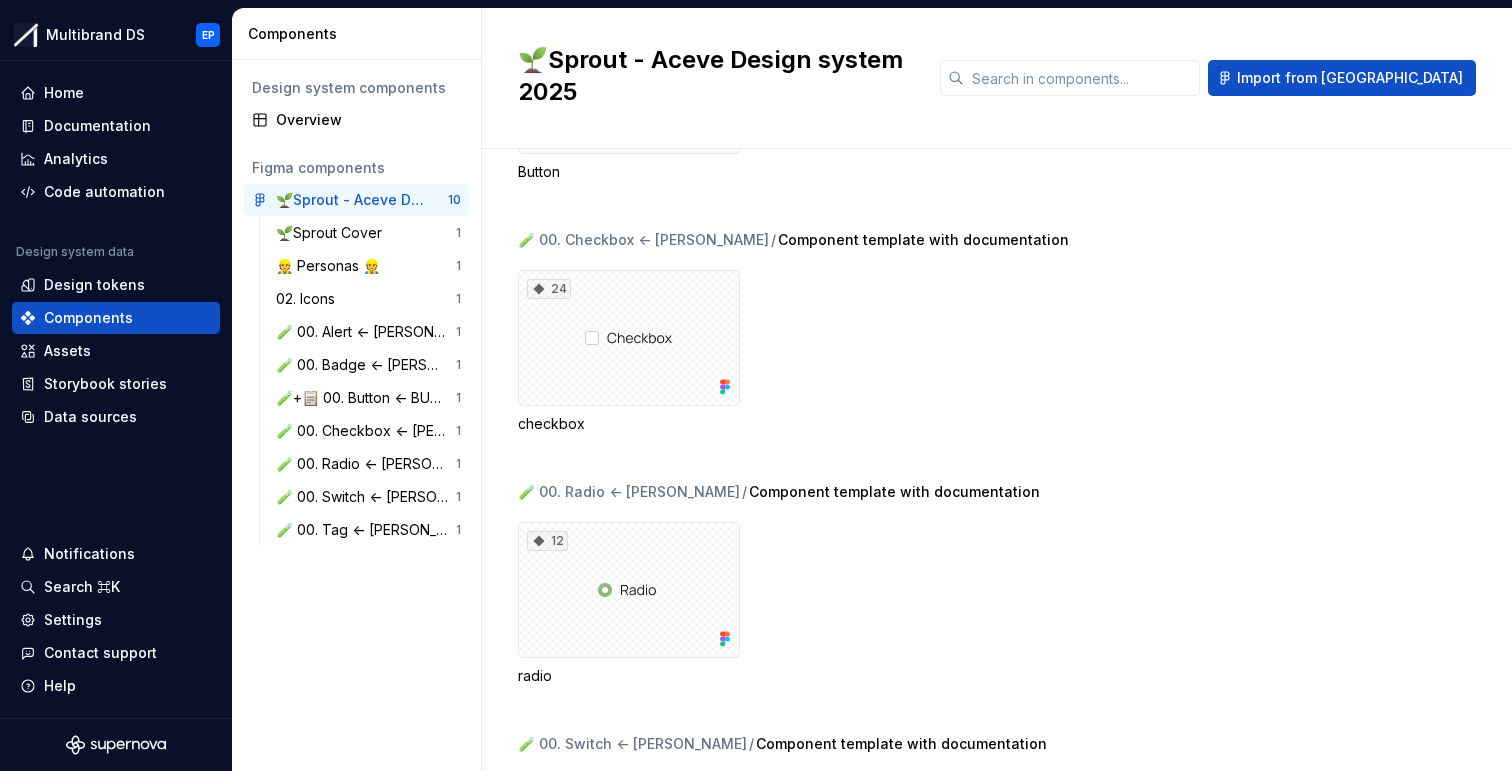 scroll, scrollTop: 1432, scrollLeft: 0, axis: vertical 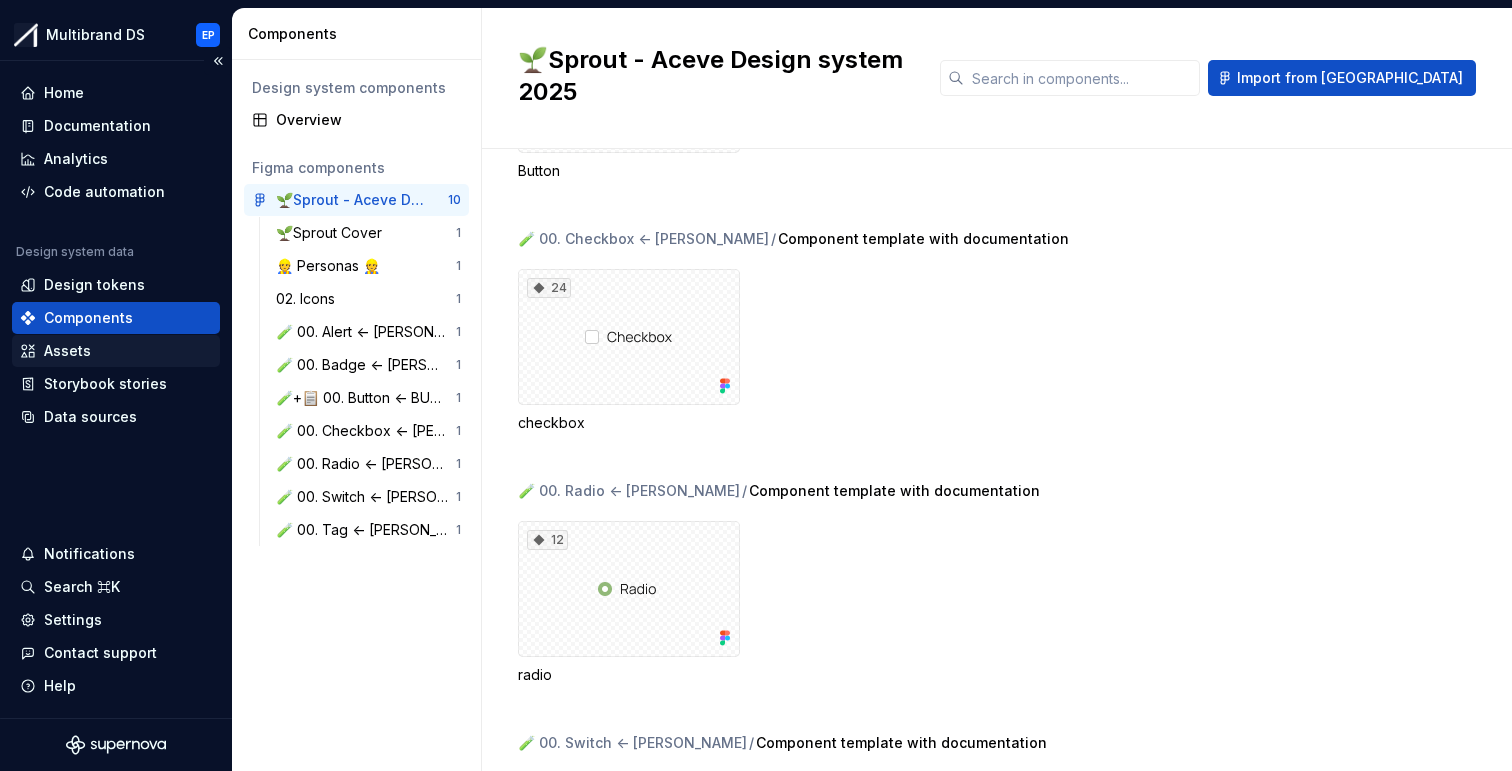 click on "Assets" at bounding box center [116, 351] 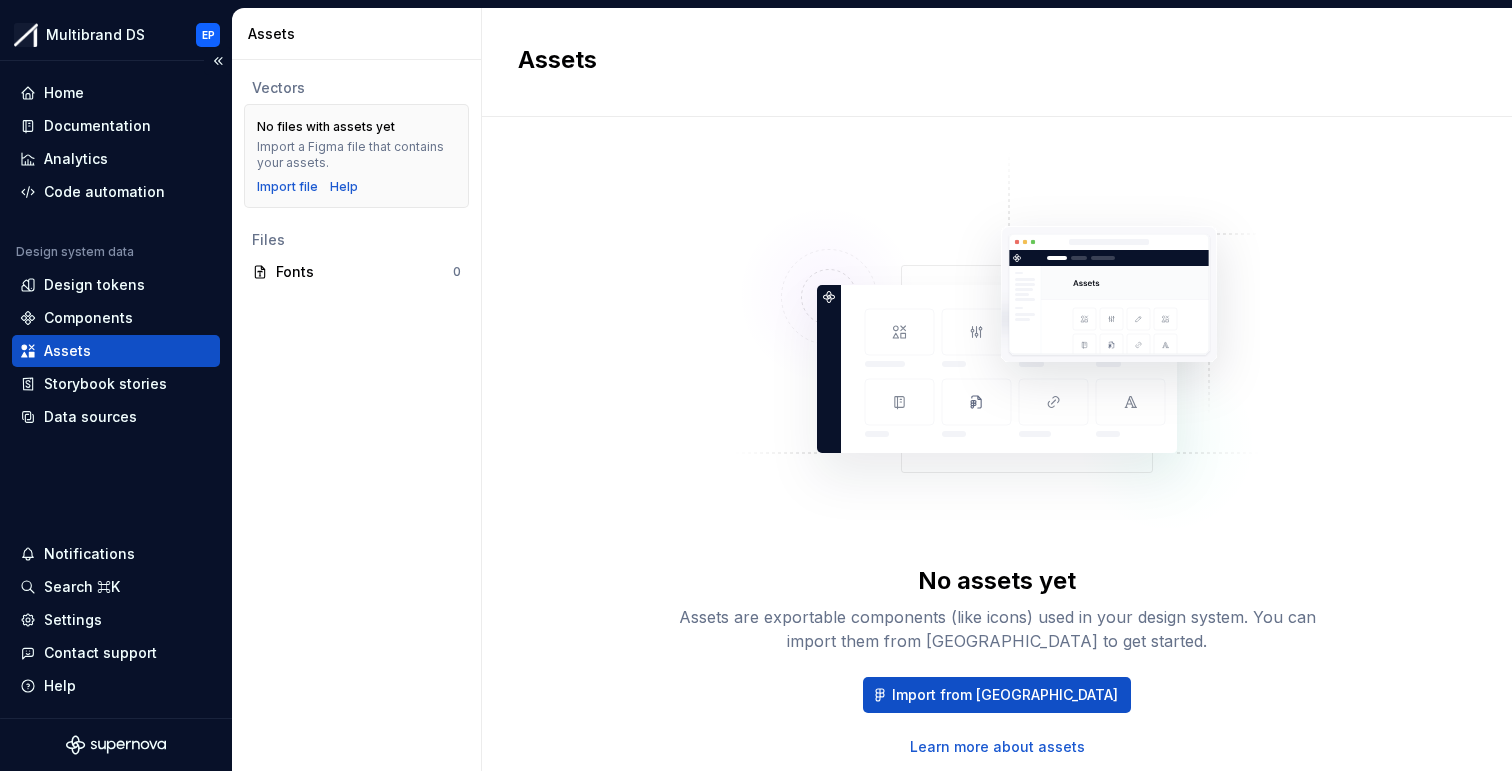 click on "Assets" at bounding box center (116, 351) 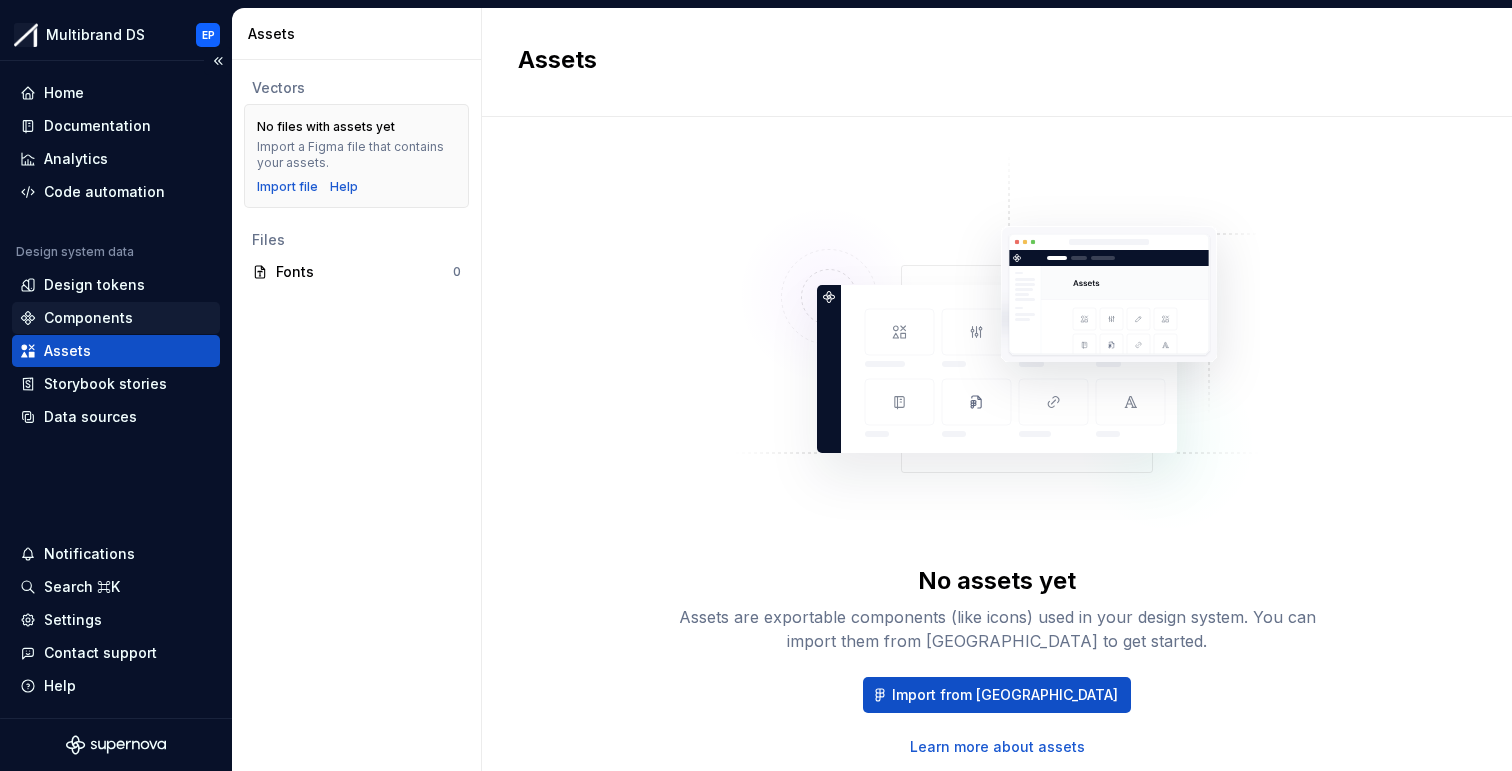 click on "Components" at bounding box center (88, 318) 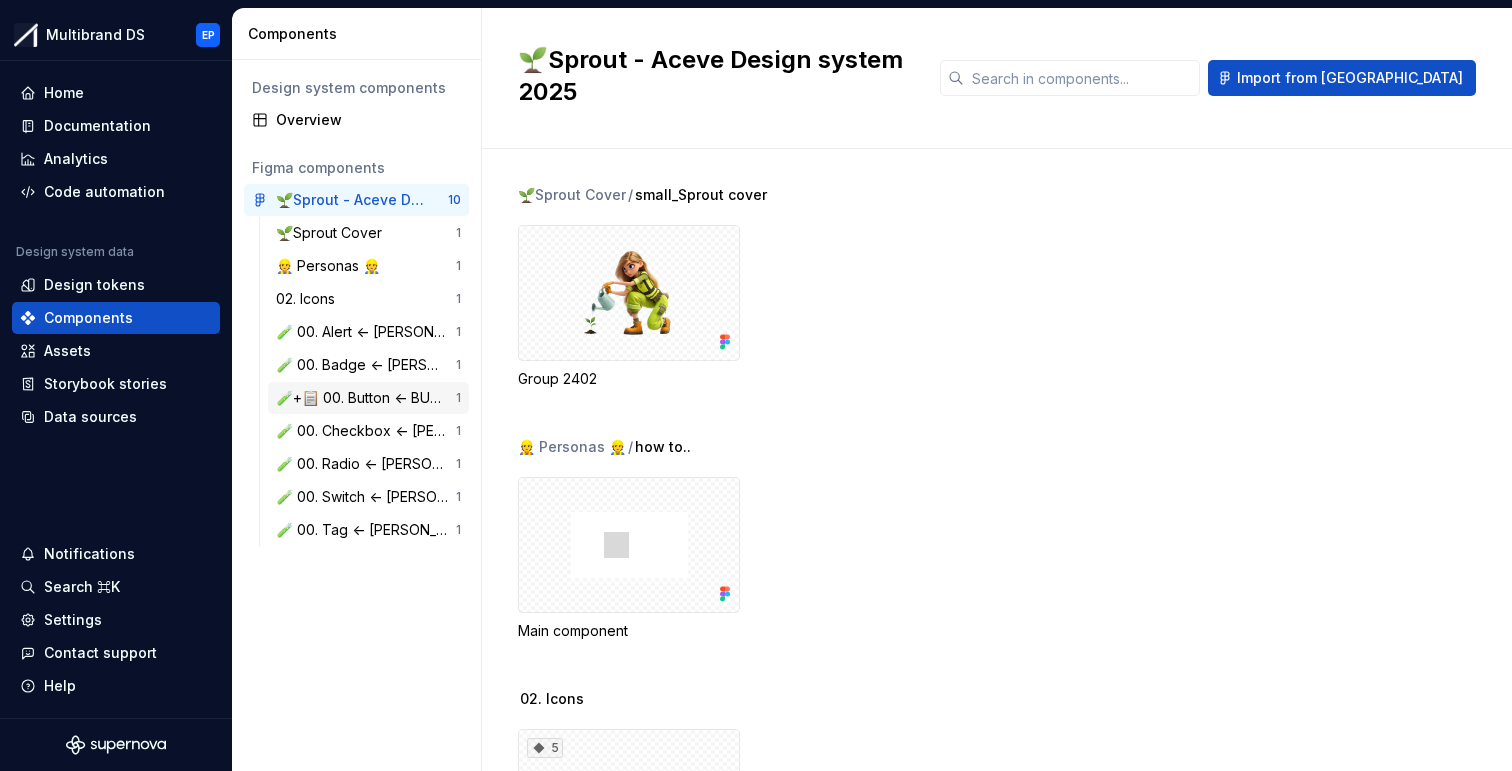 click on "🧪+📋 00. Button <- BURAK 1" at bounding box center [368, 398] 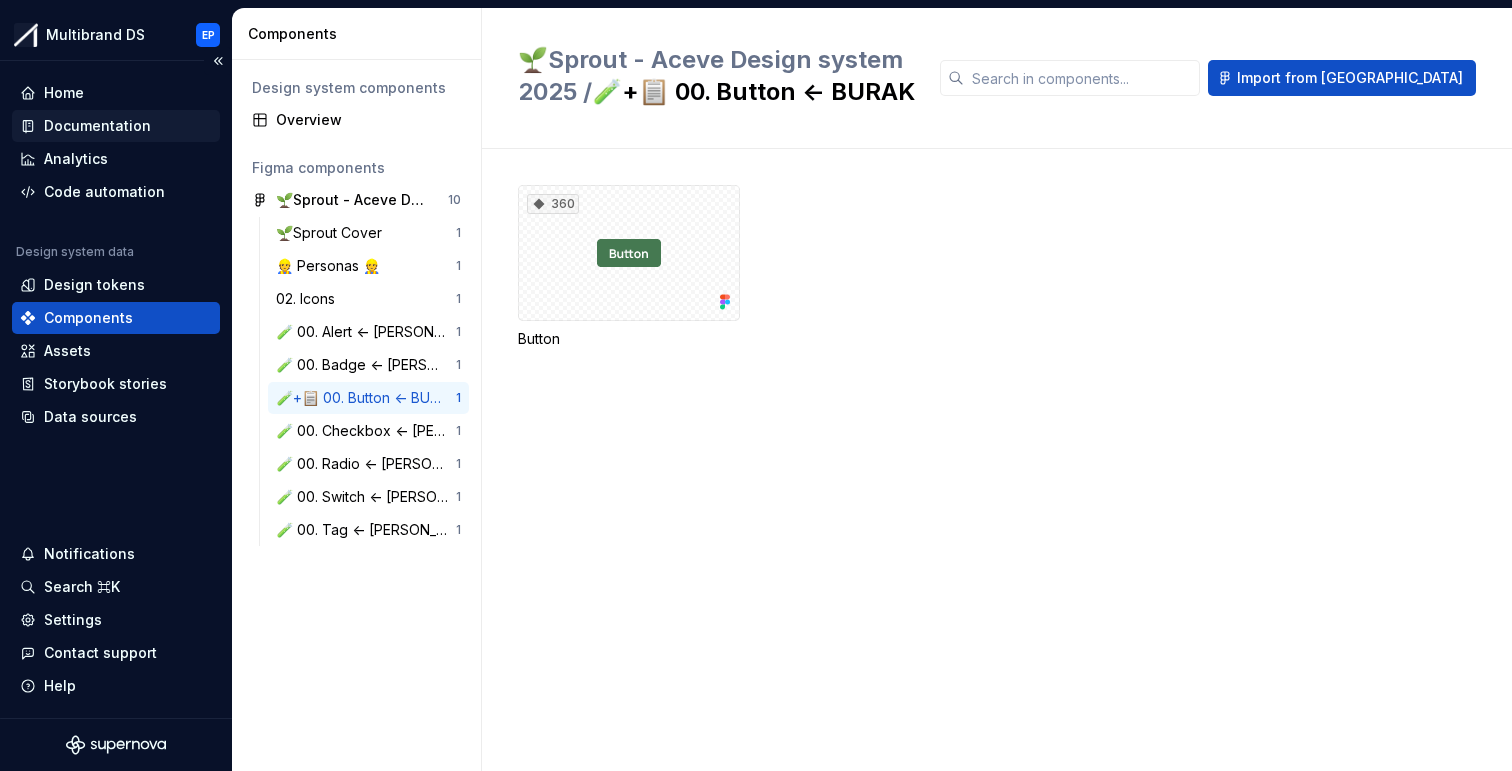 click on "Documentation" at bounding box center [116, 126] 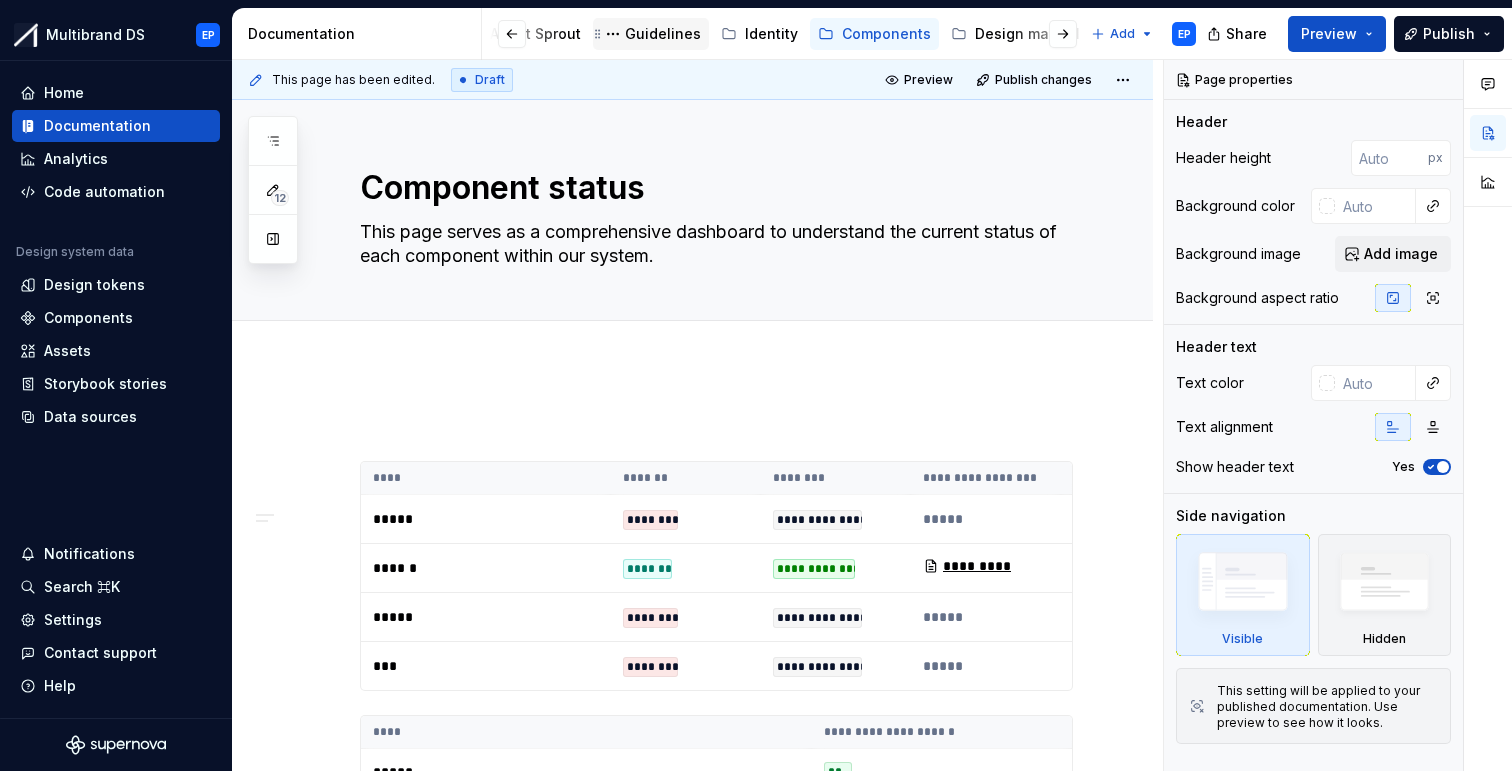 scroll, scrollTop: 0, scrollLeft: 254, axis: horizontal 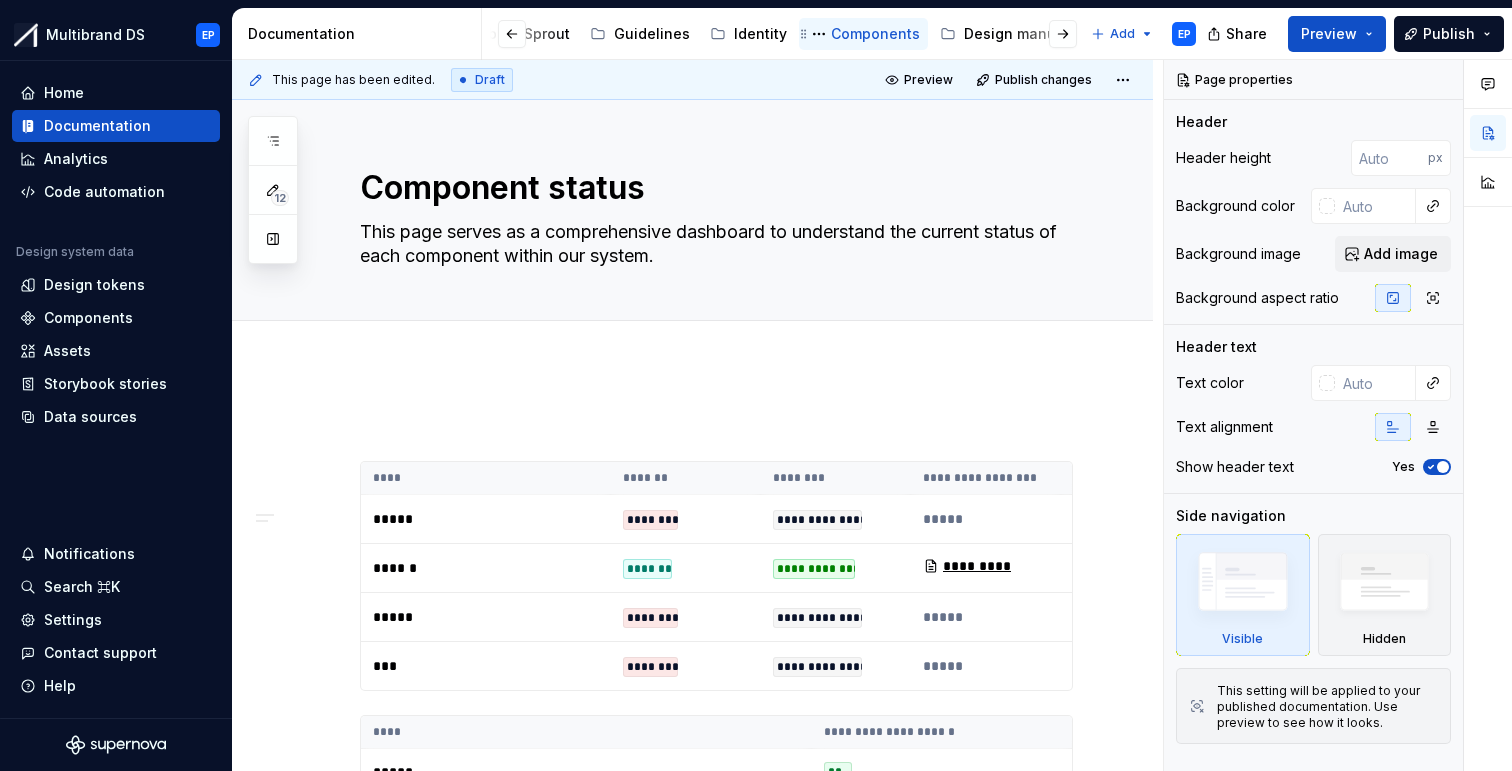 click on "Components" at bounding box center (875, 34) 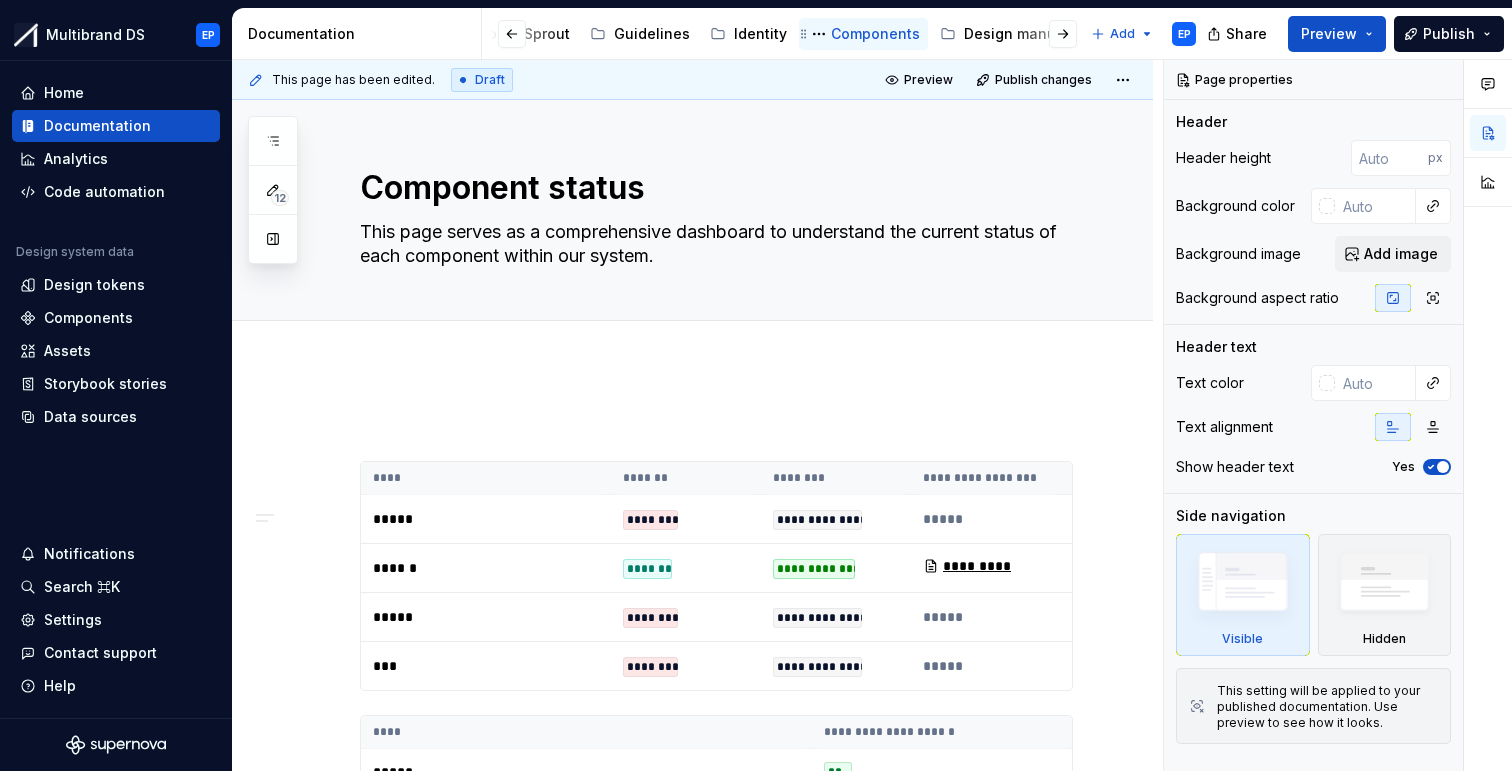 scroll, scrollTop: 0, scrollLeft: 292, axis: horizontal 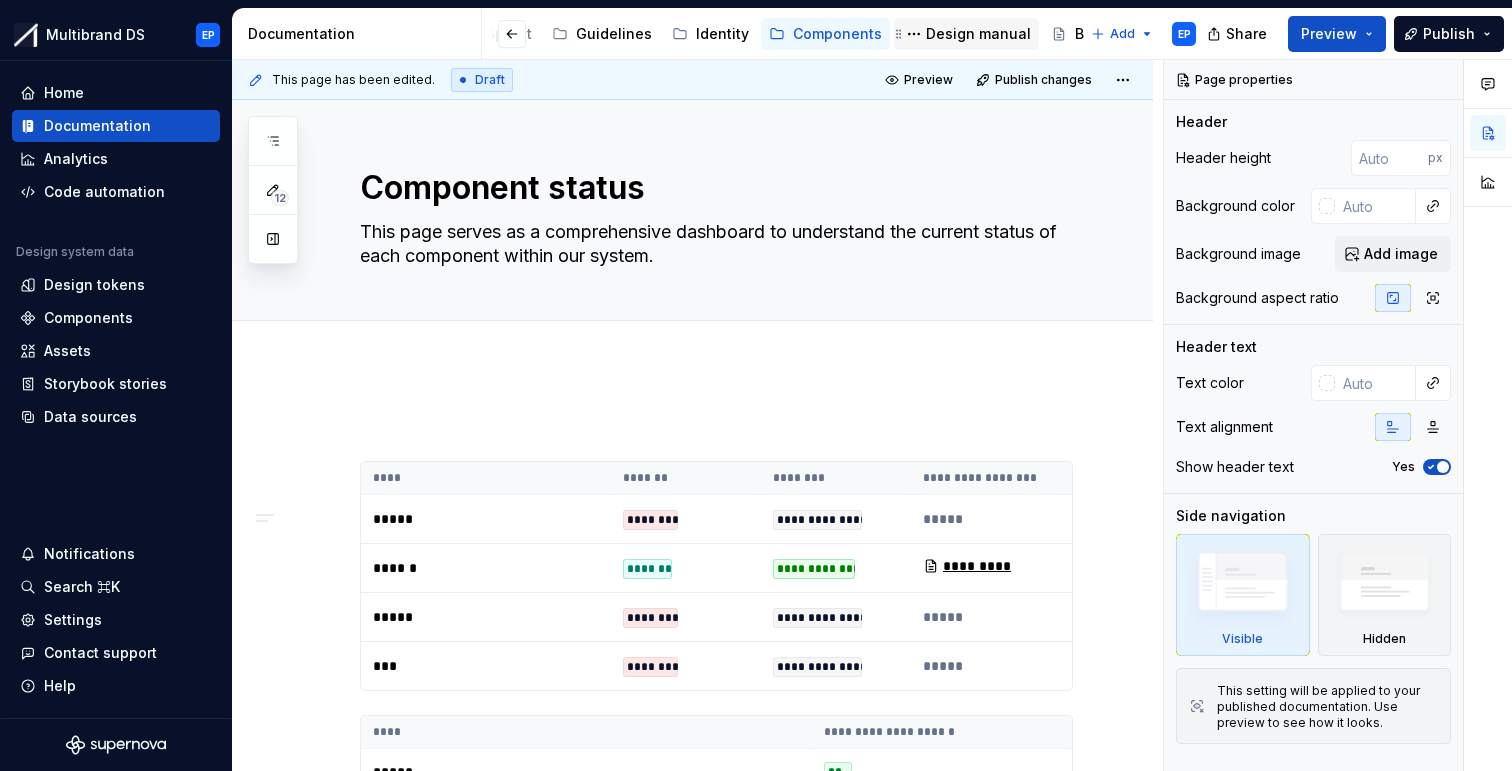 click on "Design manual" at bounding box center (978, 34) 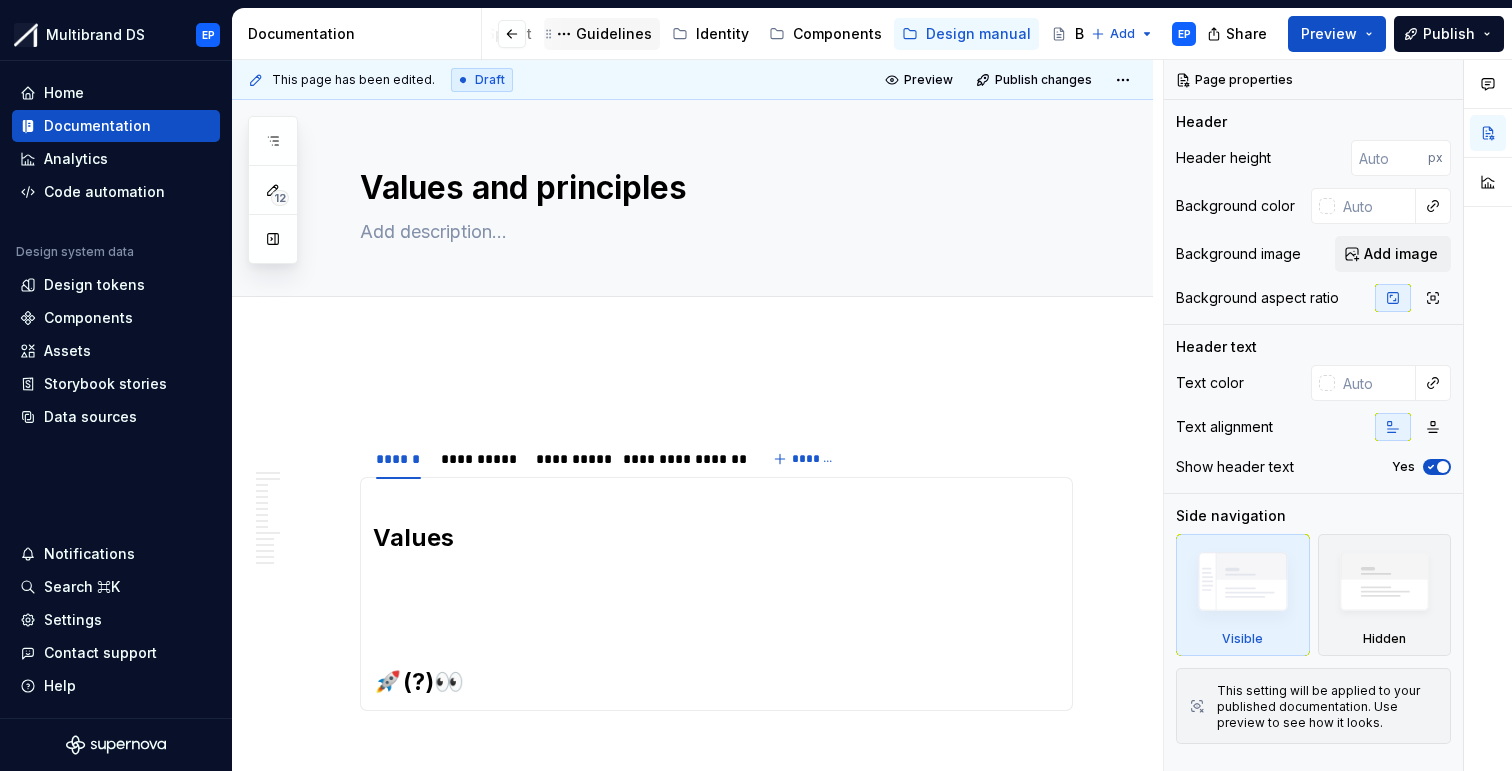 click on "Guidelines" at bounding box center [614, 34] 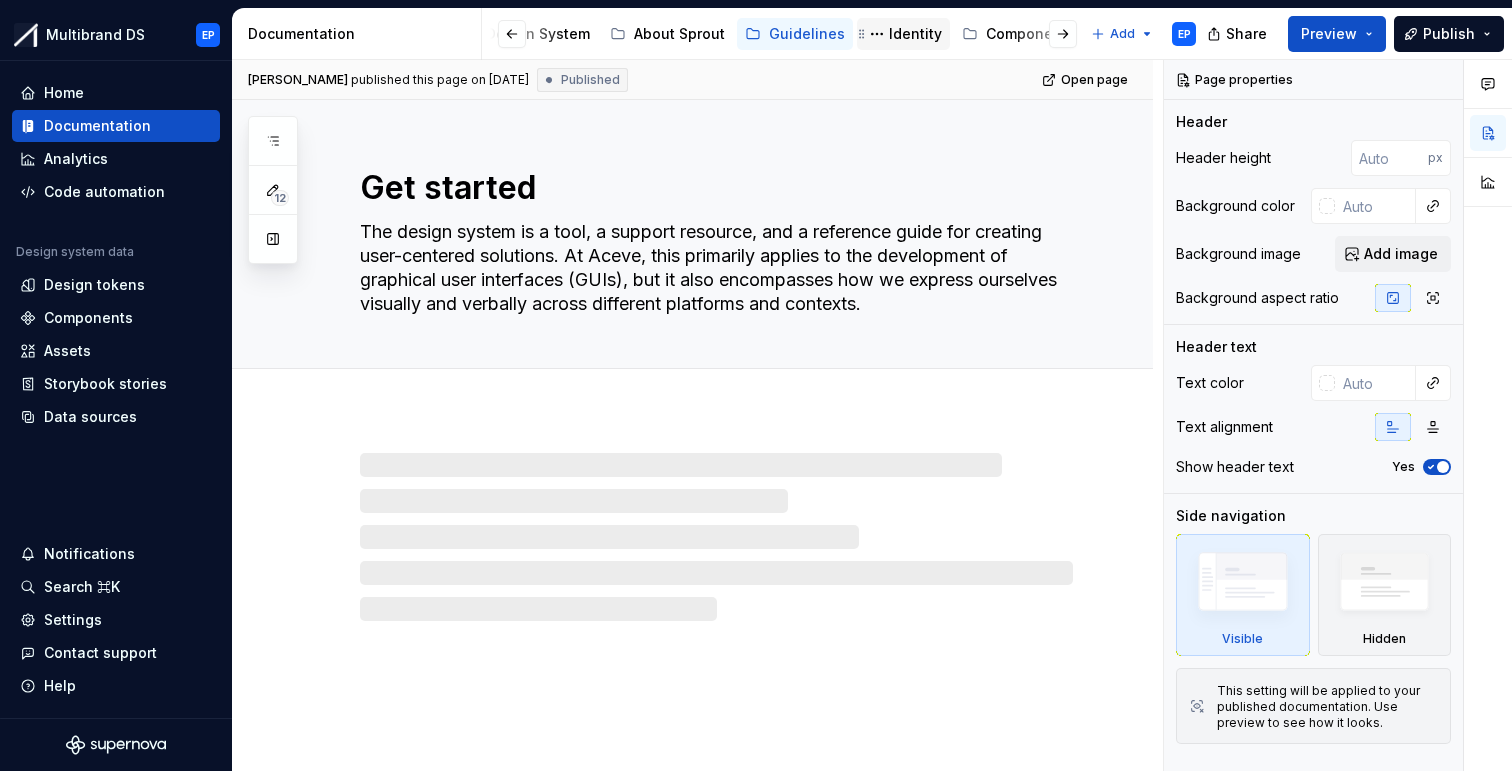 scroll, scrollTop: 0, scrollLeft: 0, axis: both 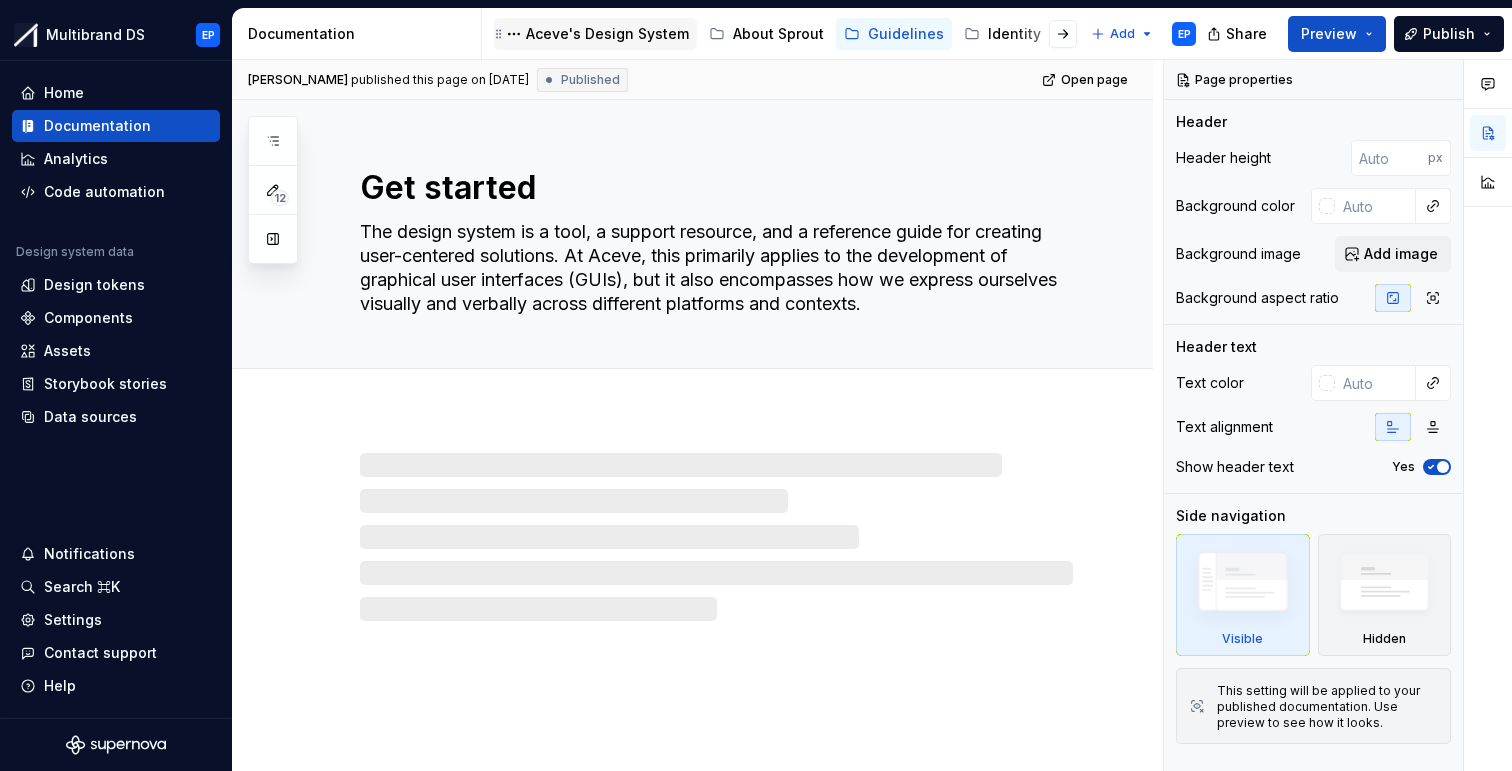 click on "Aceve's Design System" at bounding box center (607, 34) 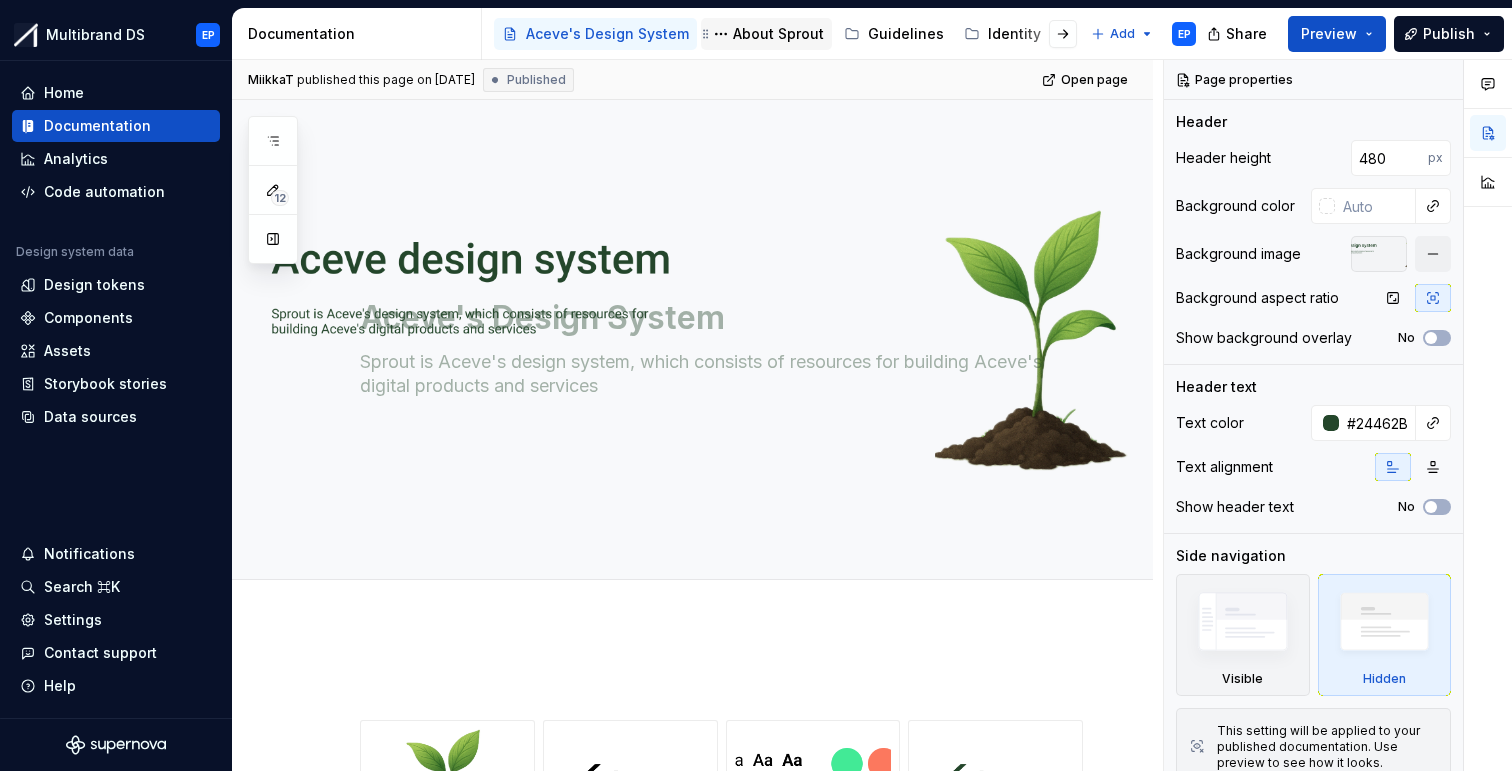 click on "About Sprout" at bounding box center (778, 34) 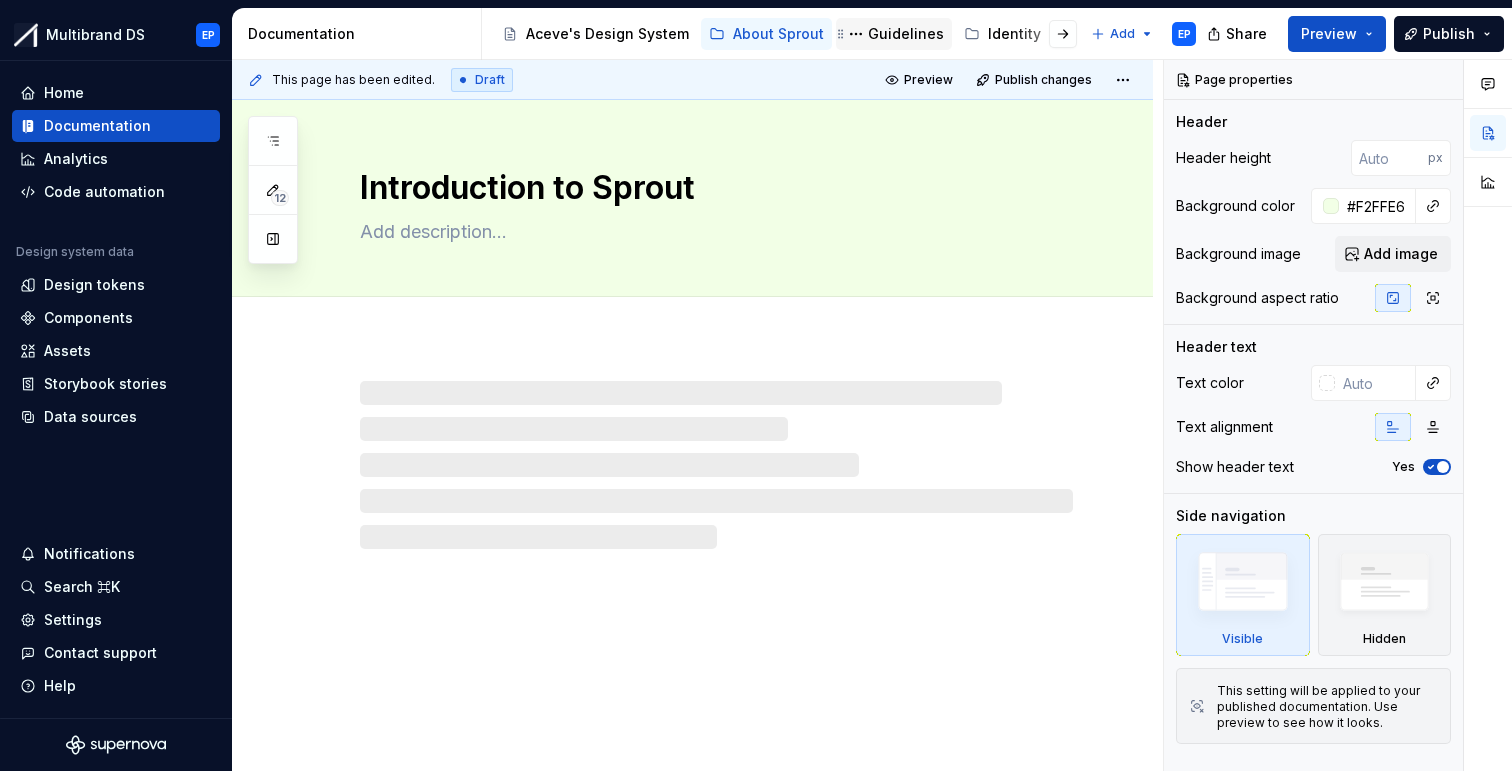 click on "Guidelines" at bounding box center [906, 34] 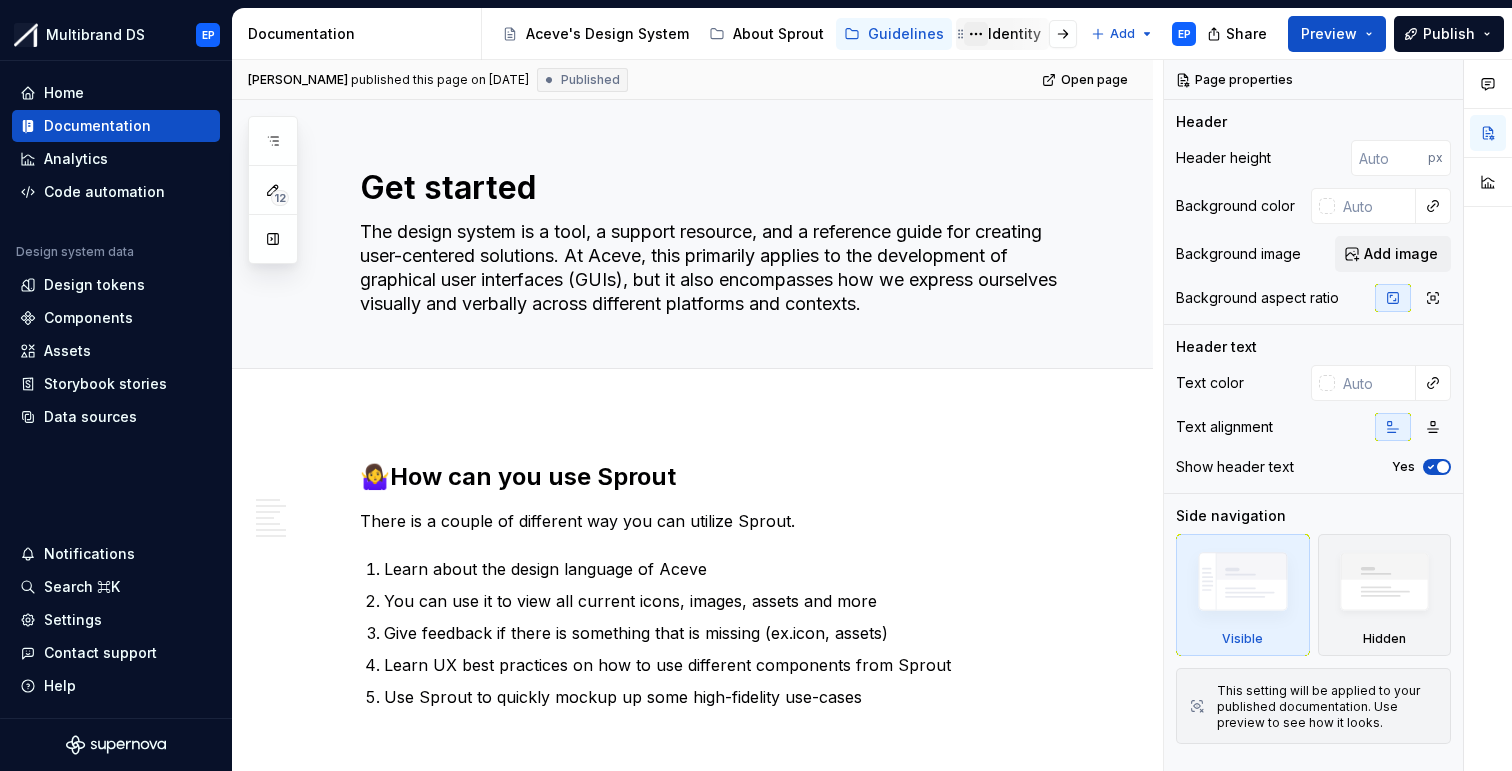 click at bounding box center [976, 34] 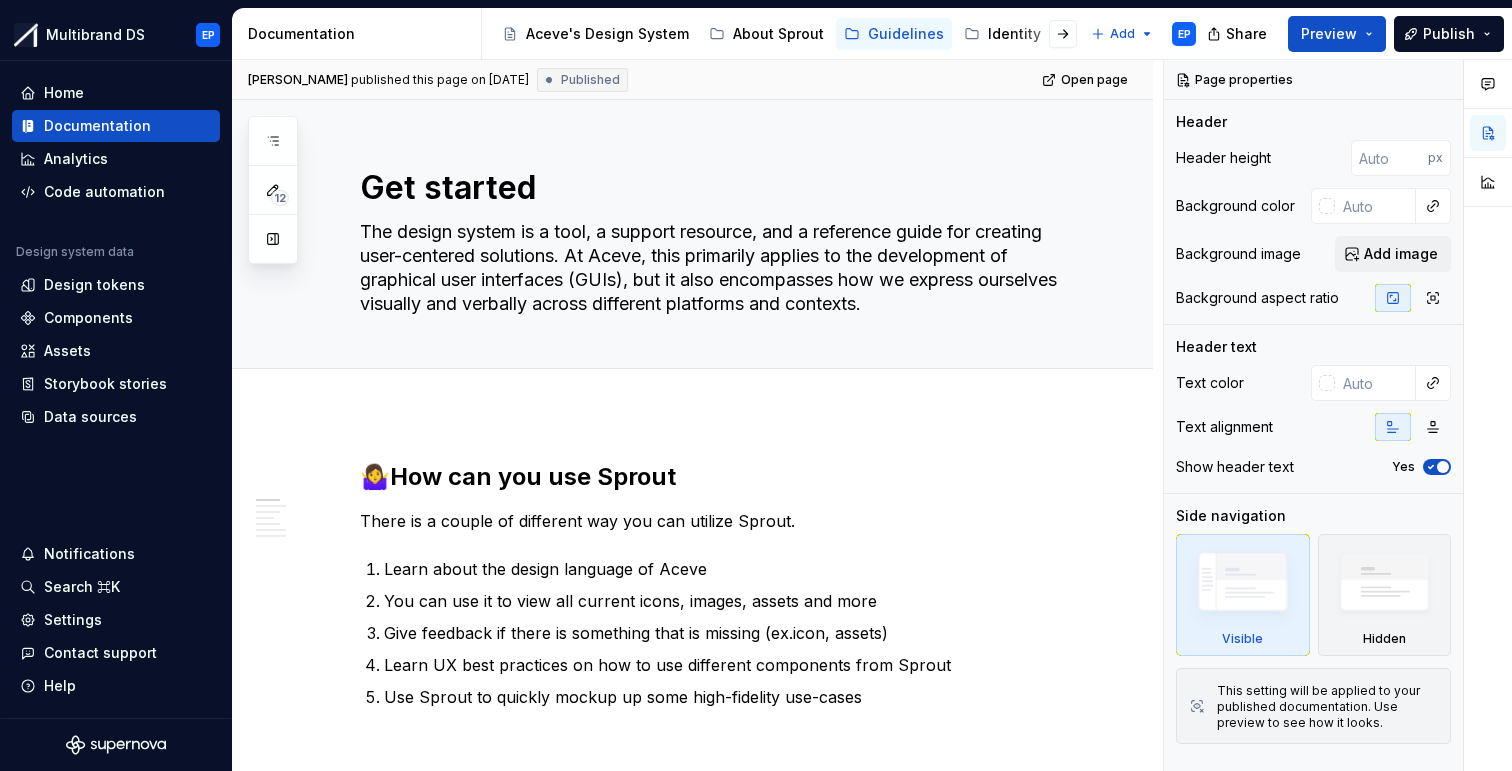 click on "Multibrand DS EP Home Documentation Analytics Code automation Design system data Design tokens Components Assets Storybook stories Data sources Notifications Search ⌘K Settings Contact support Help Documentation
Accessibility guide for tree Page tree.
Navigate the tree with the arrow keys. Common tree hotkeys apply. Further keybindings are available:
enter to execute primary action on focused item
f2 to start renaming the focused item
escape to abort renaming an item
control+d to start dragging selected items
Aceve's Design System About Sprout Guidelines Identity Components Design manual Blog Add EP Share Preview Publish 12 Pages Add
Accessibility guide for tree Page tree.
Navigate the tree with the arrow keys. Common tree hotkeys apply. Further keybindings are available:
enter to execute primary action on focused item
f2 to start renaming the focused item
EP Figma" at bounding box center (756, 385) 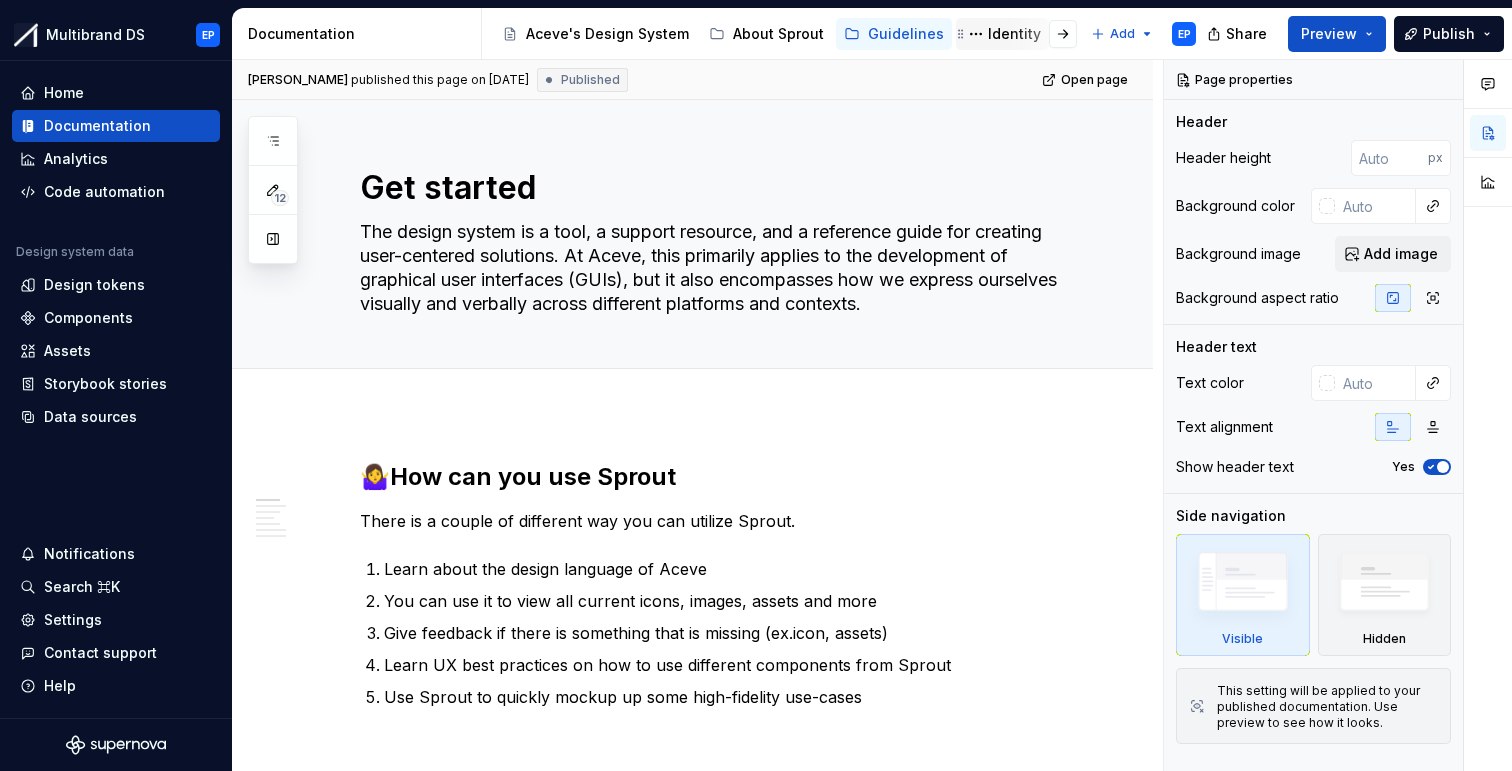 click on "Identity" at bounding box center [1014, 34] 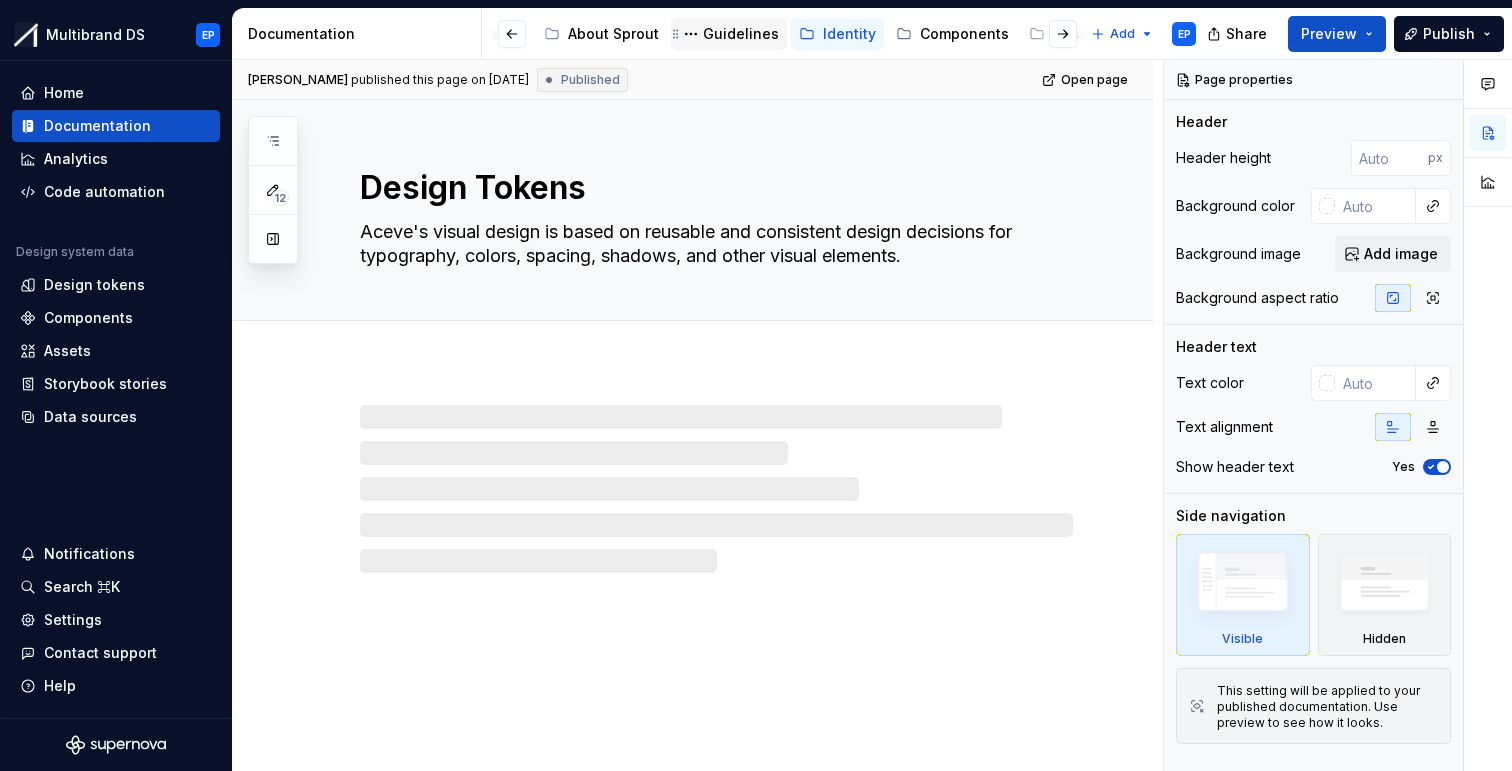 scroll, scrollTop: 0, scrollLeft: 292, axis: horizontal 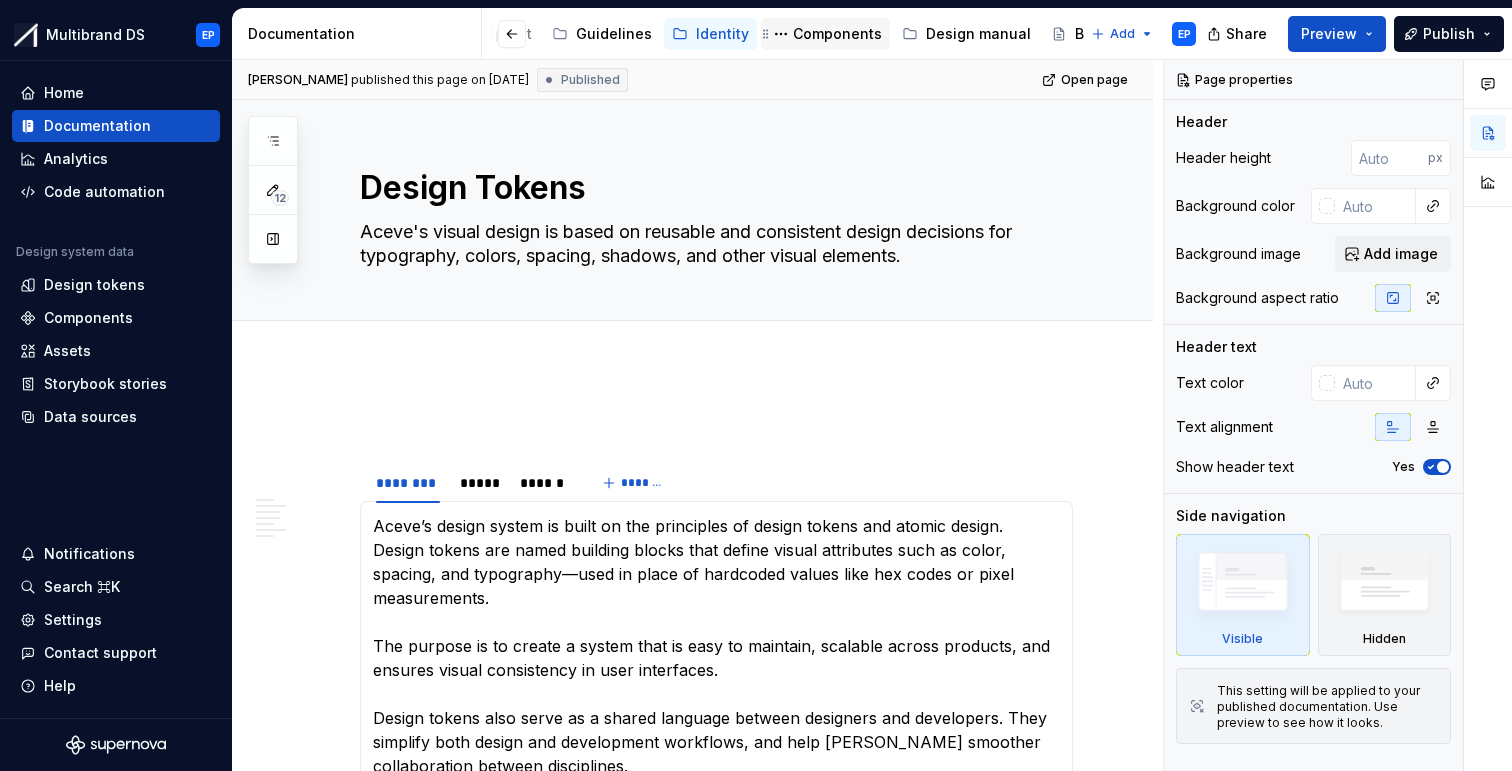 click on "Components" at bounding box center (837, 34) 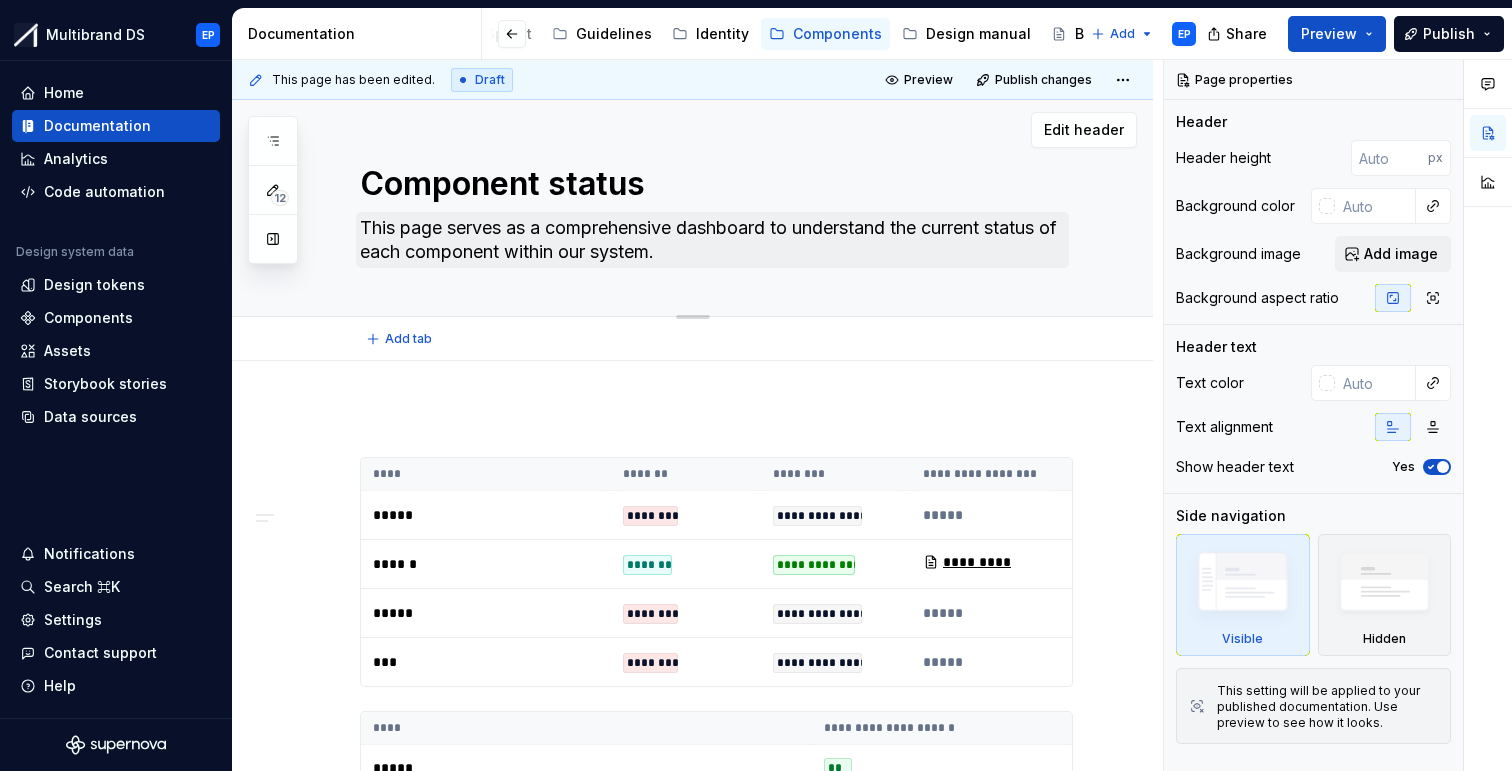 scroll, scrollTop: 0, scrollLeft: 0, axis: both 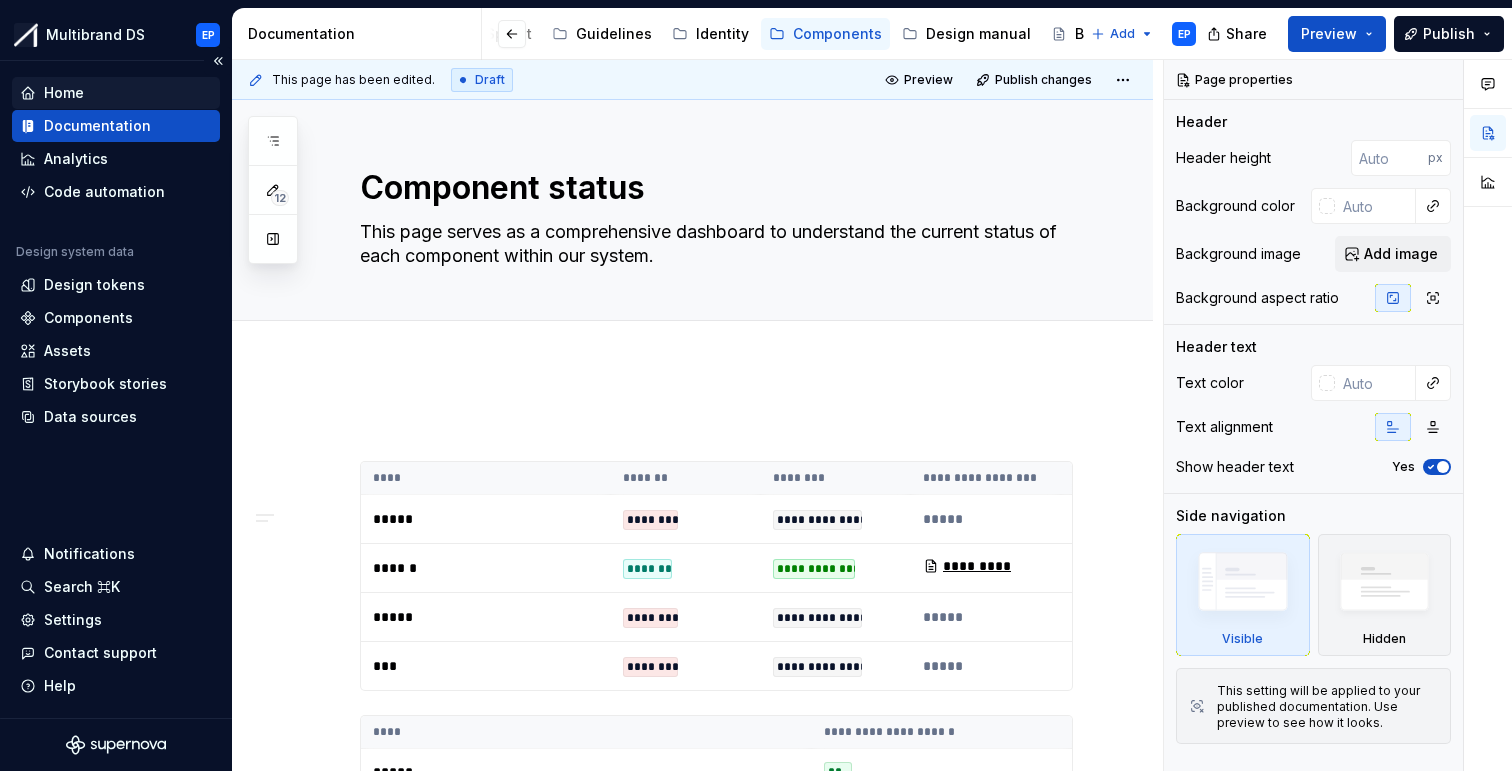 click on "Home" at bounding box center [116, 93] 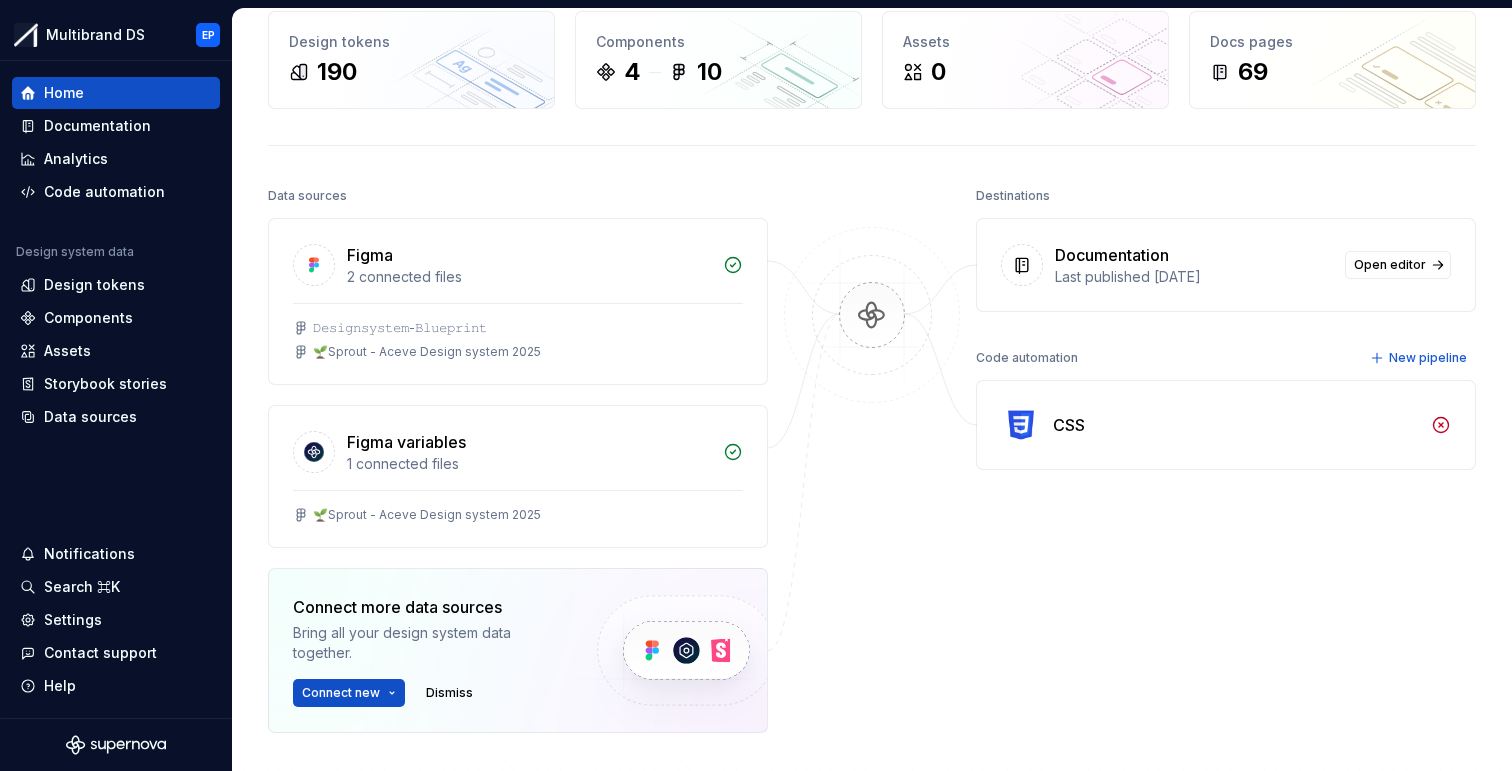 scroll, scrollTop: 0, scrollLeft: 0, axis: both 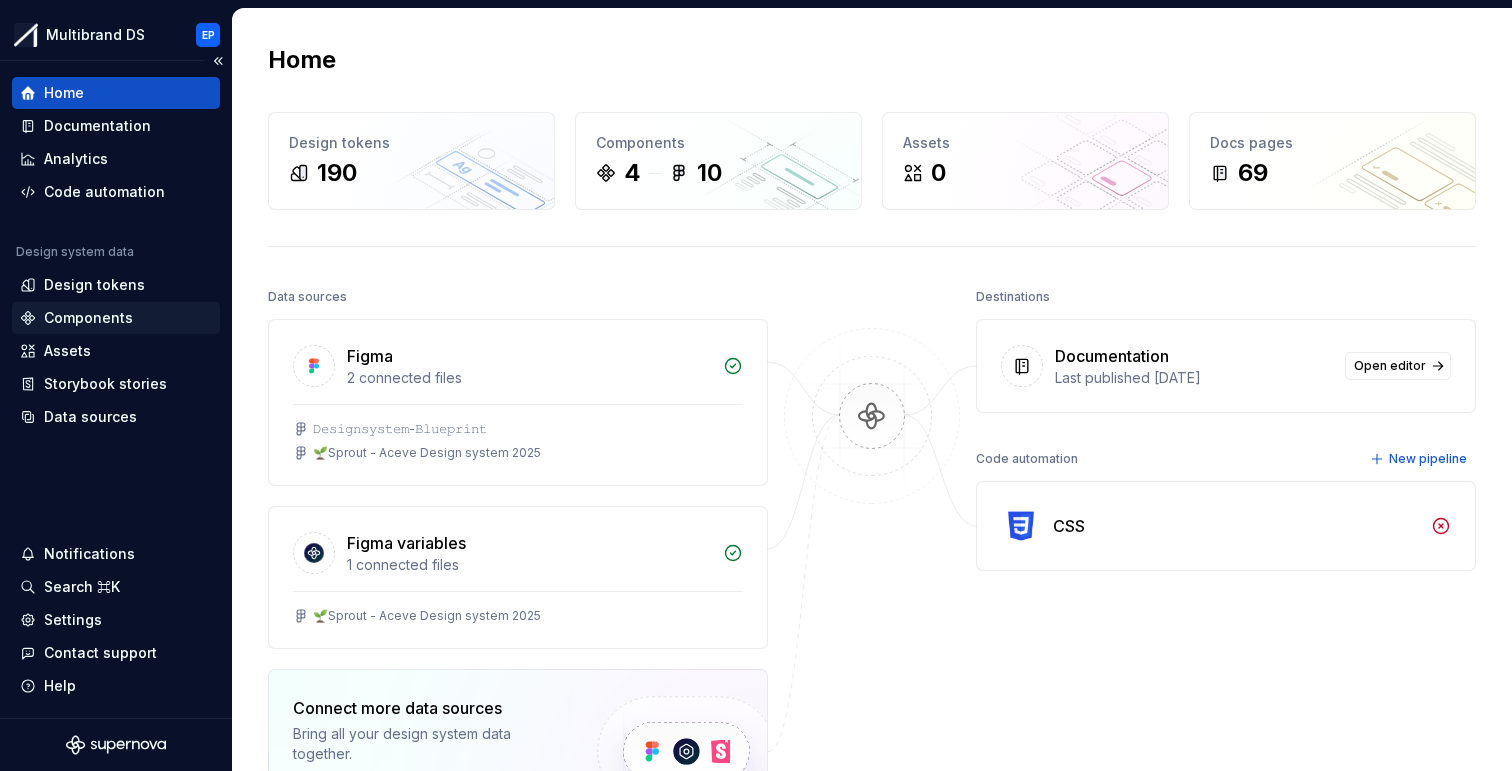 click on "Components" at bounding box center (88, 318) 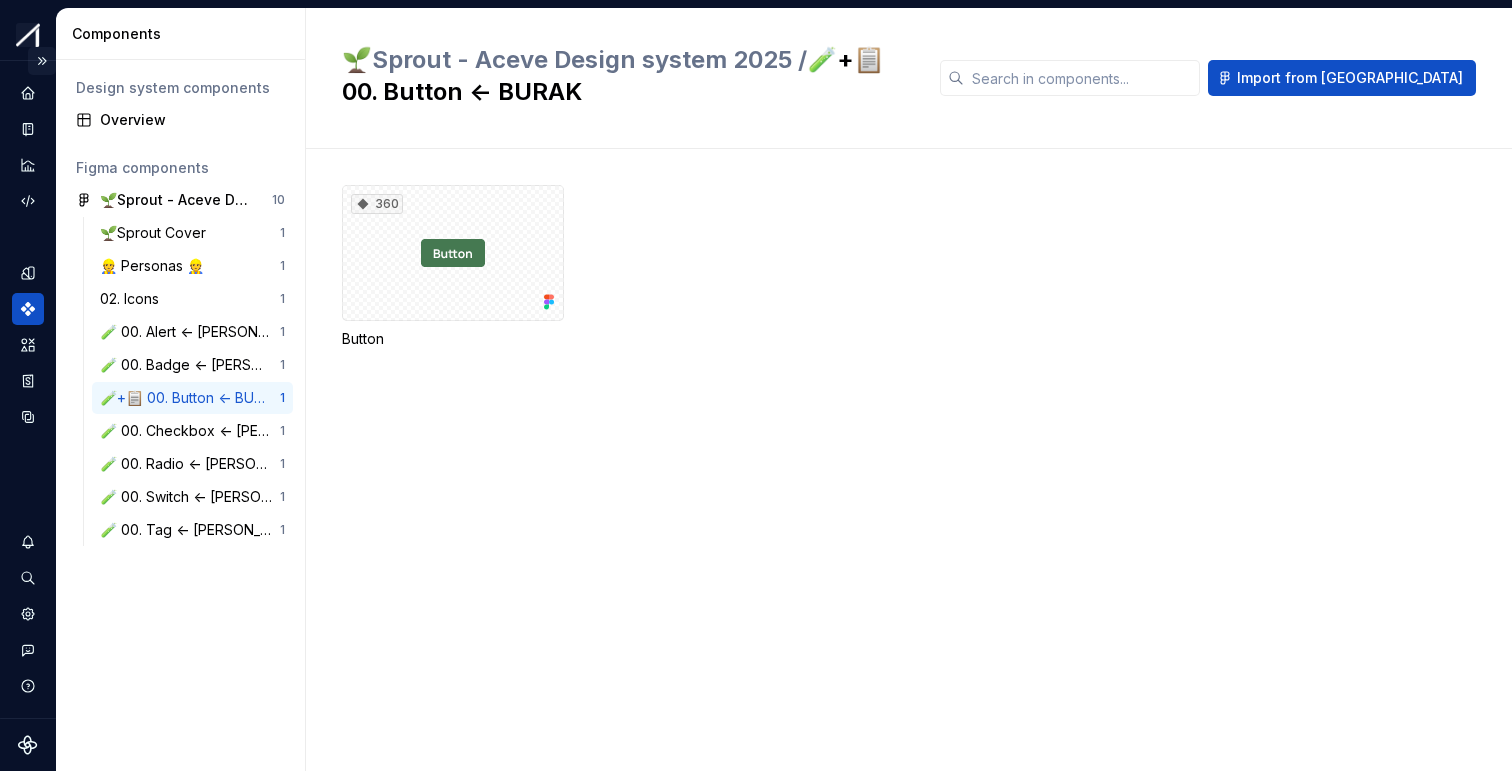 click at bounding box center [42, 61] 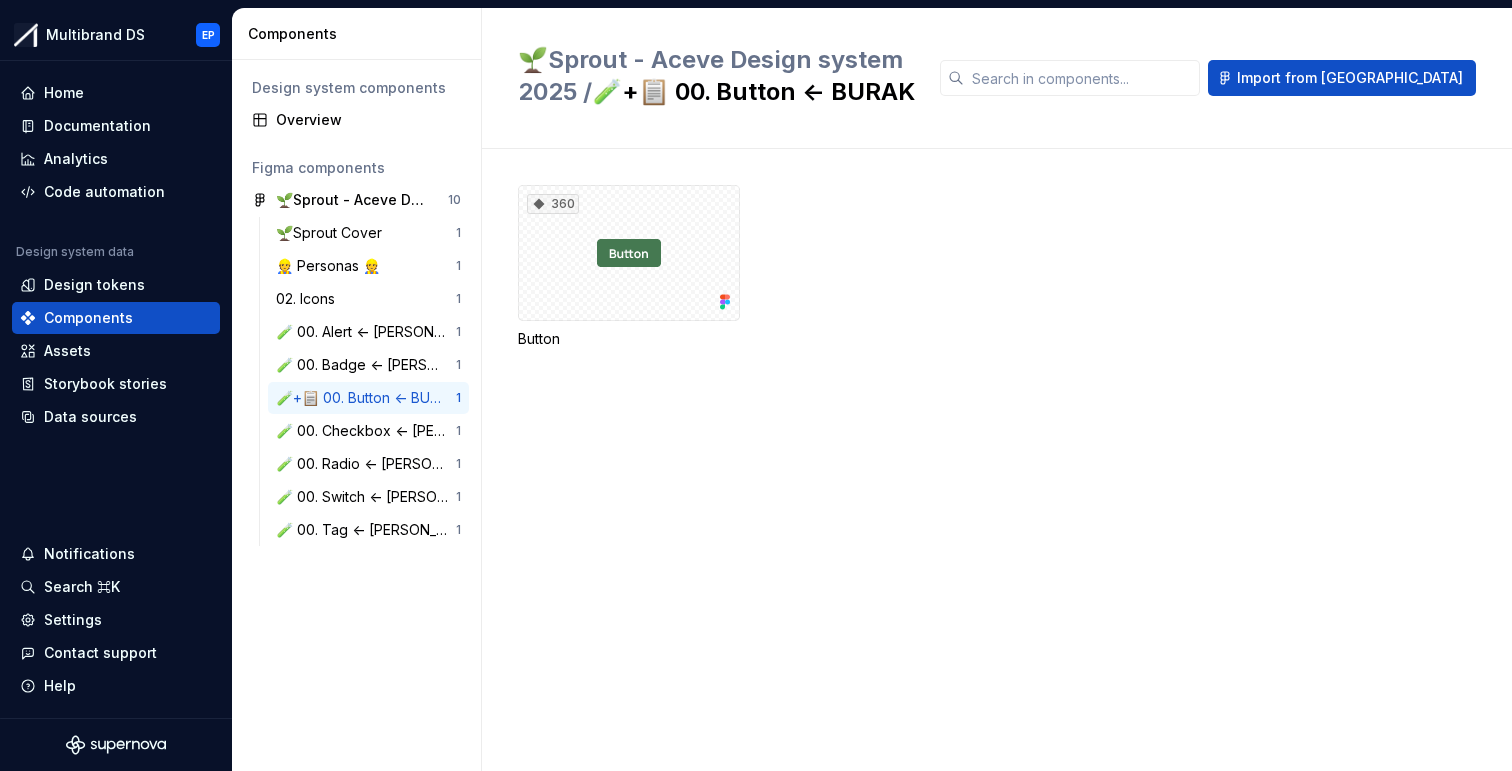 click on "Button" at bounding box center (629, 339) 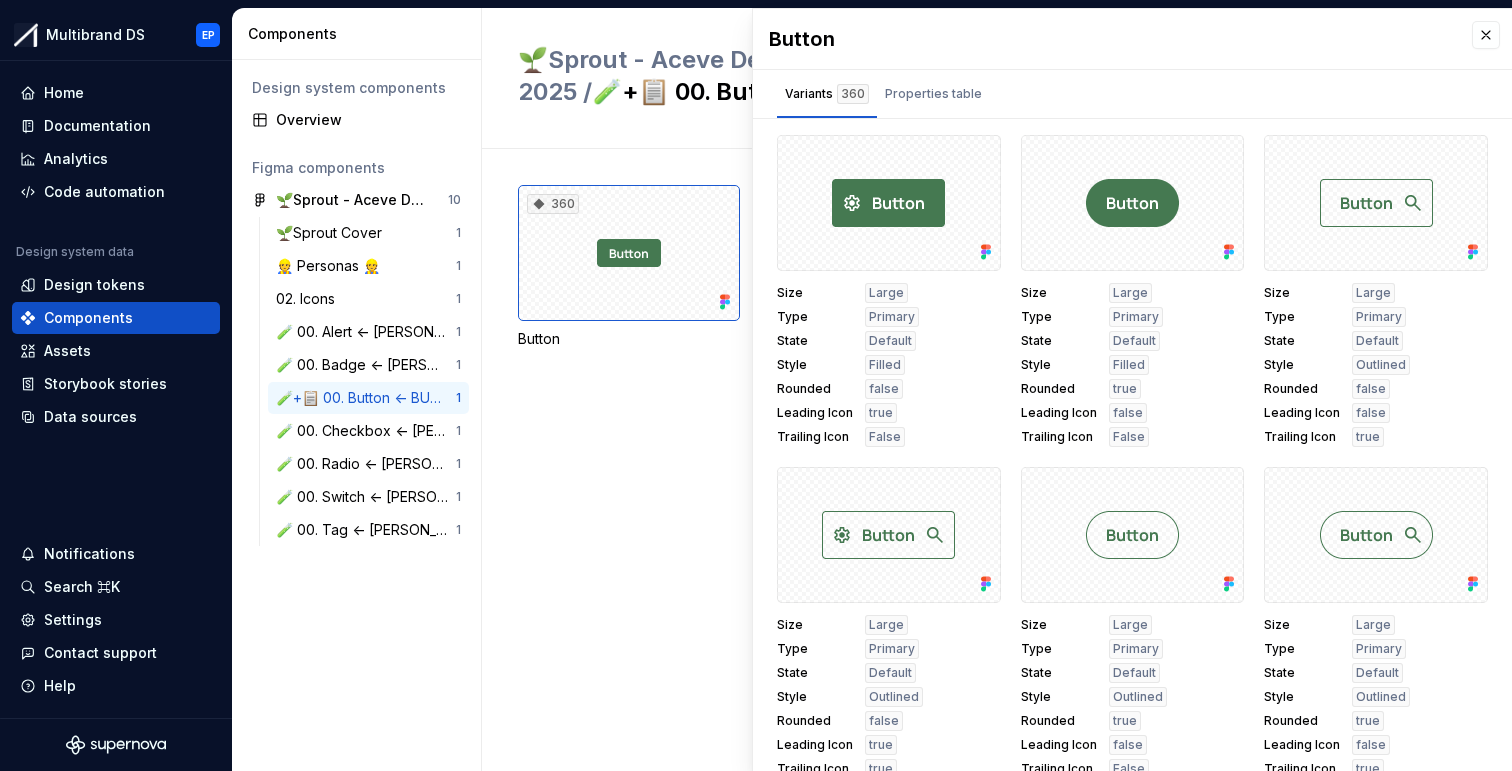 click on "Button" at bounding box center [629, 339] 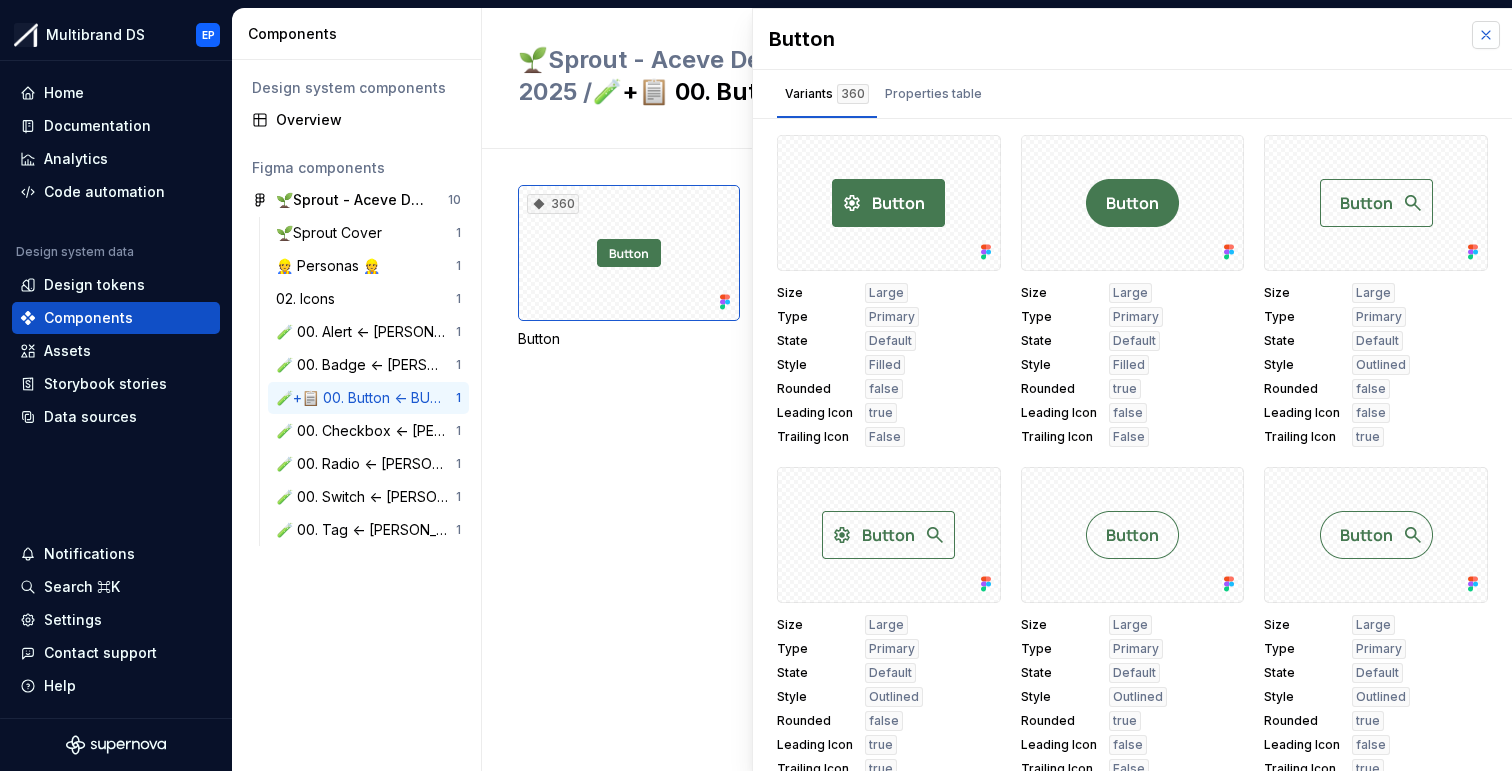 click at bounding box center (1486, 35) 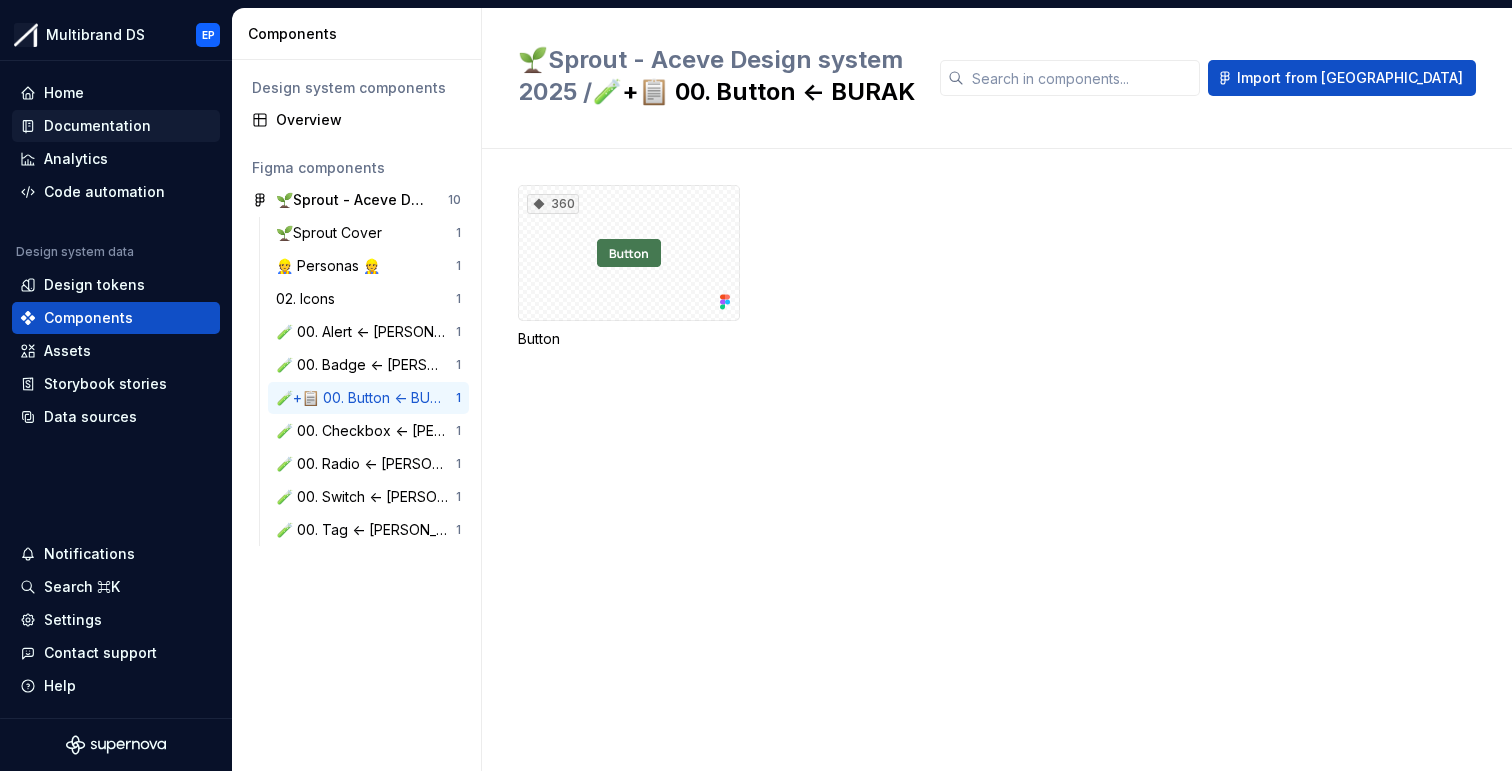 click on "Documentation" at bounding box center (97, 126) 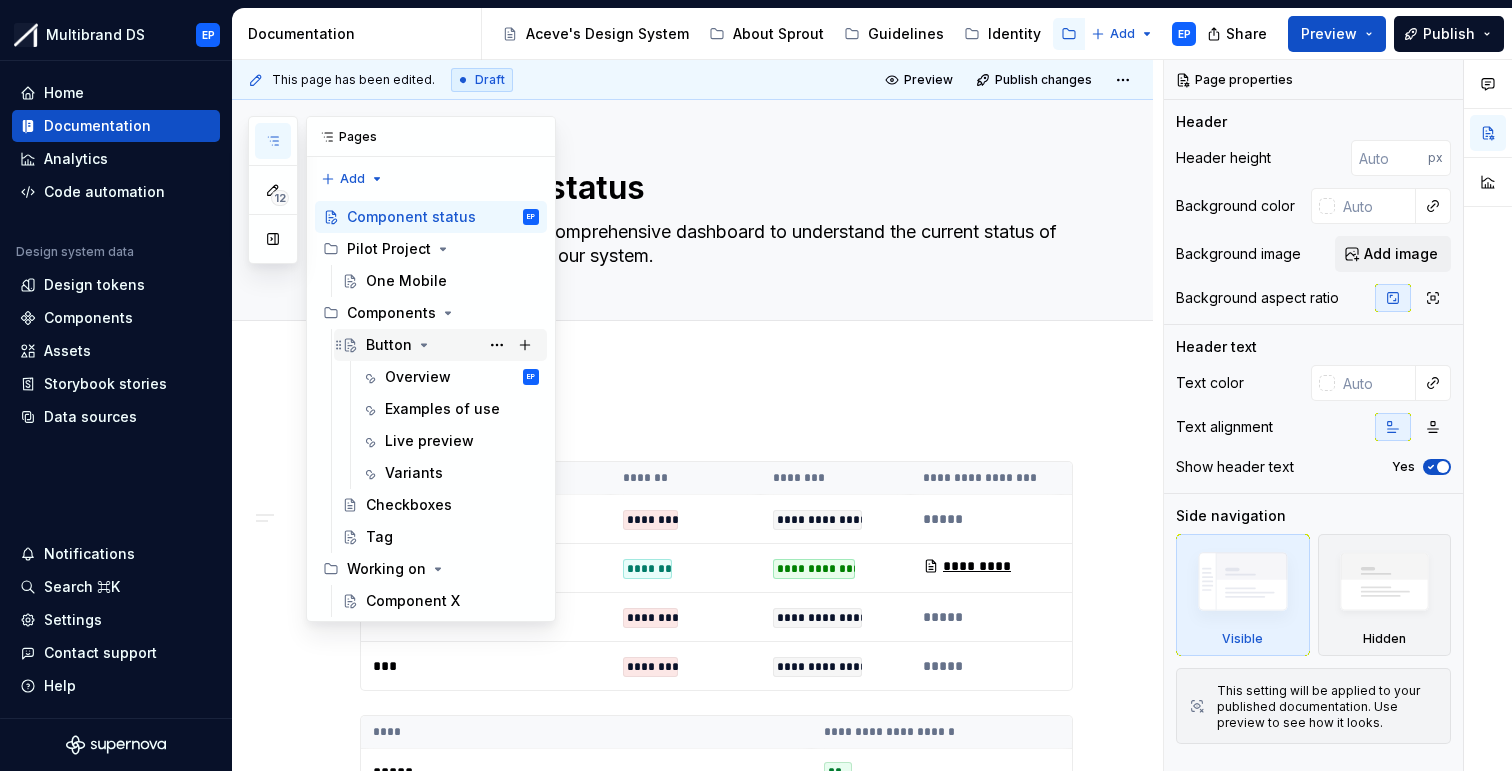 click on "Button" at bounding box center [389, 345] 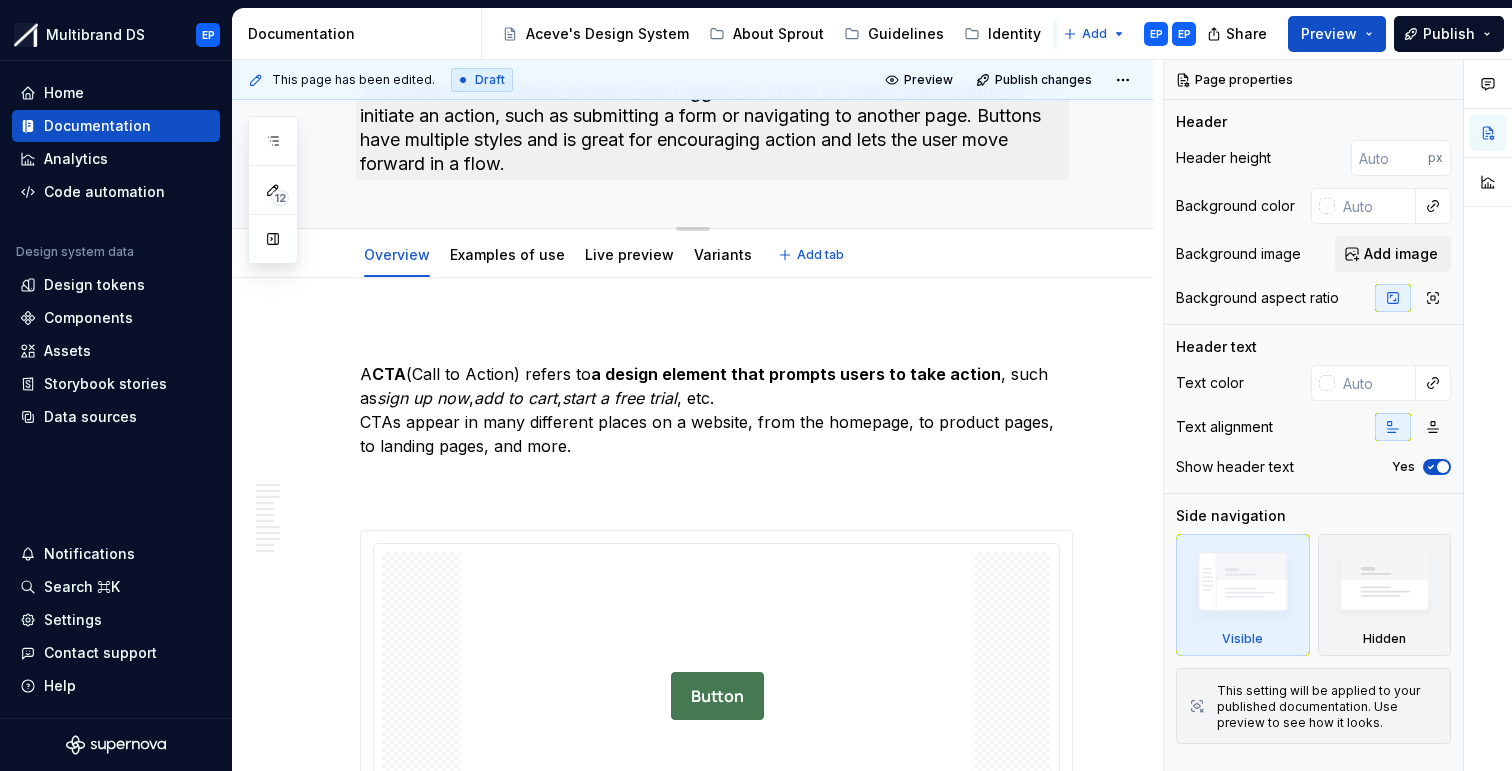 scroll, scrollTop: 158, scrollLeft: 0, axis: vertical 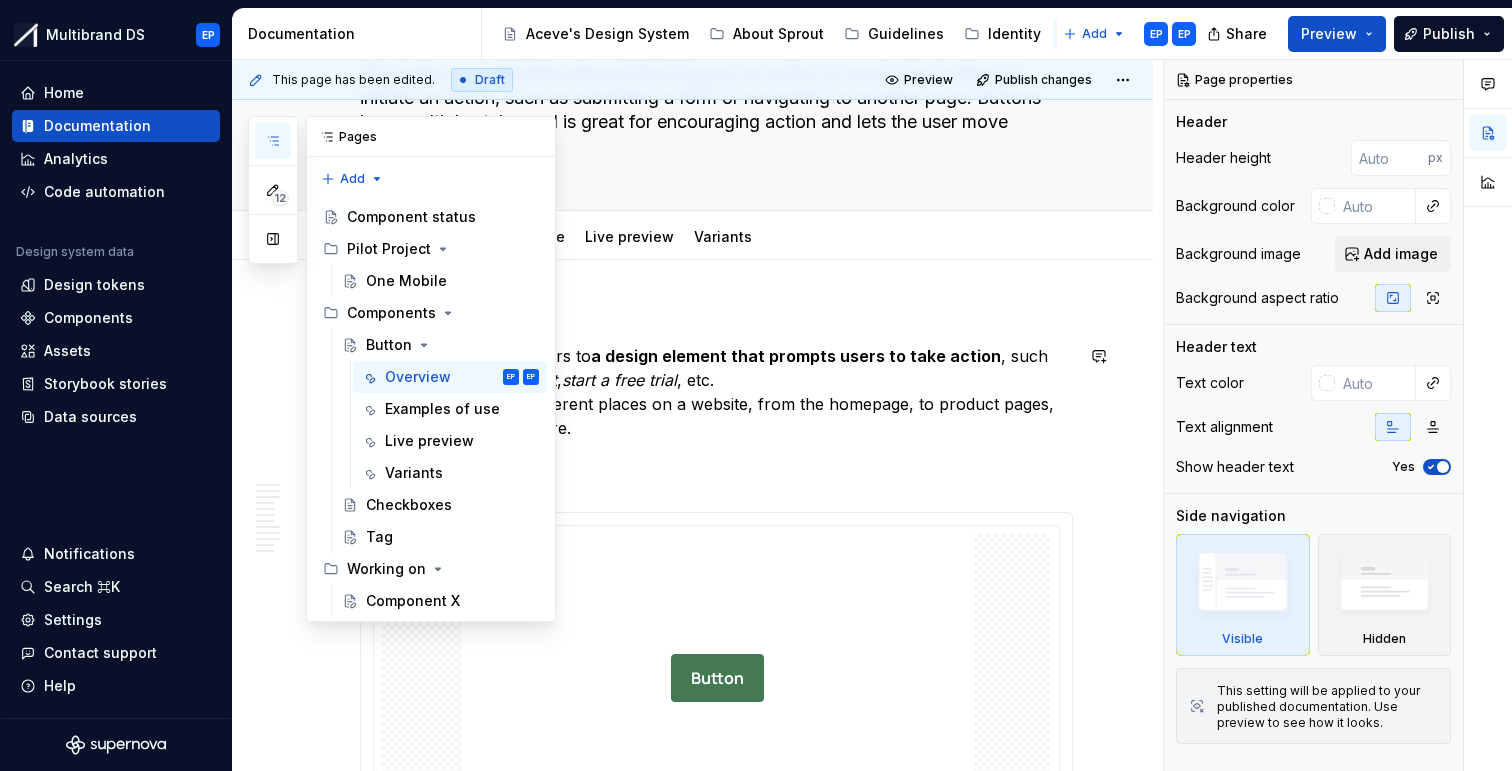 click on "12 Pages Add
Accessibility guide for tree Page tree.
Navigate the tree with the arrow keys. Common tree hotkeys apply. Further keybindings are available:
enter to execute primary action on focused item
f2 to start renaming the focused item
escape to abort renaming an item
control+d to start dragging selected items
Component status Pilot Project One Mobile Components Button Overview EP EP Examples of use Live preview Variants Checkboxes Tag Working on Component X Changes About Sprout  /  Introduction to Sprout Identity  /  Typography Components  /  Component status Components / Pilot Project  /  One Mobile Components / Components / Button  /  Overview Components / Components / Button  /  Examples of use Components / Components / Button  /  Live preview Components / Components / Button  /  Variants Components / Components  /  Tag Components / Working on  /  Component X Design manual / Our visual identities  /   /" at bounding box center (402, 369) 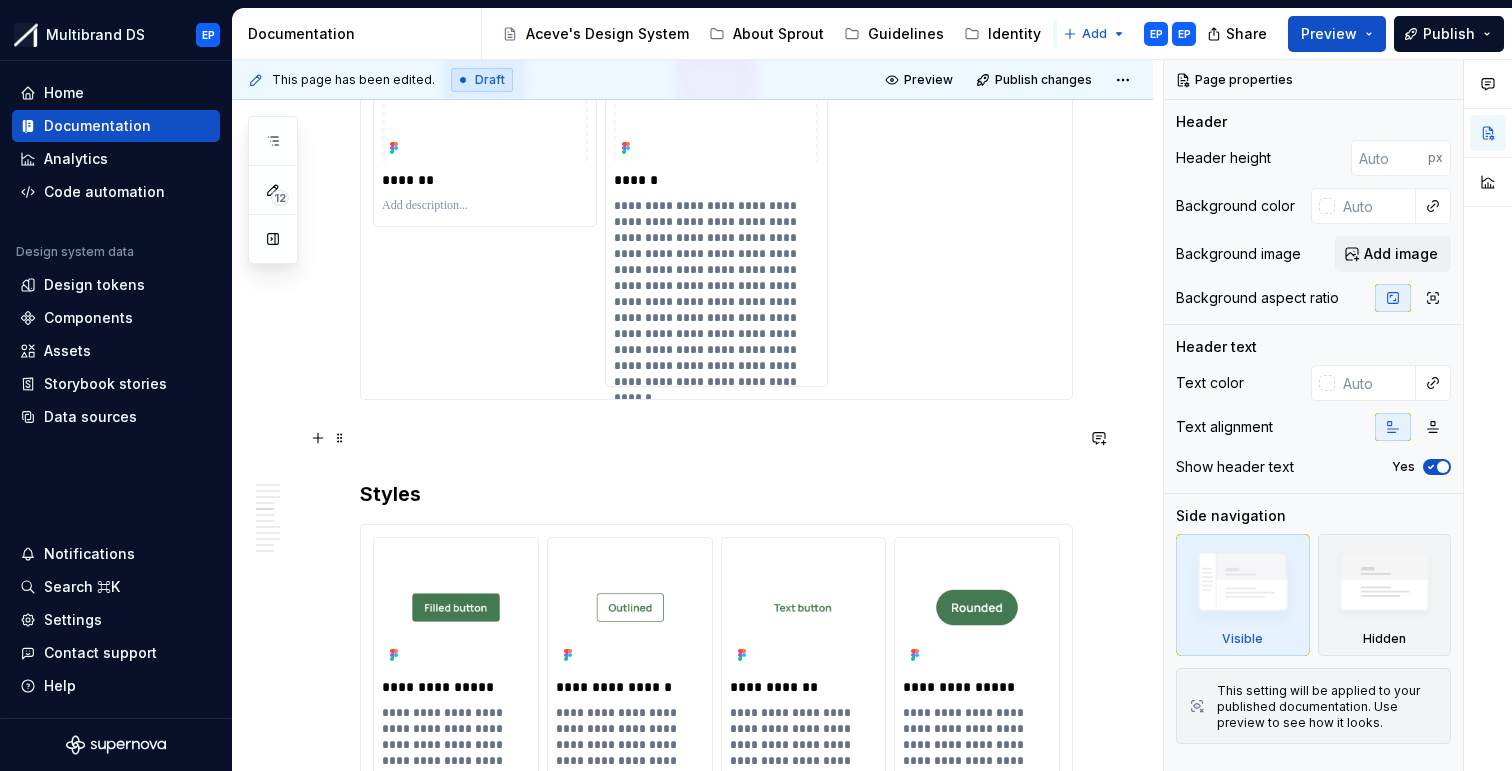 scroll, scrollTop: 2017, scrollLeft: 0, axis: vertical 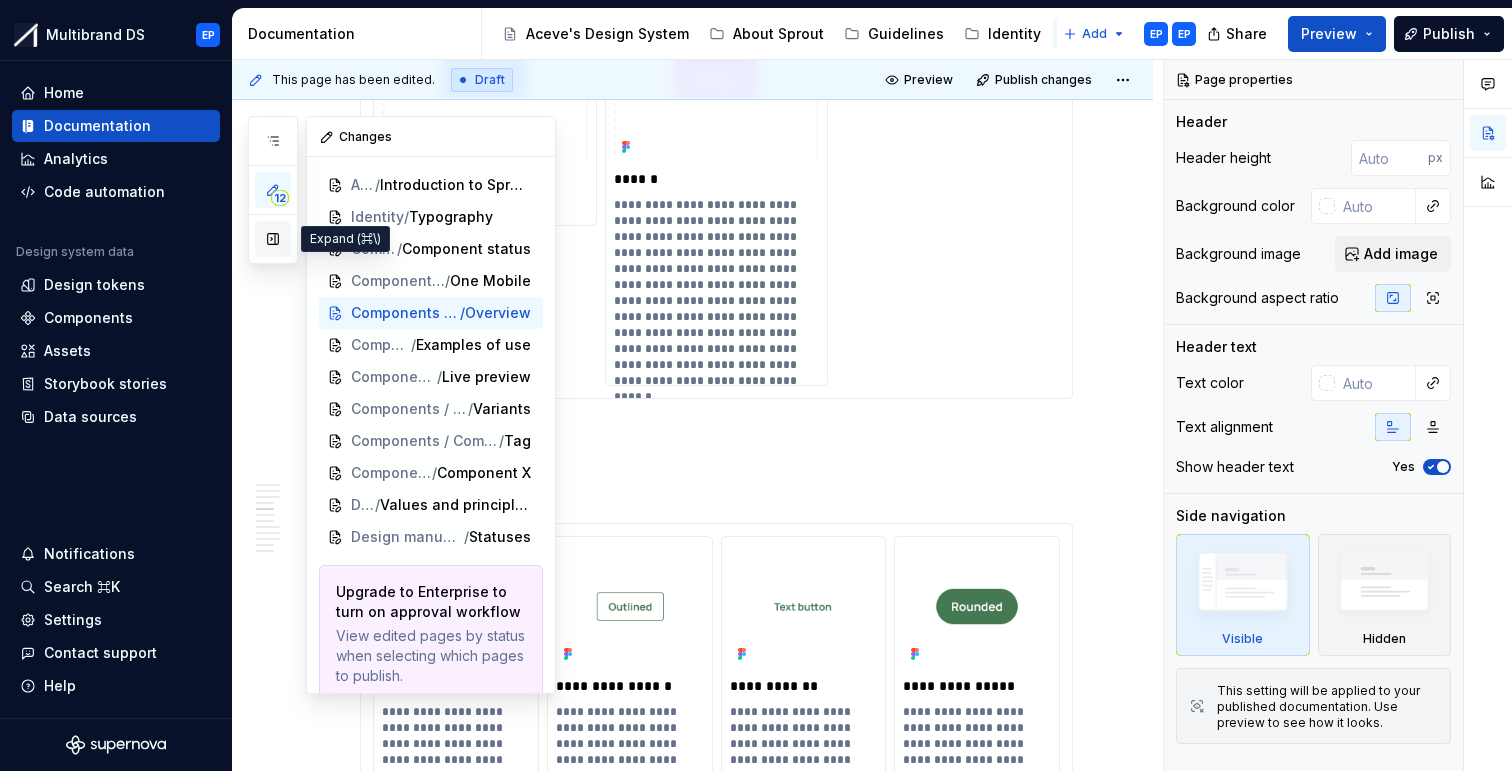 click at bounding box center (273, 239) 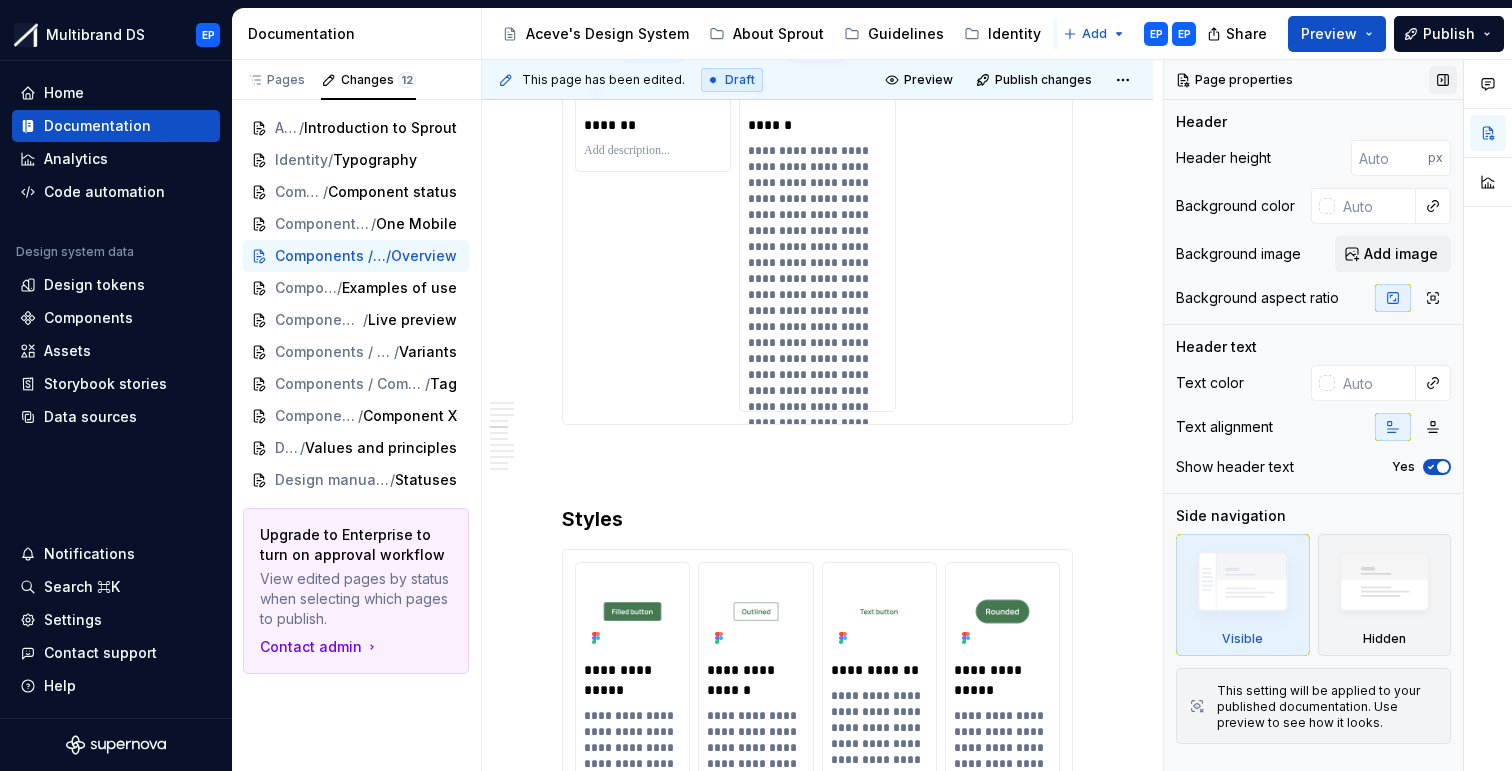 click at bounding box center [1443, 80] 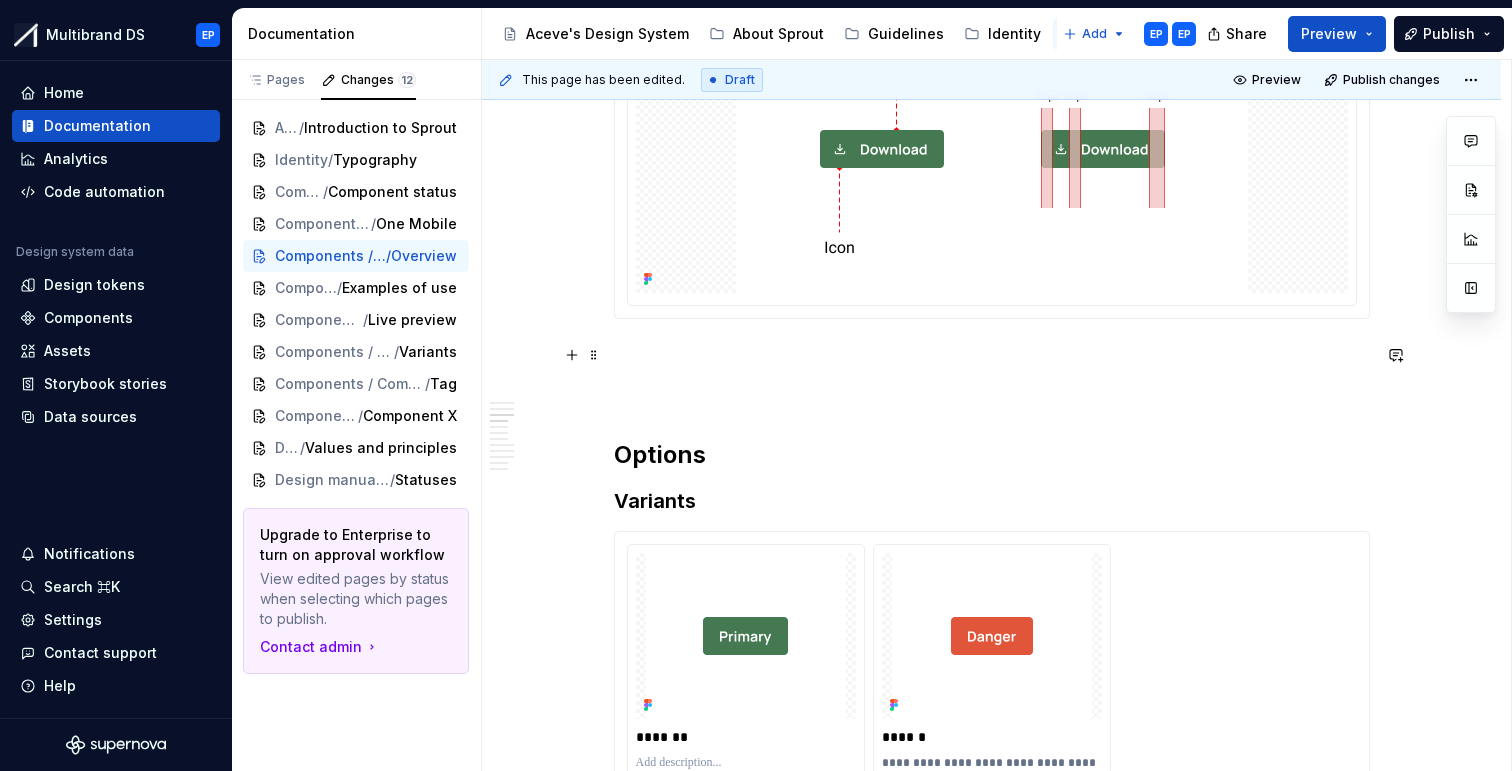 scroll, scrollTop: 1482, scrollLeft: 0, axis: vertical 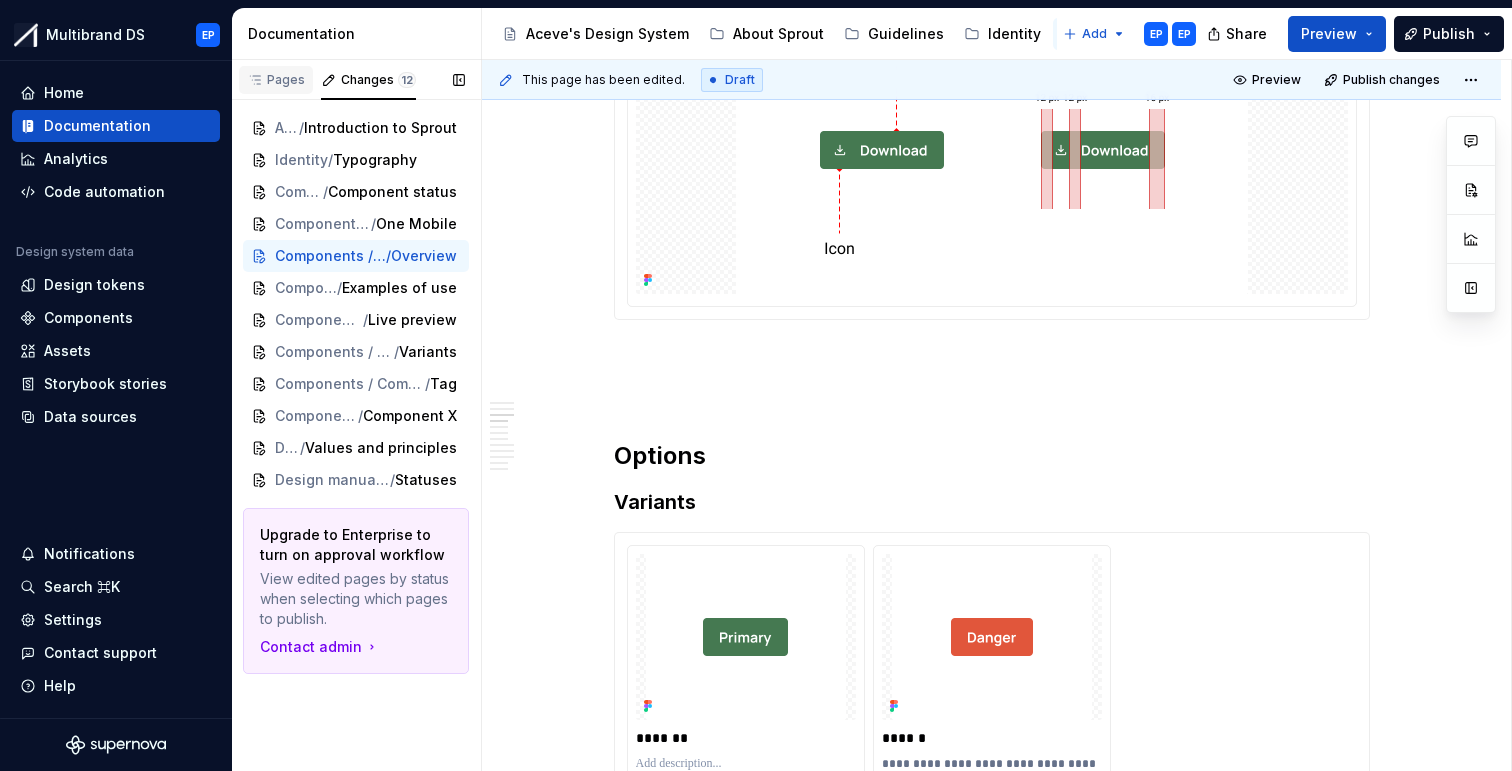 click on "Pages" at bounding box center (276, 80) 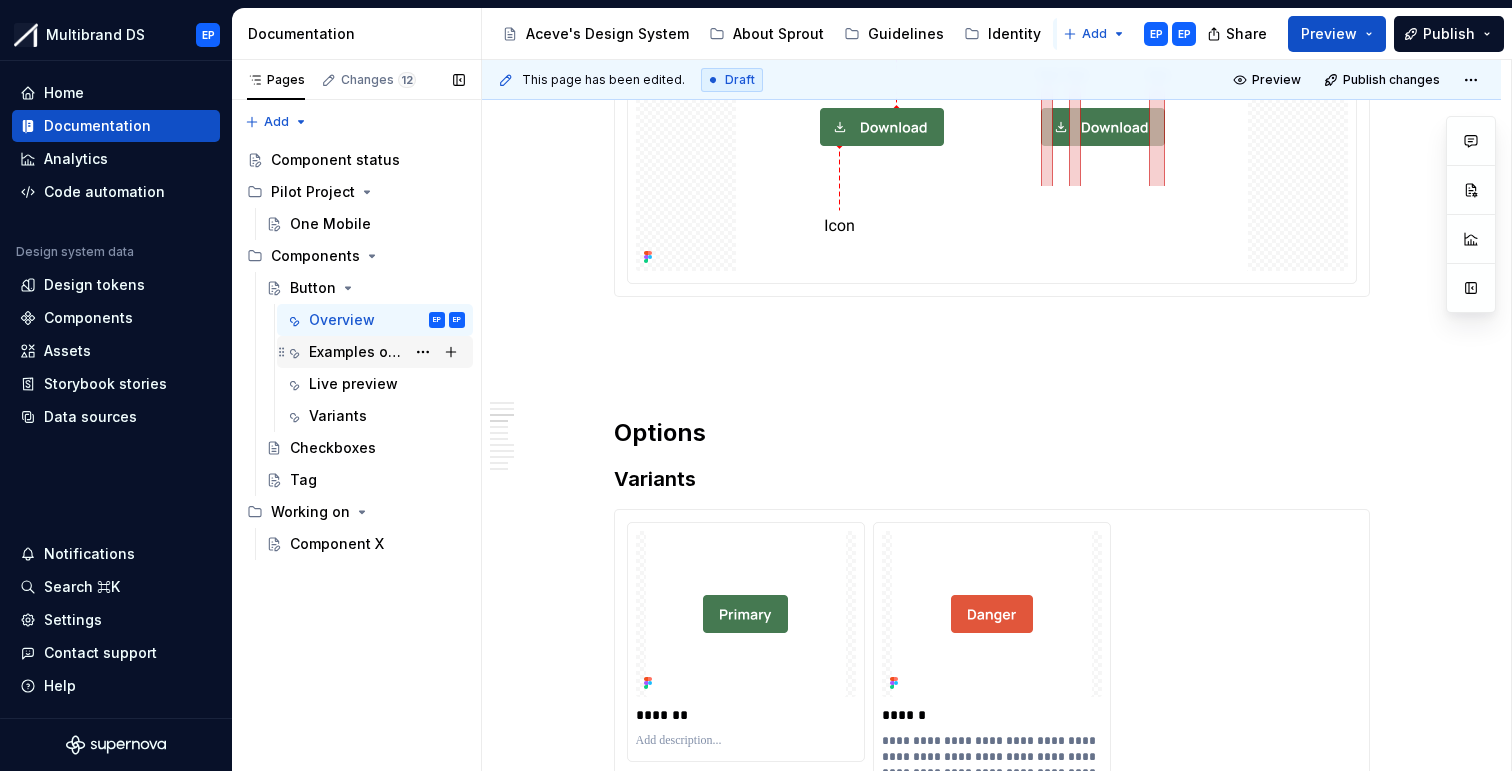 click on "Examples of use" at bounding box center [357, 352] 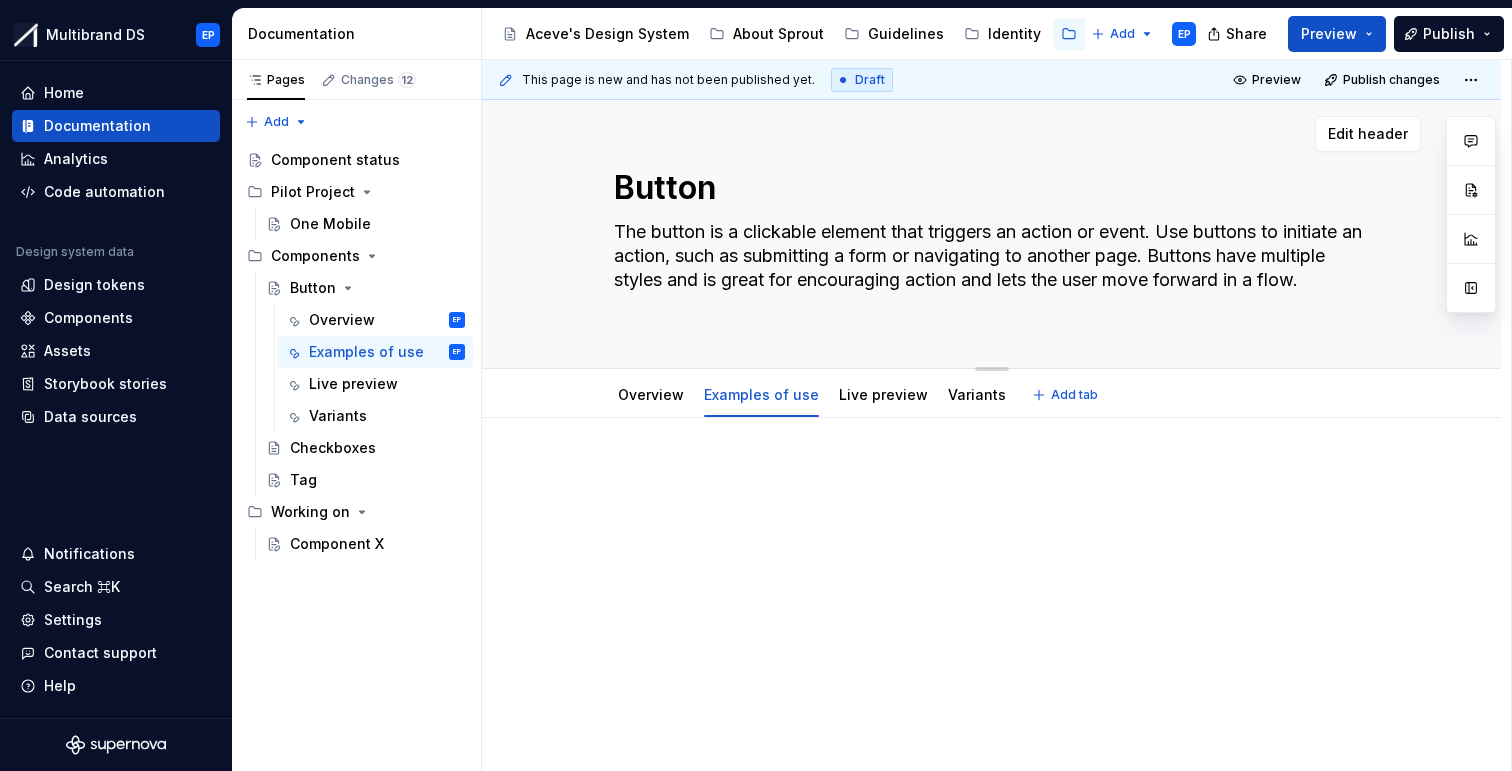scroll, scrollTop: 26, scrollLeft: 0, axis: vertical 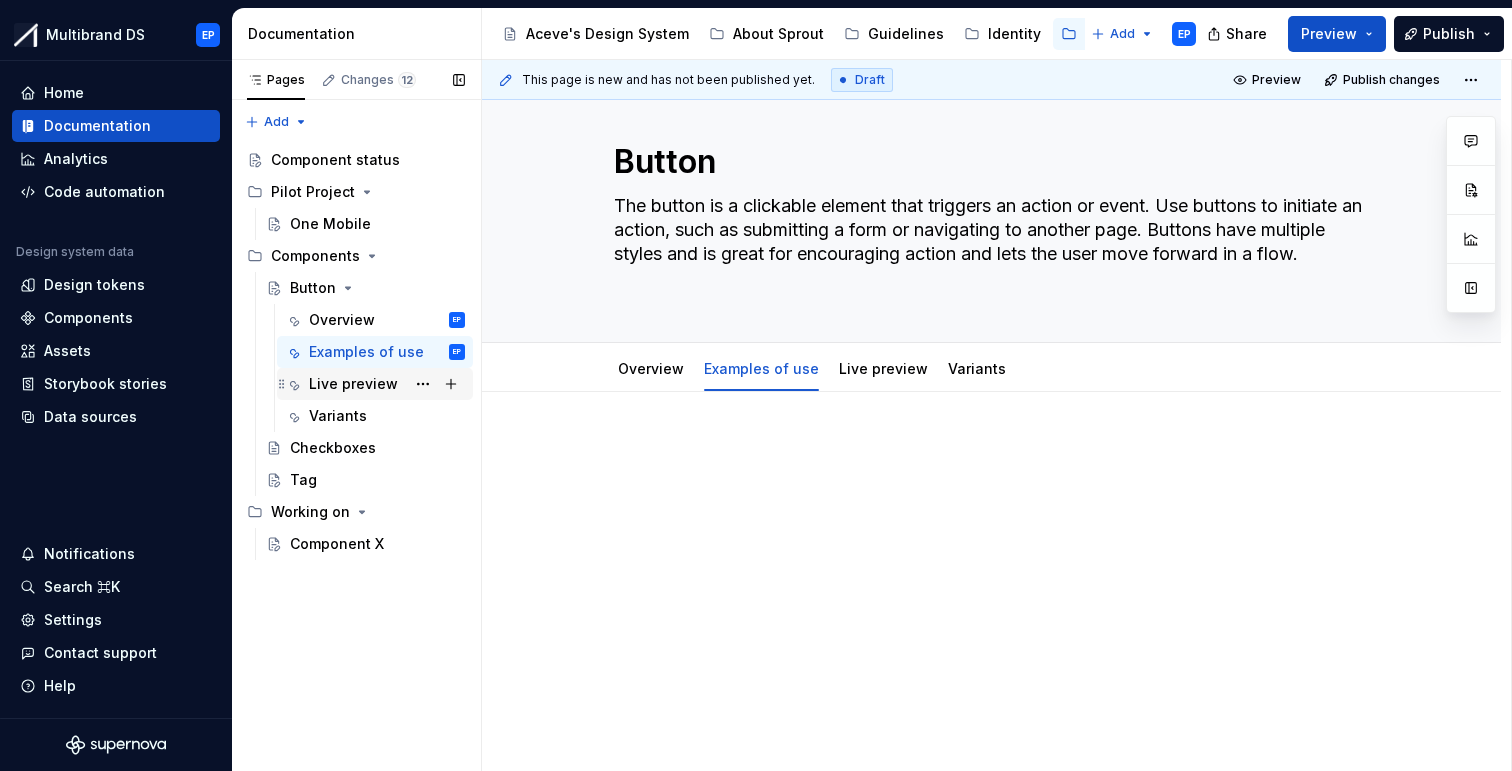 click on "Live preview" at bounding box center (353, 384) 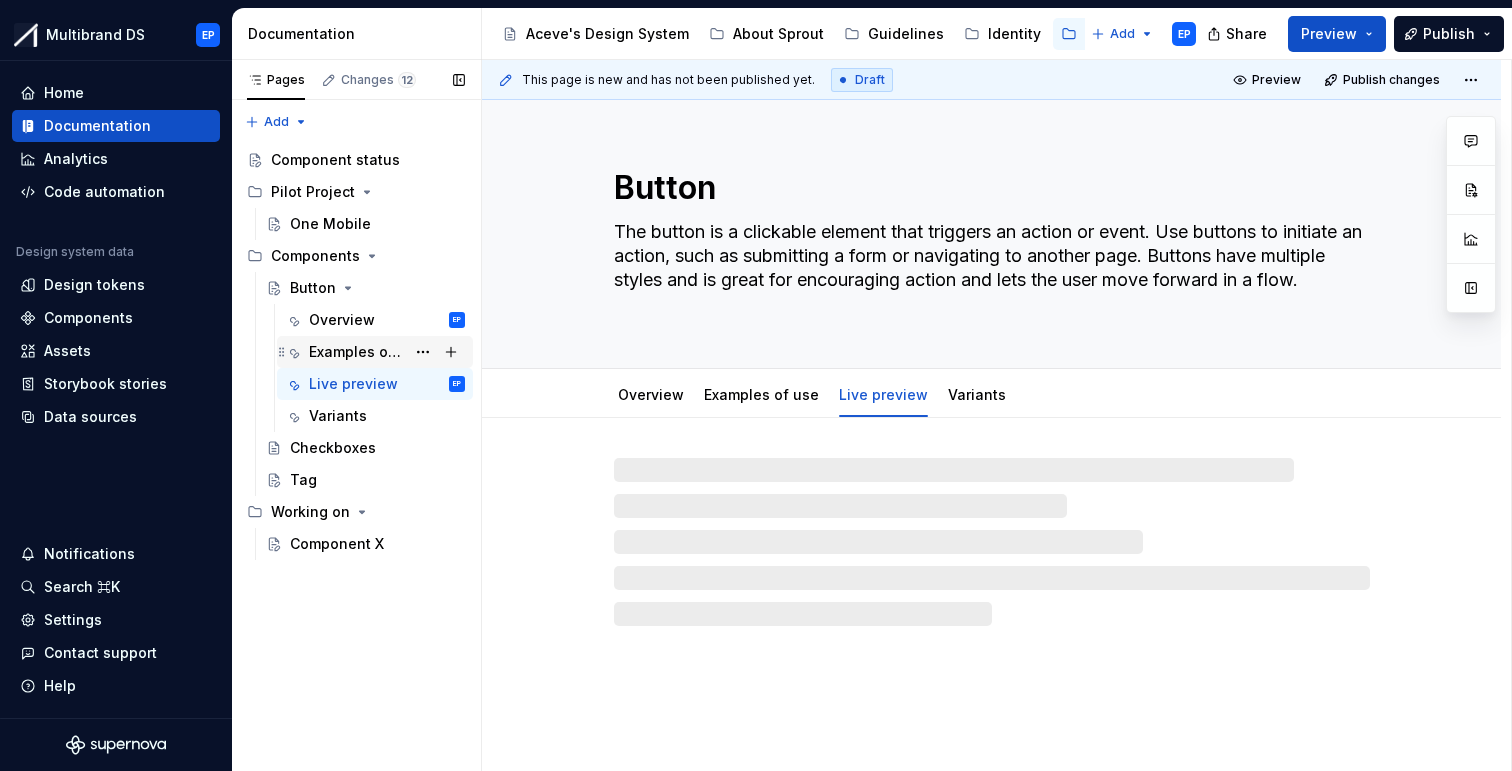 click on "Examples of use" at bounding box center (357, 352) 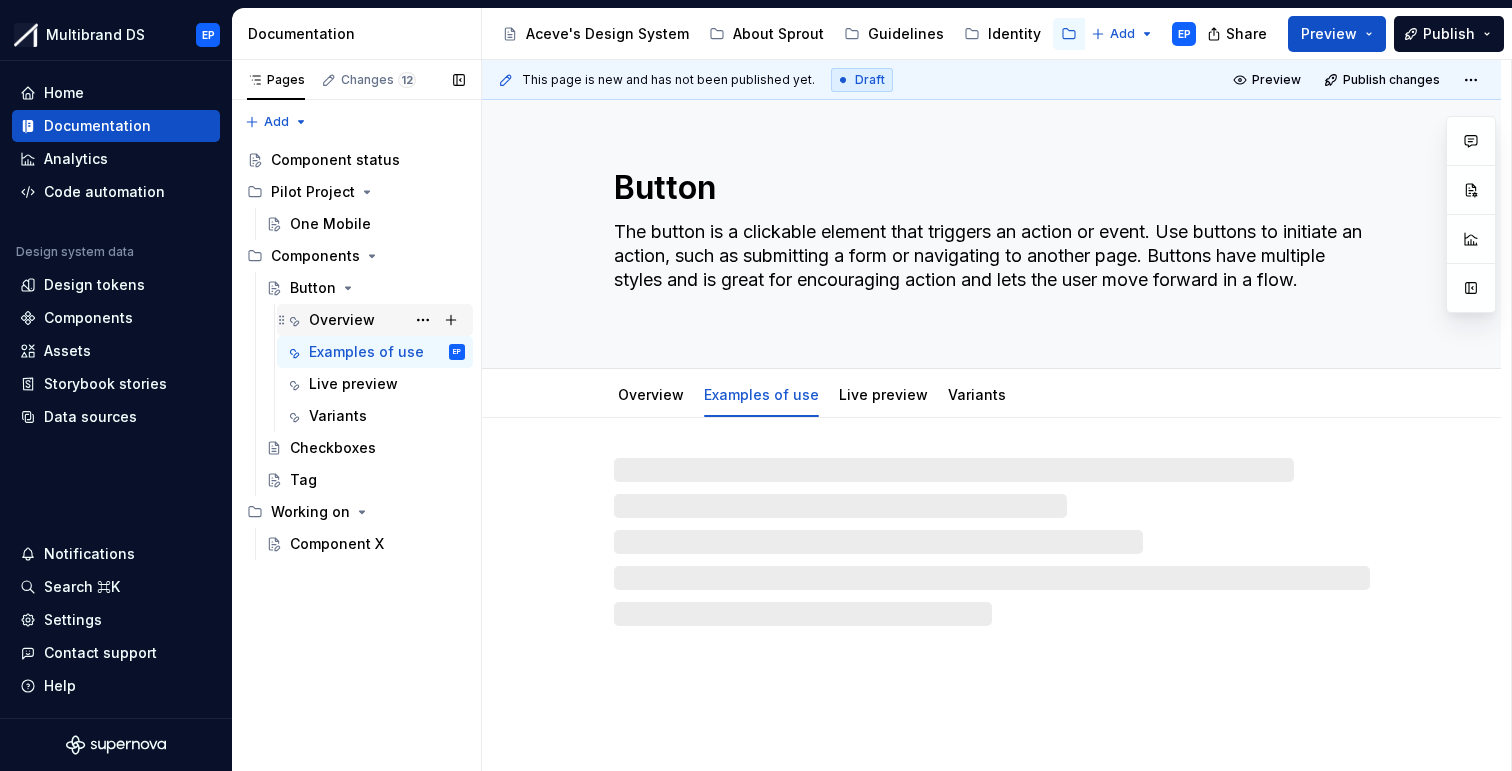 click on "Overview" at bounding box center [342, 320] 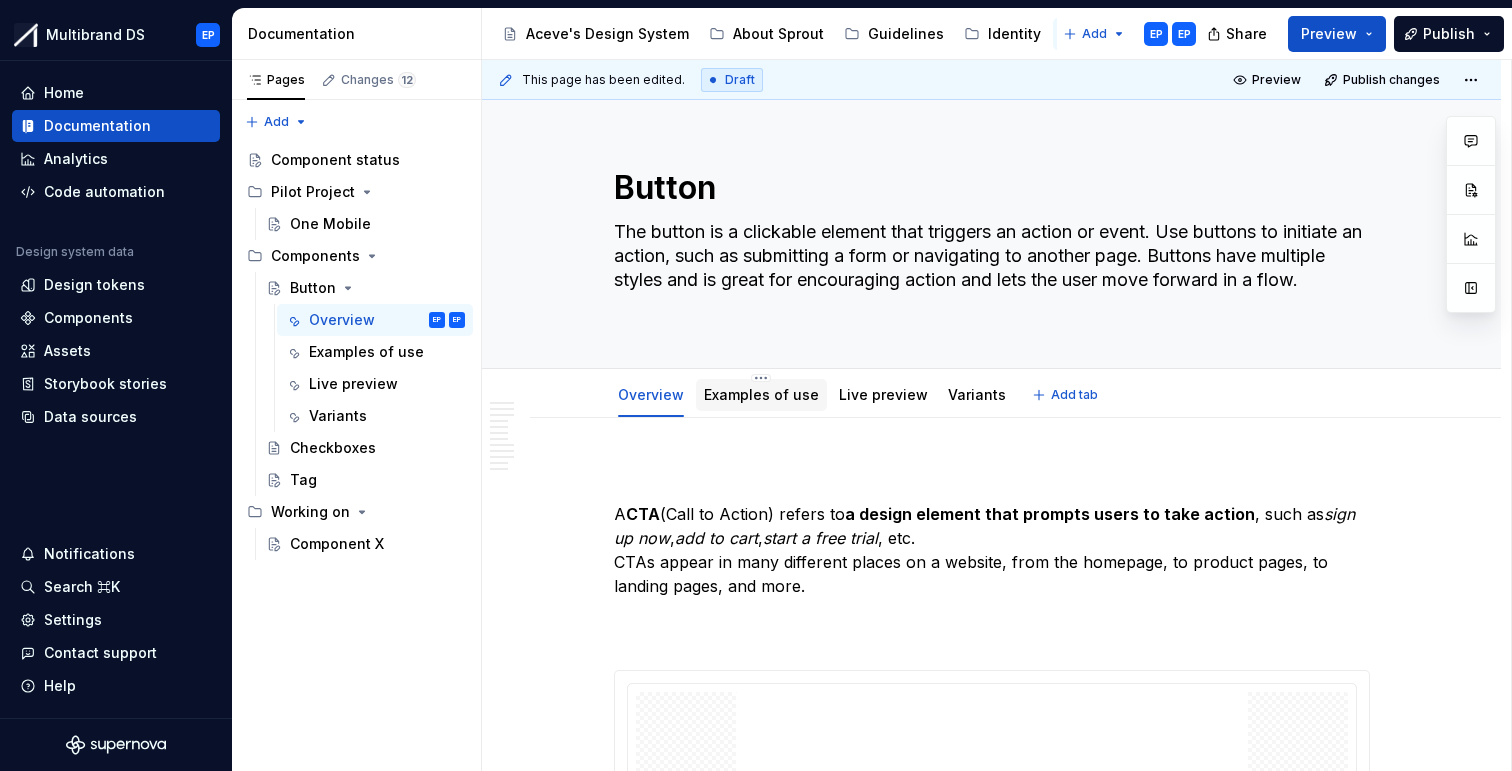 click on "Examples of use" at bounding box center (761, 394) 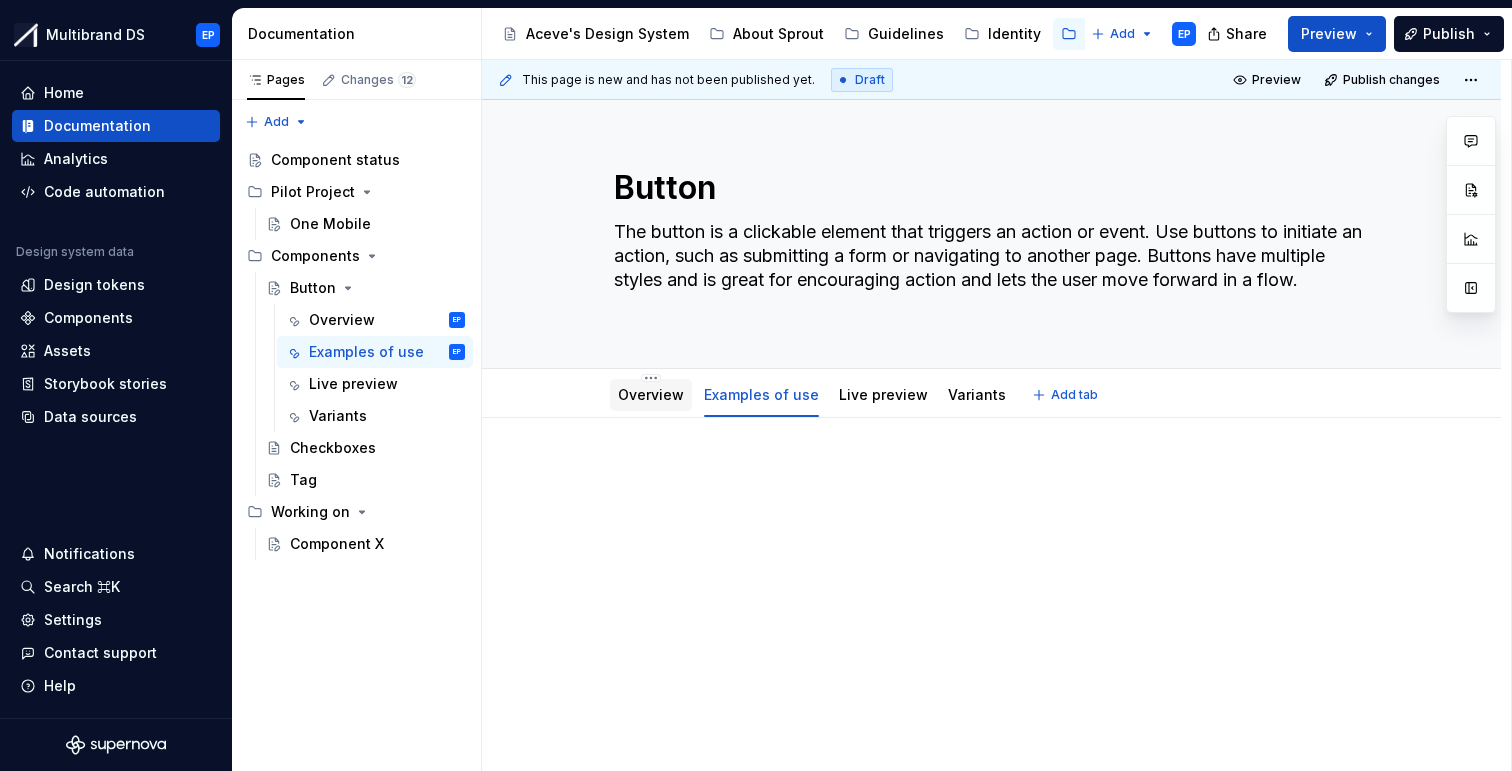 click on "Overview" at bounding box center (651, 394) 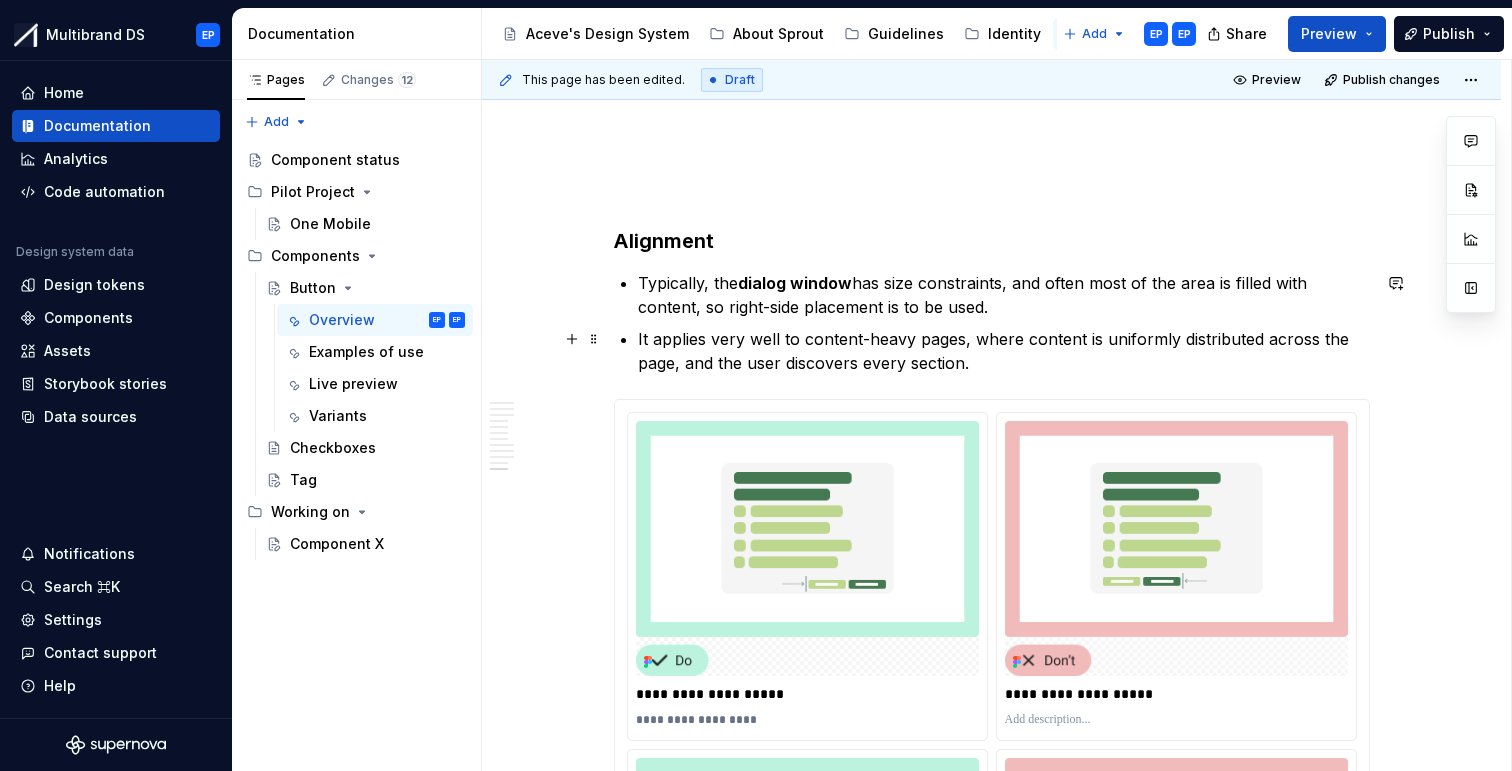 scroll, scrollTop: 7119, scrollLeft: 0, axis: vertical 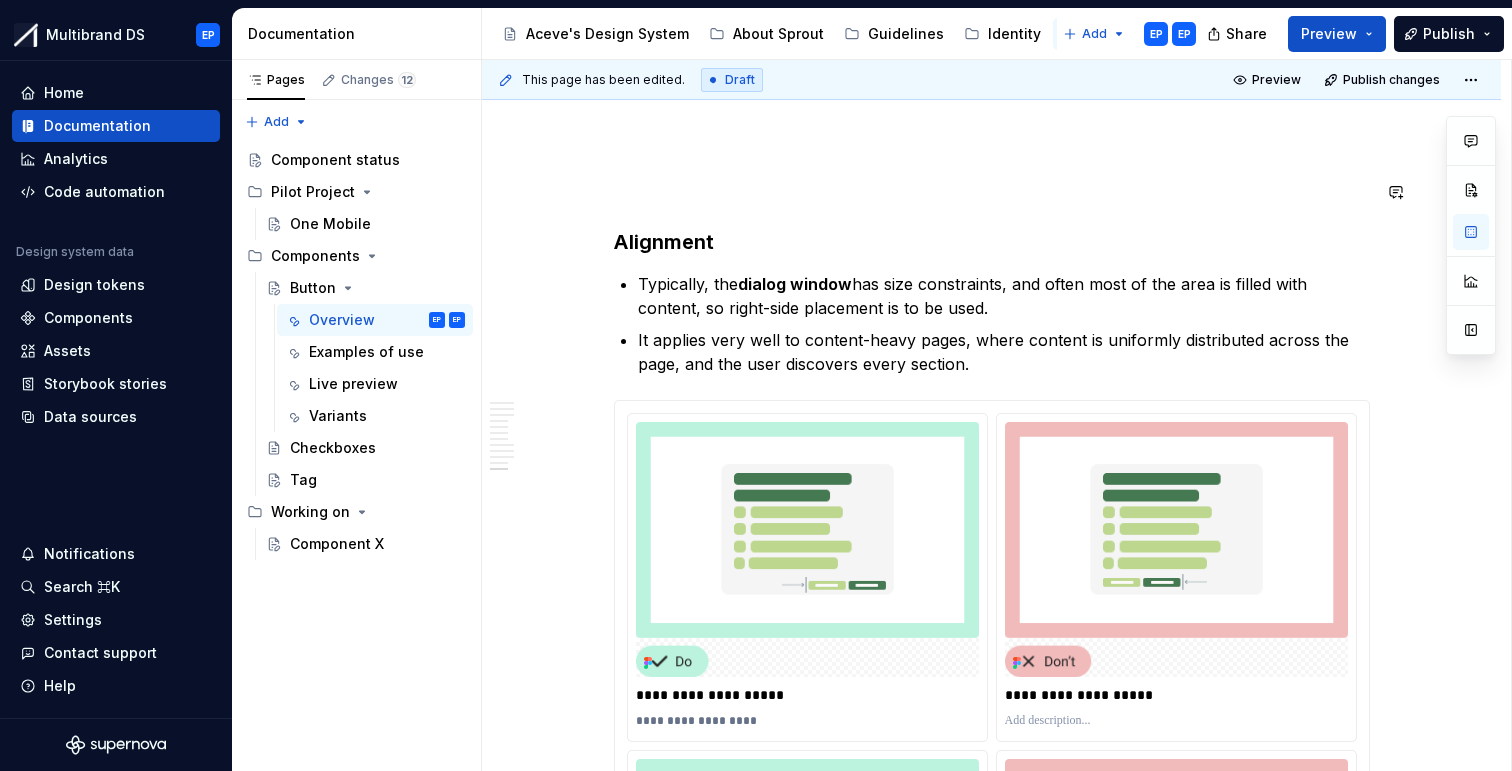click on "**********" at bounding box center [992, -2444] 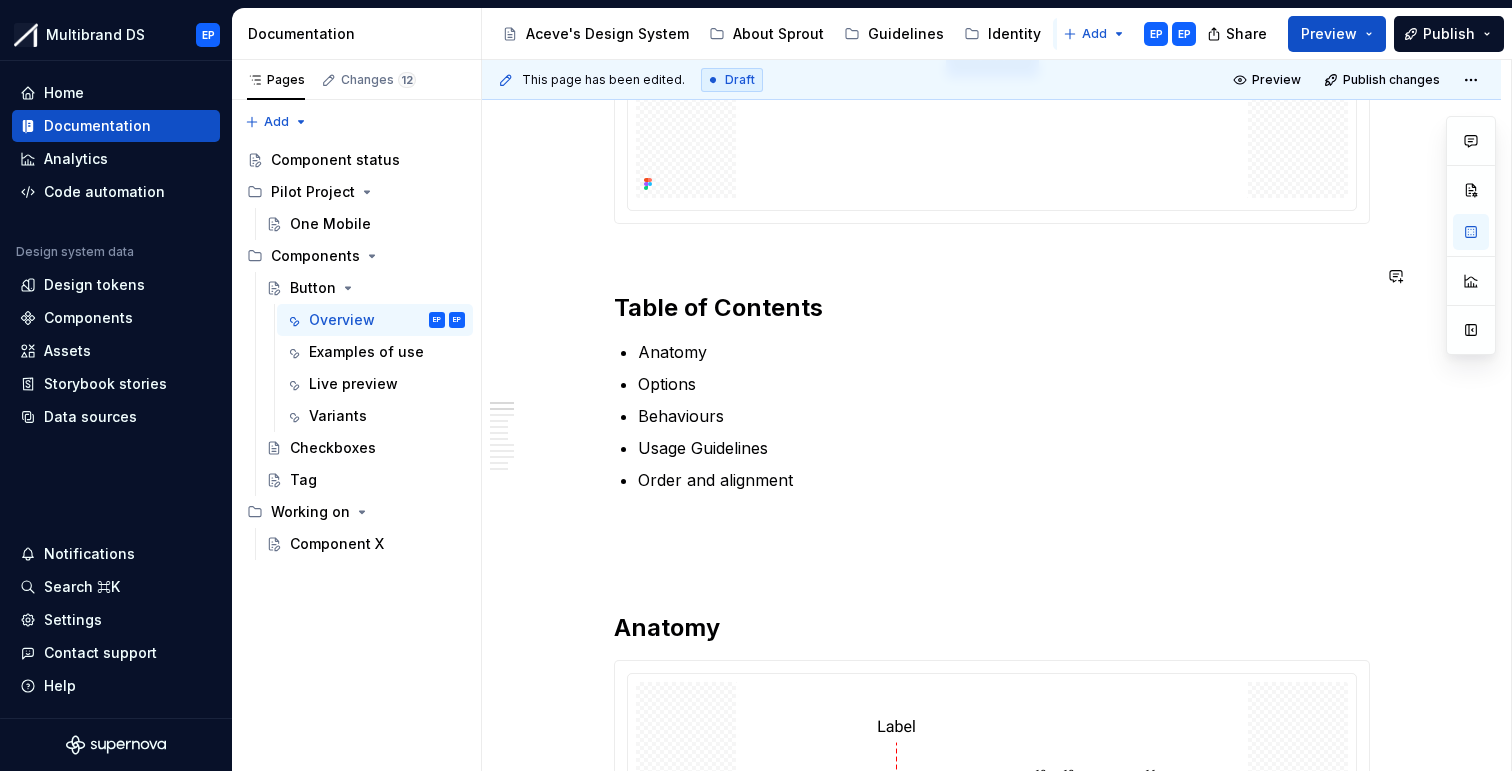 scroll, scrollTop: 799, scrollLeft: 0, axis: vertical 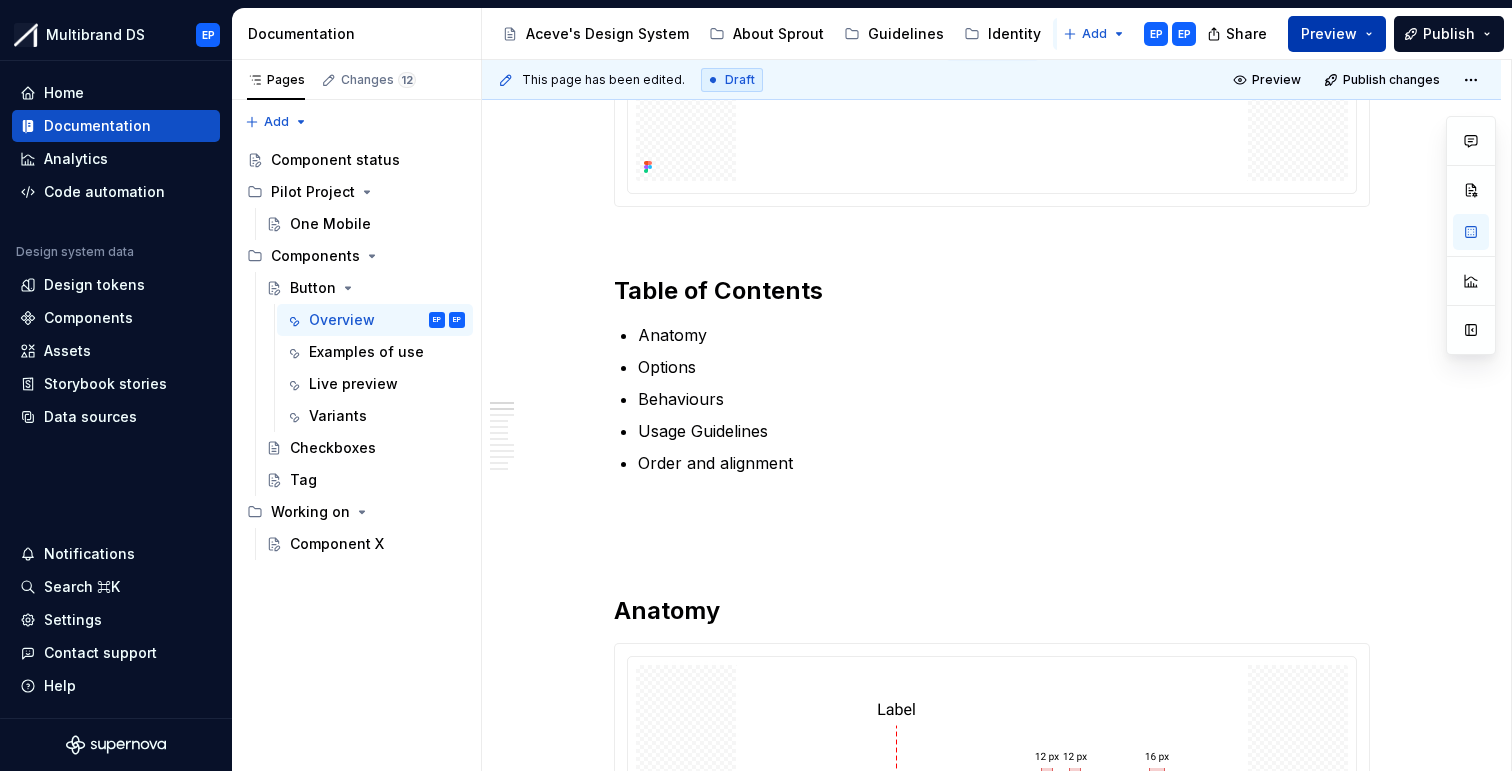 click on "Preview" at bounding box center (1337, 34) 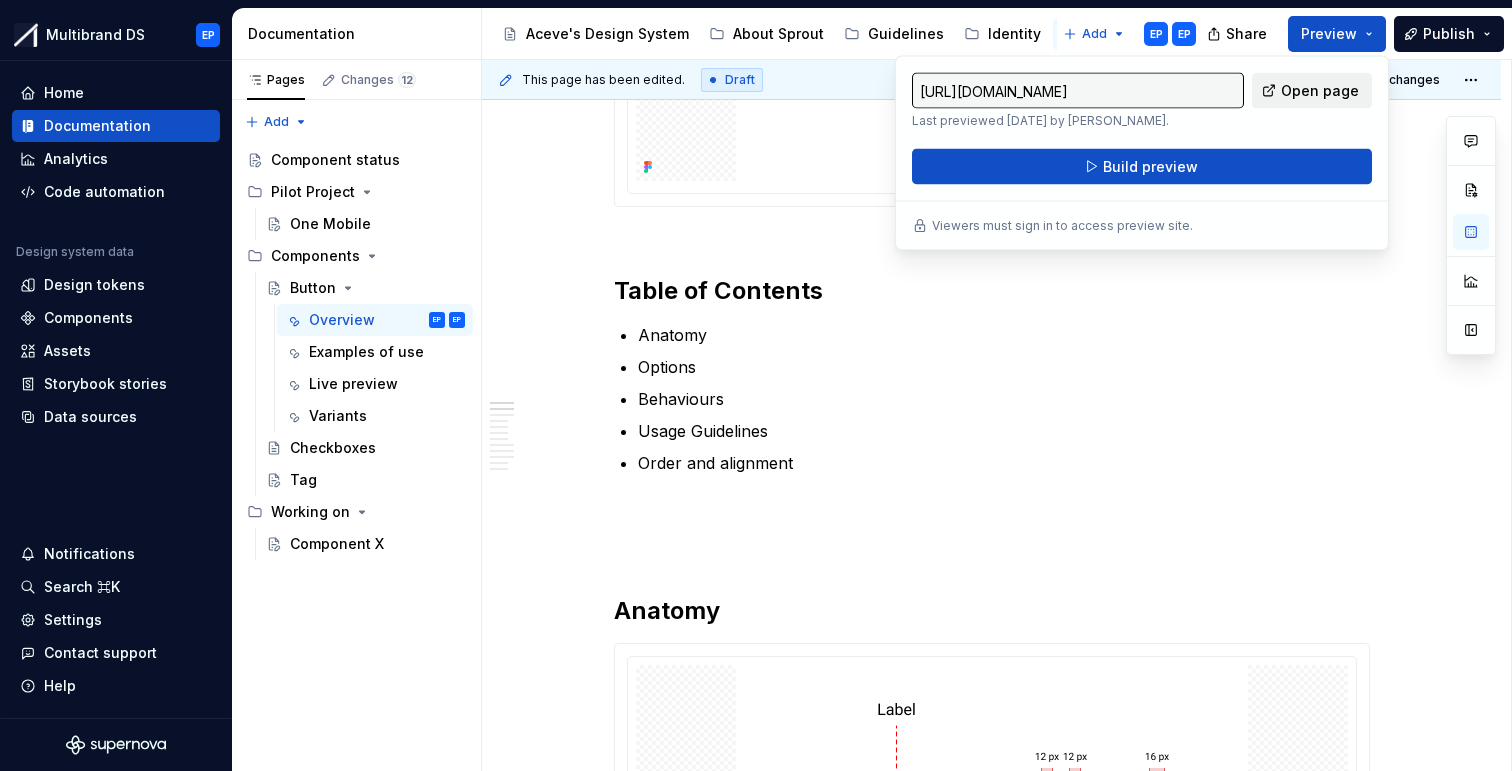 click on "Open page" at bounding box center [1320, 91] 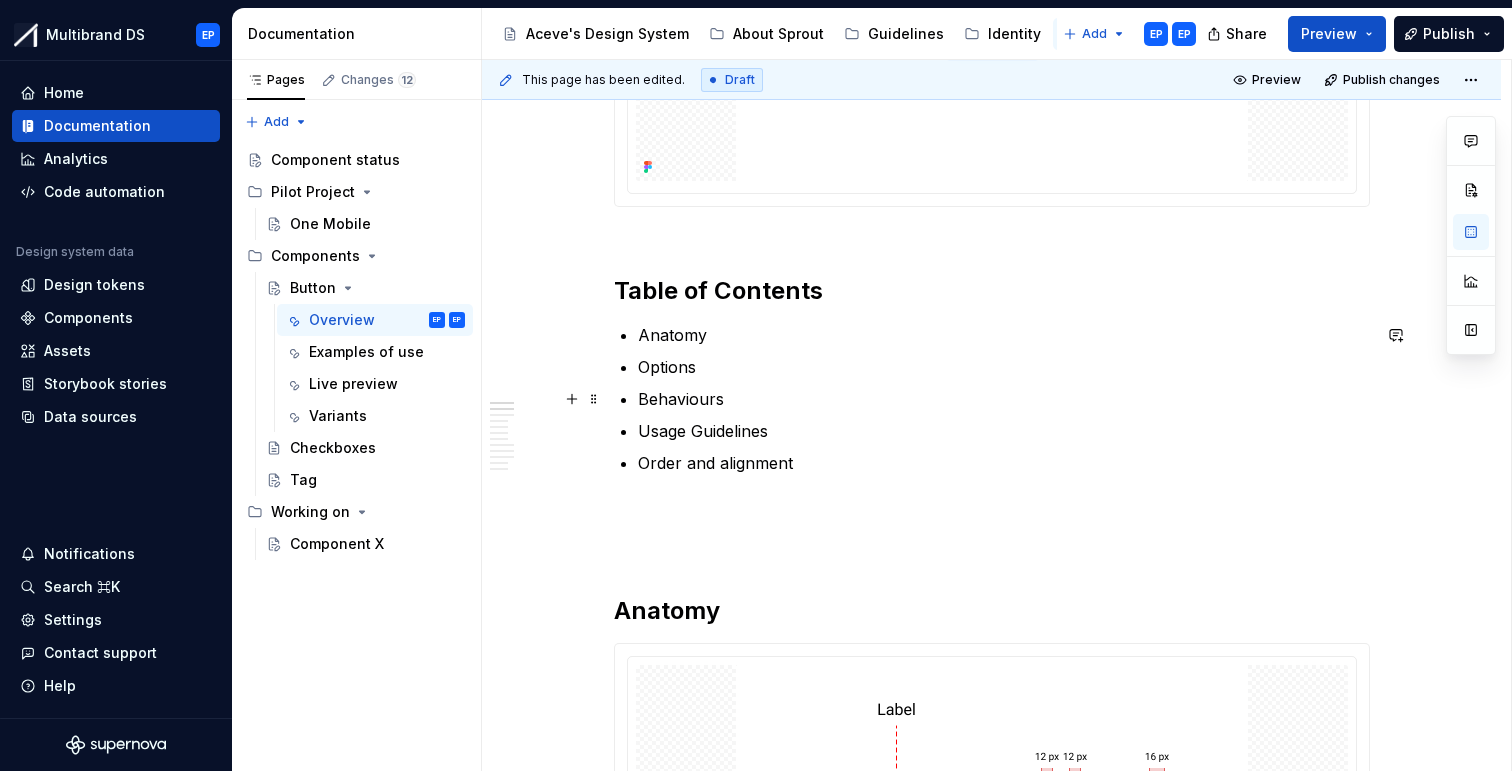 click on "Behaviours" at bounding box center [1004, 399] 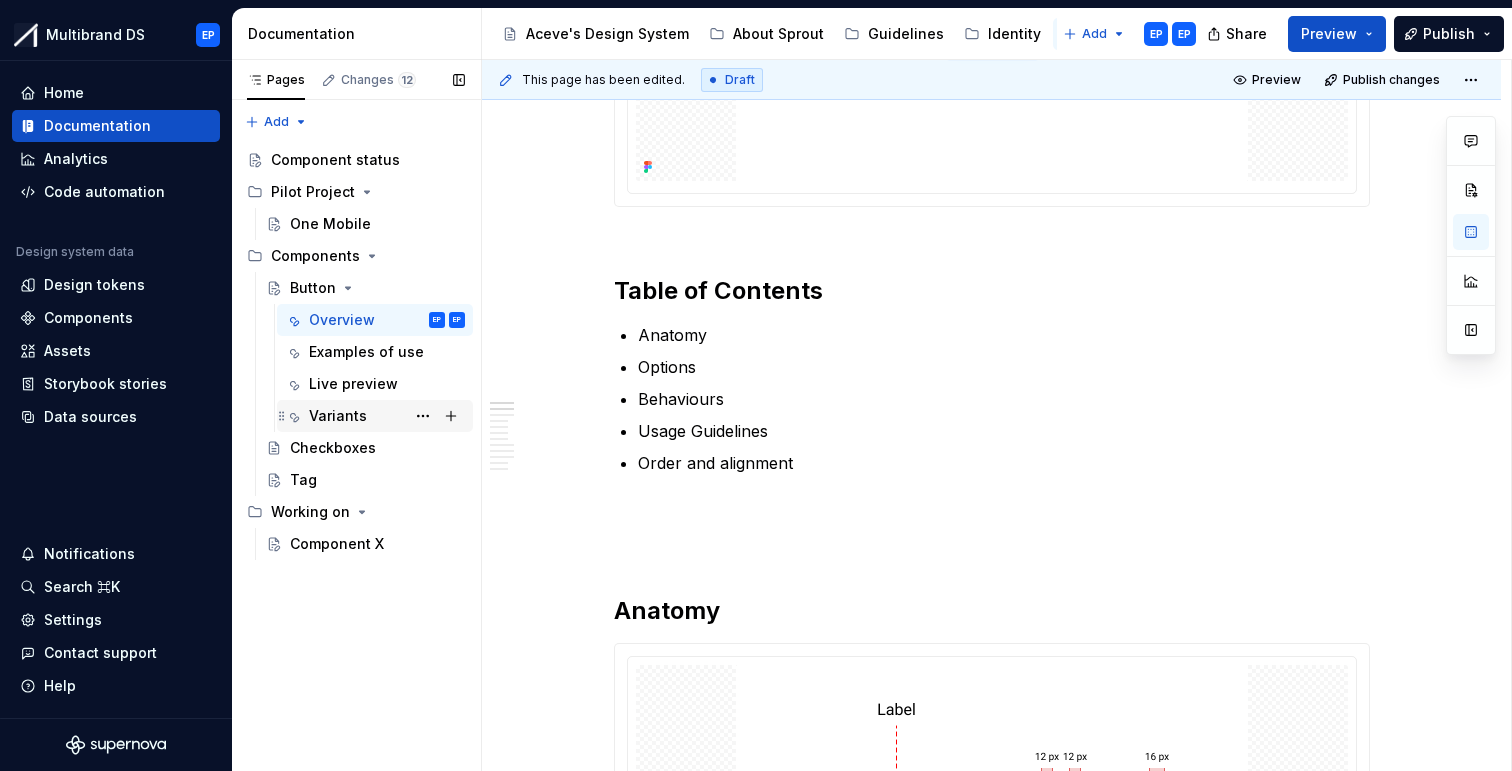 click on "Variants" at bounding box center (387, 416) 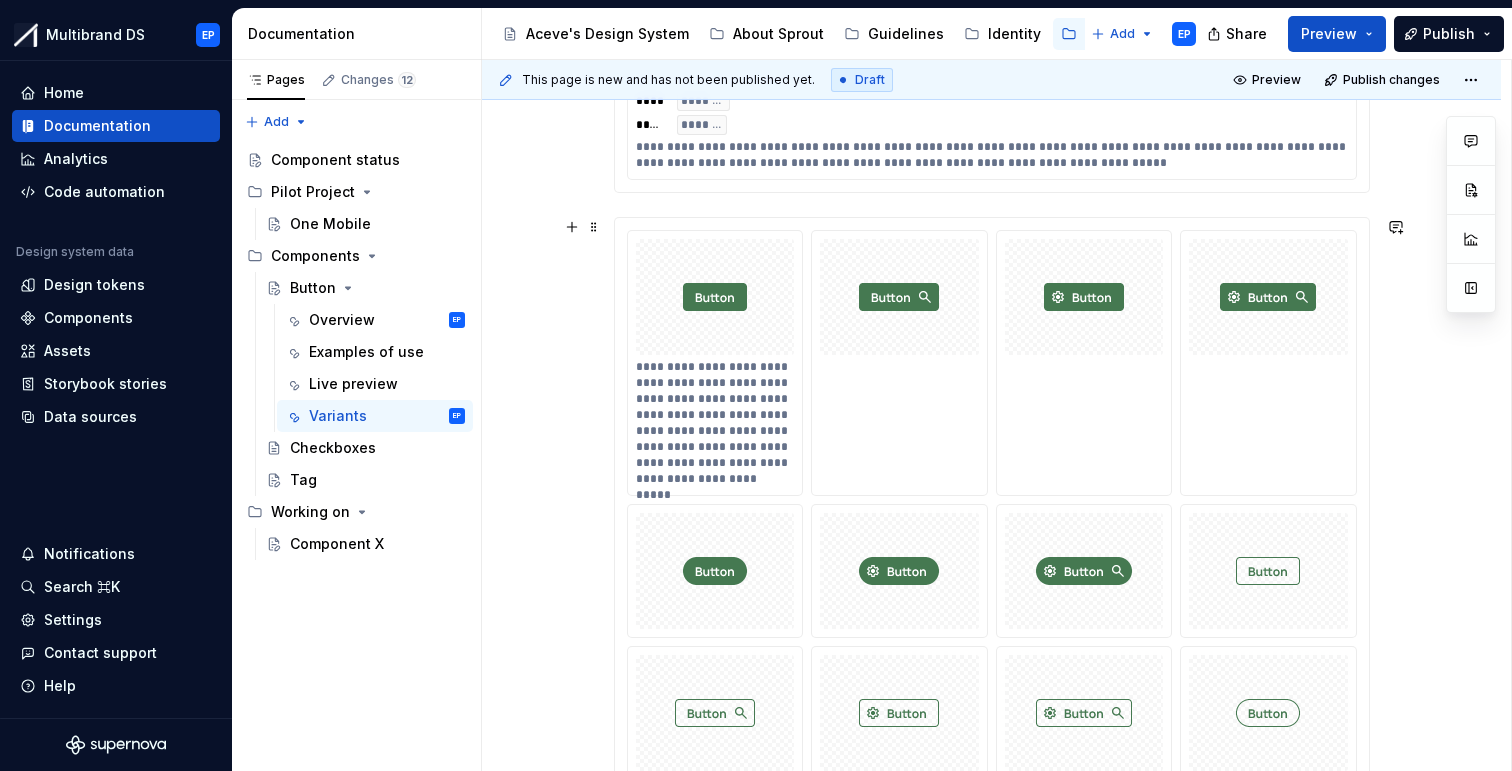 scroll, scrollTop: 516, scrollLeft: 0, axis: vertical 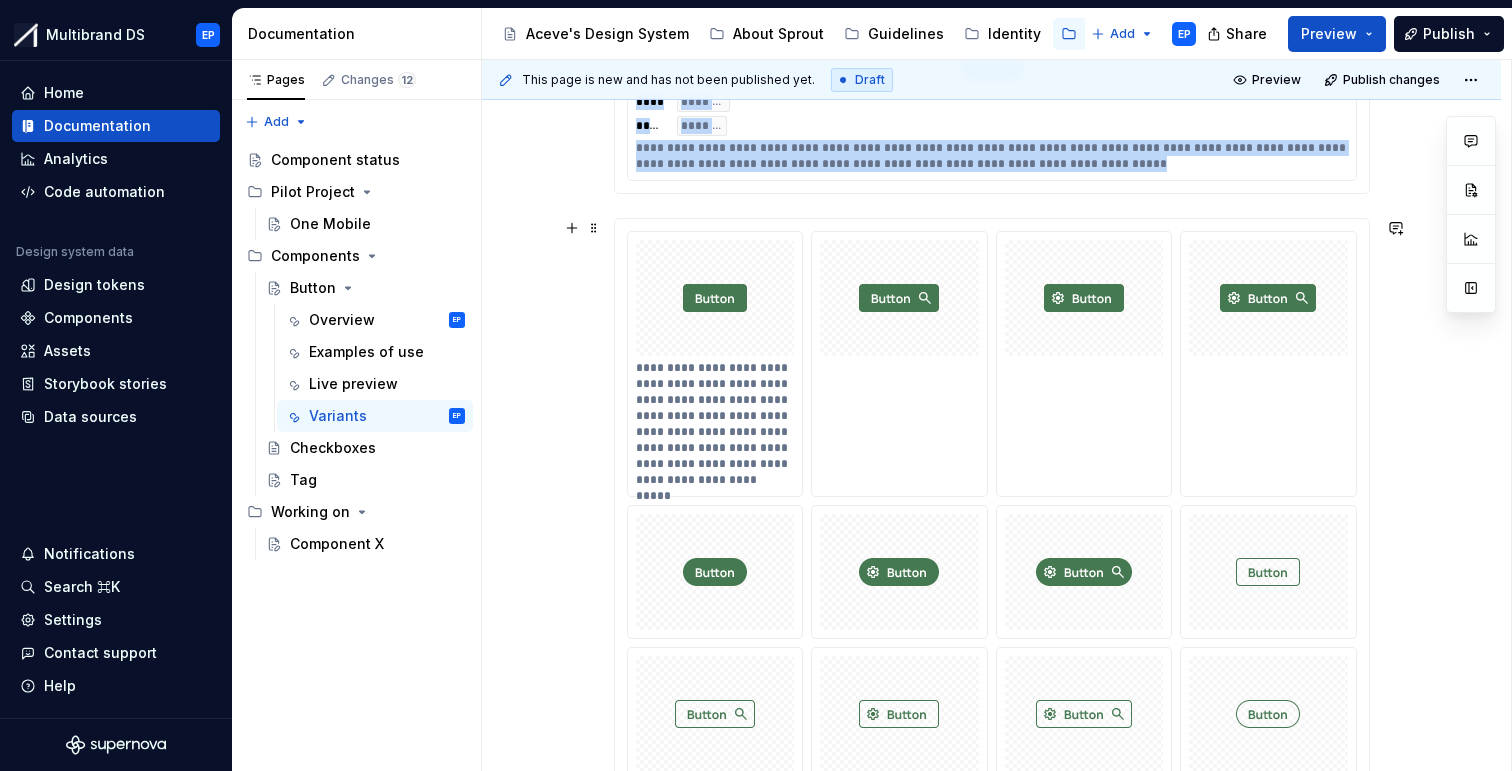 click at bounding box center [899, 364] 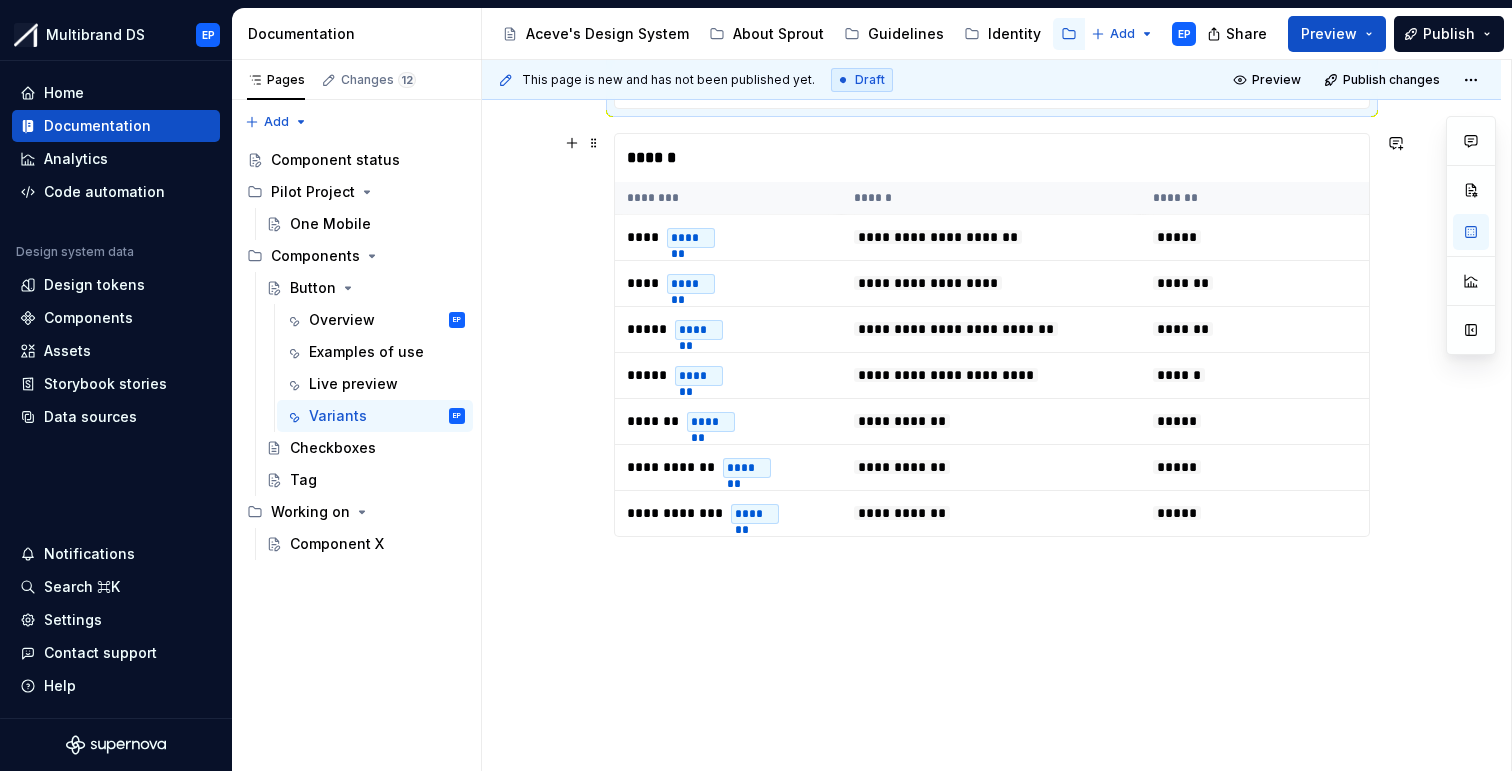 scroll, scrollTop: 5037, scrollLeft: 0, axis: vertical 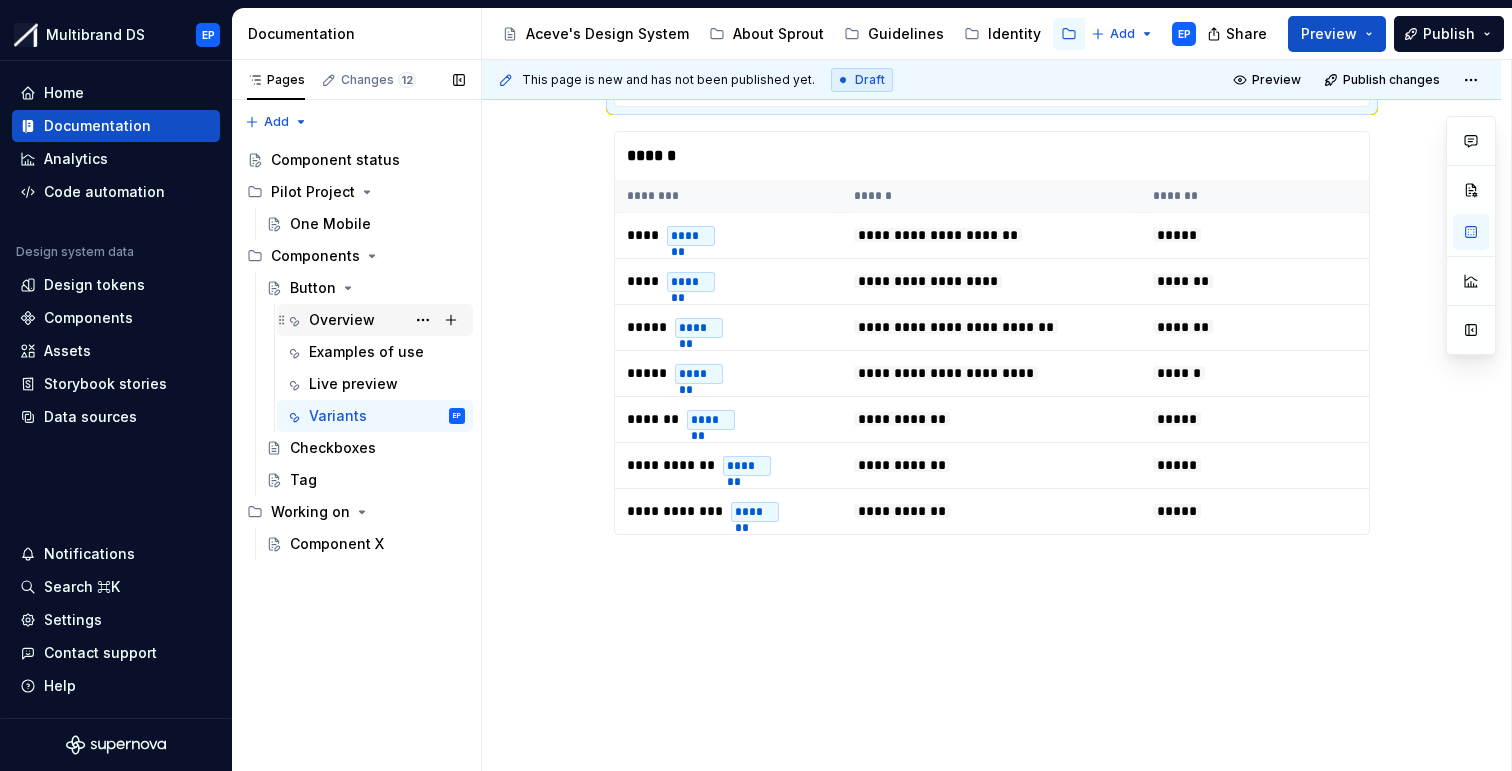 click on "Overview EP" at bounding box center [387, 320] 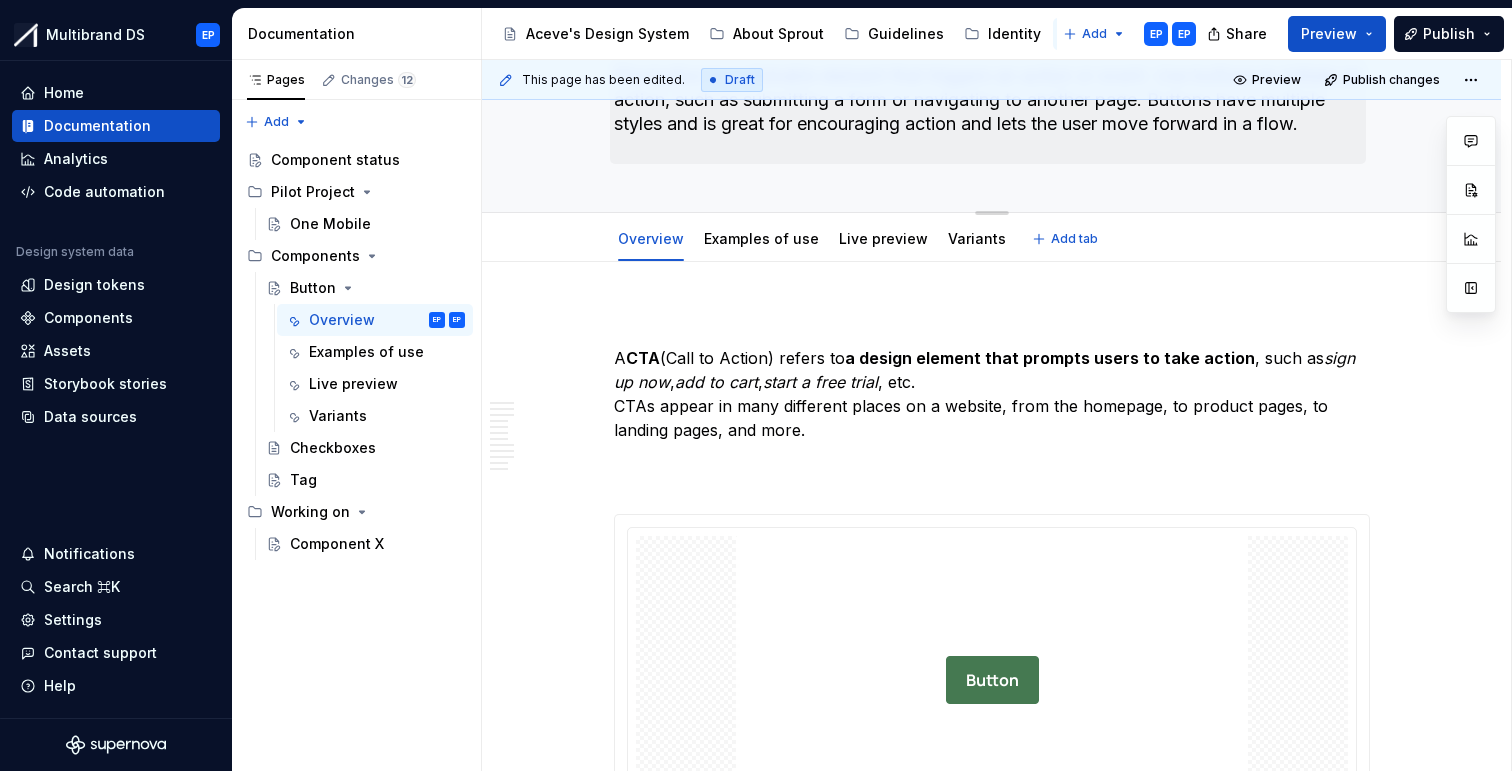 scroll, scrollTop: 182, scrollLeft: 0, axis: vertical 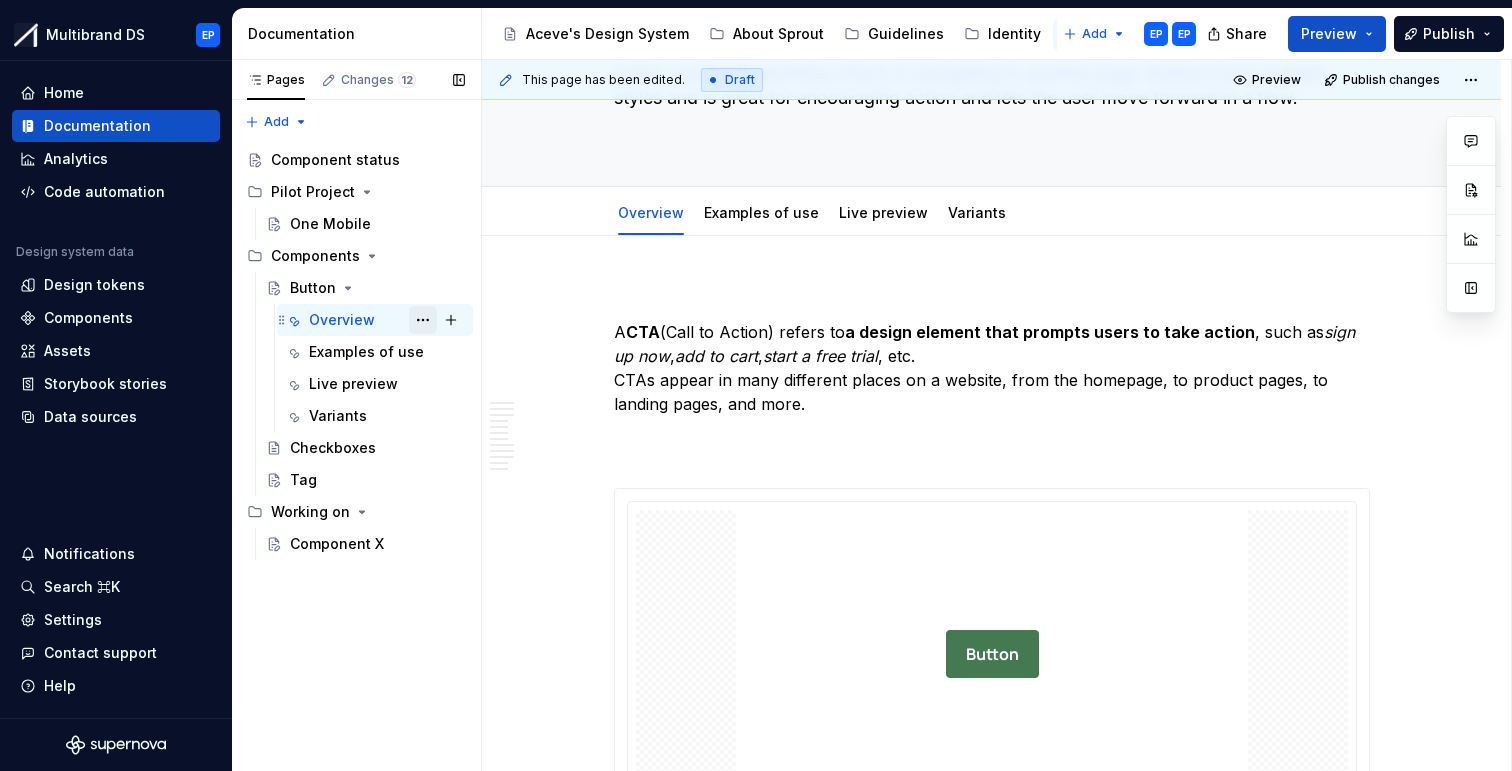 click at bounding box center [423, 320] 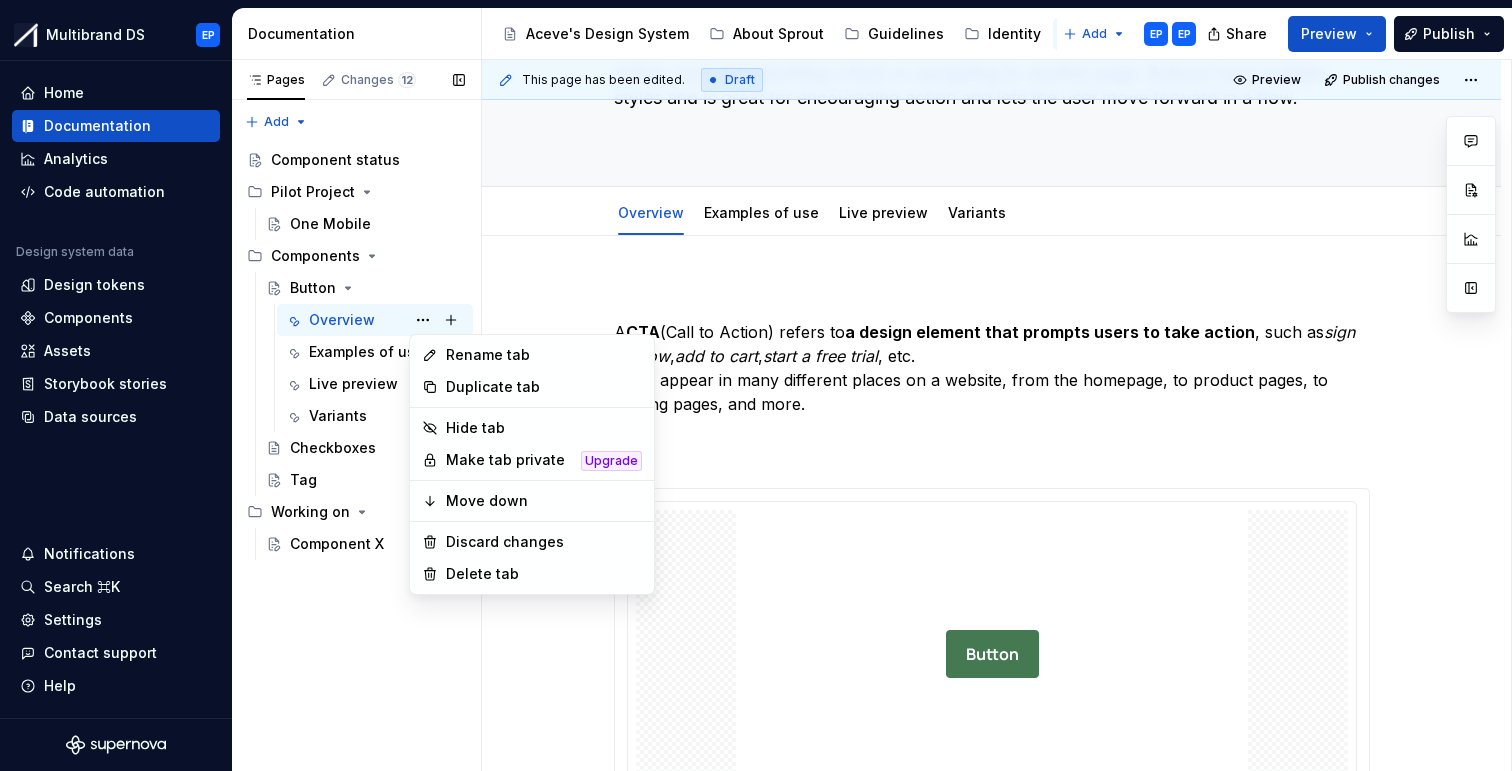 click on "Pages Changes 12 Add
Accessibility guide for tree Page tree.
Navigate the tree with the arrow keys. Common tree hotkeys apply. Further keybindings are available:
enter to execute primary action on focused item
f2 to start renaming the focused item
escape to abort renaming an item
control+d to start dragging selected items
Component status Pilot Project One Mobile Components Button Overview EP EP Examples of use Live preview Variants Checkboxes Tag Working on Component X About Sprout  /  Introduction to Sprout Identity  /  Typography Components  /  Component status Components / Pilot Project  /  One Mobile Components / Components / Button  /  Overview Components / Components / Button  /  Examples of use Components / Components / Button  /  Live preview Components / Components / Button  /  Variants Components / Components  /  Tag Components / Working on  /  Component X Design manual / Our visual identities  /   /" at bounding box center [356, 415] 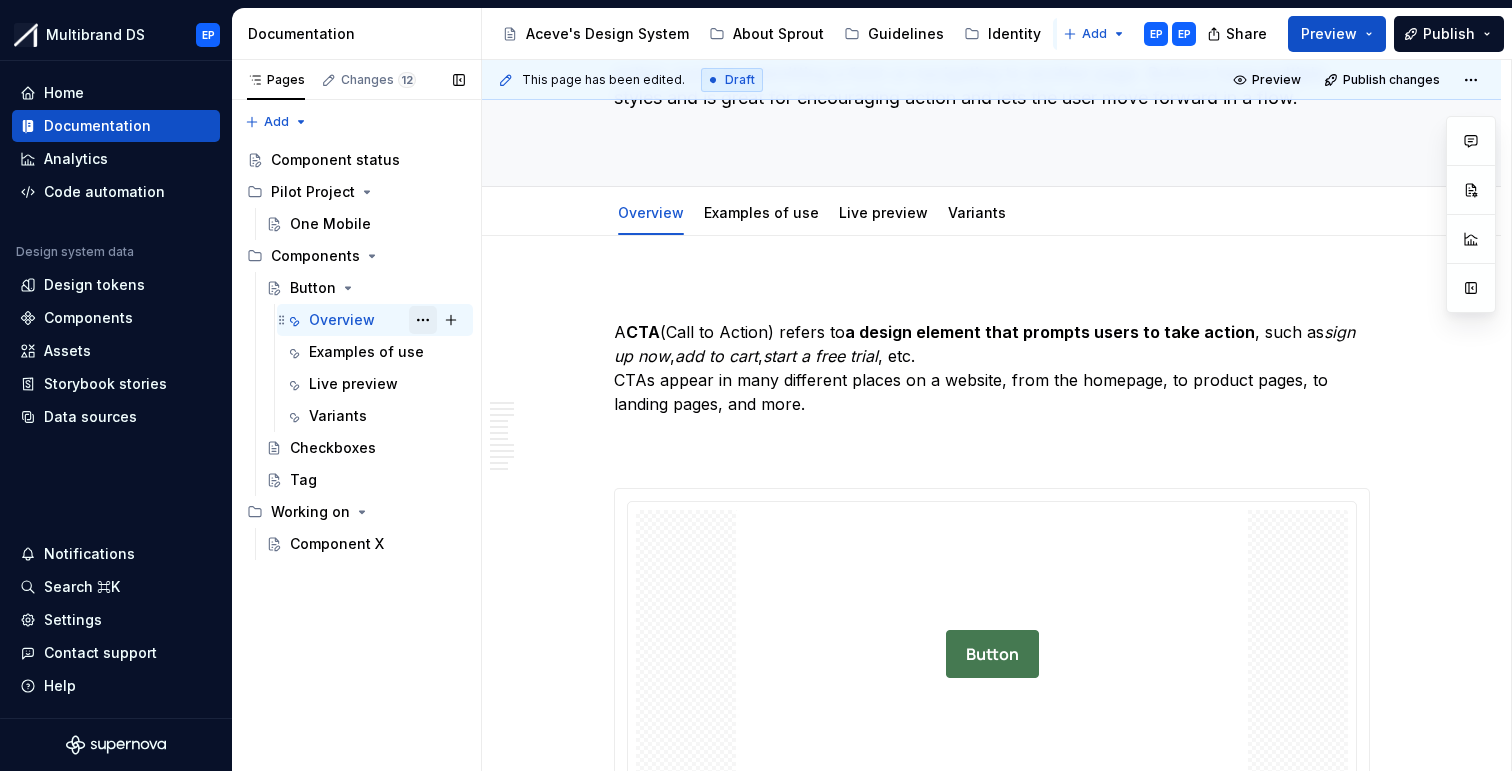 click at bounding box center (423, 320) 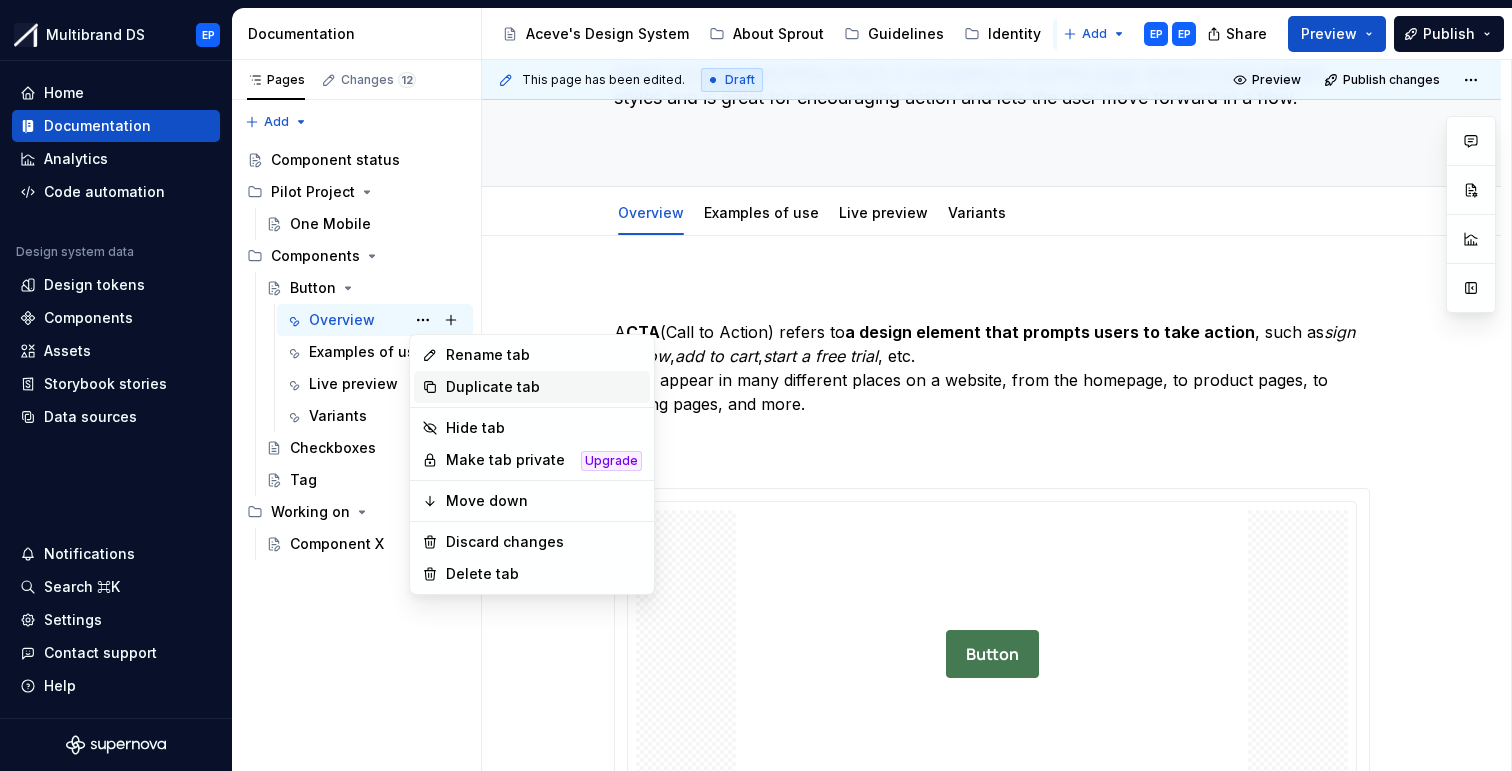 click on "Duplicate tab" at bounding box center [544, 387] 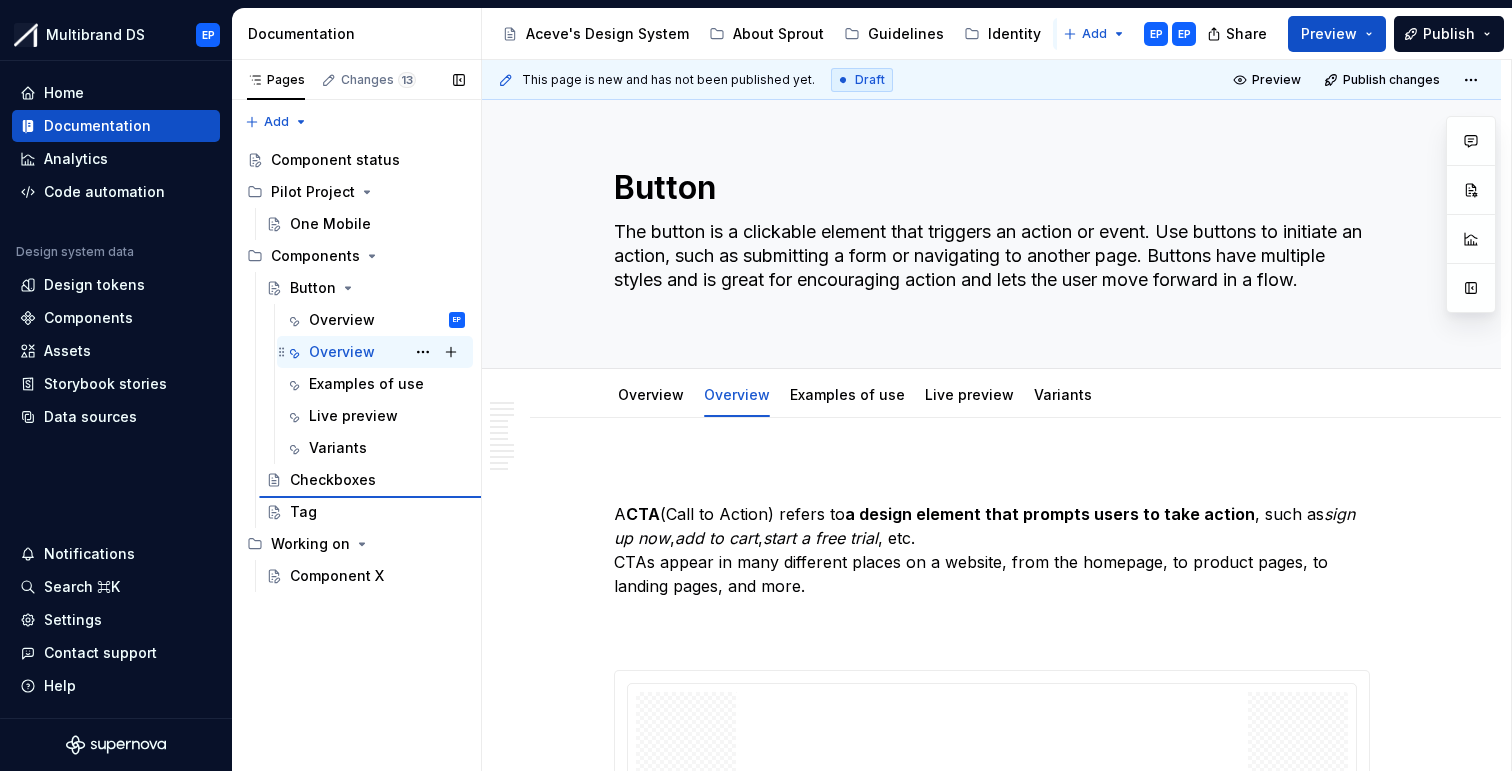 type on "*" 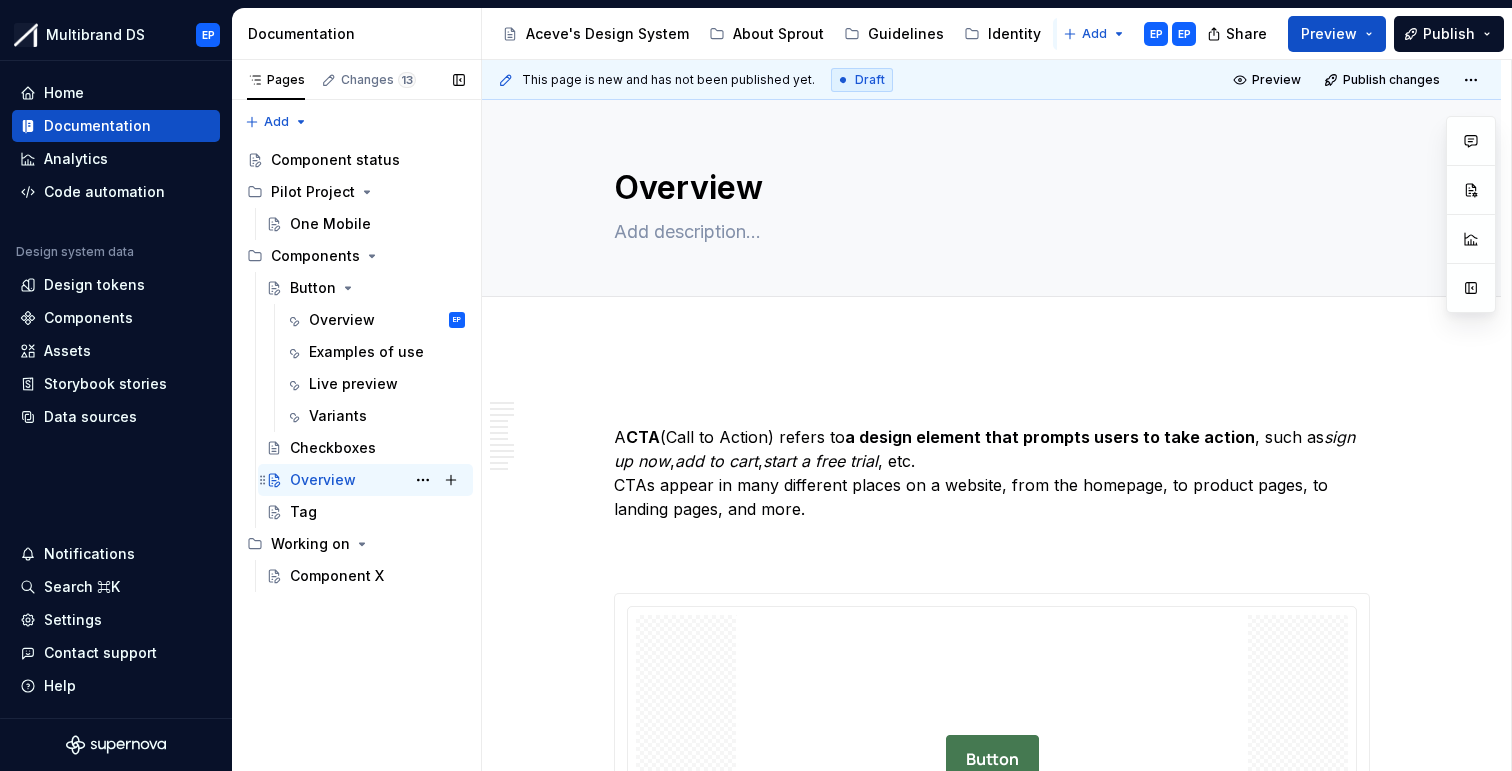 click on "Overview EP" at bounding box center (377, 480) 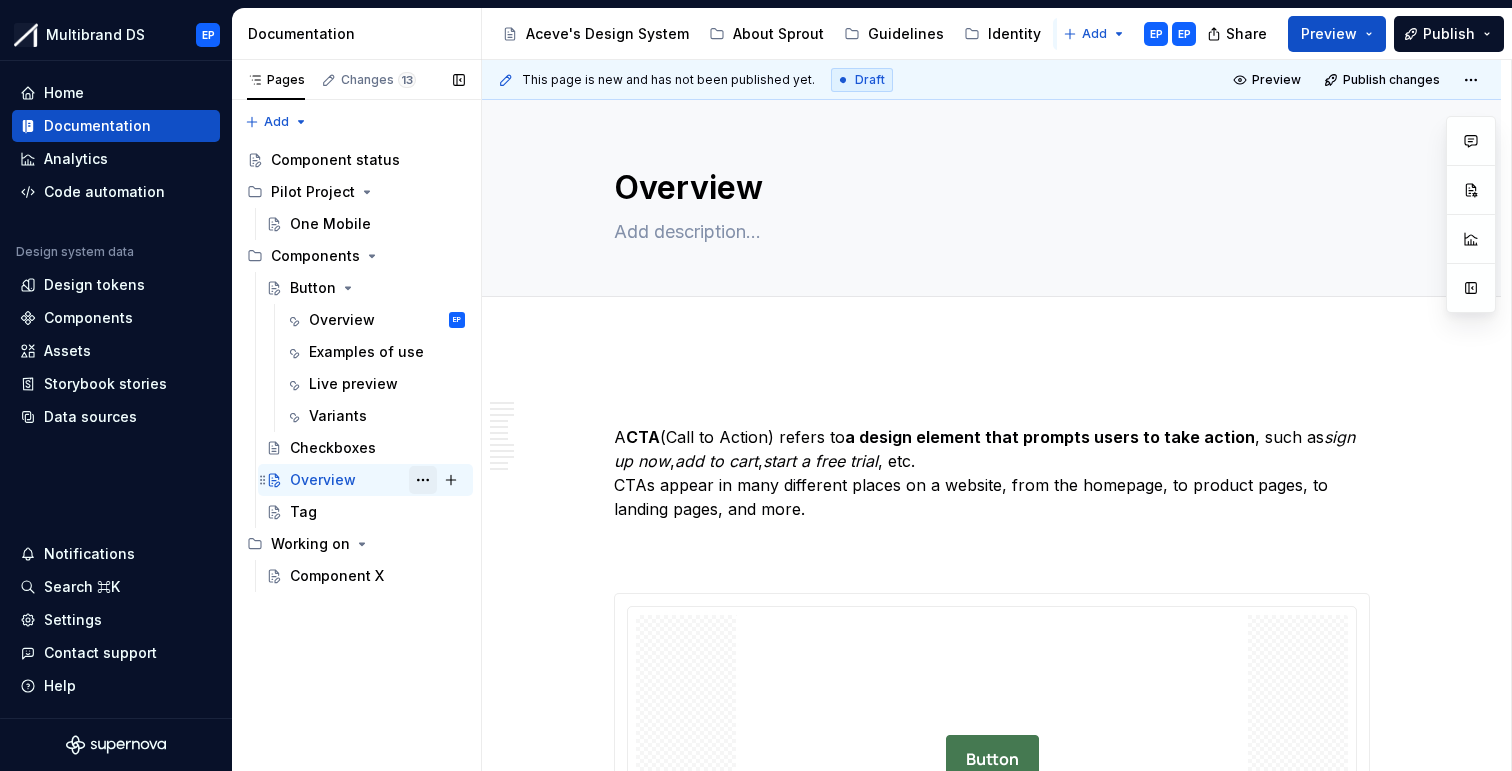 click at bounding box center (423, 480) 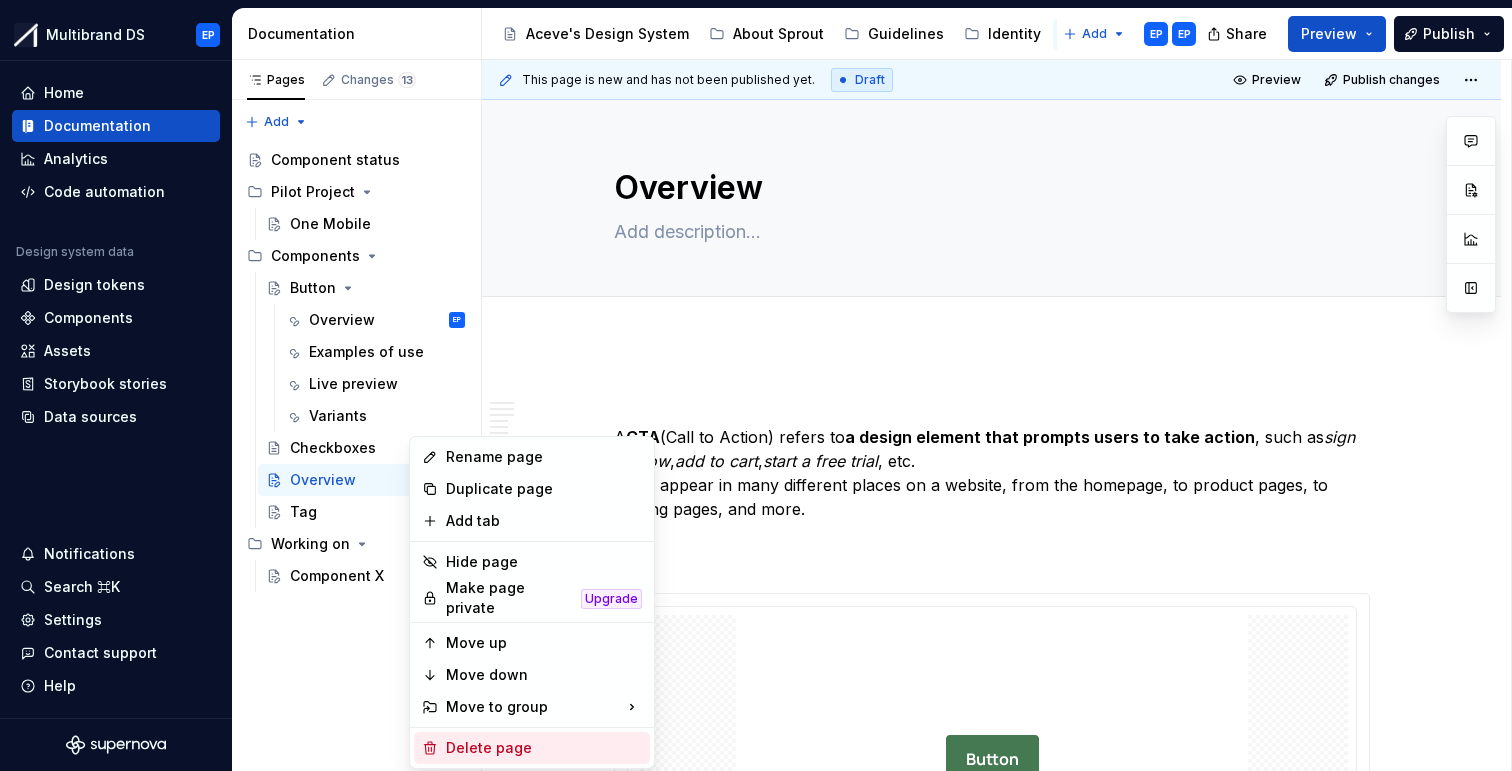 click on "Delete page" at bounding box center [544, 748] 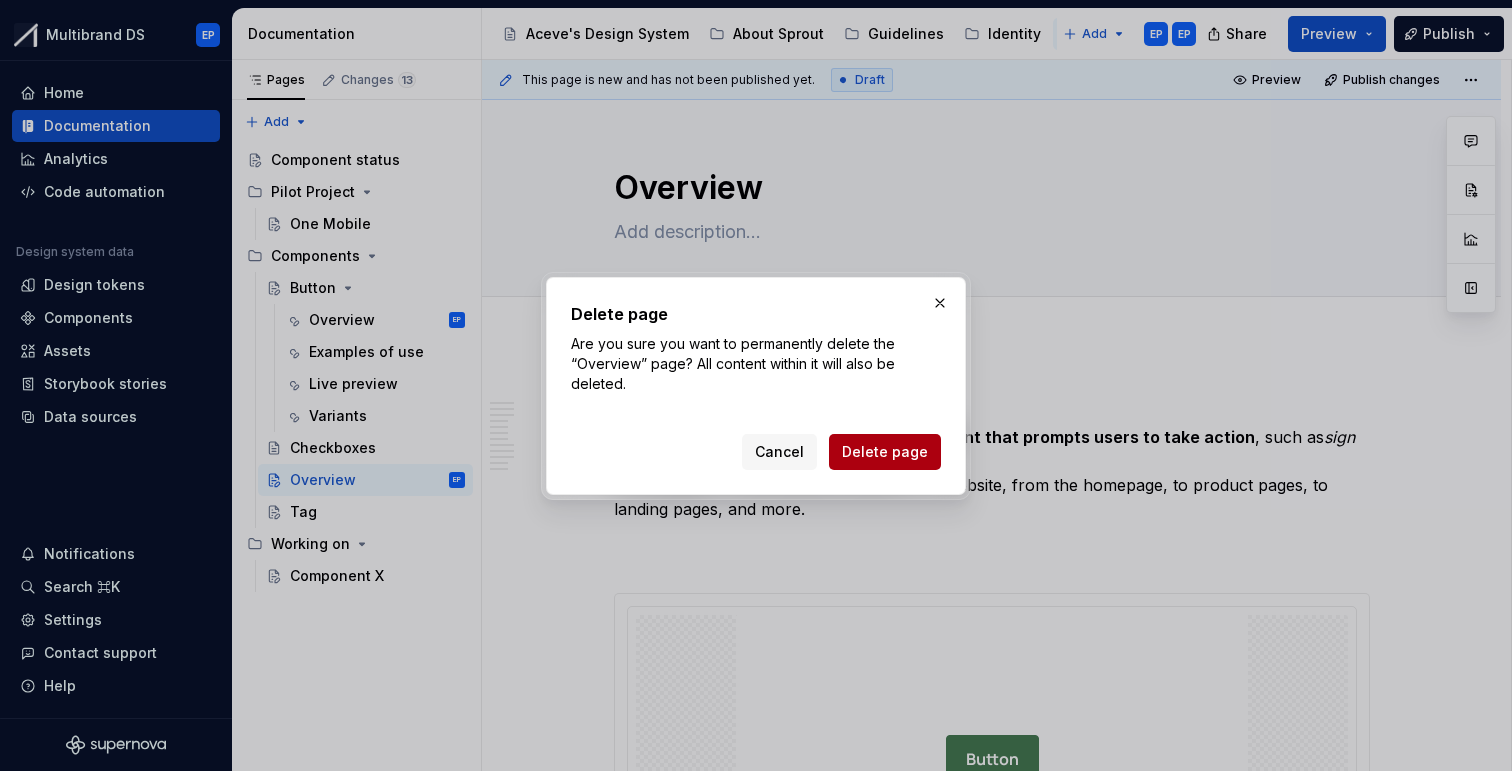 click on "Delete page" at bounding box center [885, 452] 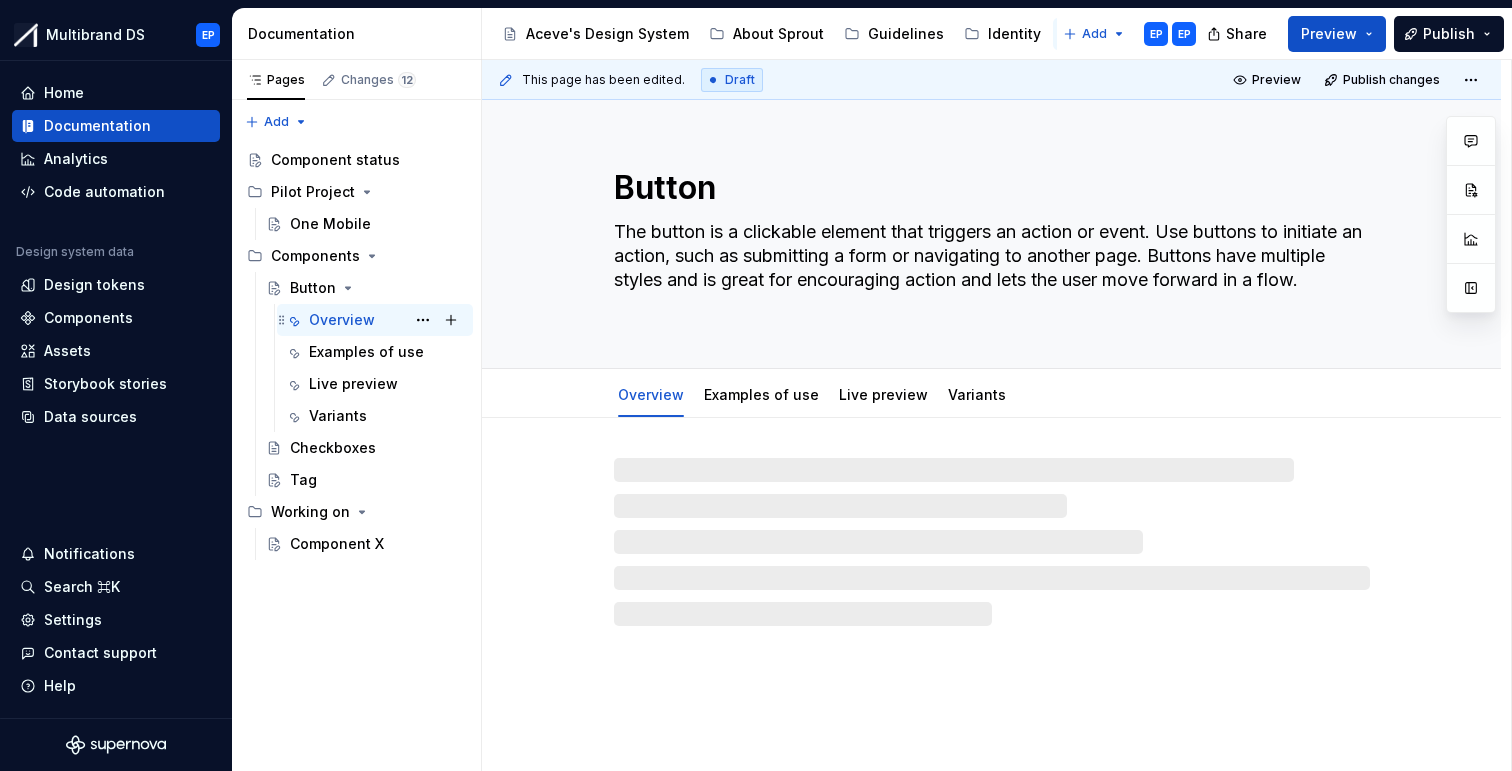 click on "Overview EP EP" at bounding box center (387, 320) 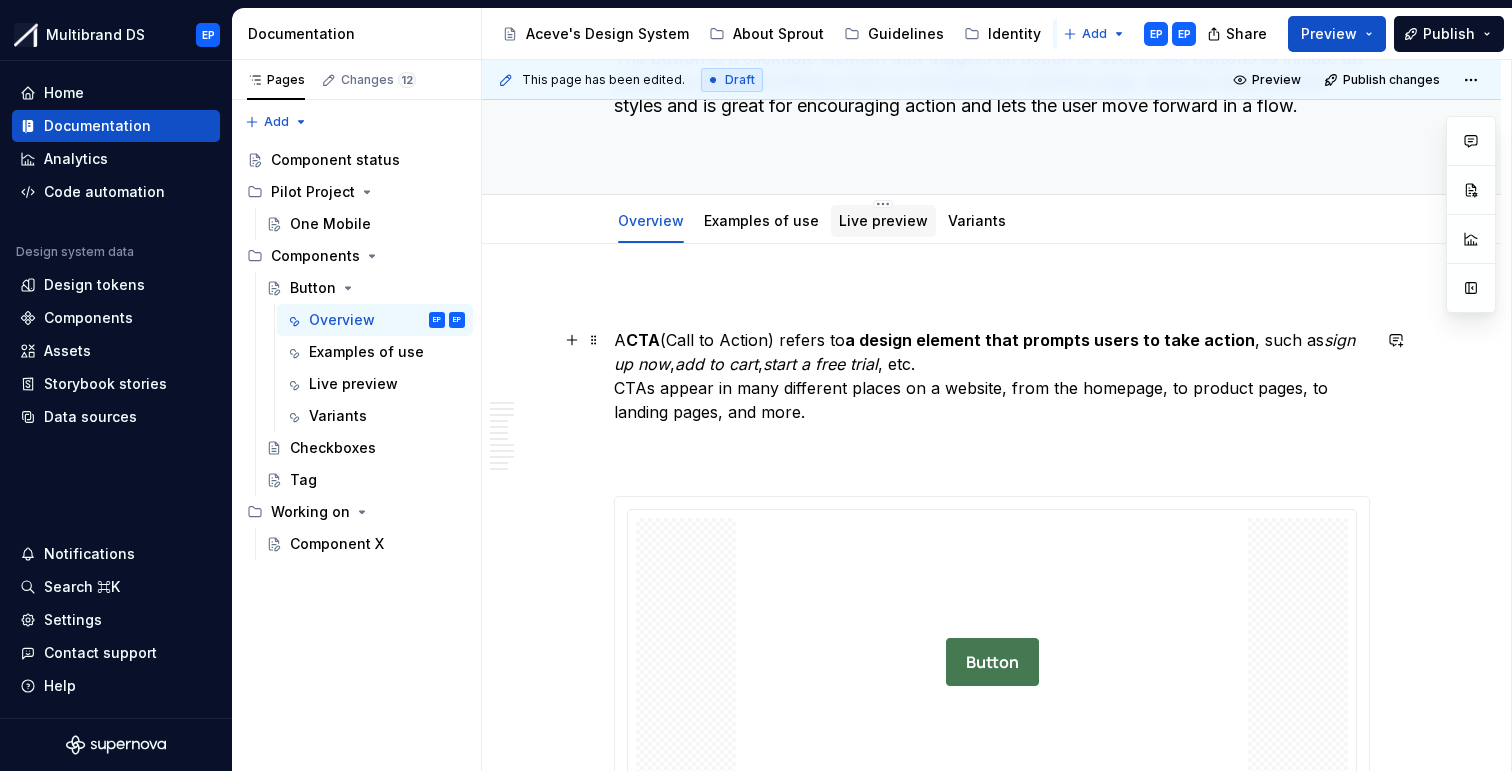 scroll, scrollTop: 194, scrollLeft: 0, axis: vertical 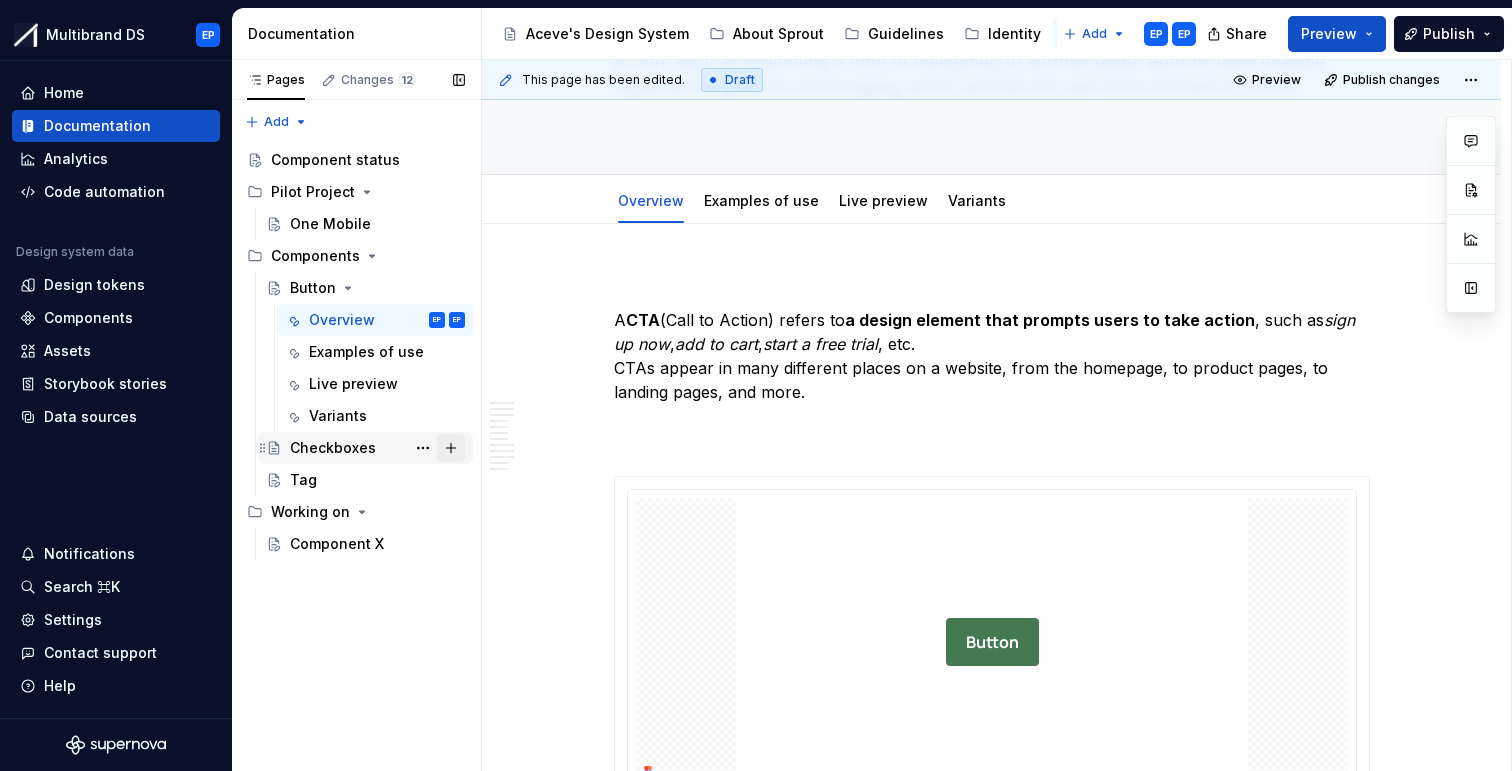click at bounding box center [451, 448] 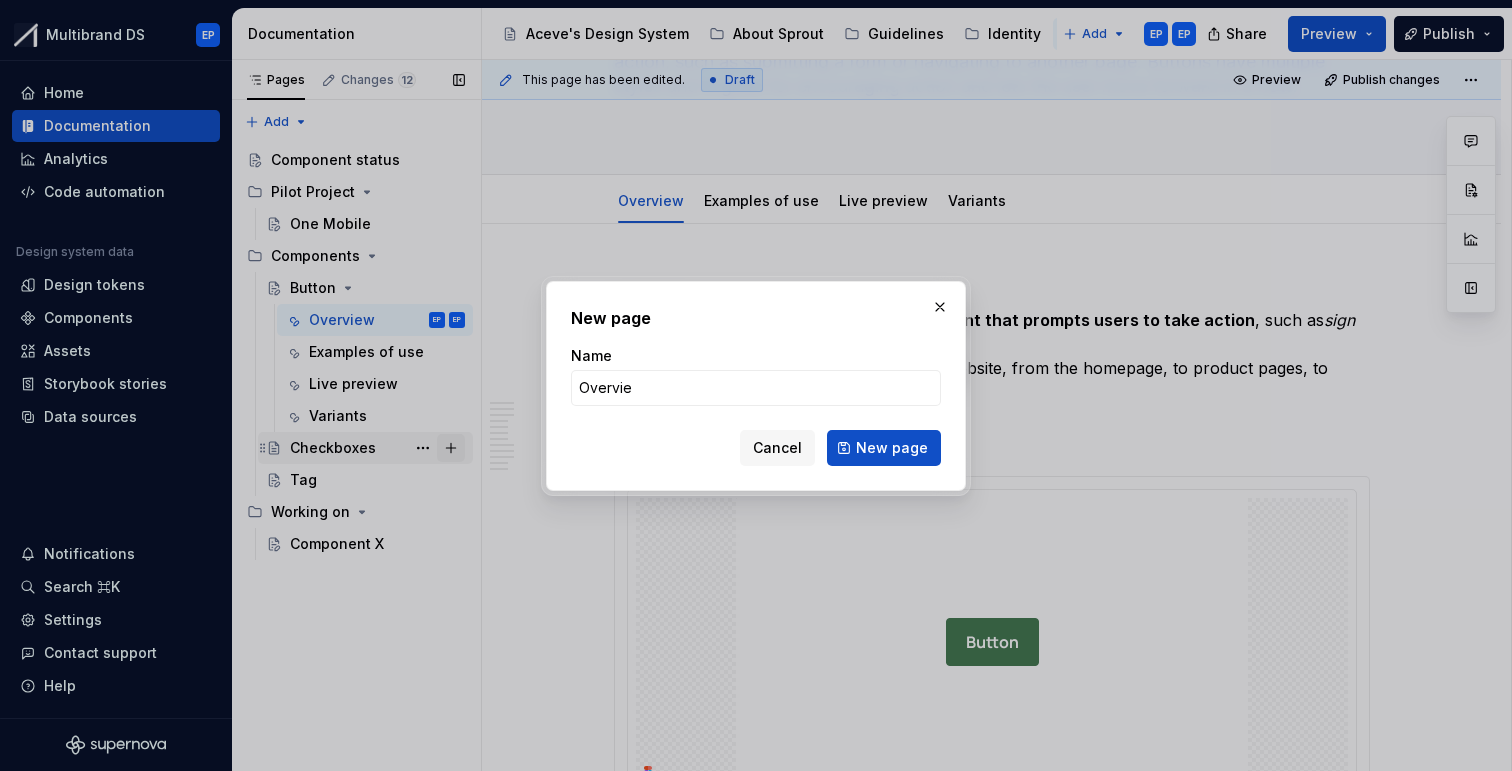 type on "Overview" 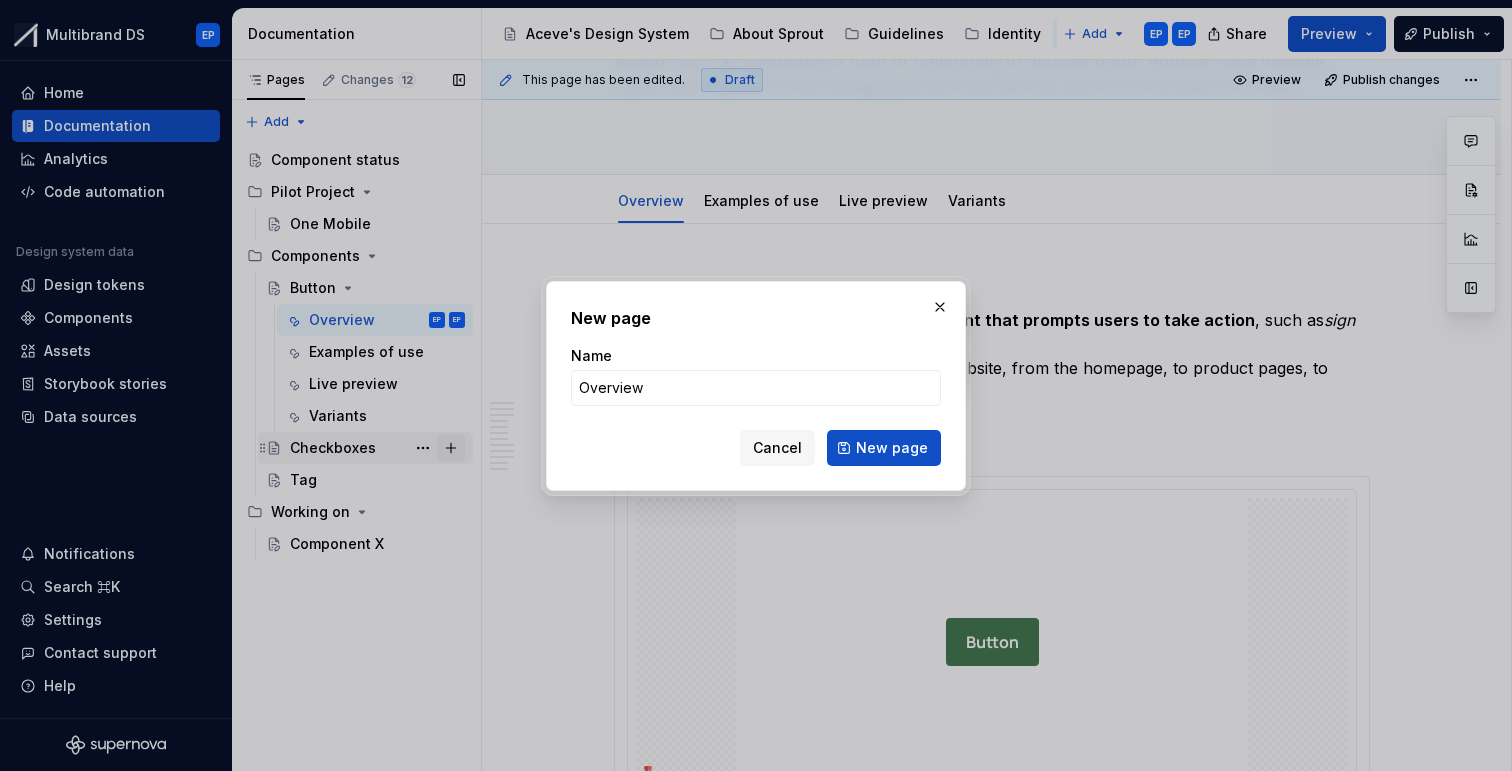 click on "New page" at bounding box center (884, 448) 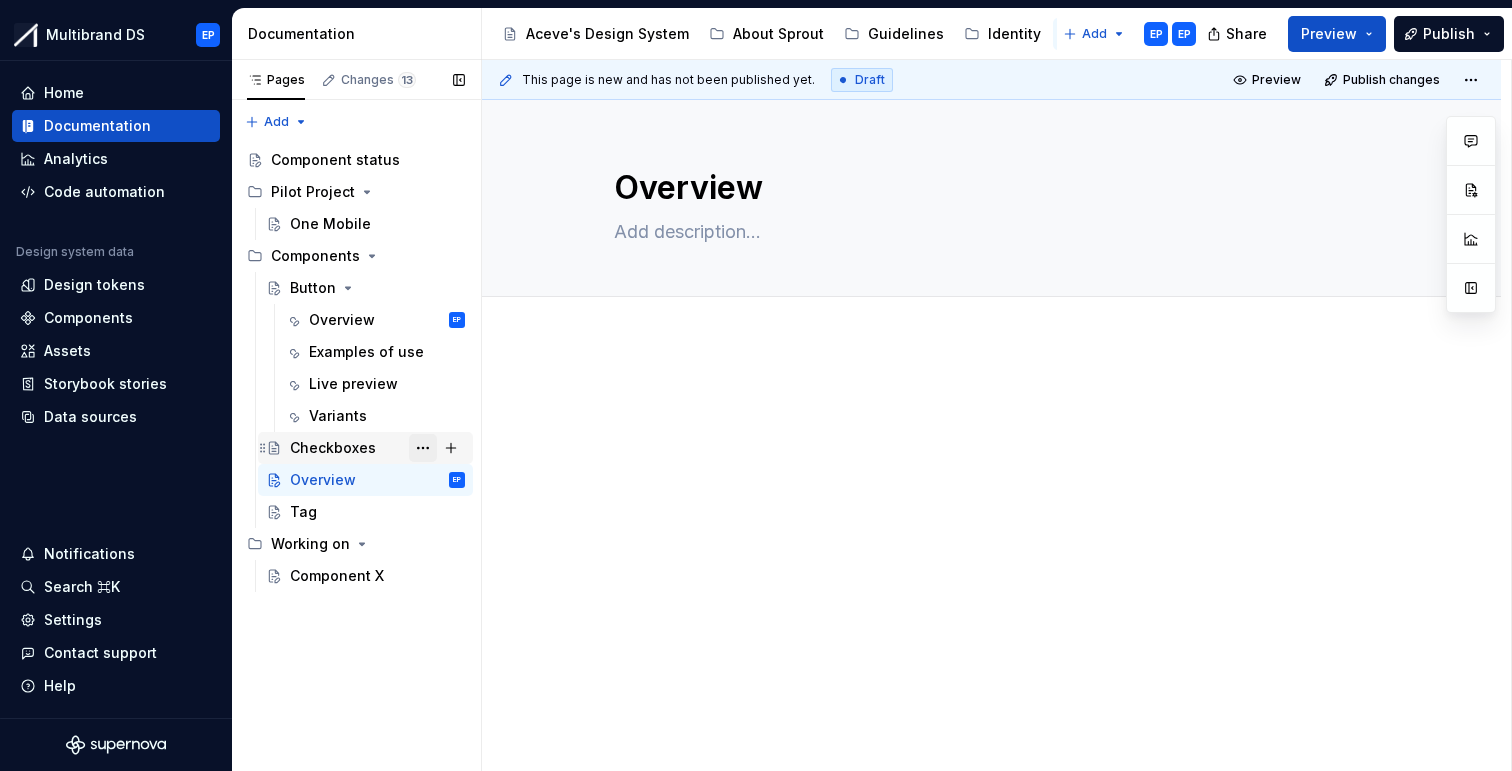 click at bounding box center [423, 448] 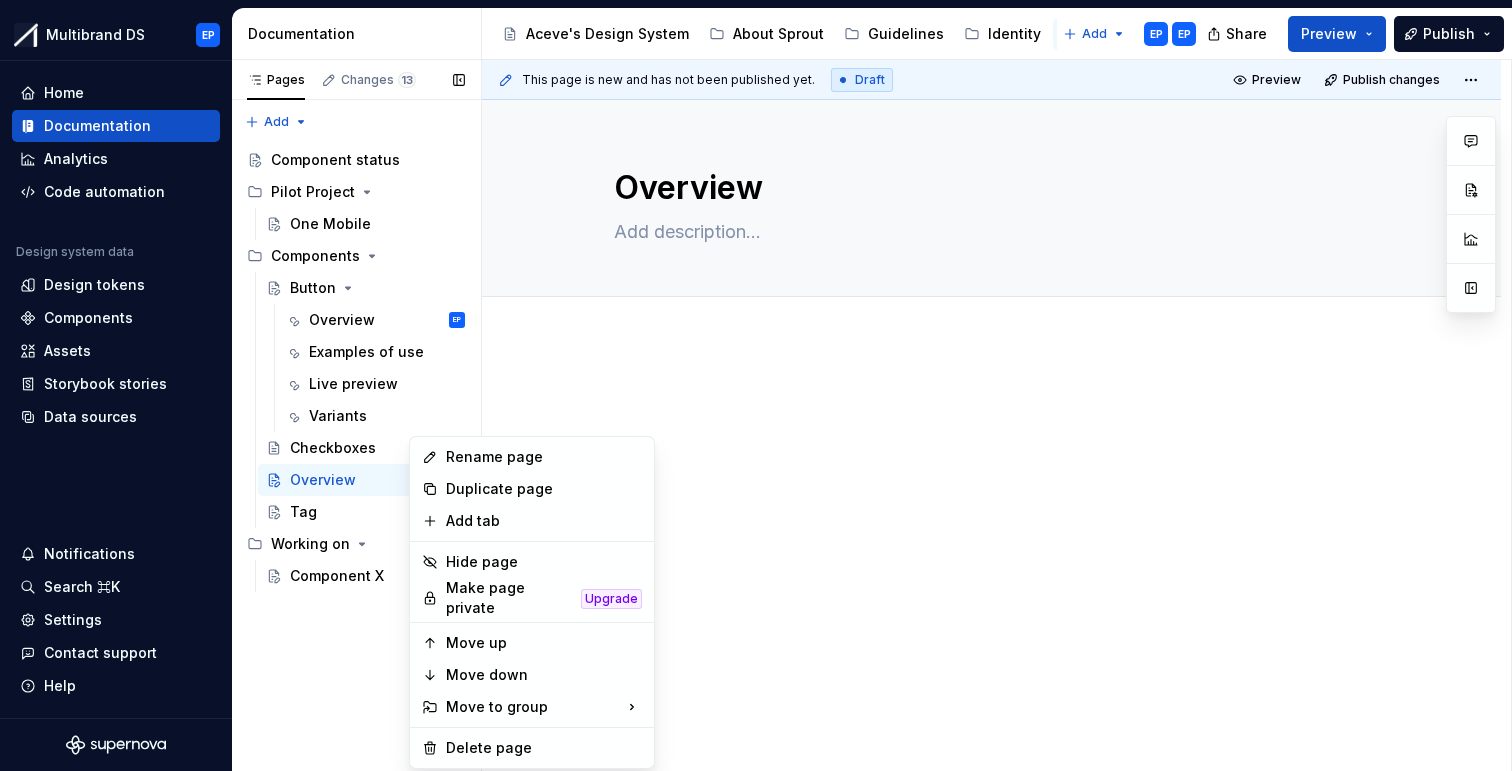 click on "Pages Changes 13 Add
Accessibility guide for tree Page tree.
Navigate the tree with the arrow keys. Common tree hotkeys apply. Further keybindings are available:
enter to execute primary action on focused item
f2 to start renaming the focused item
escape to abort renaming an item
control+d to start dragging selected items
Component status Pilot Project One Mobile Components Button Overview EP Examples of use Live preview Variants Checkboxes Overview EP Tag Working on Component X About Sprout  /  Introduction to Sprout Identity  /  Typography Components  /  Component status Components / Pilot Project  /  One Mobile Components / Components / Button  /  Overview Components / Components / Button  /  Examples of use Components / Components / Button  /  Live preview Components / Components / Button  /  Variants Components / Components  /  Overview Components / Components  /  Tag Components / Working on  /  Component X" at bounding box center [356, 415] 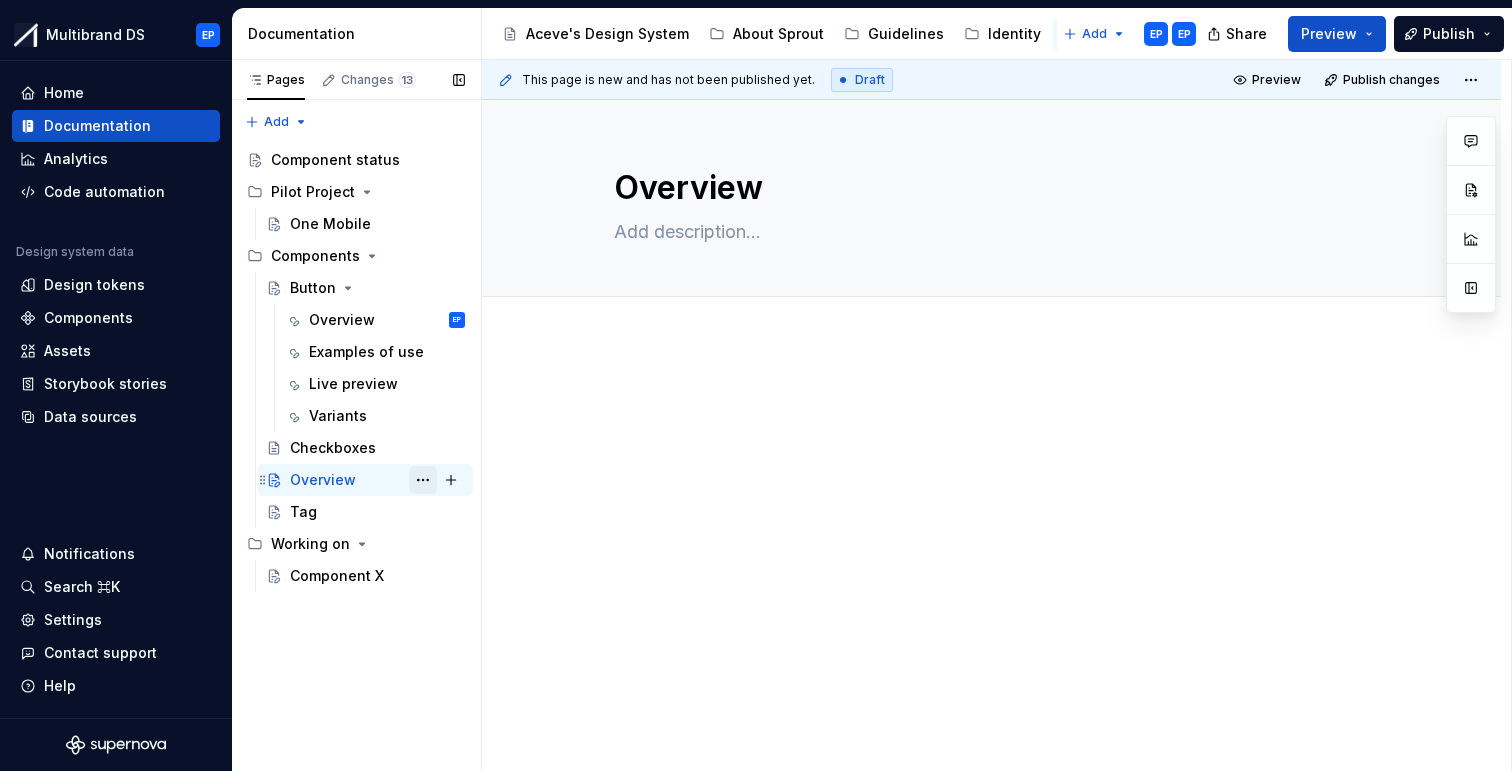 click at bounding box center (423, 480) 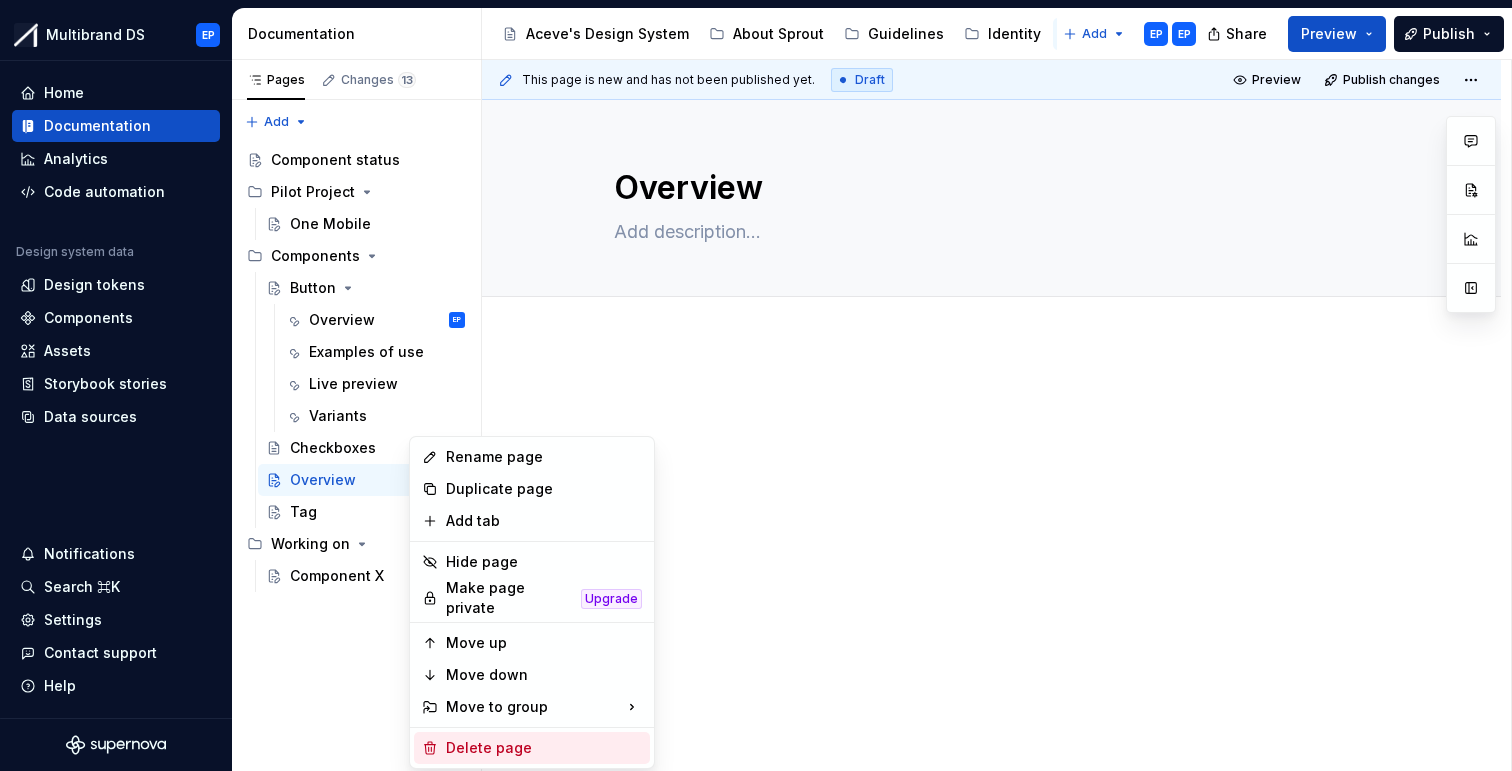 click on "Delete page" at bounding box center (544, 748) 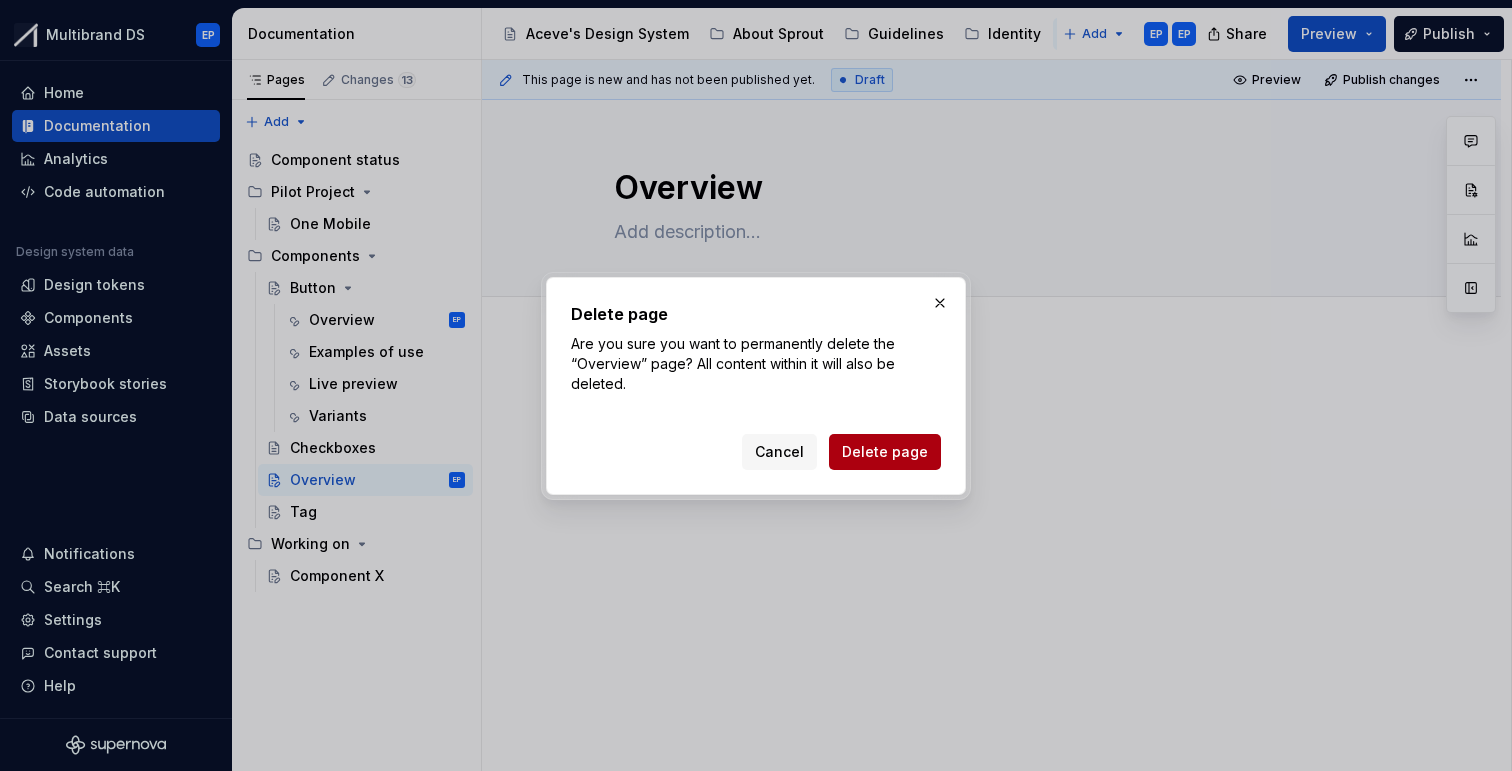 click on "Delete page" at bounding box center [885, 452] 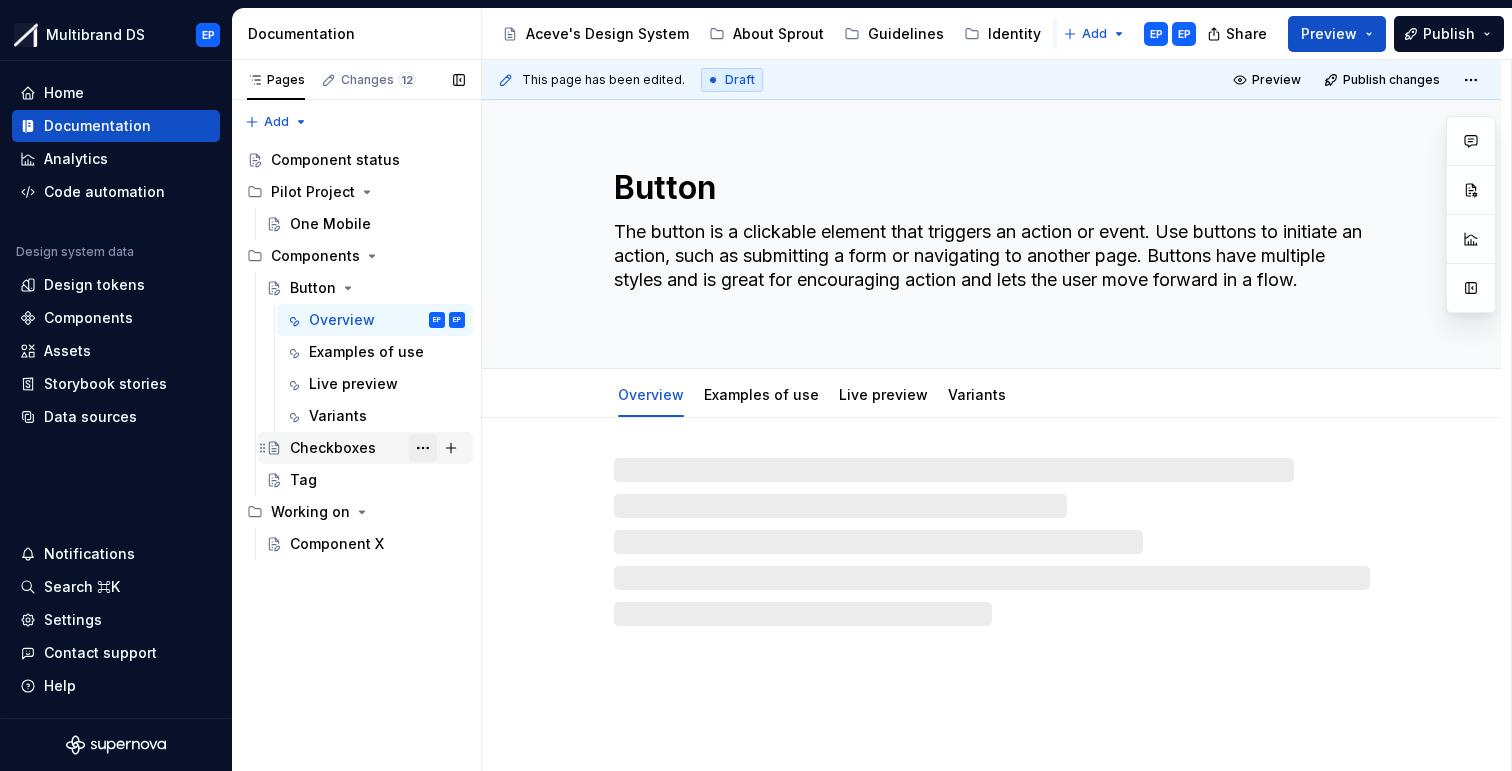 click at bounding box center [423, 448] 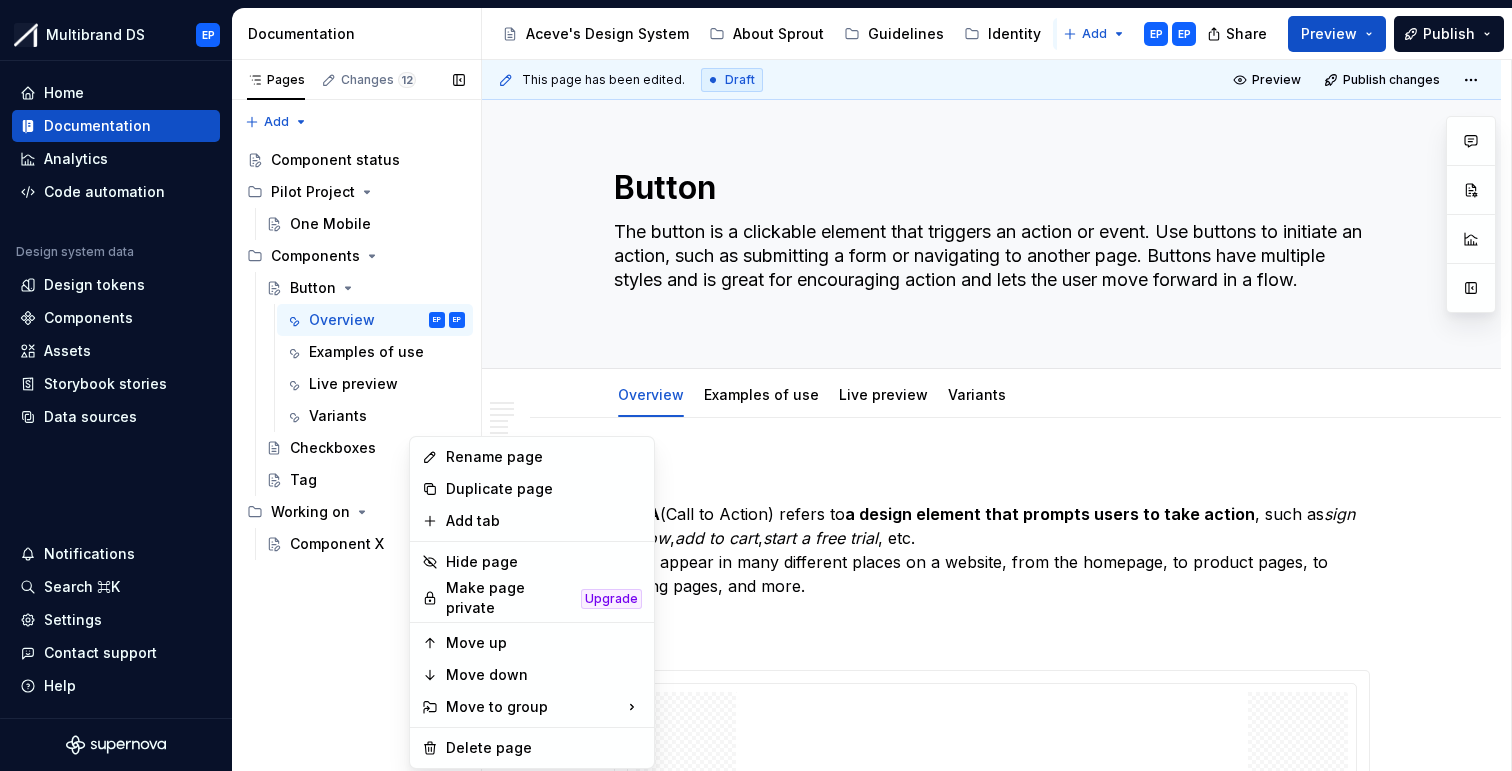 click on "Pages Changes 12 Add
Accessibility guide for tree Page tree.
Navigate the tree with the arrow keys. Common tree hotkeys apply. Further keybindings are available:
enter to execute primary action on focused item
f2 to start renaming the focused item
escape to abort renaming an item
control+d to start dragging selected items
Component status Pilot Project One Mobile Components Button Overview EP EP Examples of use Live preview Variants Checkboxes Tag Working on Component X About Sprout  /  Introduction to Sprout Identity  /  Typography Components  /  Component status Components / Pilot Project  /  One Mobile Components / Components / Button  /  Overview Components / Components / Button  /  Examples of use Components / Components / Button  /  Live preview Components / Components / Button  /  Variants Components / Components  /  Tag Components / Working on  /  Component X Design manual / Our visual identities  /   /" at bounding box center (356, 415) 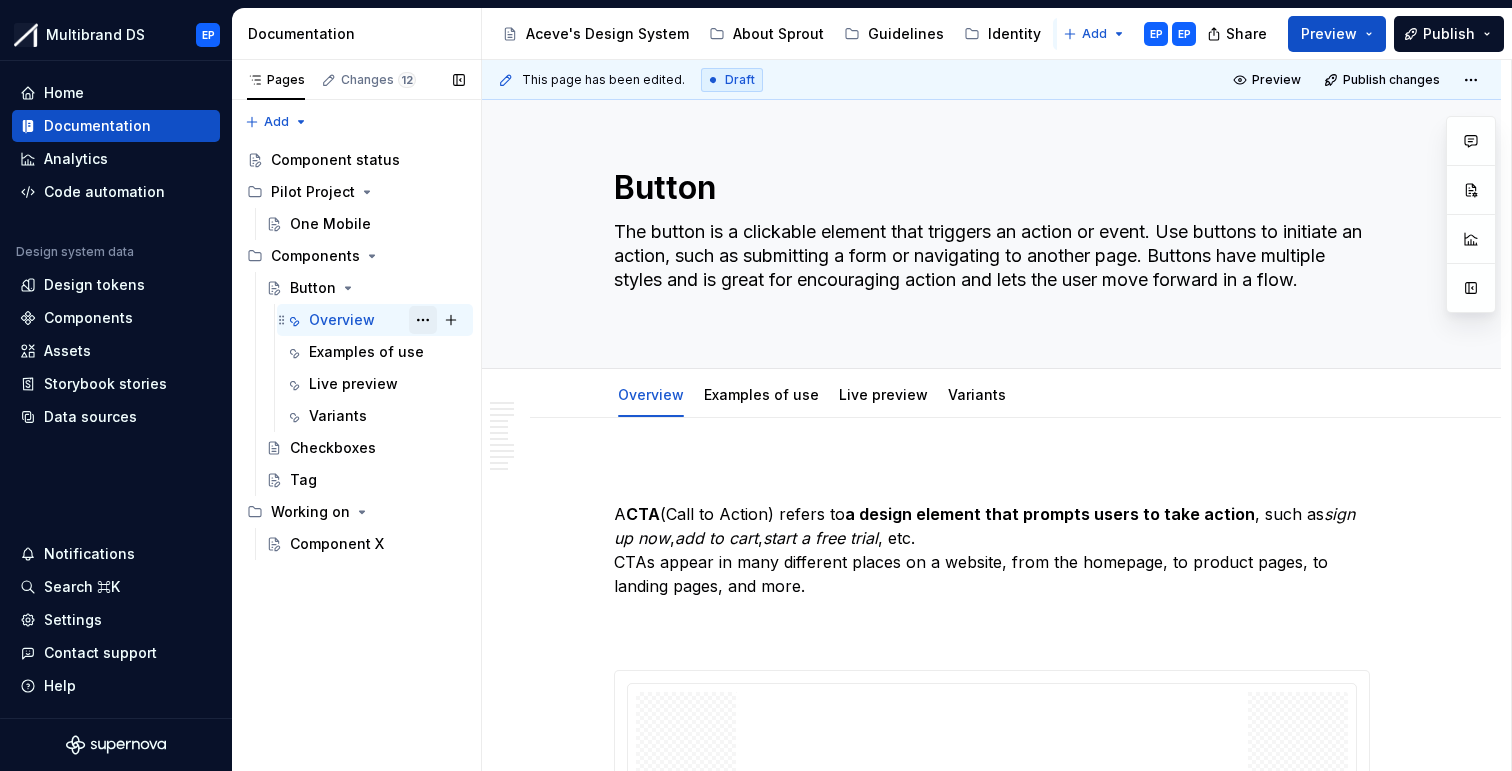 click at bounding box center (423, 320) 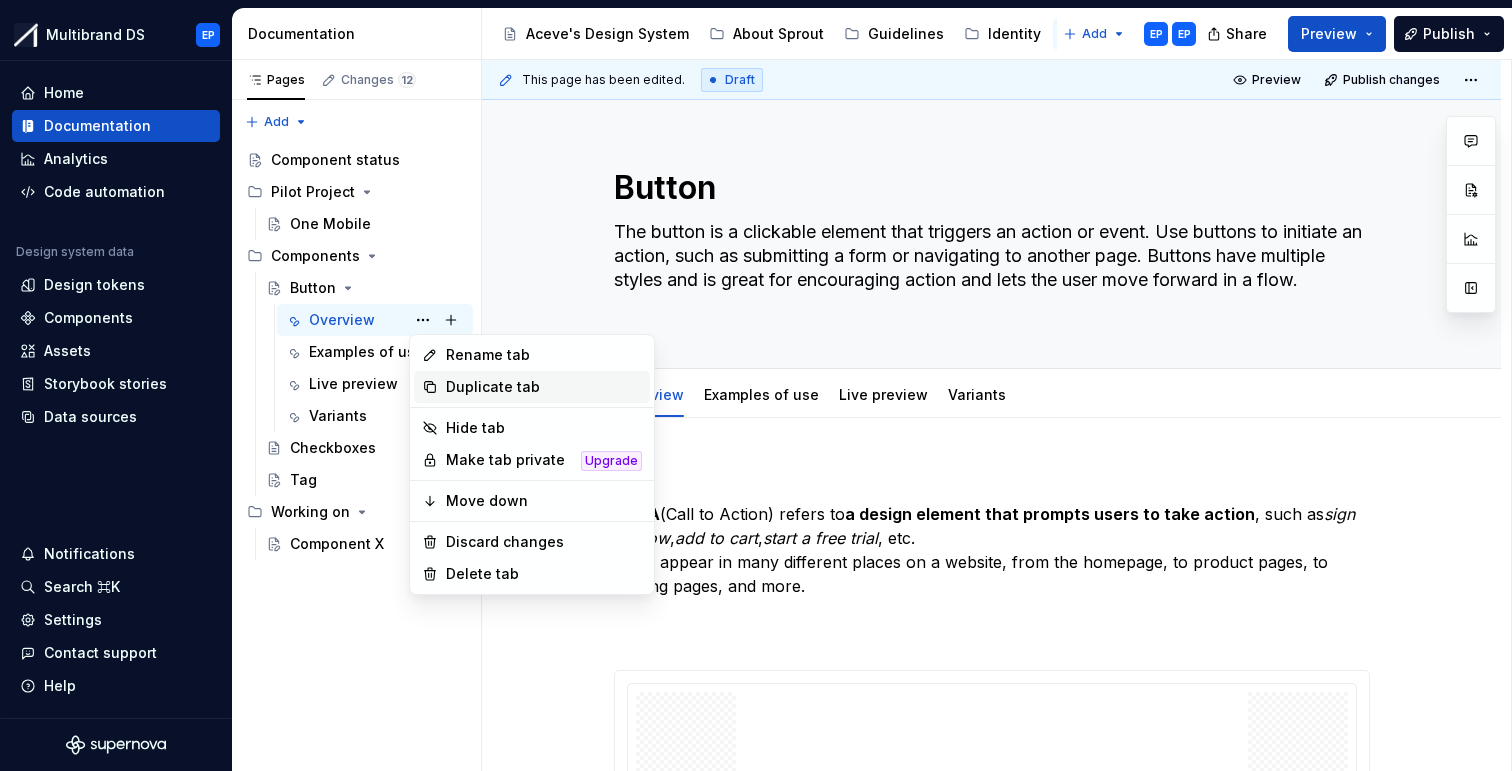 click on "Duplicate tab" at bounding box center (544, 387) 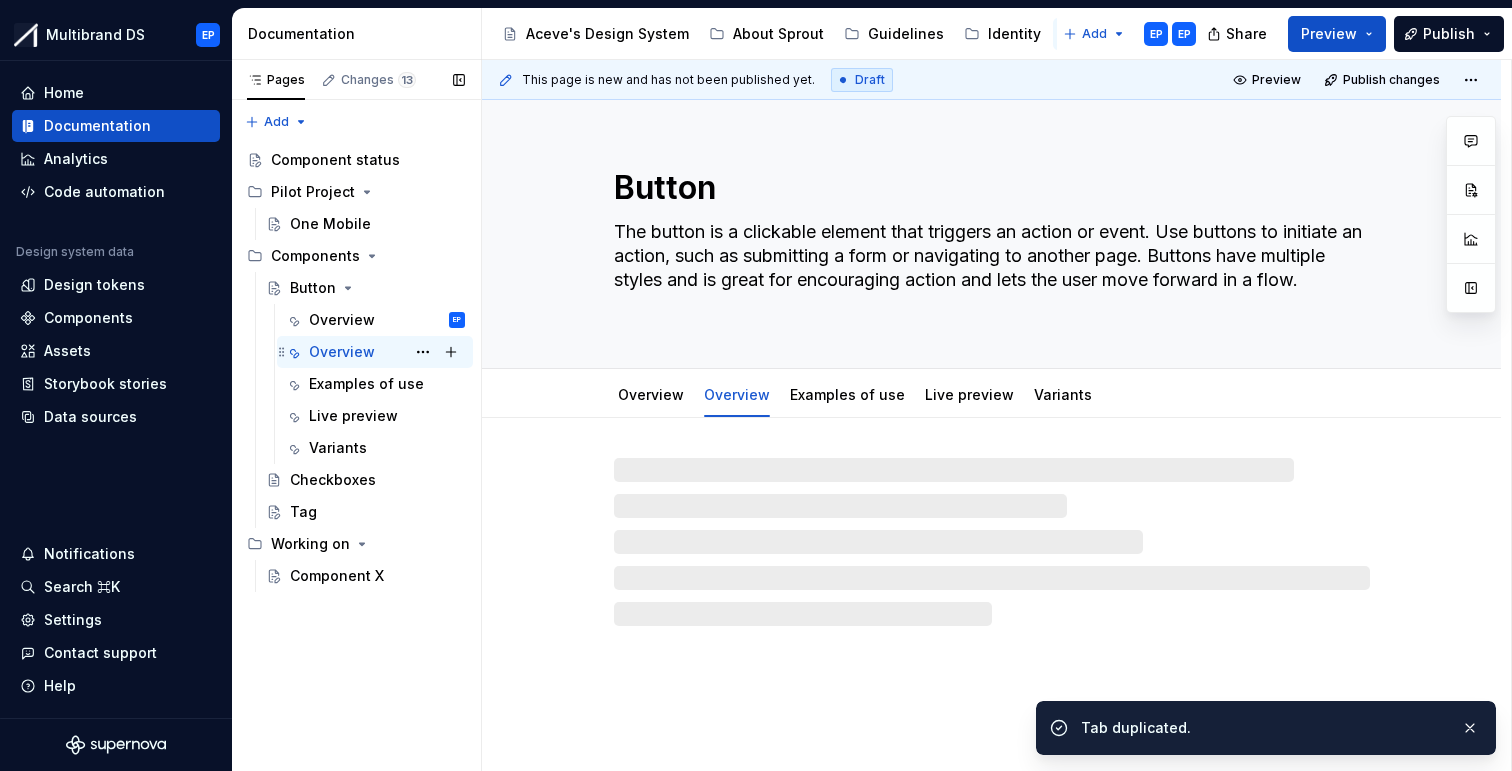 type on "*" 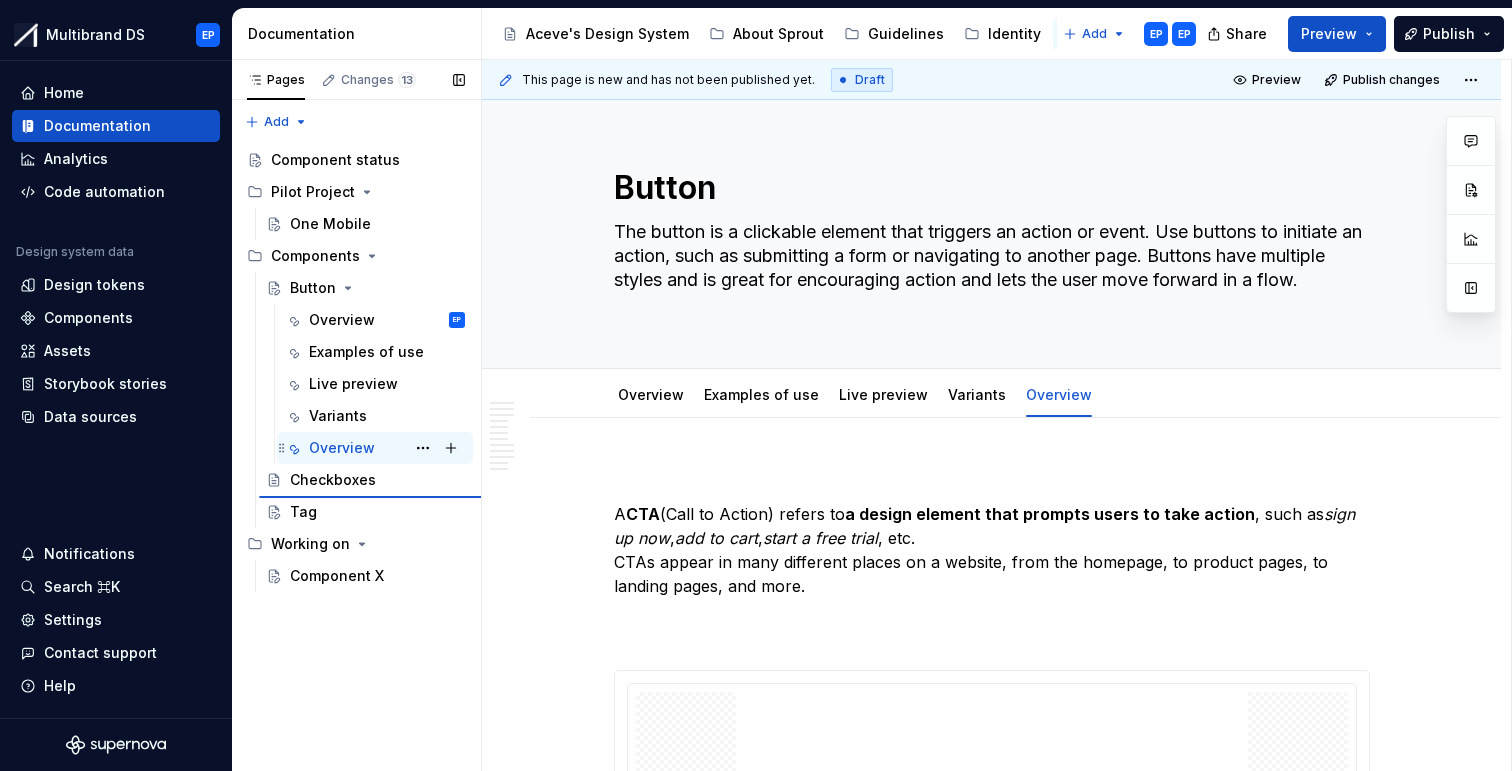 type on "*" 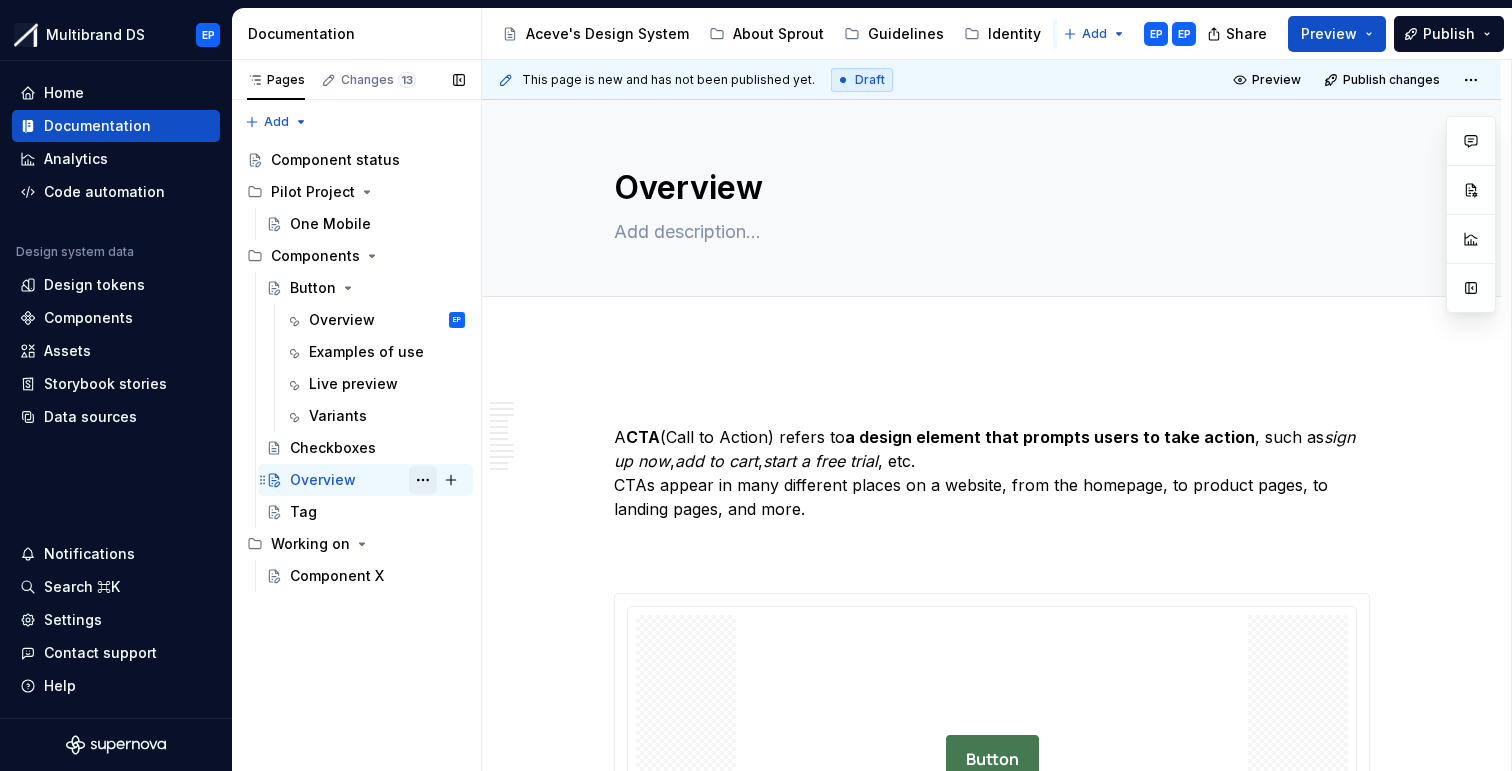 click at bounding box center (423, 480) 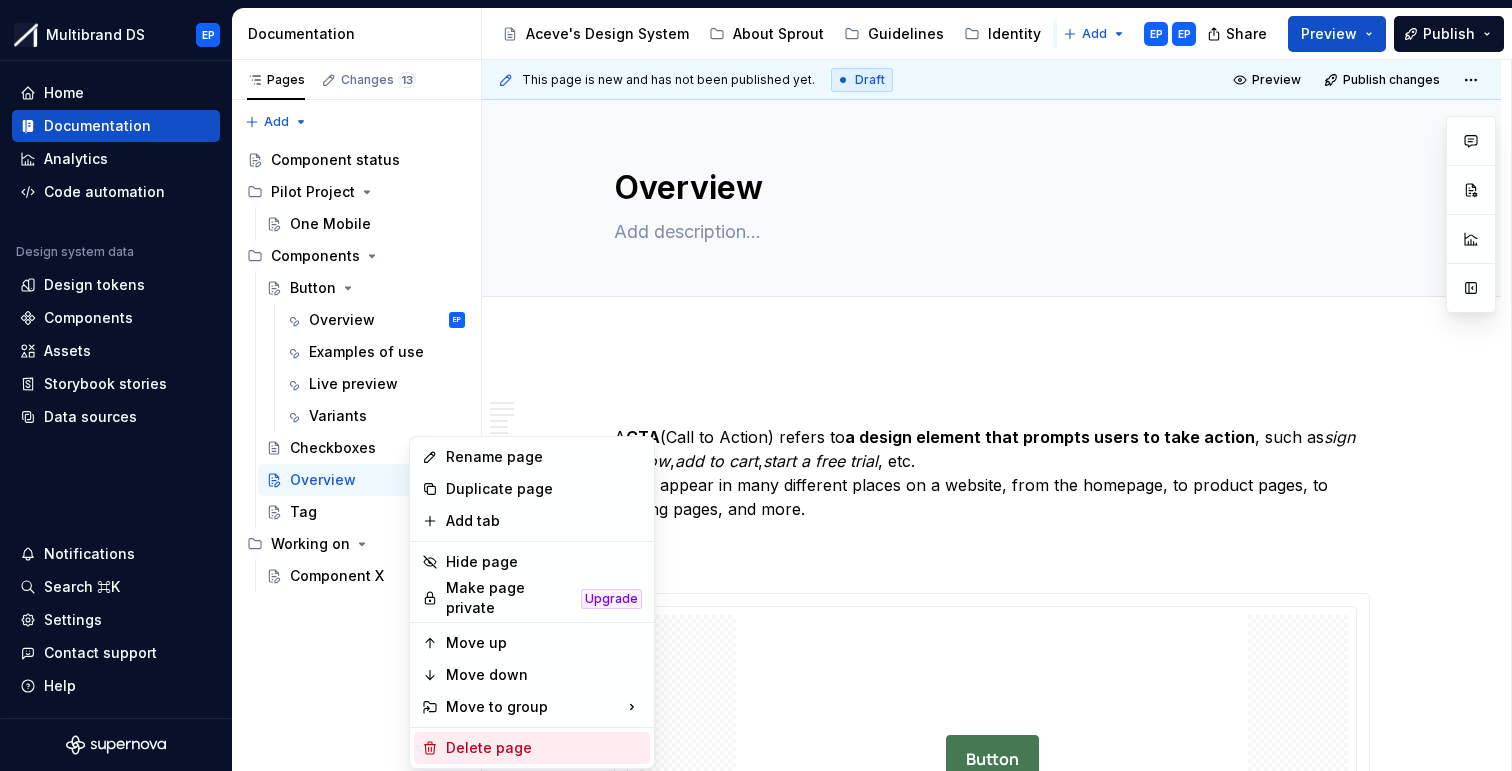 click on "Delete page" at bounding box center (544, 748) 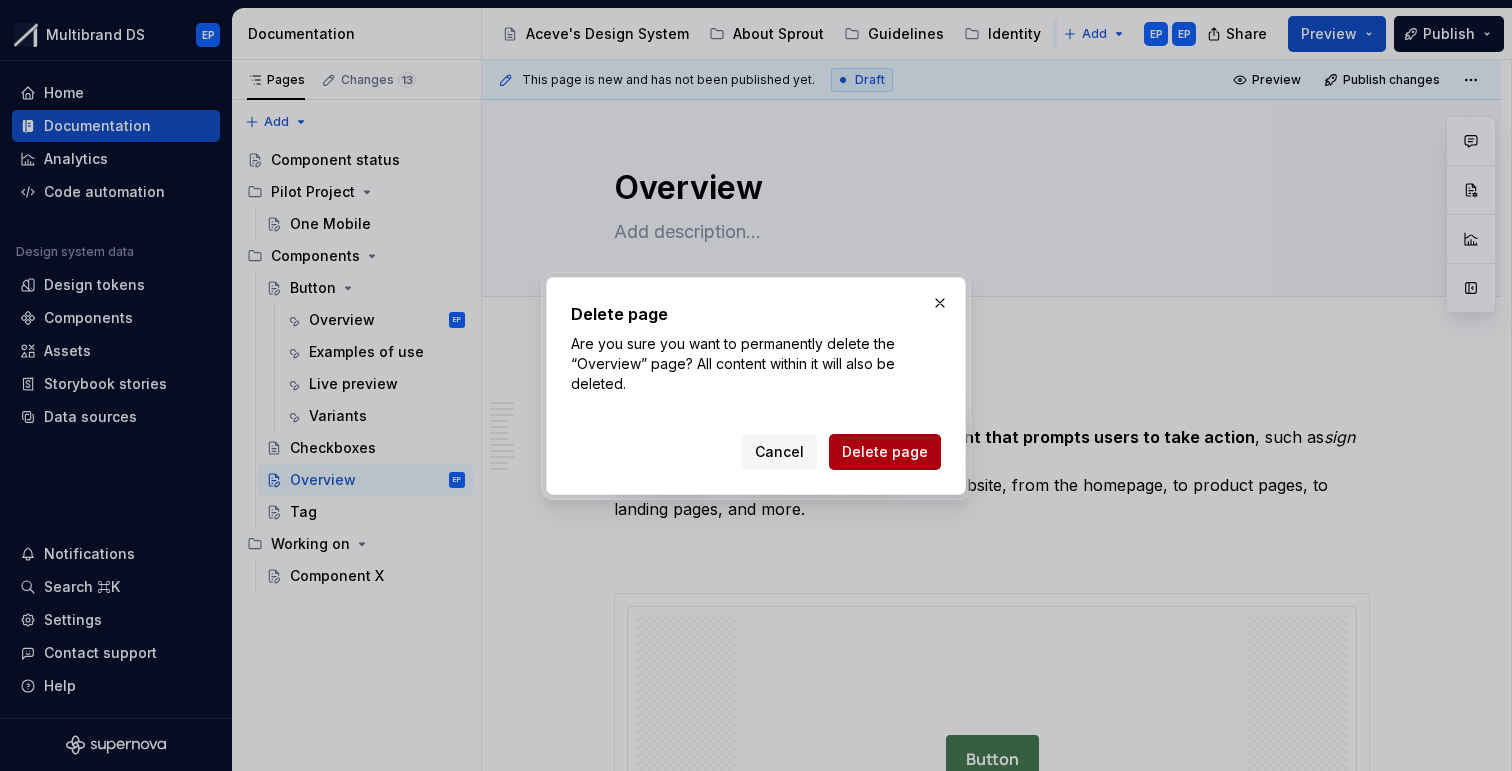 click on "Delete page" at bounding box center (885, 452) 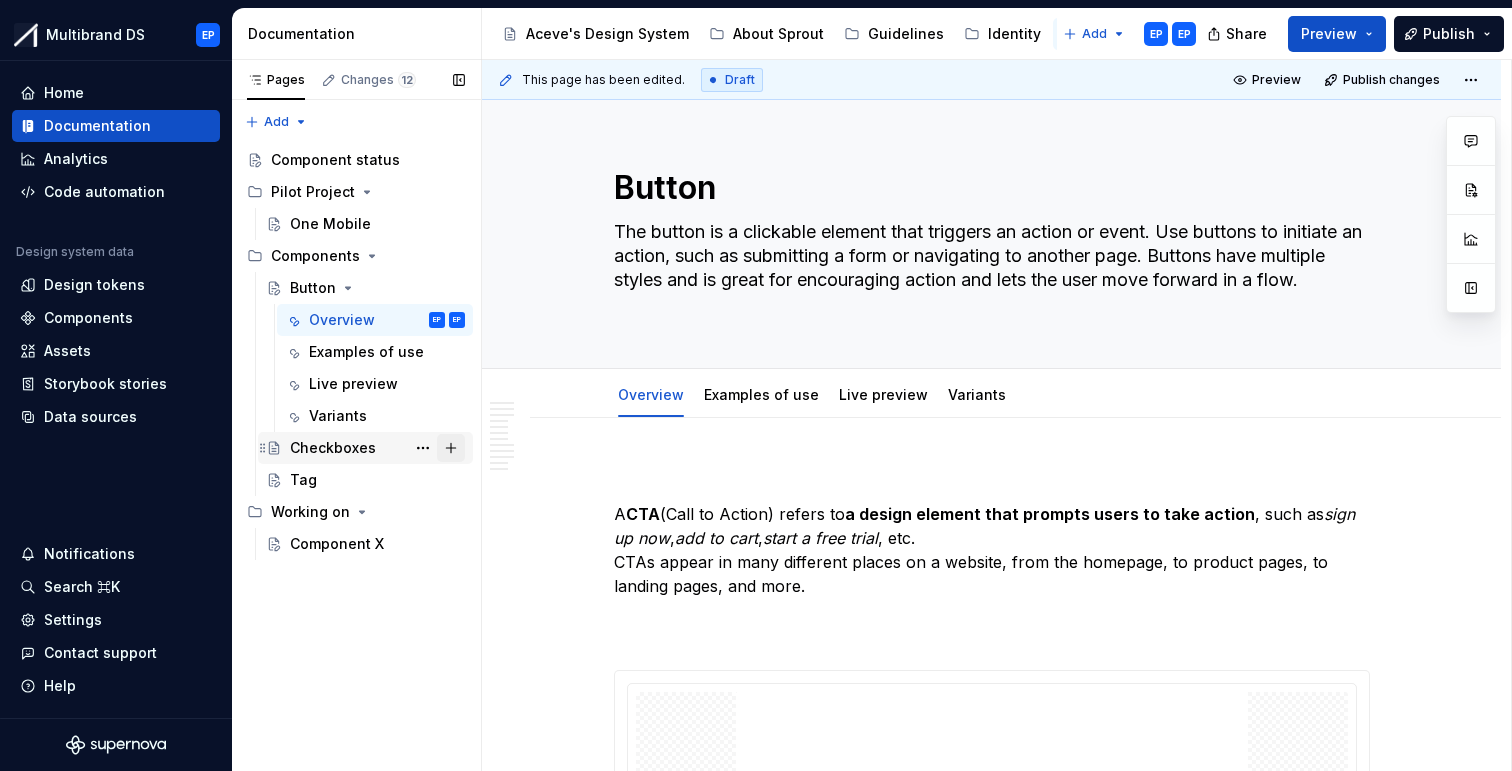 click at bounding box center (451, 448) 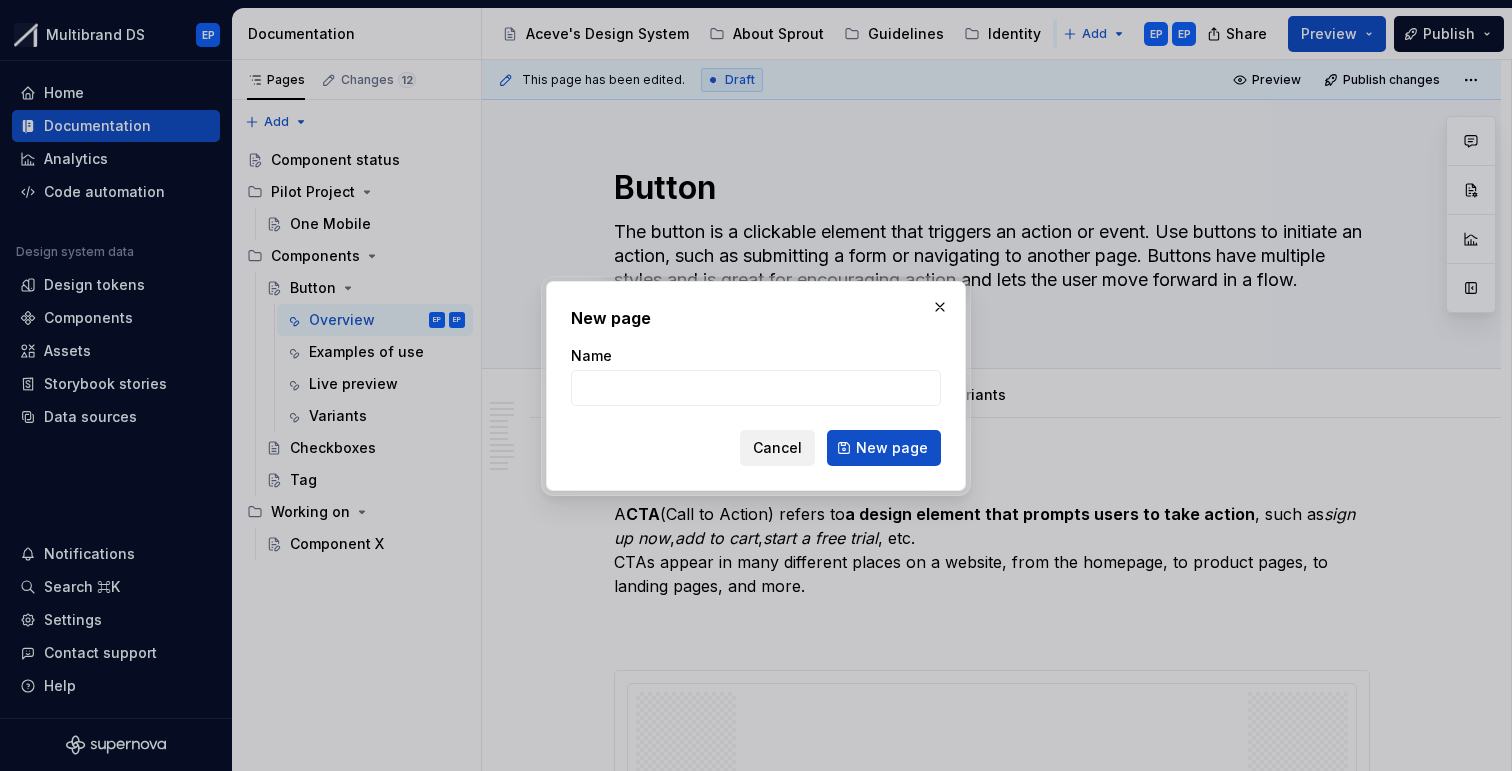 click on "Cancel" at bounding box center [777, 448] 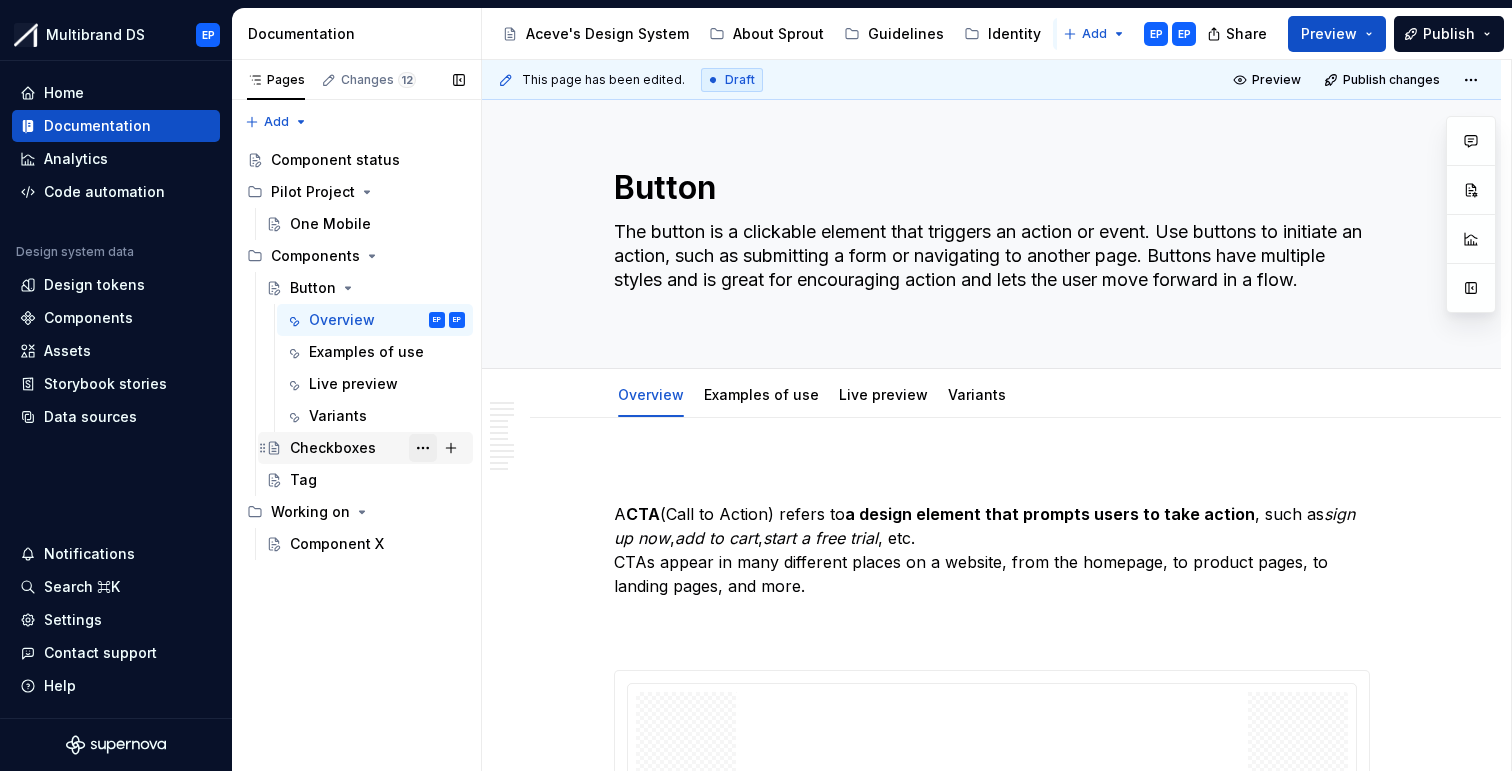 click at bounding box center [423, 448] 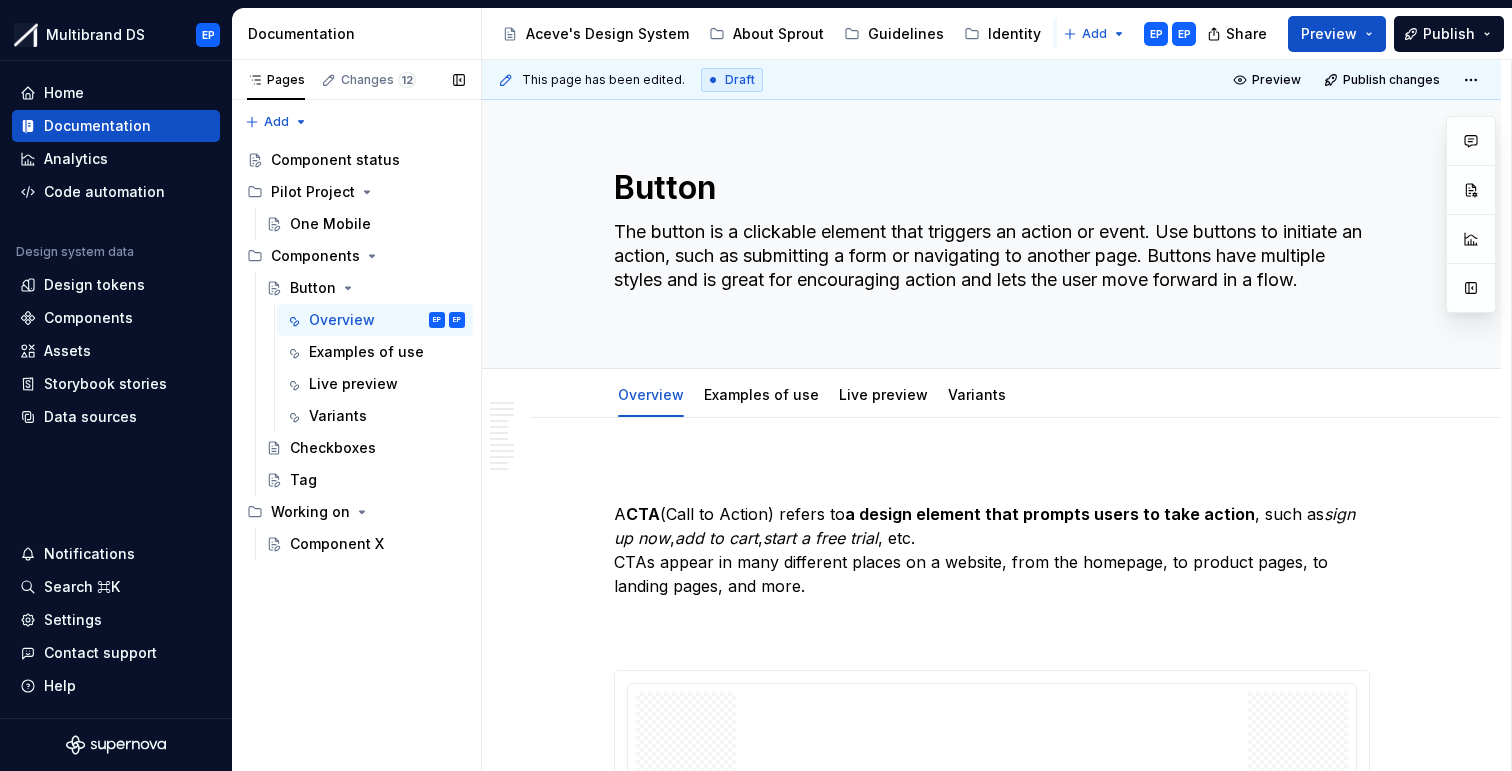 click on "Pages Changes 12 Add
Accessibility guide for tree Page tree.
Navigate the tree with the arrow keys. Common tree hotkeys apply. Further keybindings are available:
enter to execute primary action on focused item
f2 to start renaming the focused item
escape to abort renaming an item
control+d to start dragging selected items
Component status Pilot Project One Mobile Components Button Overview EP EP Examples of use Live preview Variants Checkboxes Tag Working on Component X About Sprout  /  Introduction to Sprout Identity  /  Typography Components  /  Component status Components / Pilot Project  /  One Mobile Components / Components / Button  /  Overview Components / Components / Button  /  Examples of use Components / Components / Button  /  Live preview Components / Components / Button  /  Variants Components / Components  /  Tag Components / Working on  /  Component X Design manual / Our visual identities  /   /" at bounding box center (356, 415) 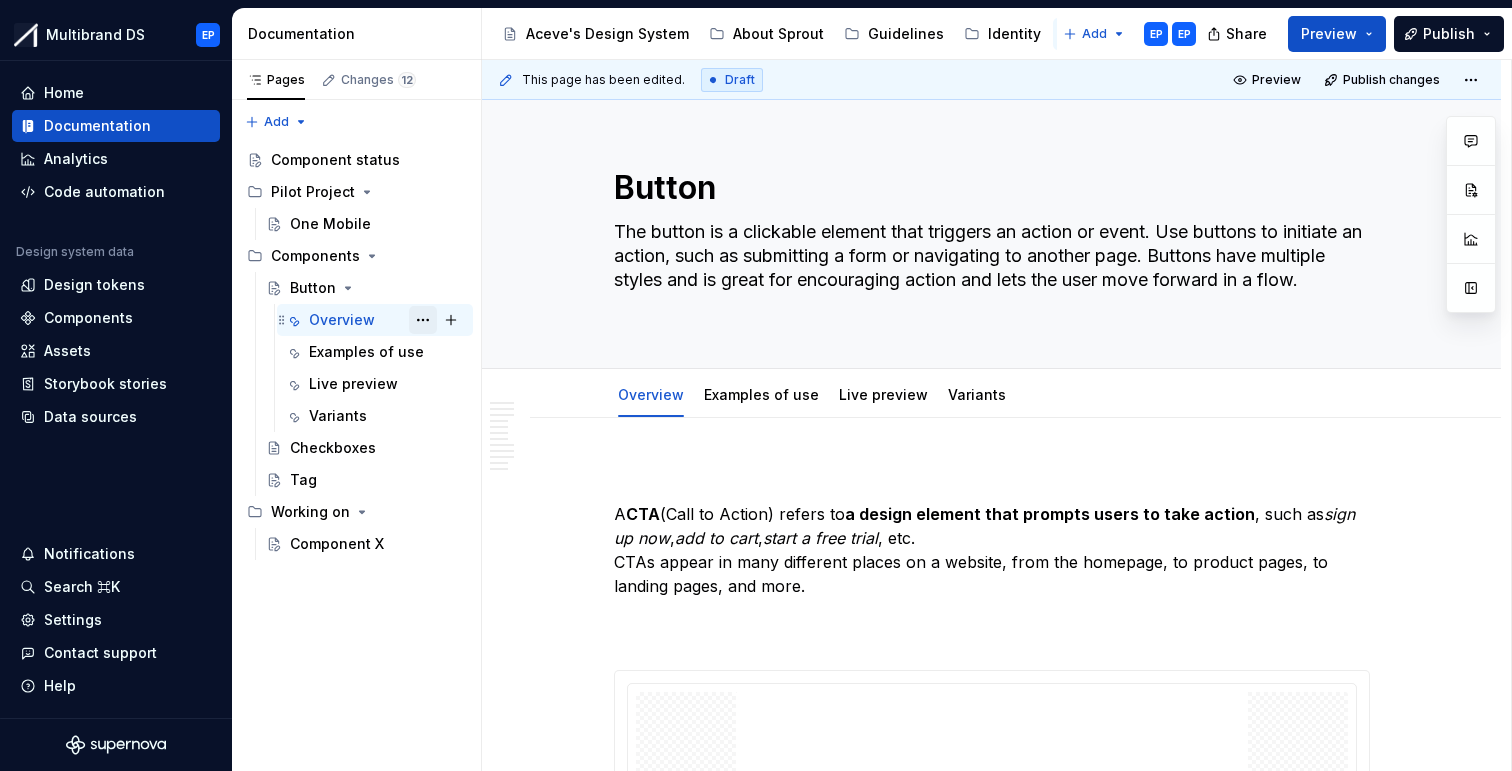 click at bounding box center [423, 320] 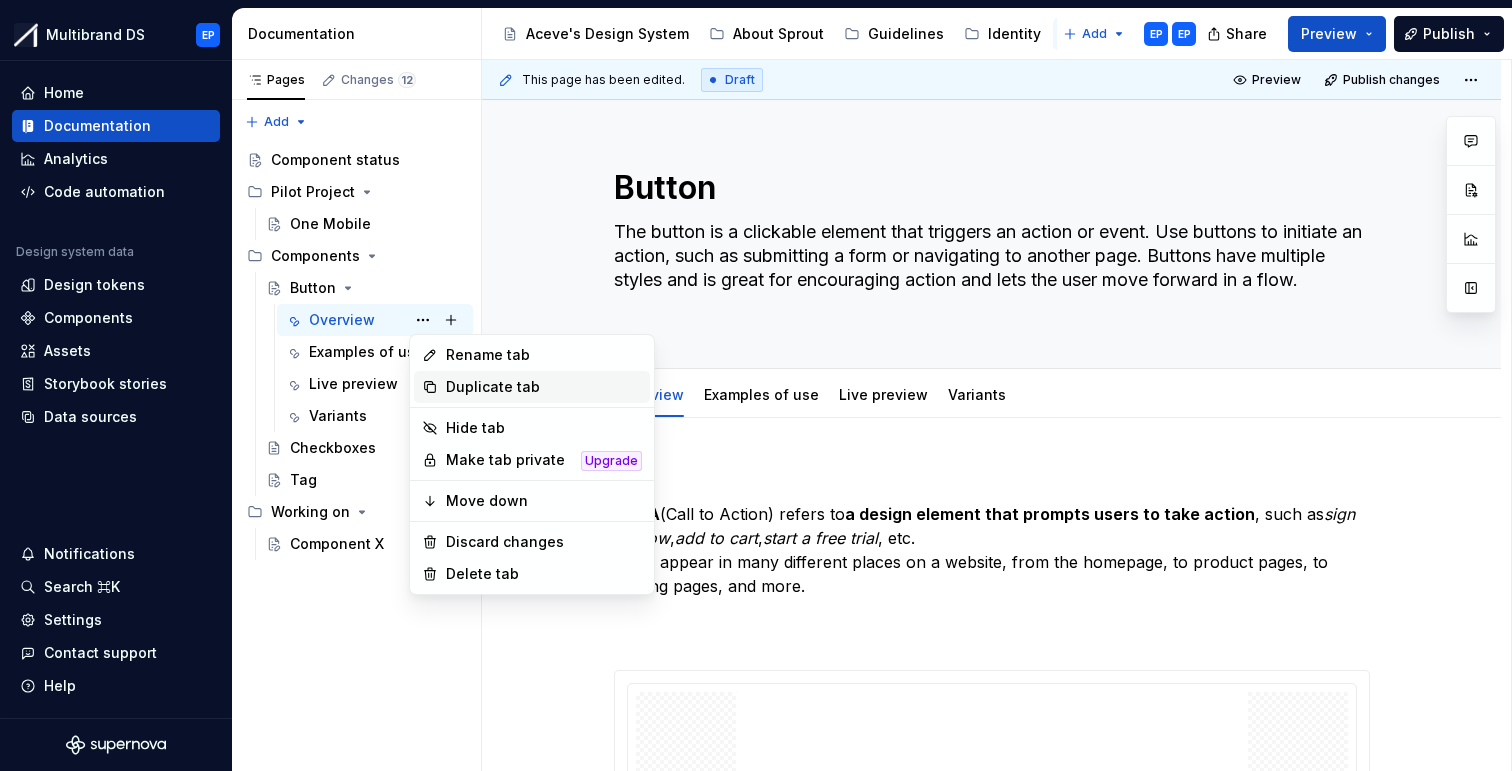 click on "Duplicate tab" at bounding box center [544, 387] 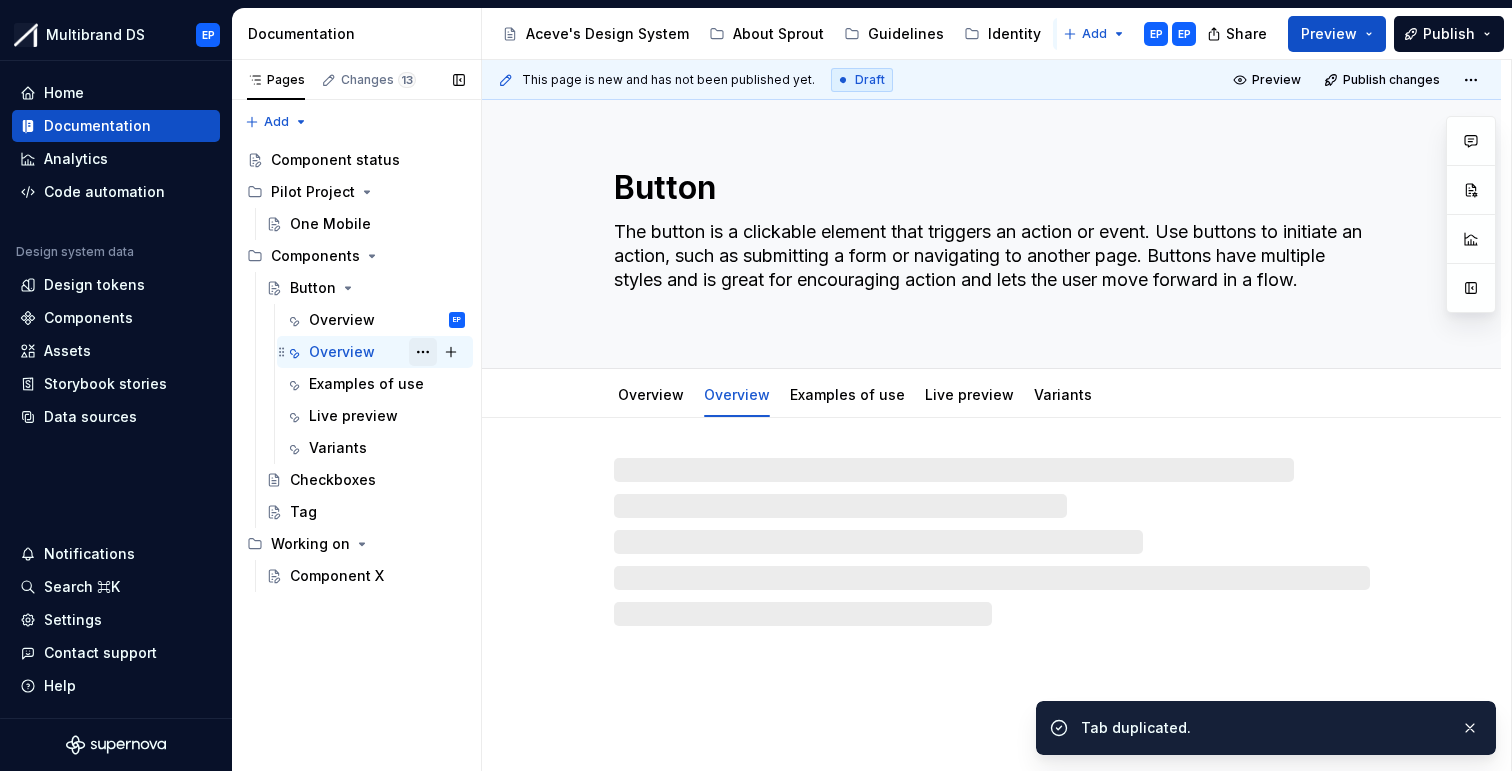 click at bounding box center (423, 352) 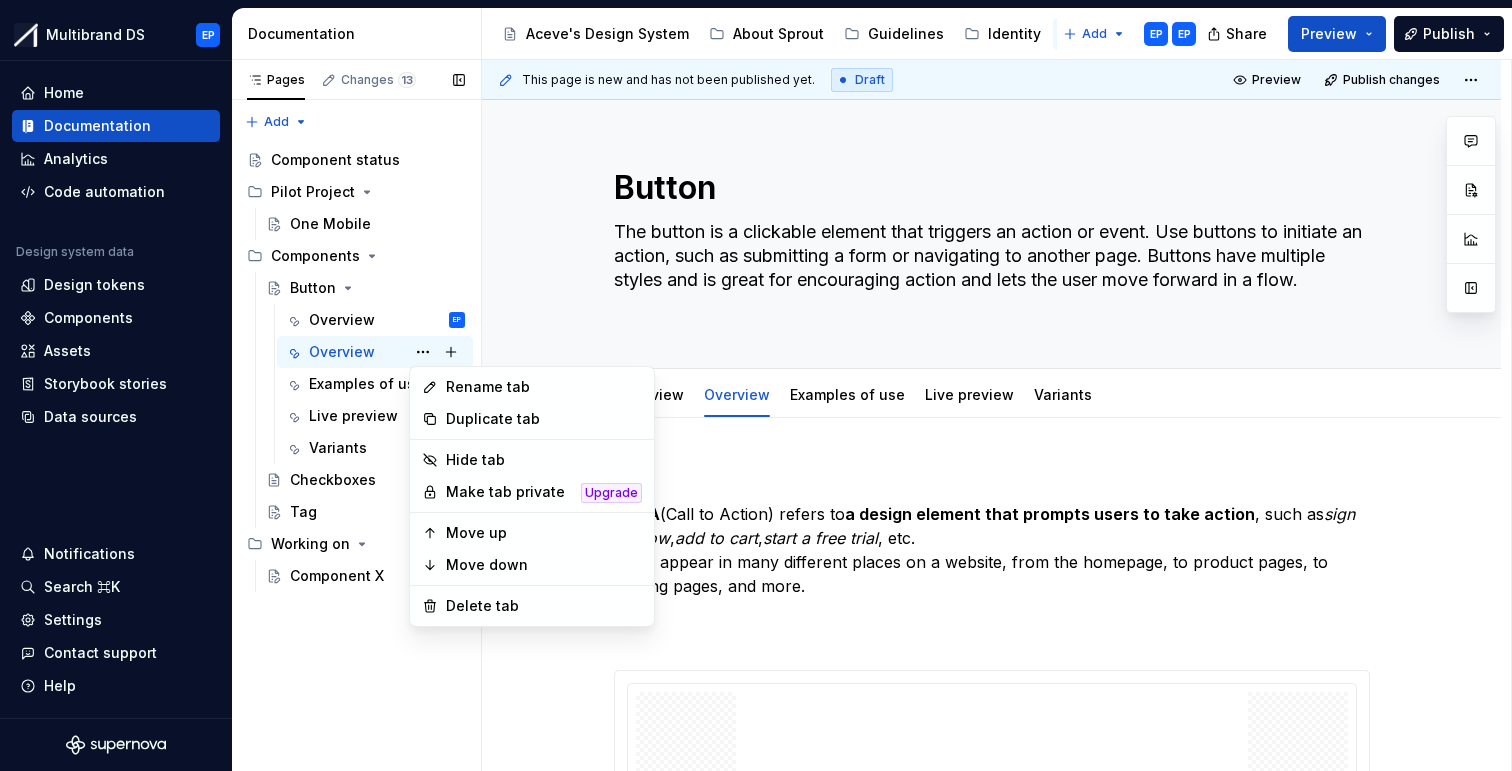 click on "Pages Changes 13 Add
Accessibility guide for tree Page tree.
Navigate the tree with the arrow keys. Common tree hotkeys apply. Further keybindings are available:
enter to execute primary action on focused item
f2 to start renaming the focused item
escape to abort renaming an item
control+d to start dragging selected items
Component status Pilot Project One Mobile Components Button Overview EP Overview EP Examples of use Live preview Variants Checkboxes Tag Working on Component X About Sprout  /  Introduction to Sprout Identity  /  Typography Components  /  Component status Components / Pilot Project  /  One Mobile Components / Components / Button  /  Overview Components / Components / Button  /  Overview Components / Components / Button  /  Examples of use Components / Components / Button  /  Live preview Components / Components / Button  /  Variants Components / Components  /  Tag Components / Working on  /   /" at bounding box center (356, 415) 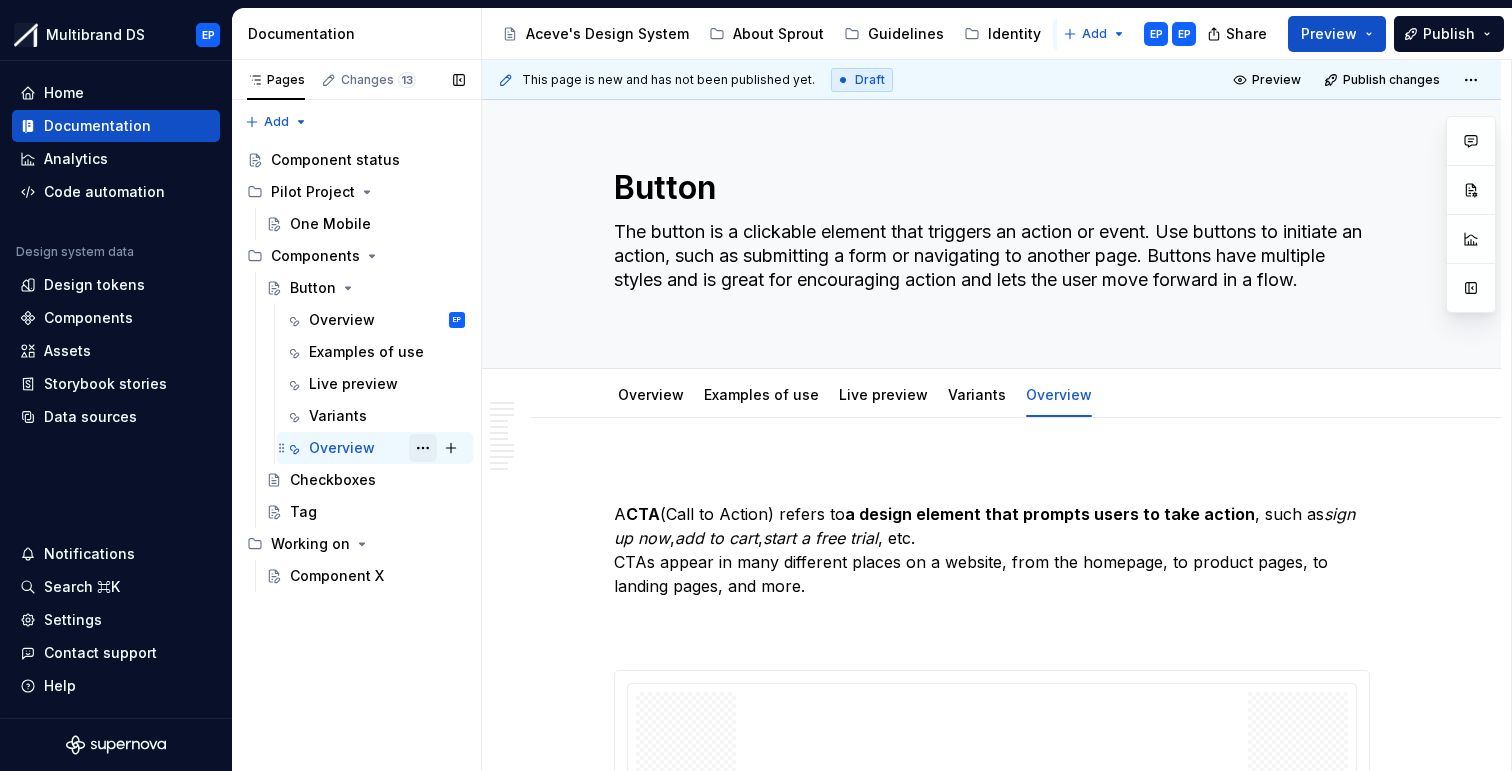 click at bounding box center (423, 448) 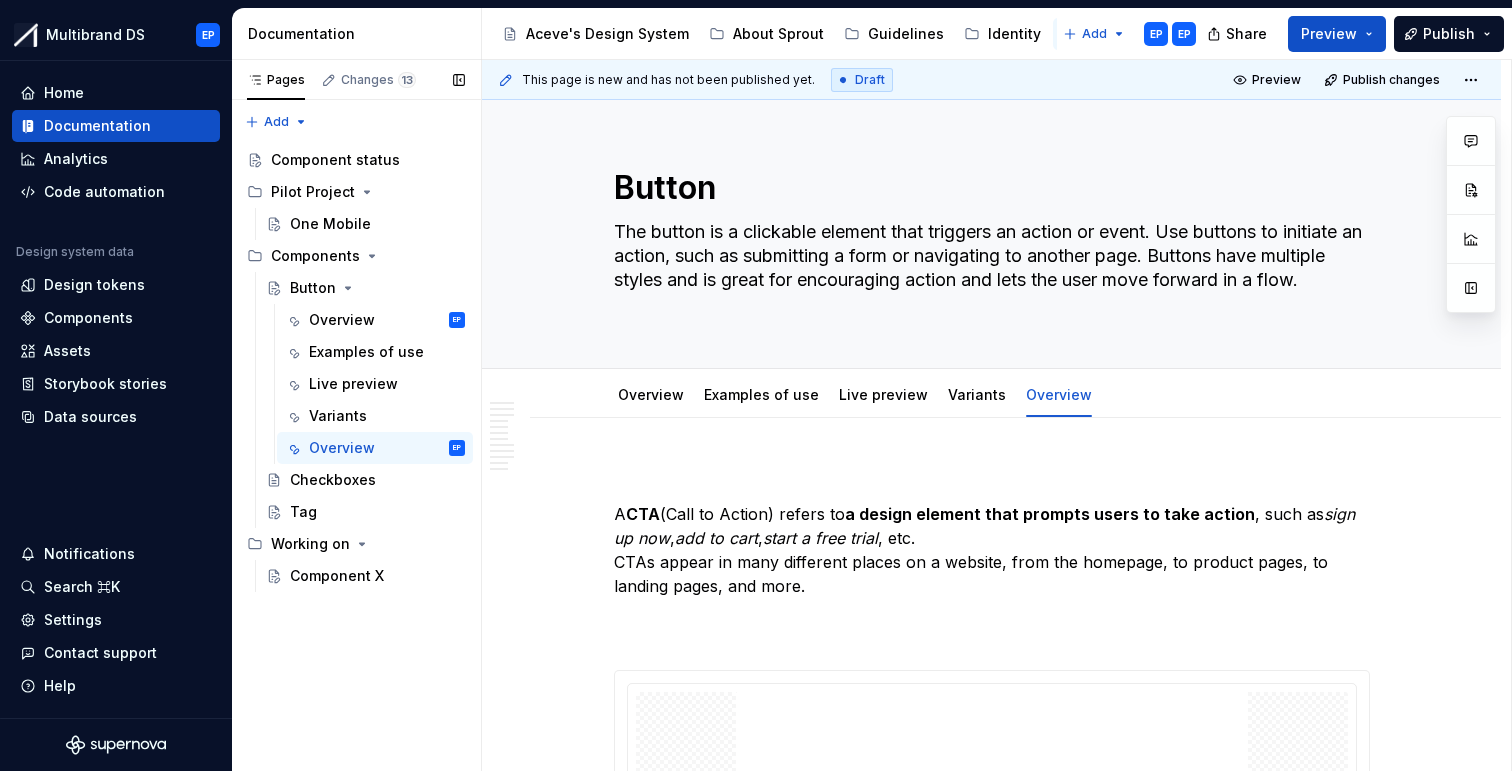 click on "Pages Changes 13 Add
Accessibility guide for tree Page tree.
Navigate the tree with the arrow keys. Common tree hotkeys apply. Further keybindings are available:
enter to execute primary action on focused item
f2 to start renaming the focused item
escape to abort renaming an item
control+d to start dragging selected items
Component status Pilot Project One Mobile Components Button Overview EP Examples of use Live preview Variants Overview EP Checkboxes Tag Working on Component X About Sprout  /  Introduction to Sprout Identity  /  Typography Components  /  Component status Components / Pilot Project  /  One Mobile Components / Components / Button  /  Overview Components / Components / Button  /  Examples of use Components / Components / Button  /  Live preview Components / Components / Button  /  Variants Components / Components / Button  /  Overview Components / Components  /  Tag Components / Working on  /   /" at bounding box center [356, 415] 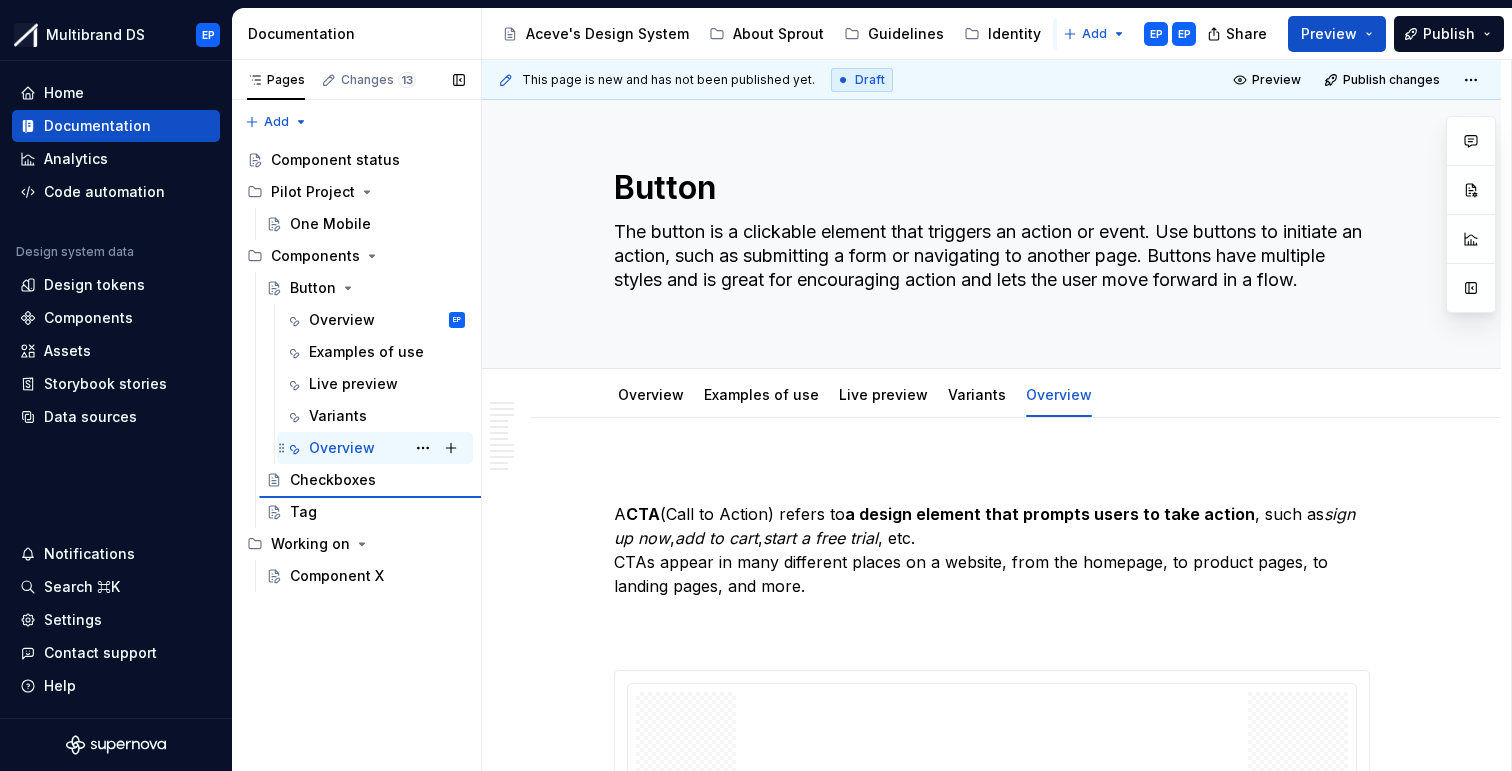 type on "*" 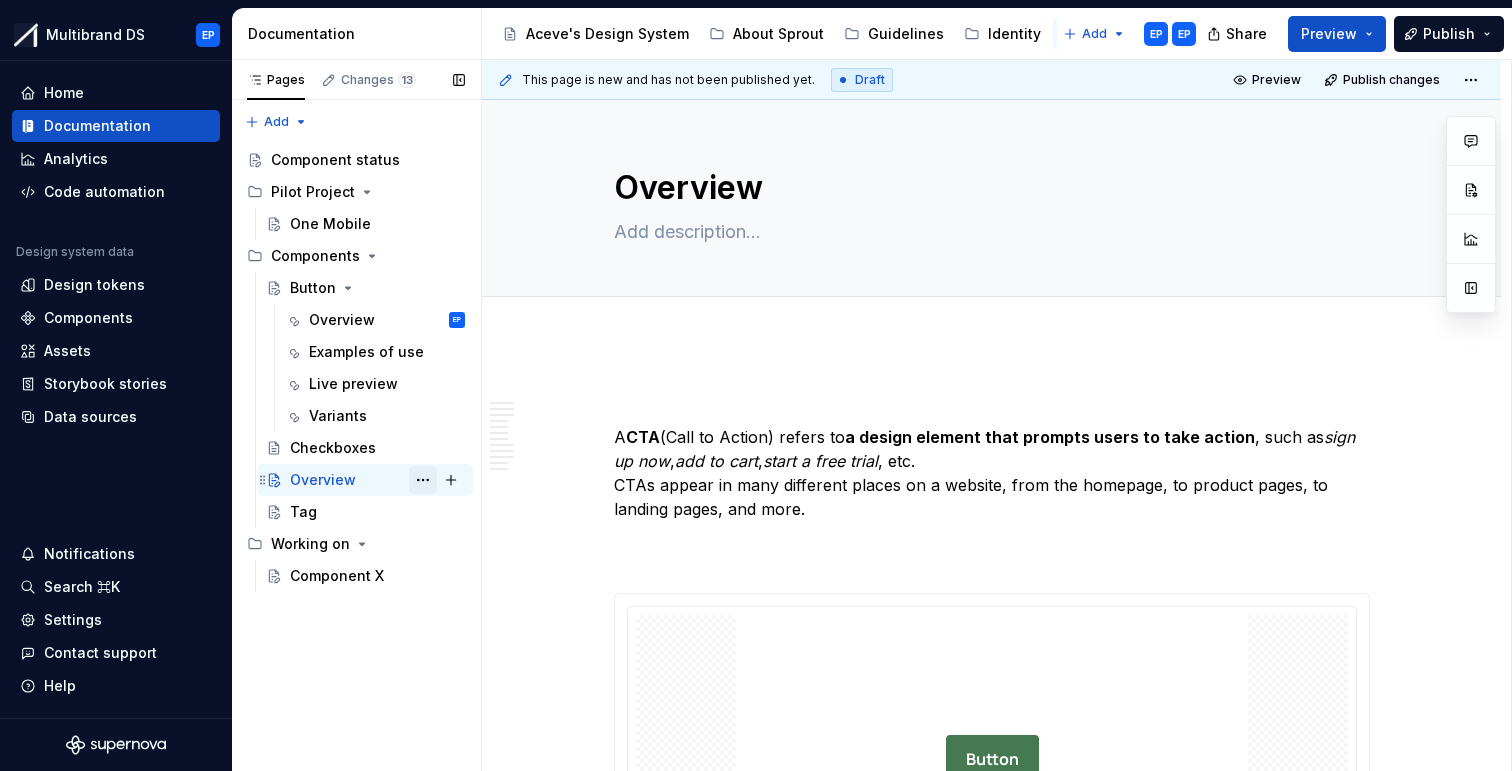 click at bounding box center (423, 480) 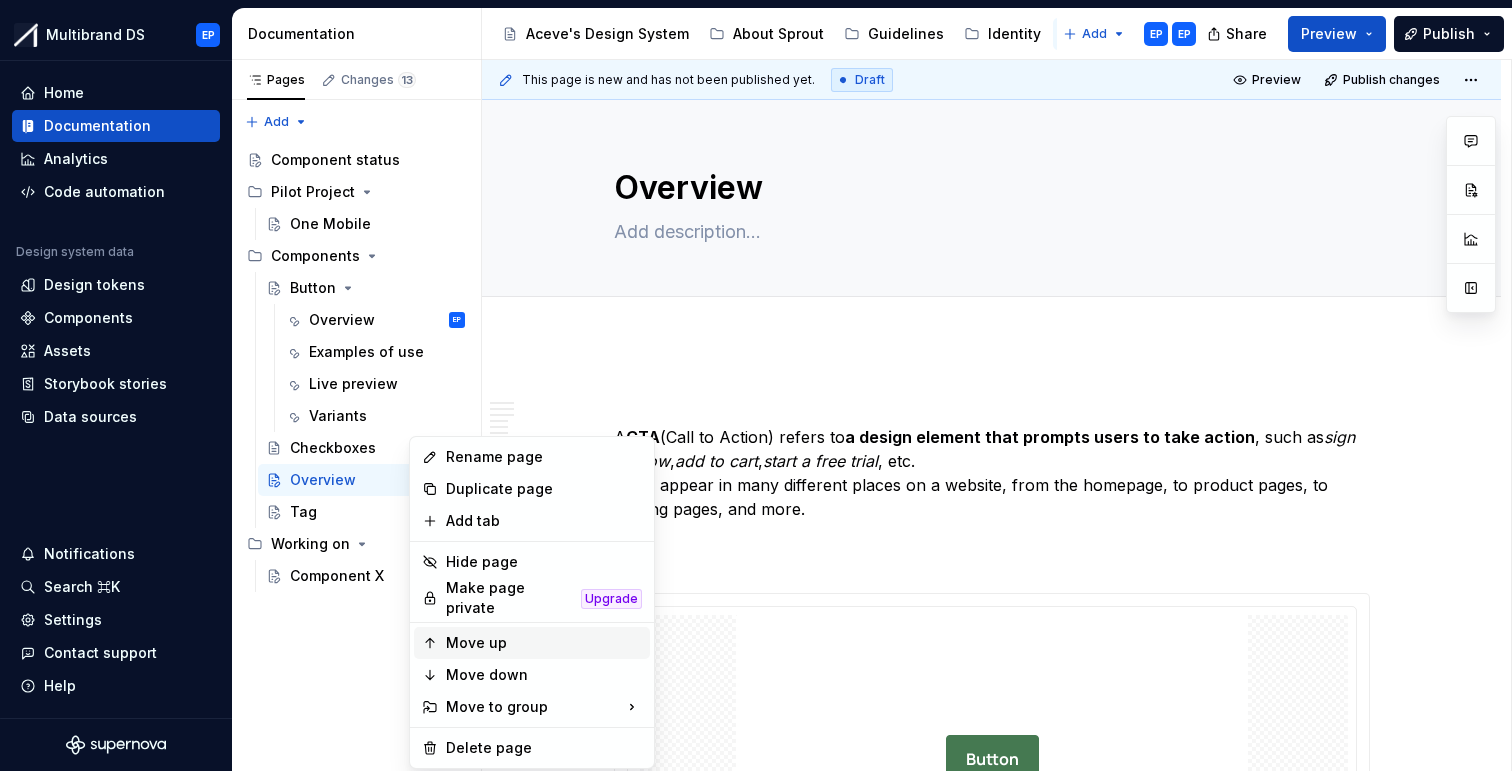 click on "Move up" at bounding box center (544, 643) 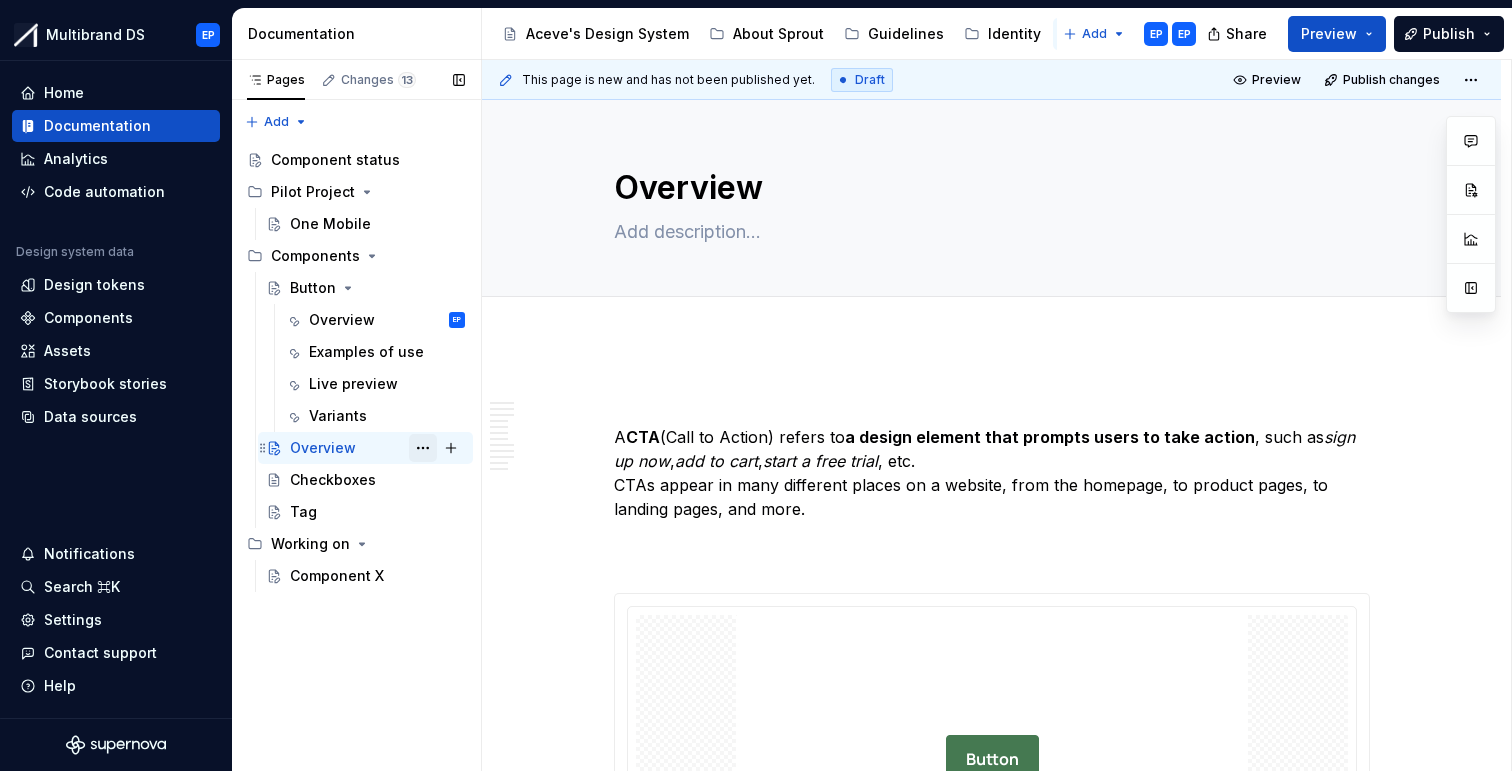 click at bounding box center (423, 448) 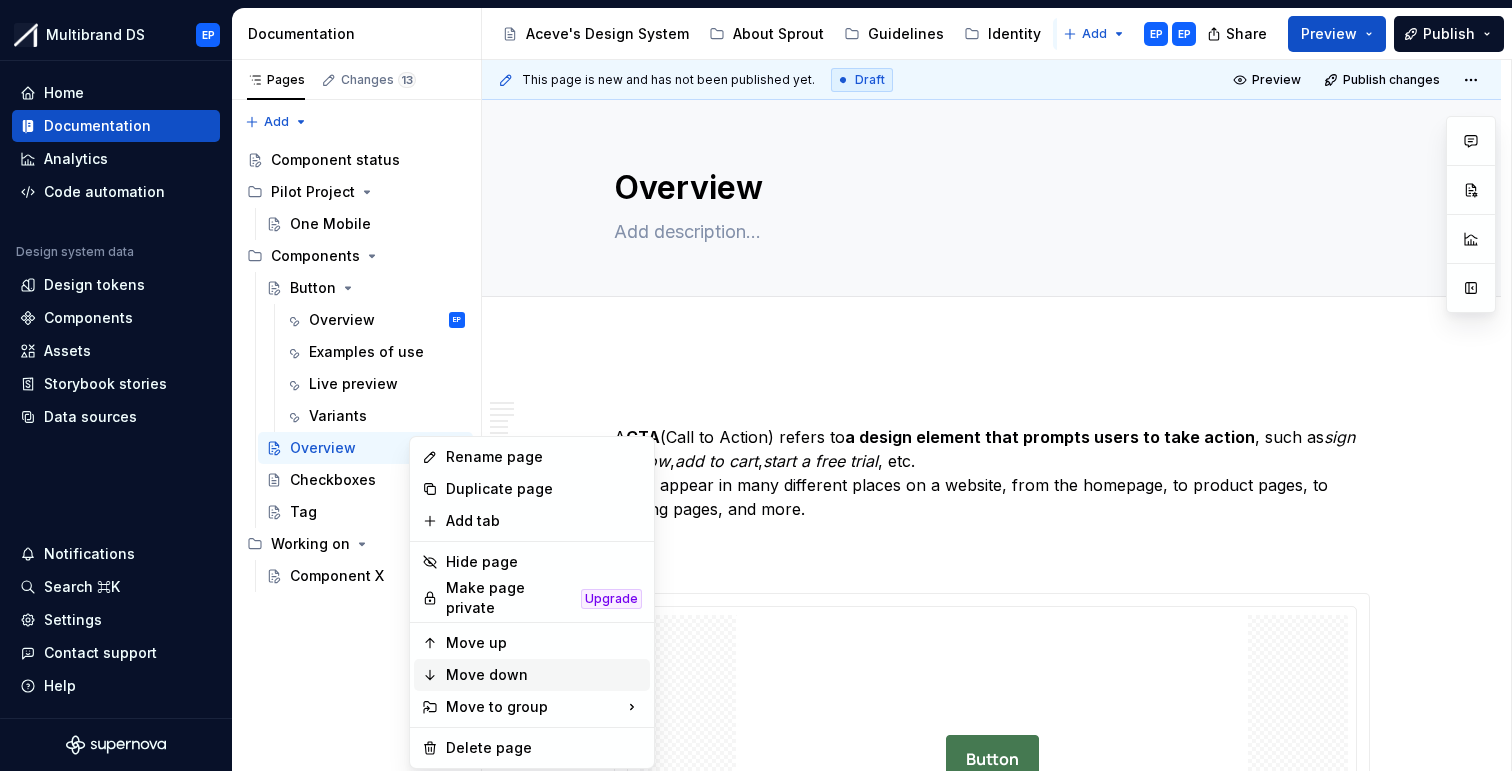 click on "Move down" at bounding box center (544, 675) 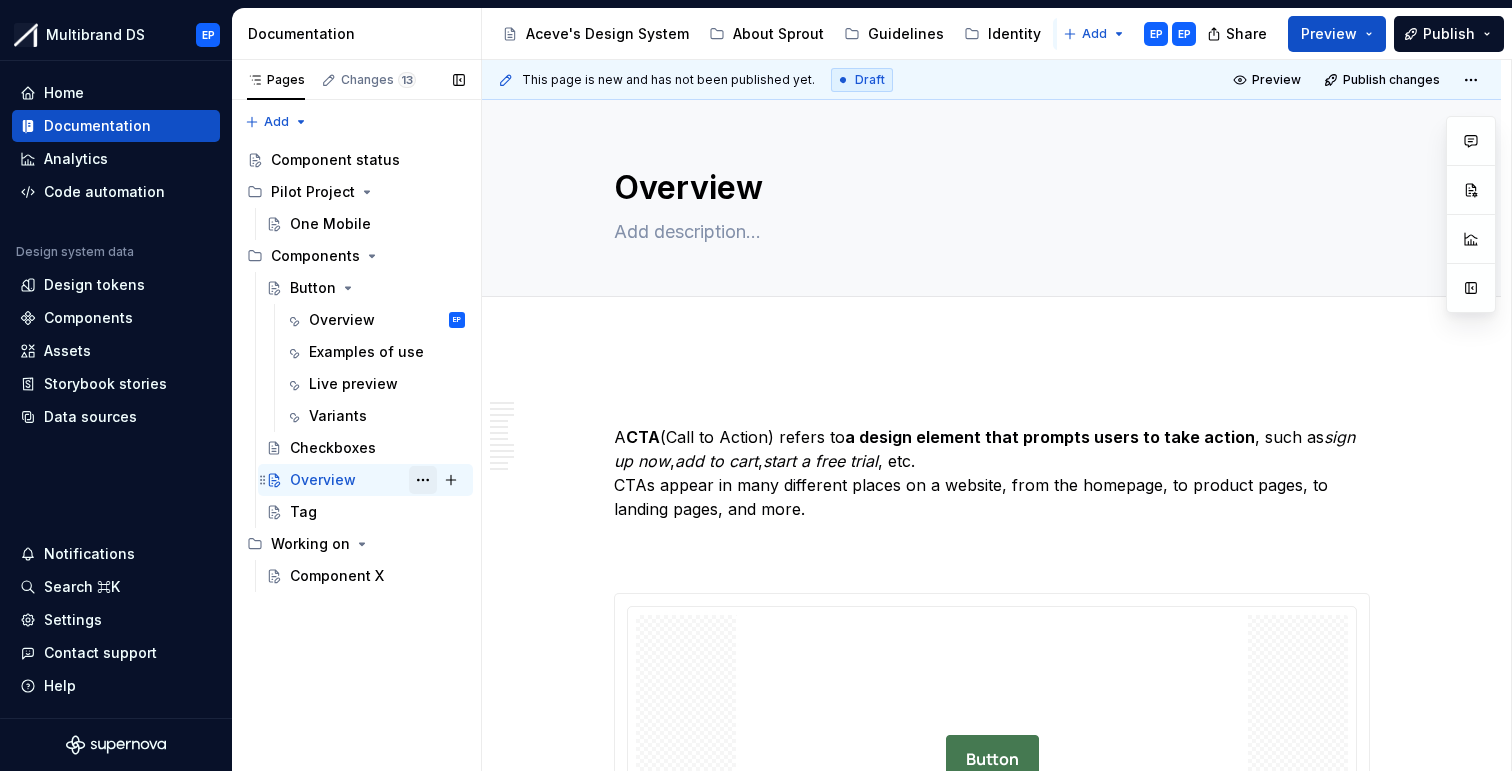 click at bounding box center [423, 480] 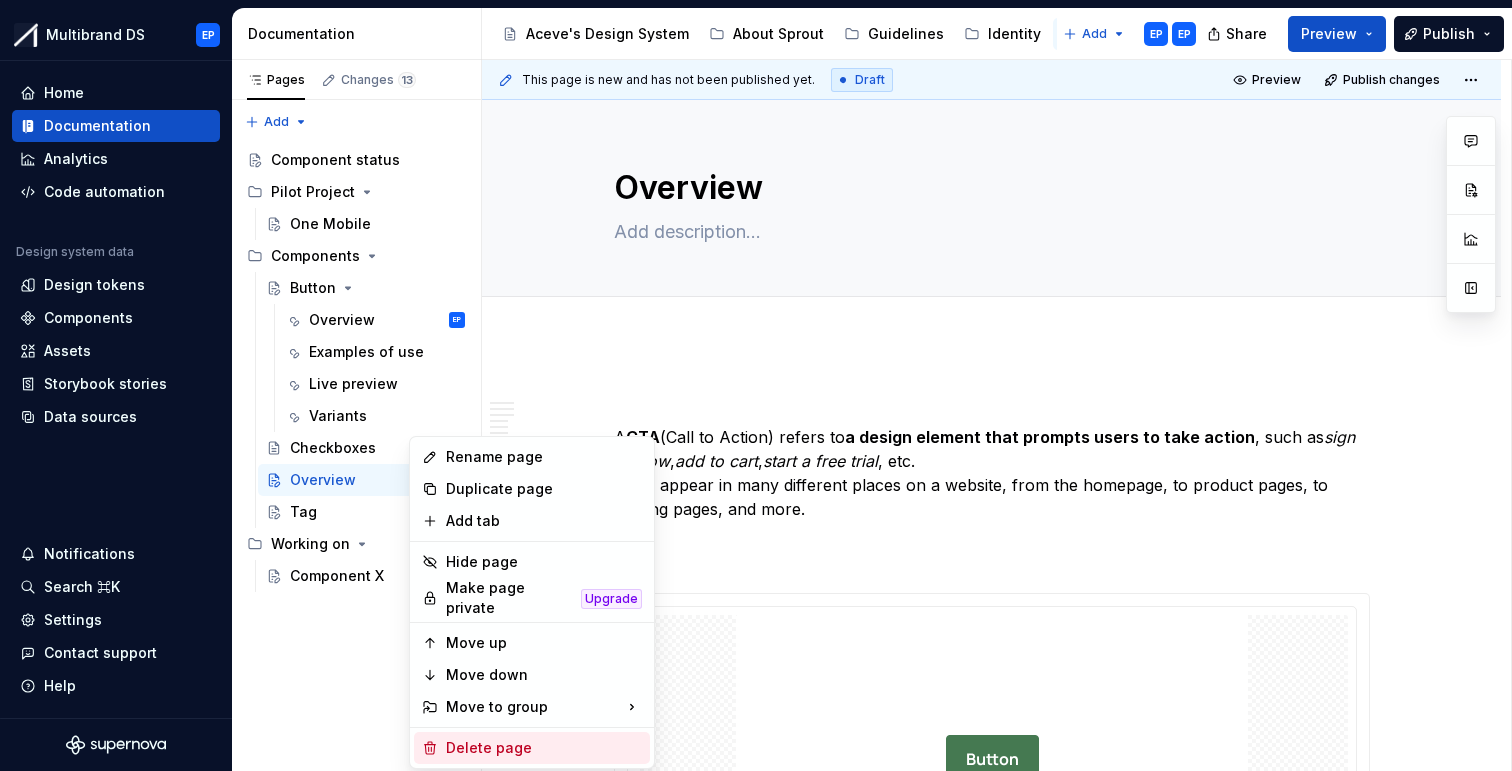 click on "Delete page" at bounding box center [544, 748] 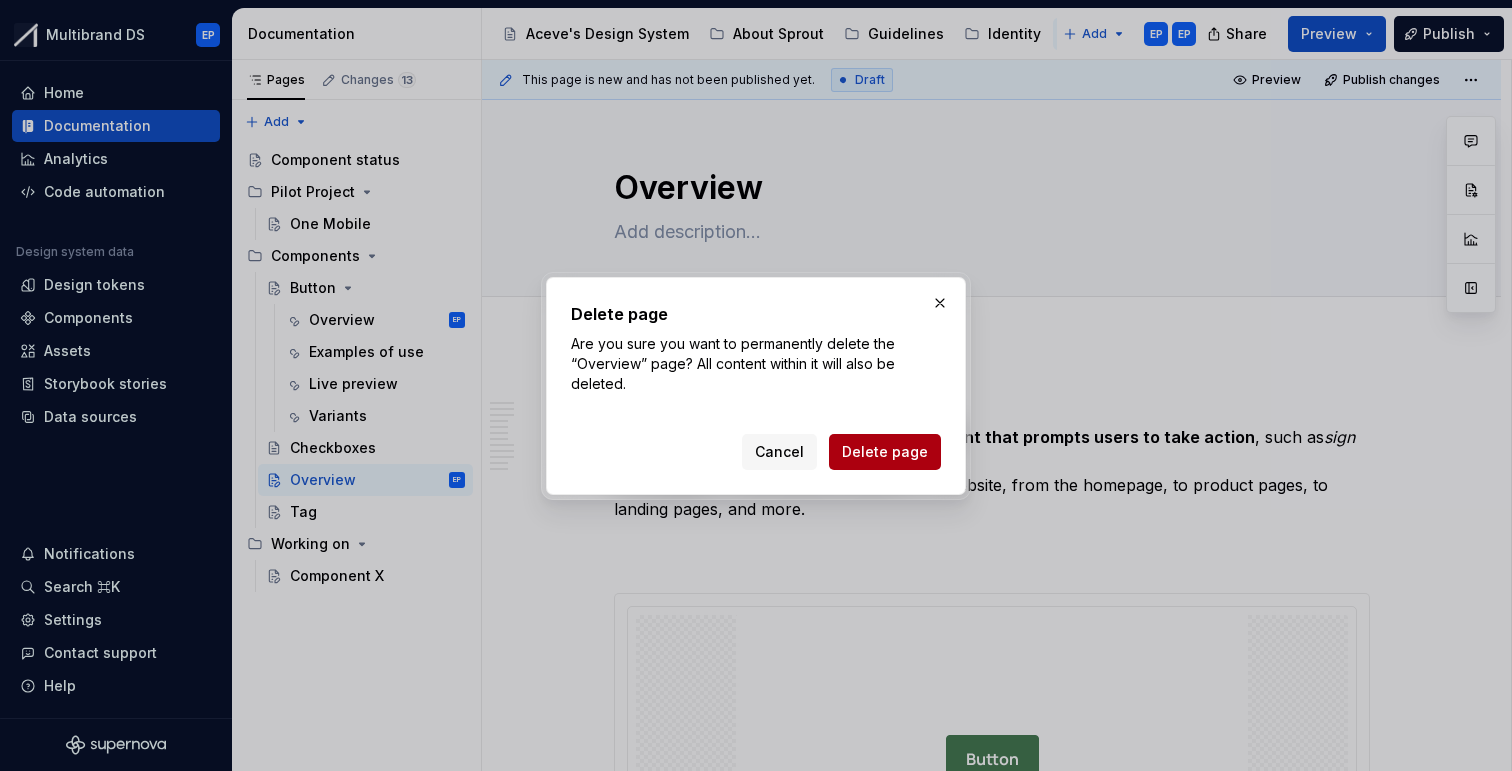 click on "Delete page" at bounding box center [885, 452] 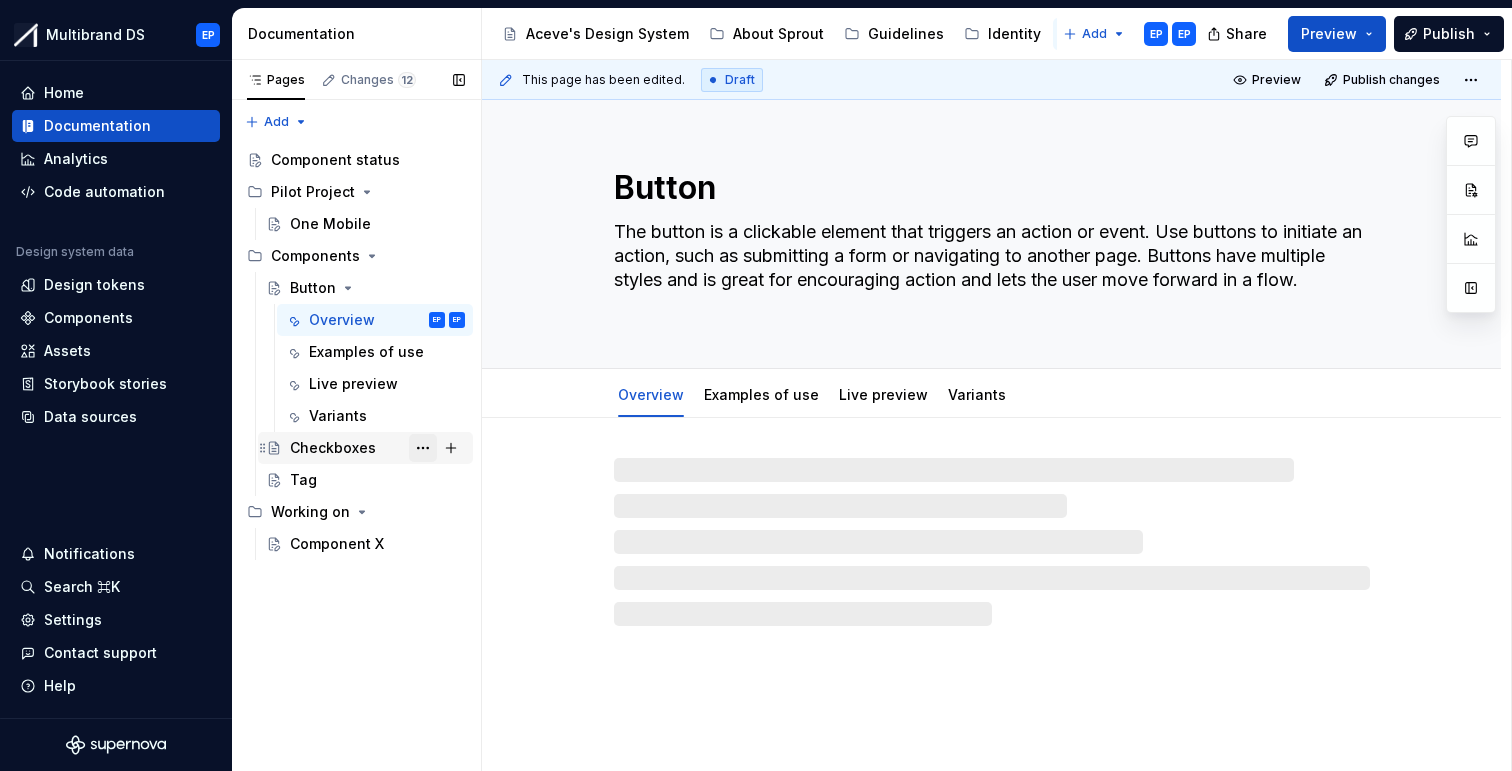 click at bounding box center [423, 448] 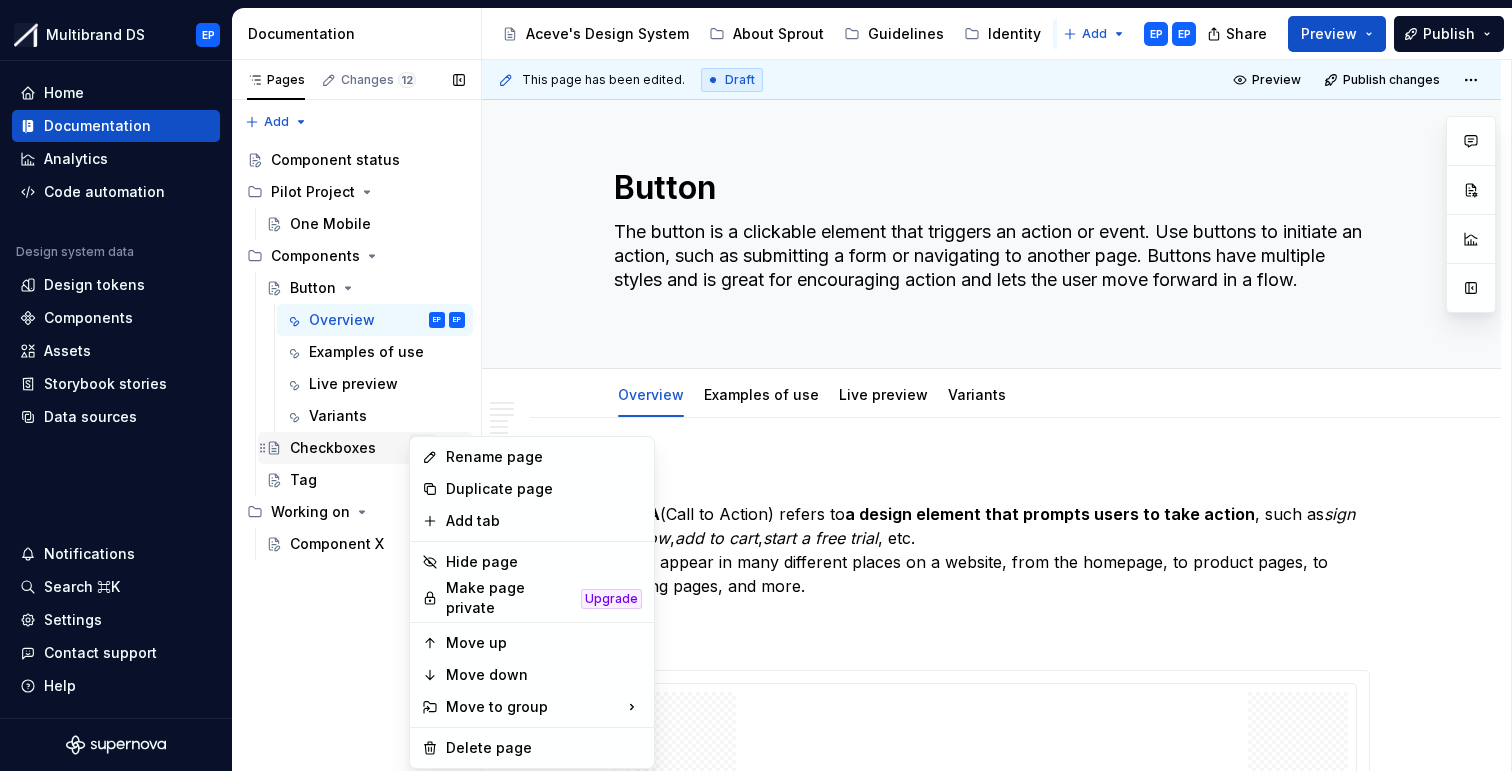 type on "*" 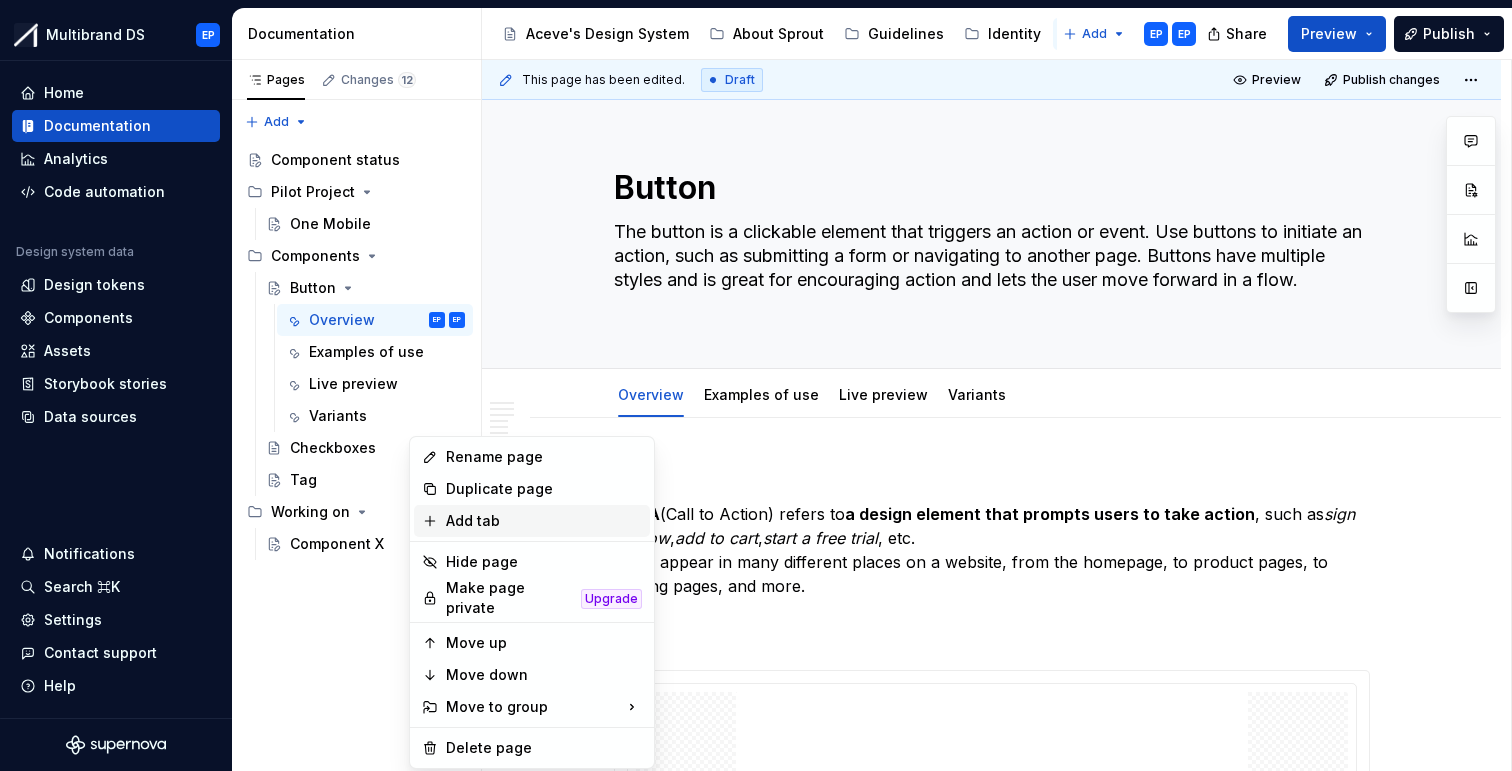 click on "Add tab" at bounding box center (544, 521) 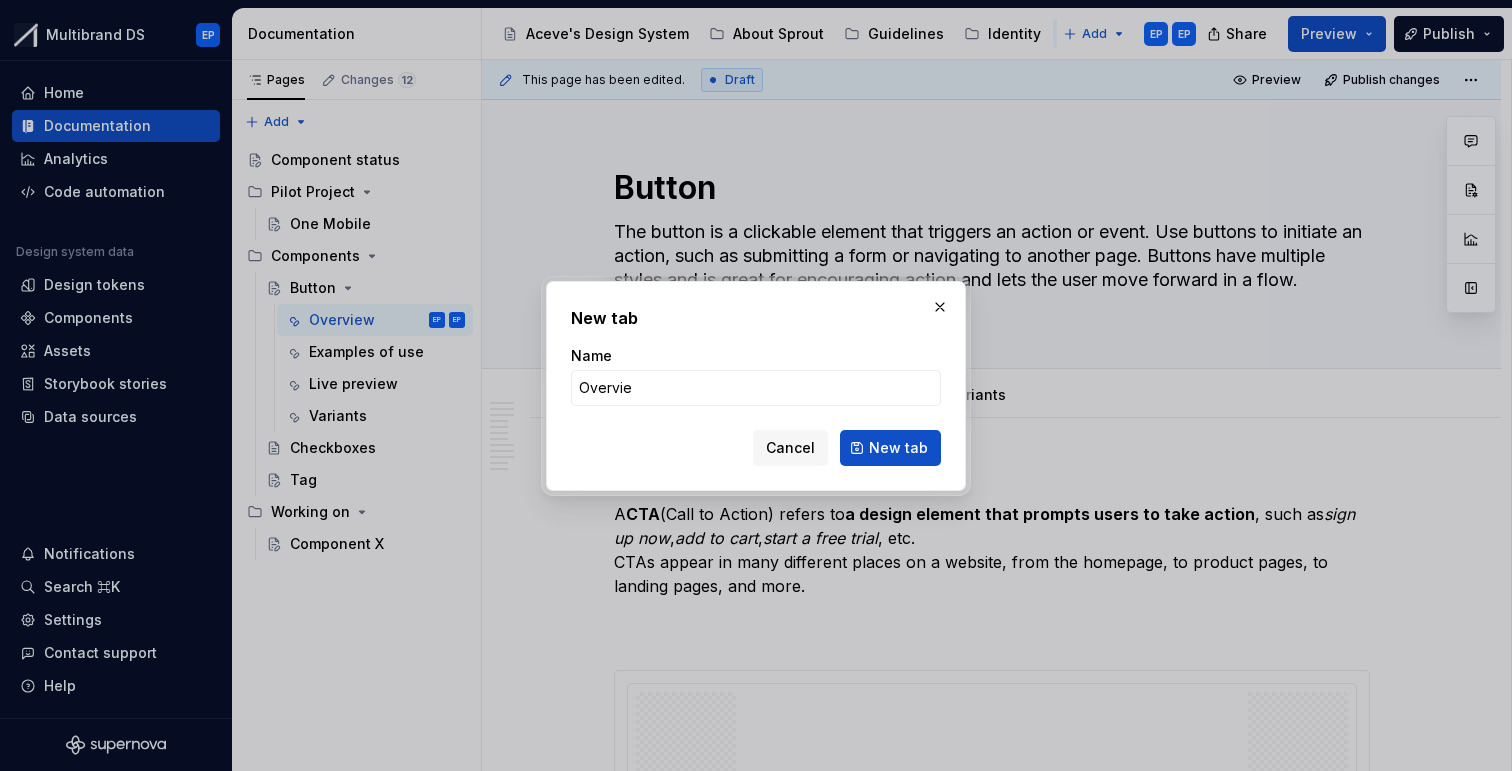 type on "Overview" 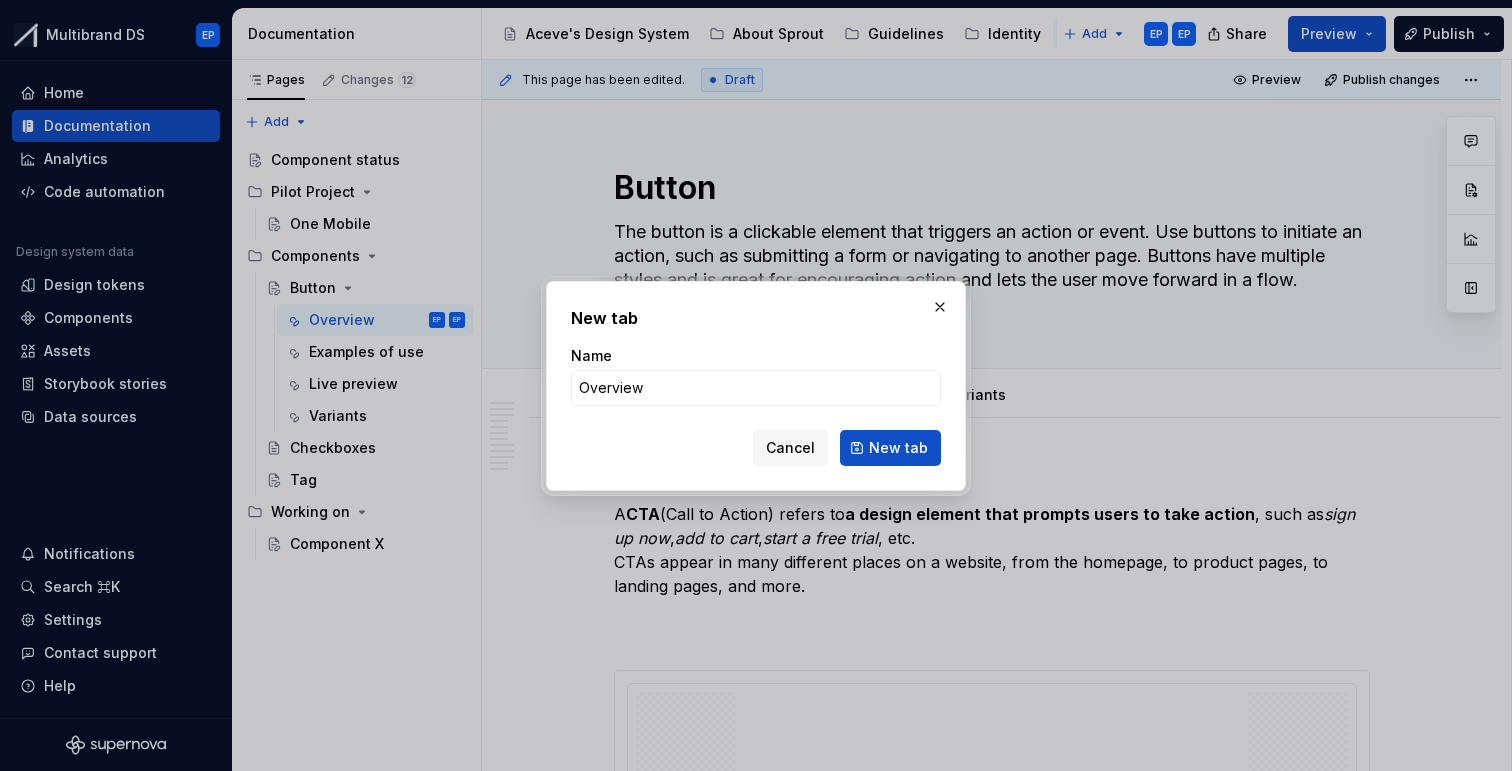 click on "New tab" at bounding box center (890, 448) 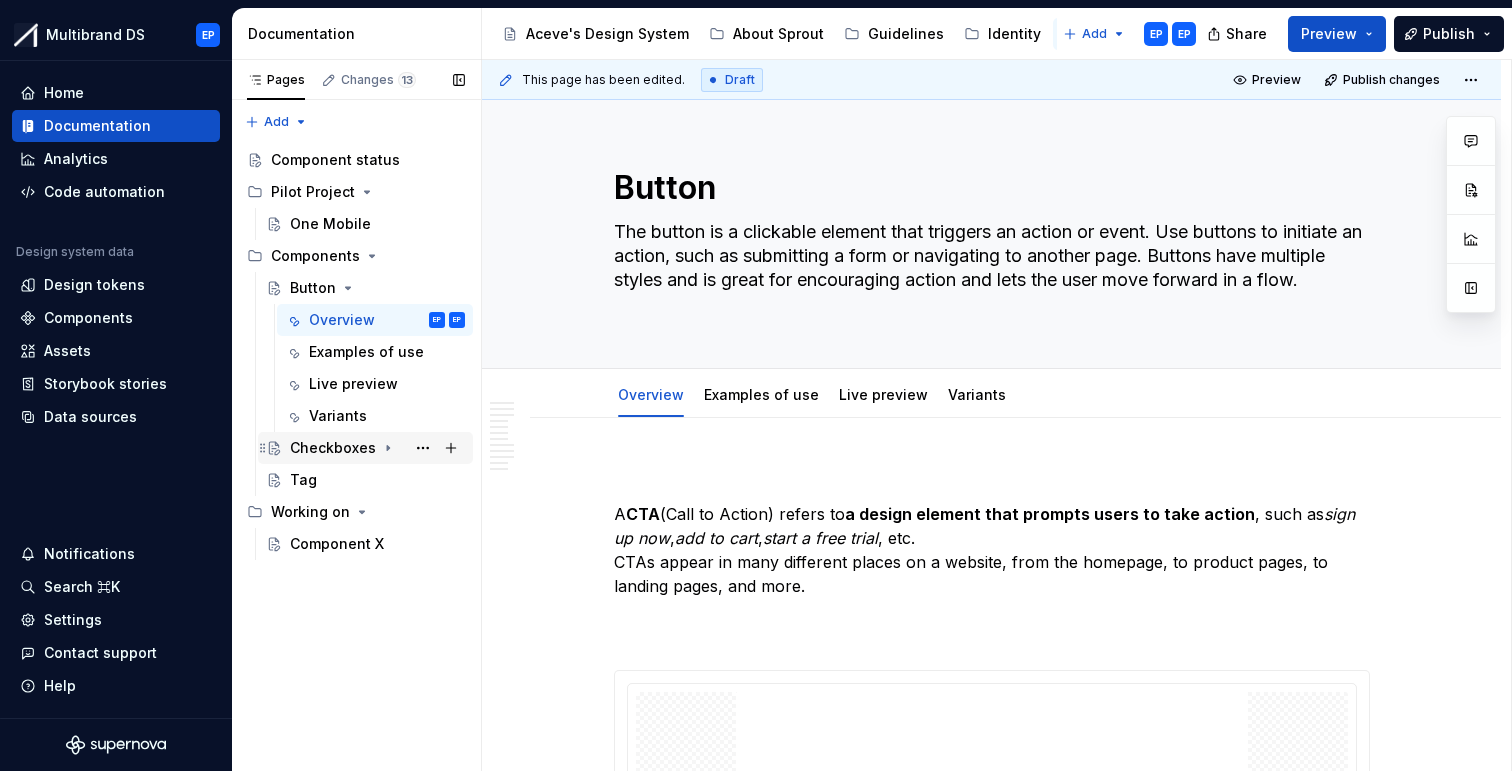 click 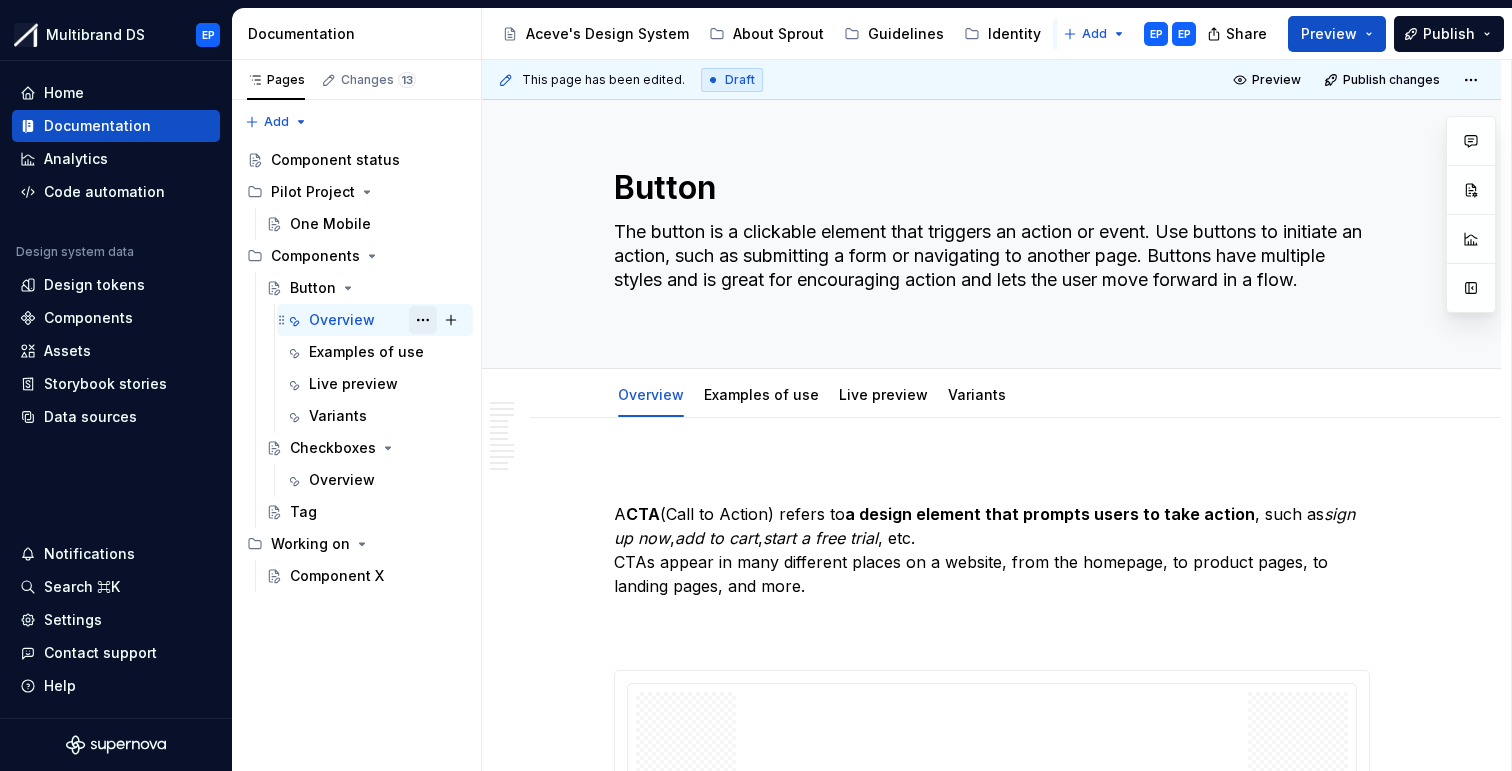 click at bounding box center [423, 320] 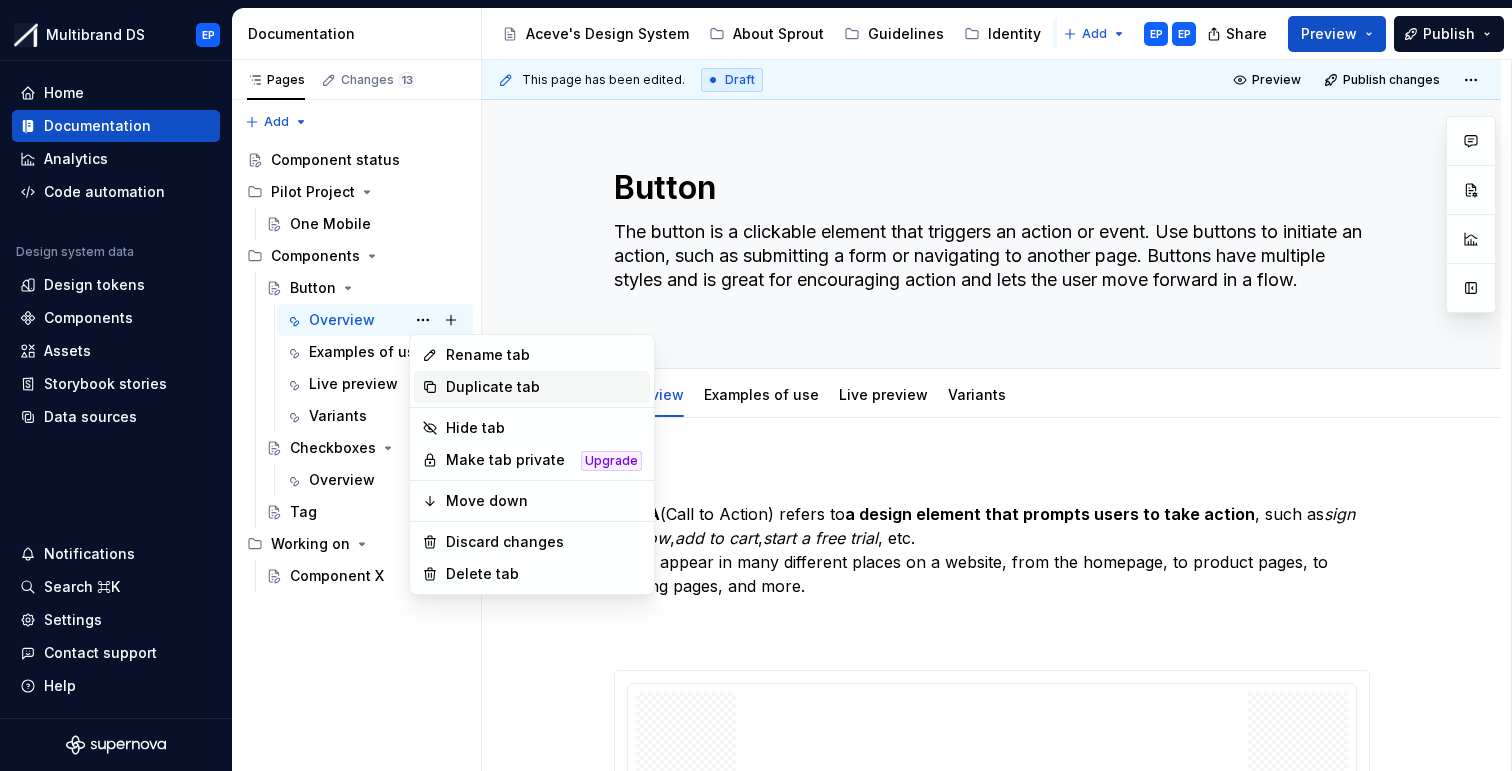 click on "Duplicate tab" at bounding box center [544, 387] 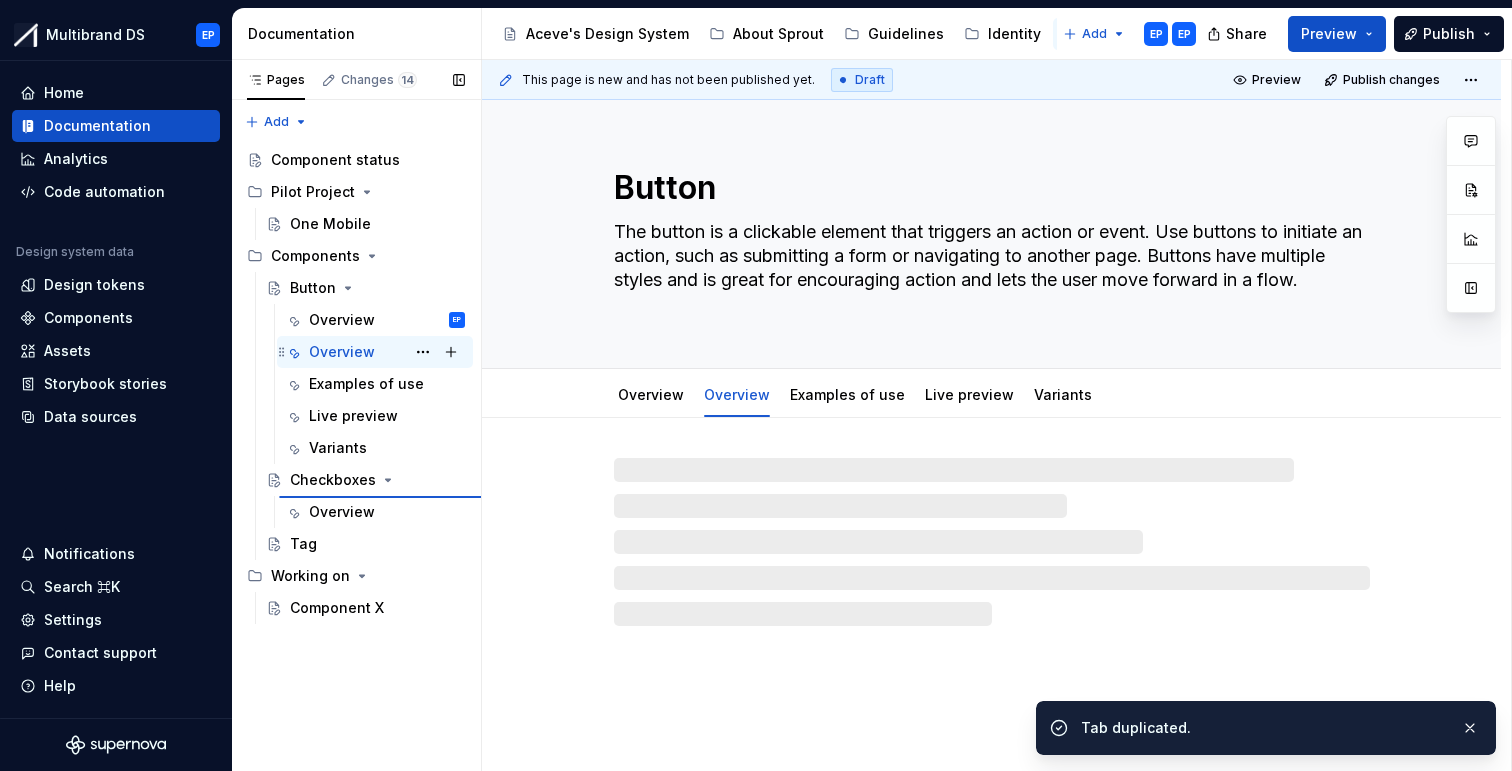 type on "*" 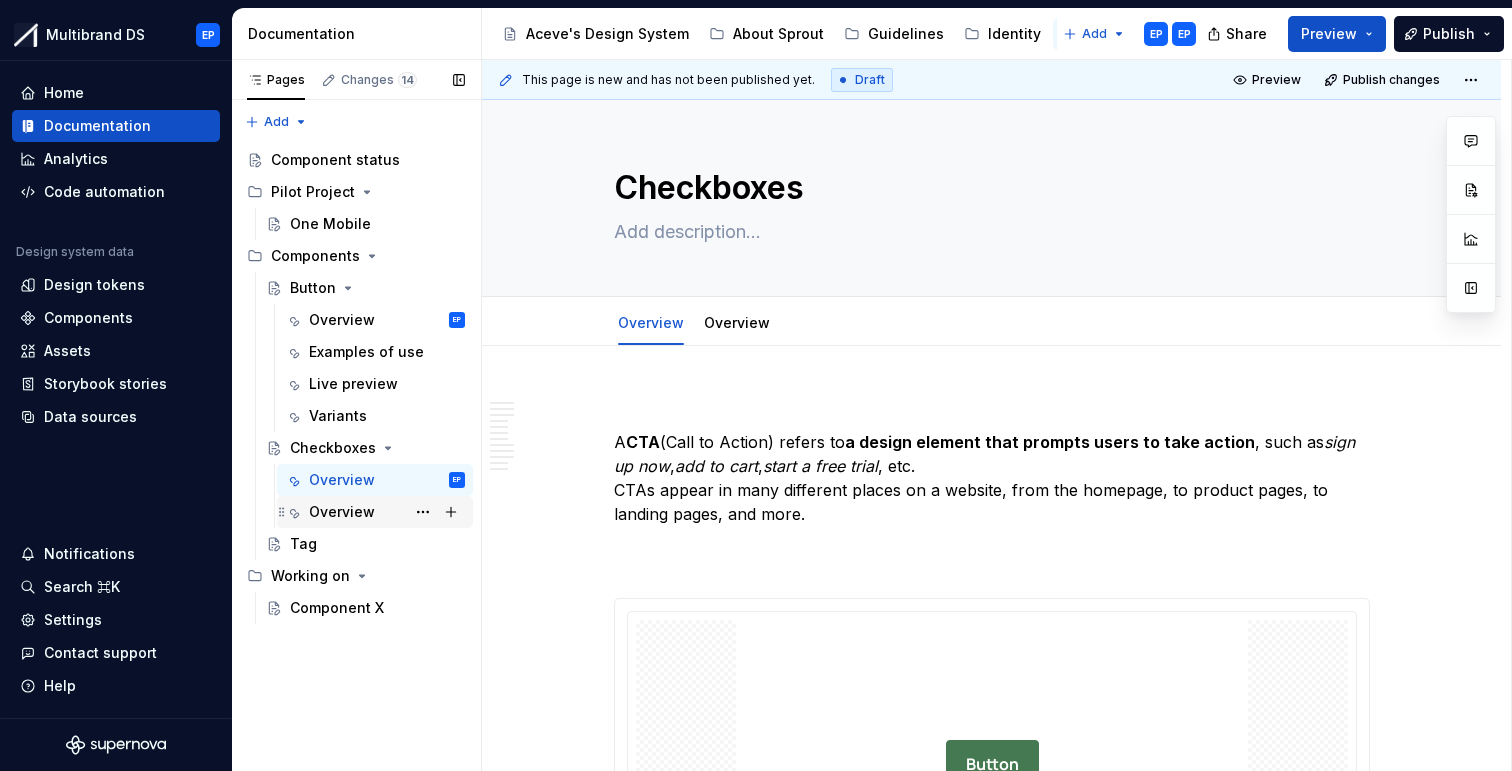 click on "Overview" at bounding box center [387, 512] 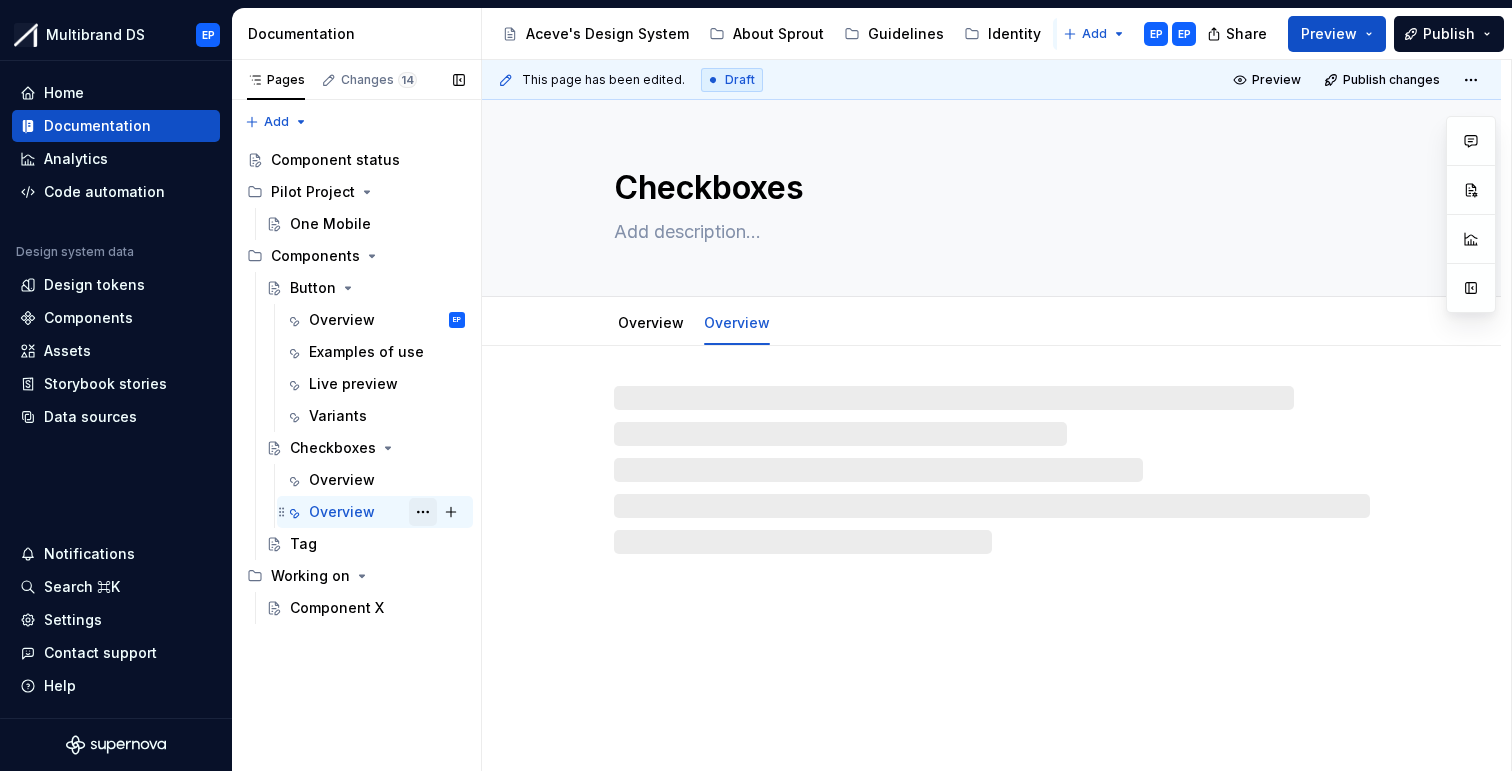 click at bounding box center [423, 512] 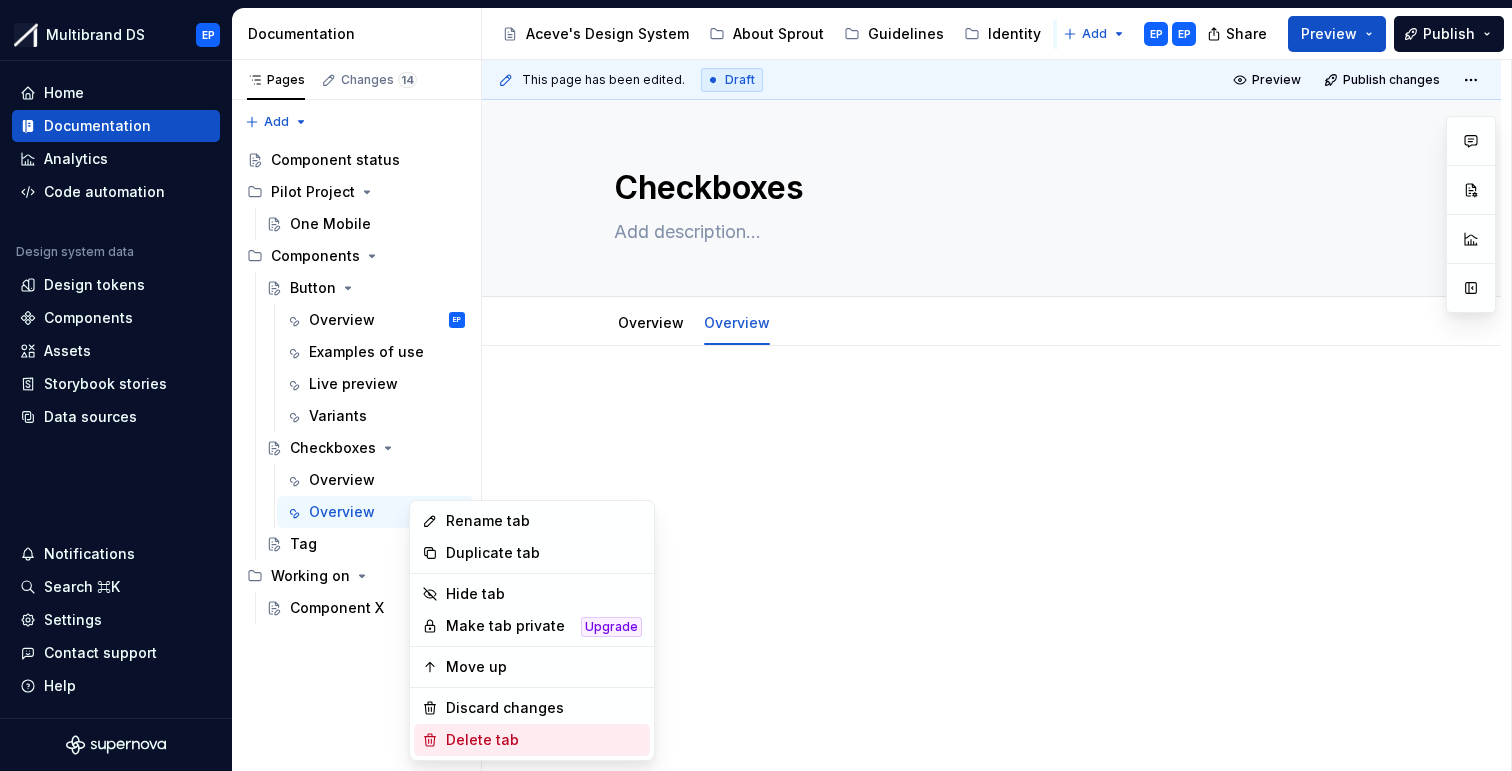 click on "Delete tab" at bounding box center [544, 740] 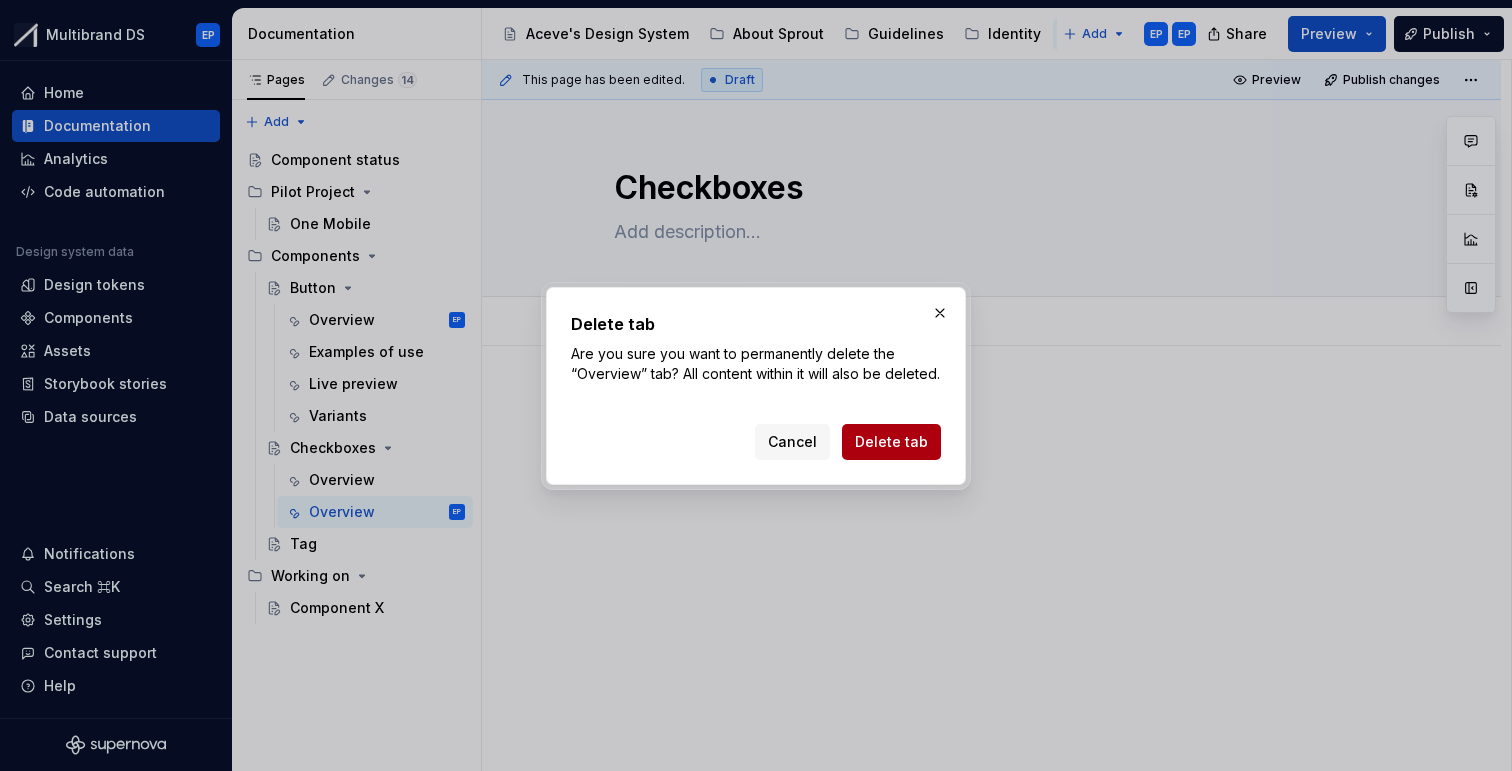 click on "Delete tab" at bounding box center [891, 442] 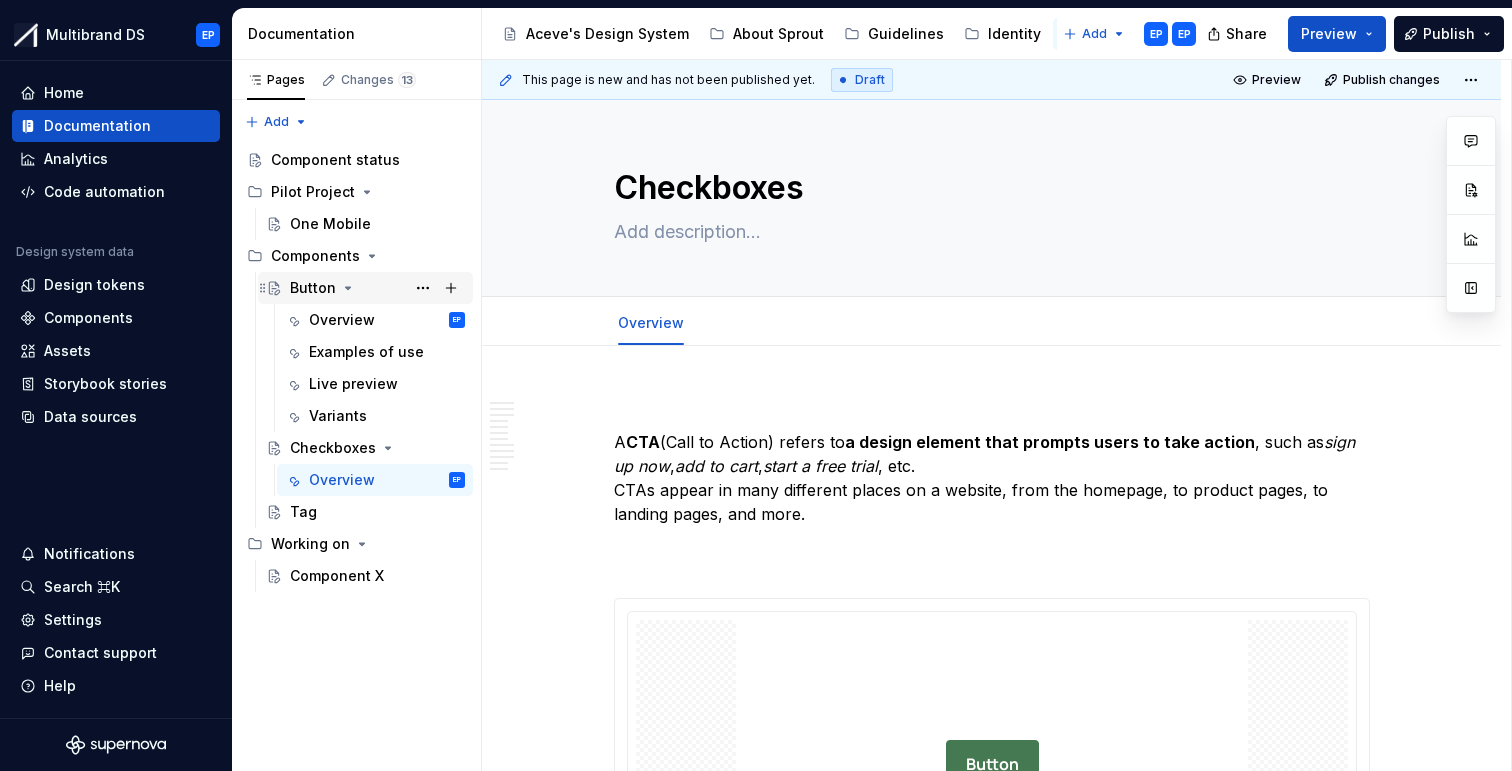 click on "Button" at bounding box center [313, 288] 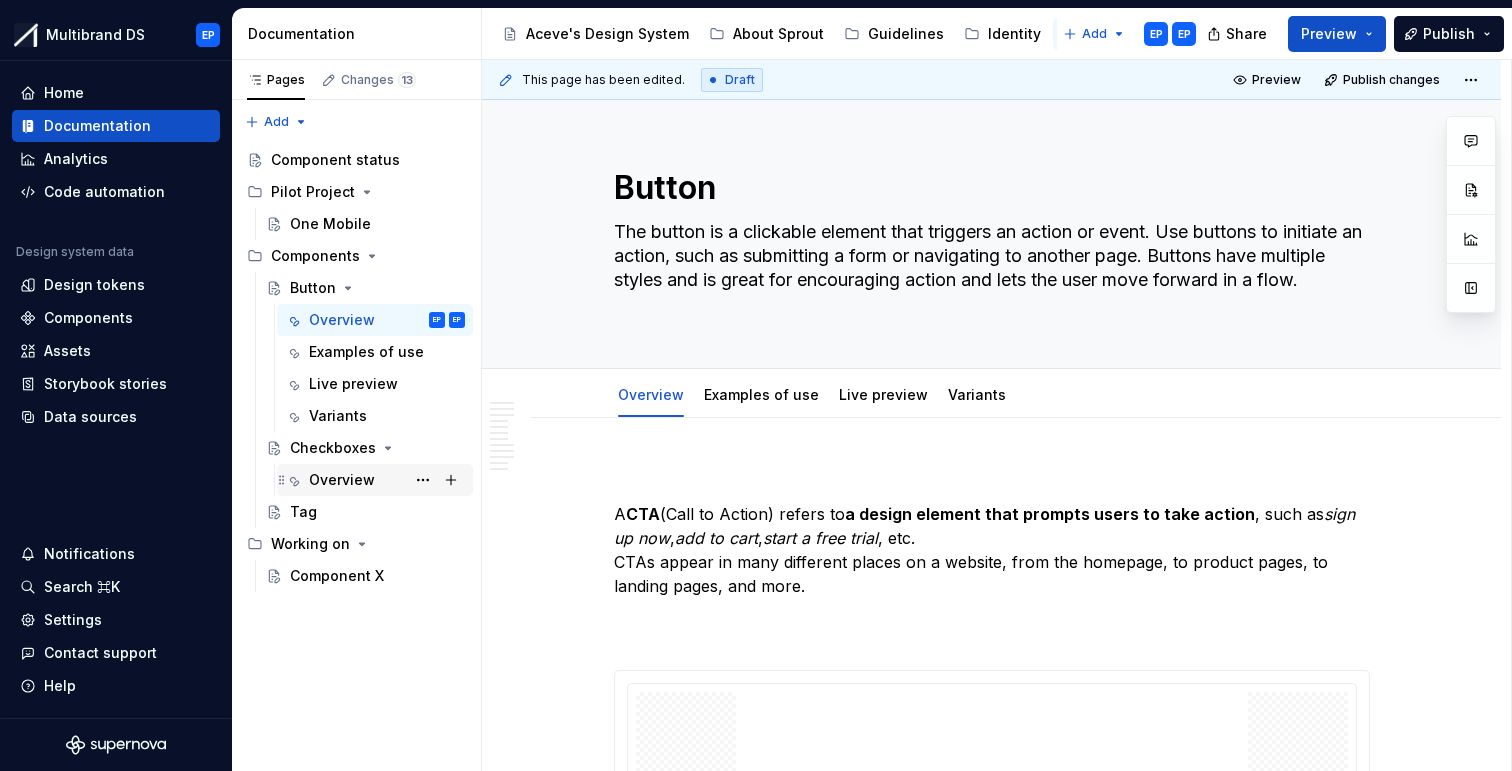click on "Overview" at bounding box center [342, 480] 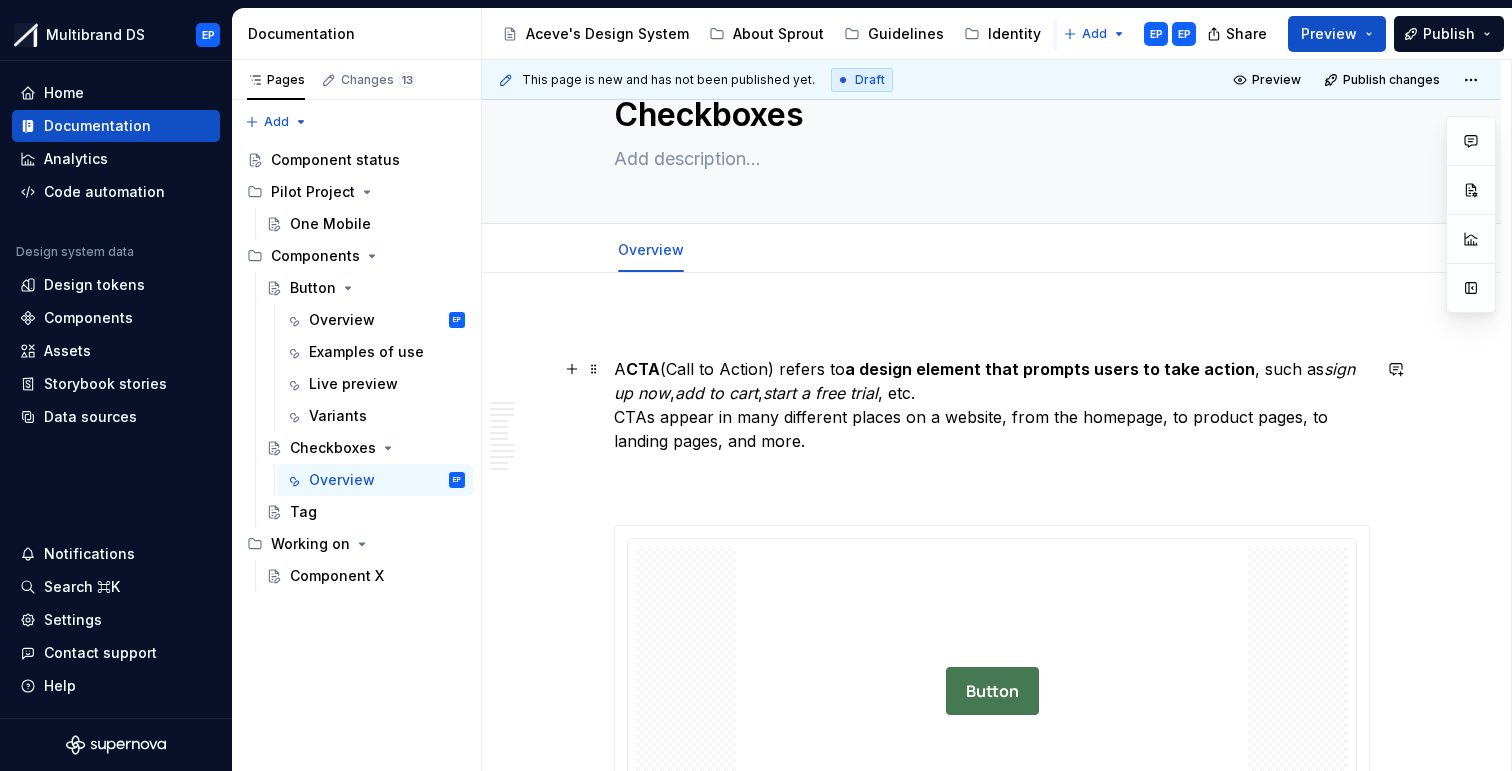 scroll, scrollTop: 0, scrollLeft: 0, axis: both 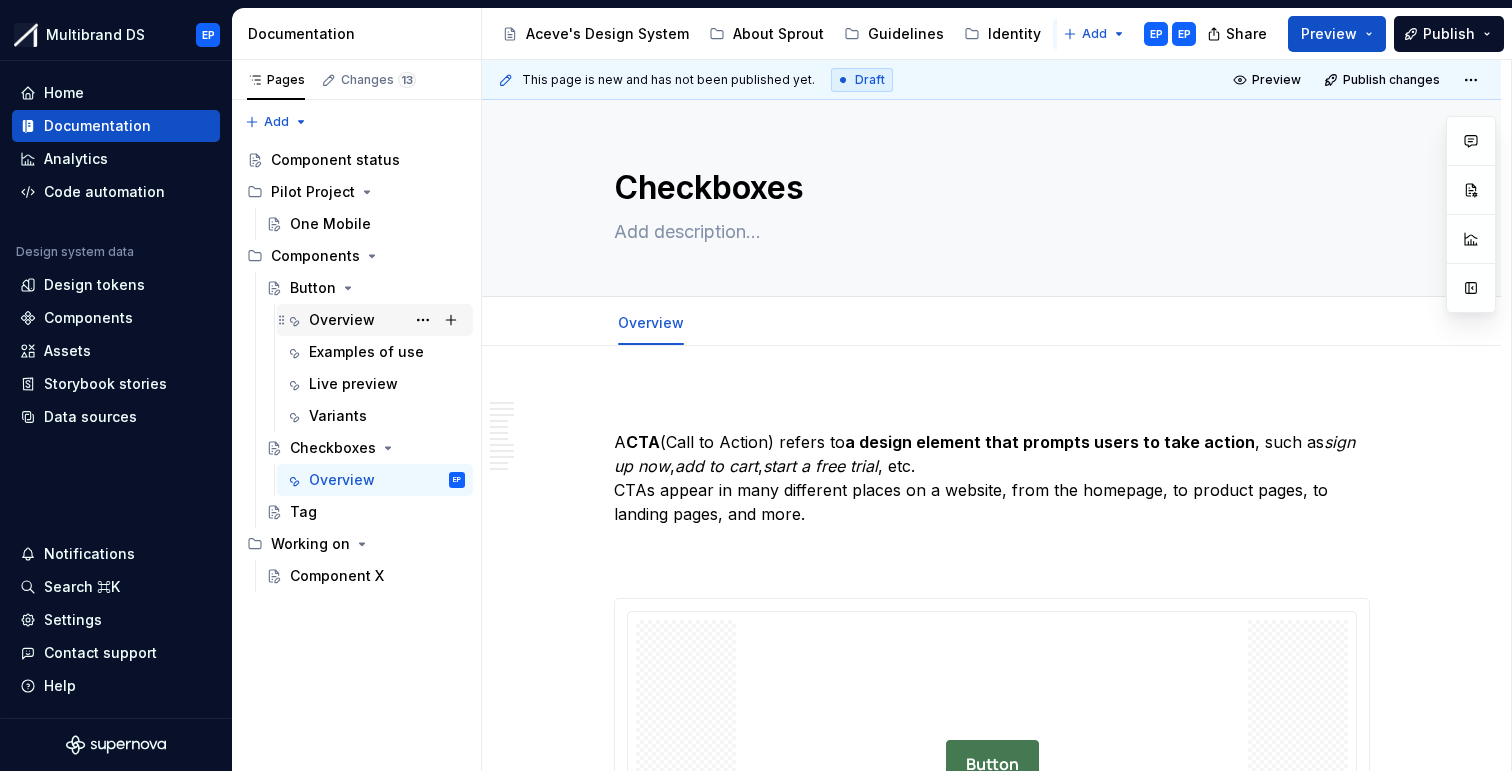 click on "Overview" at bounding box center (342, 320) 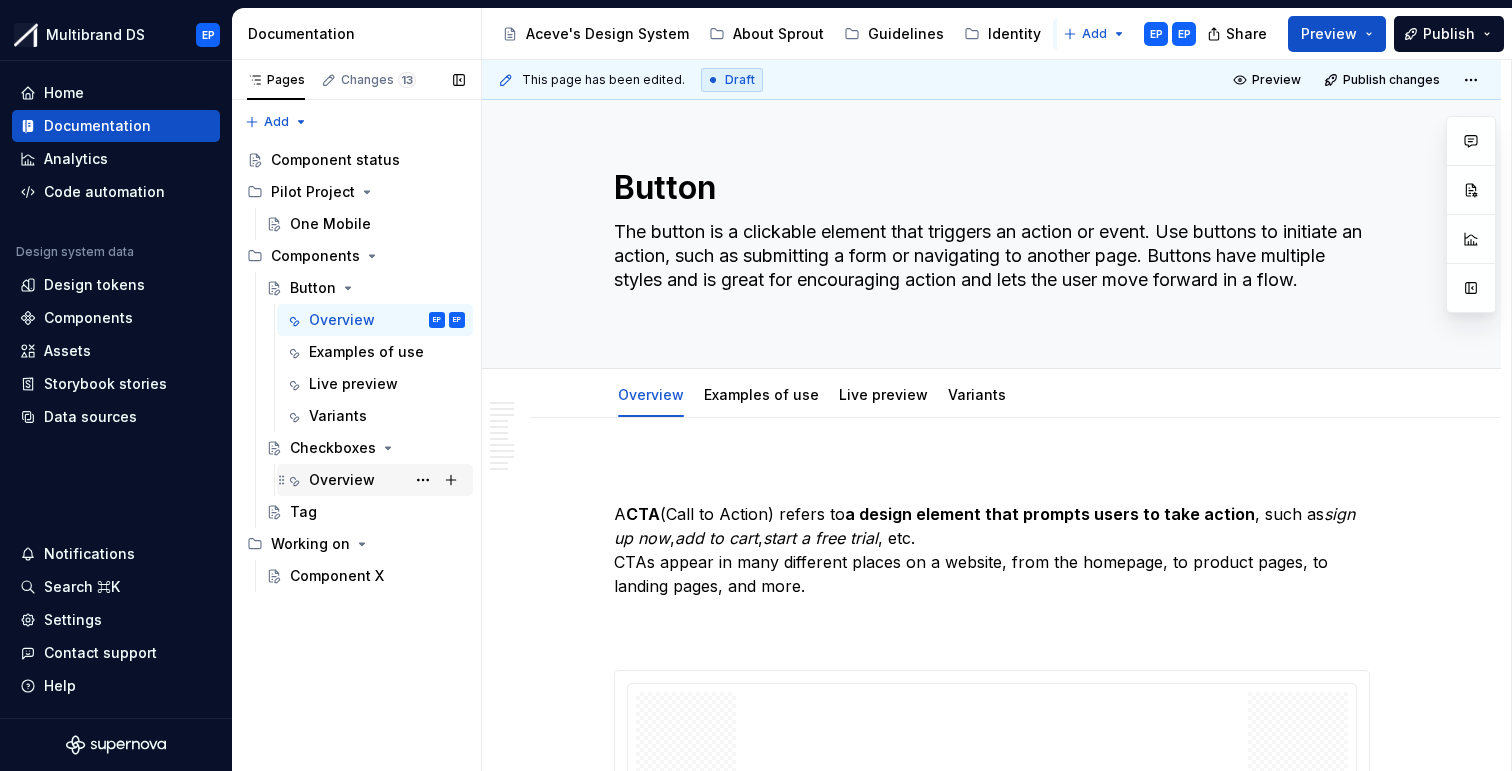 click on "Overview" at bounding box center (342, 480) 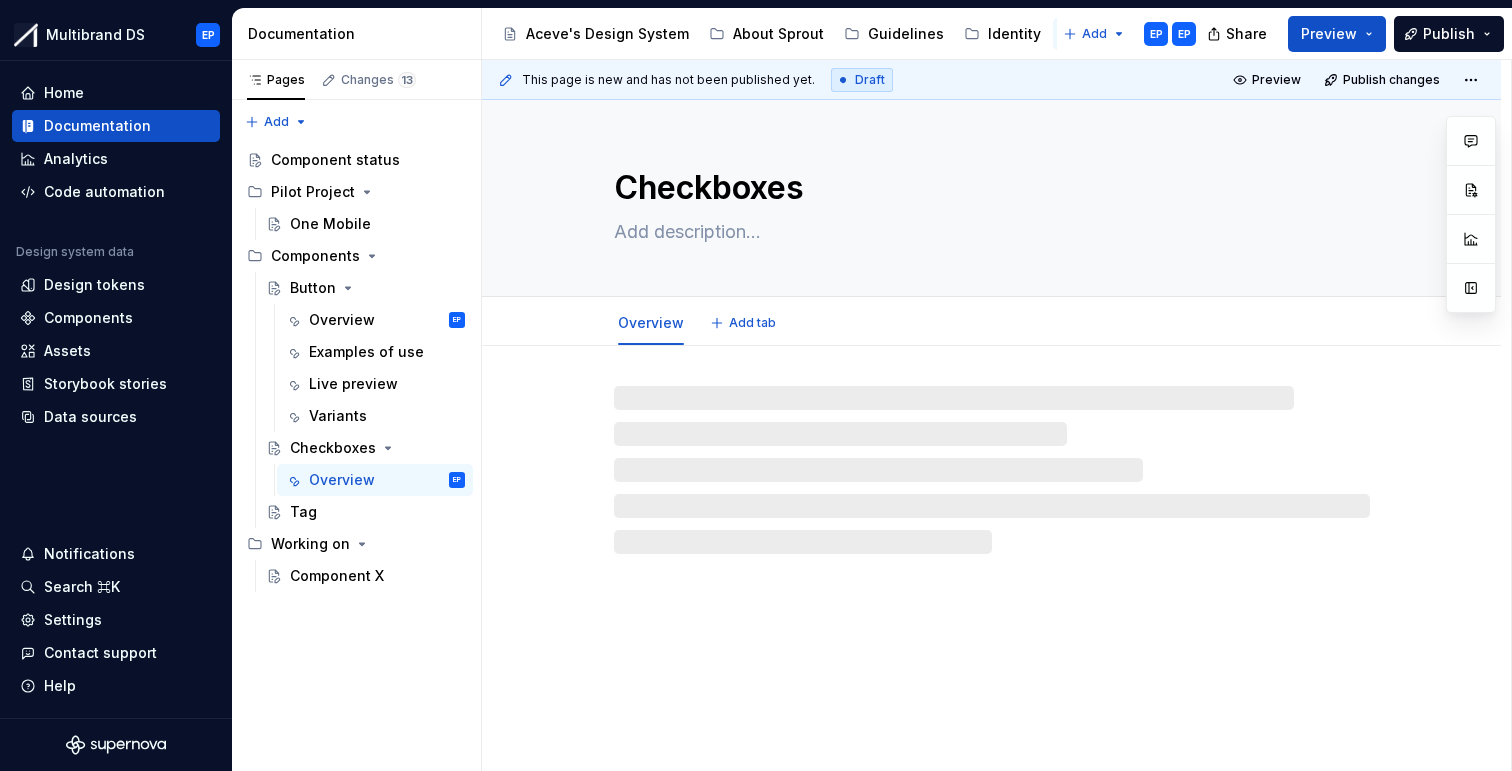 click at bounding box center [988, 232] 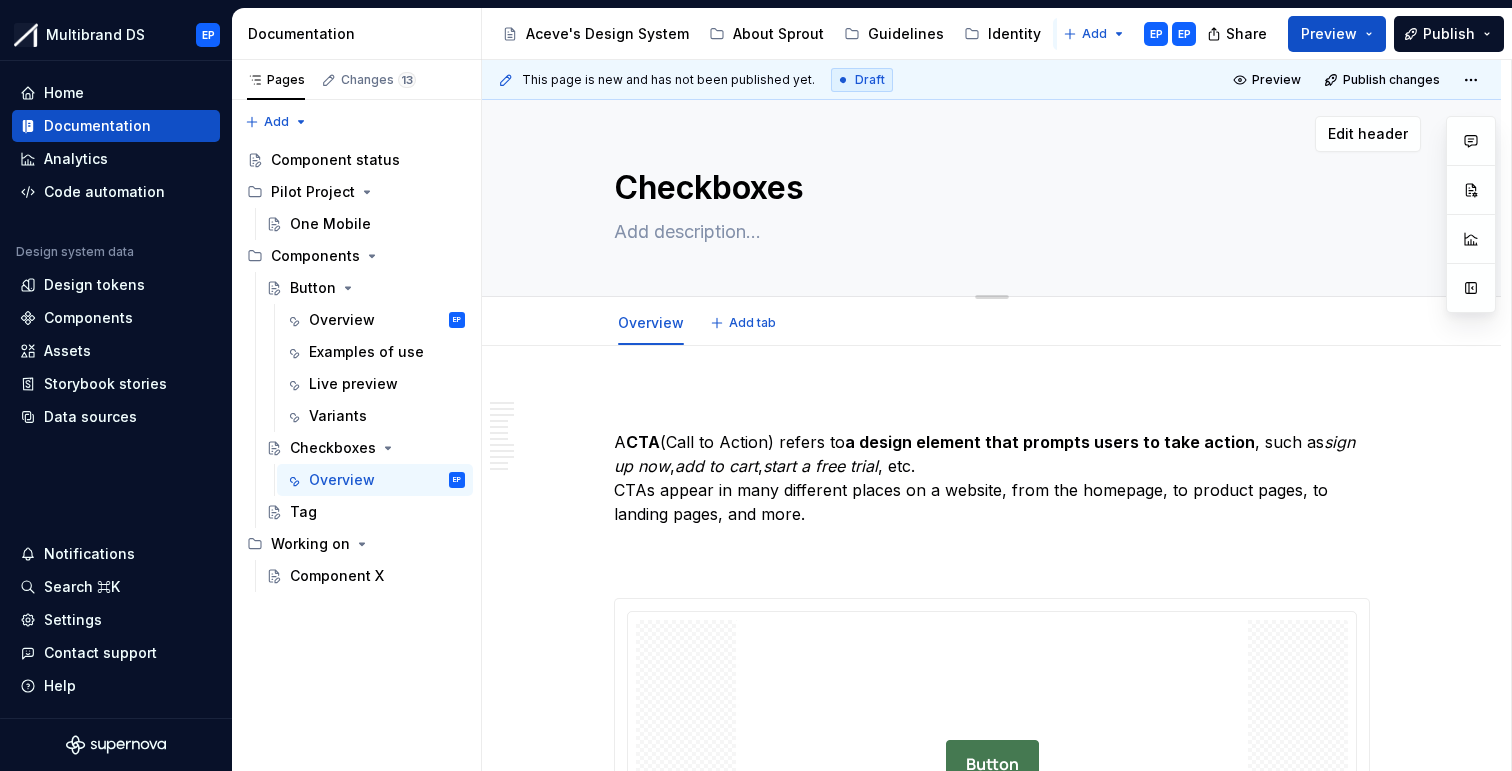 click at bounding box center (988, 232) 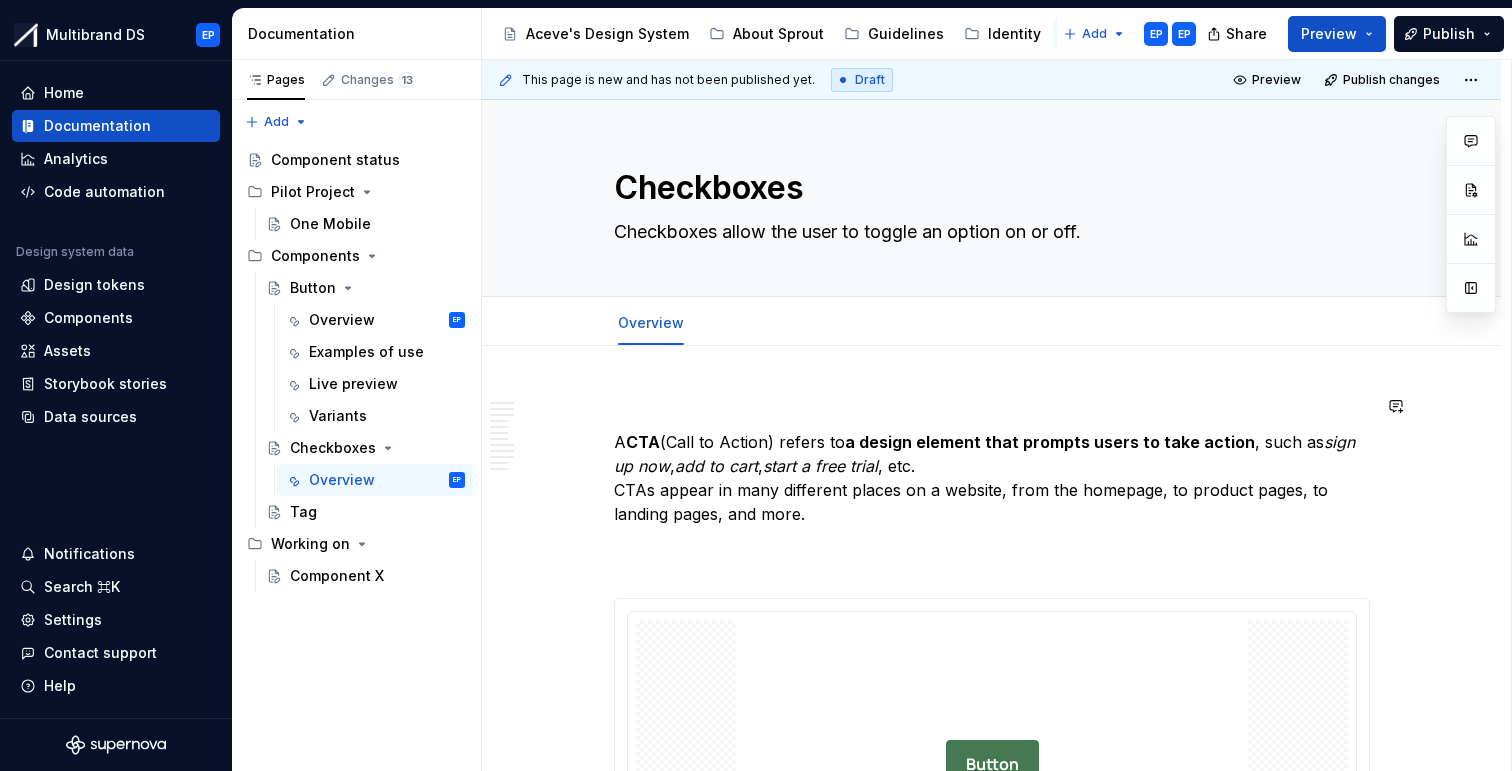 type on "*" 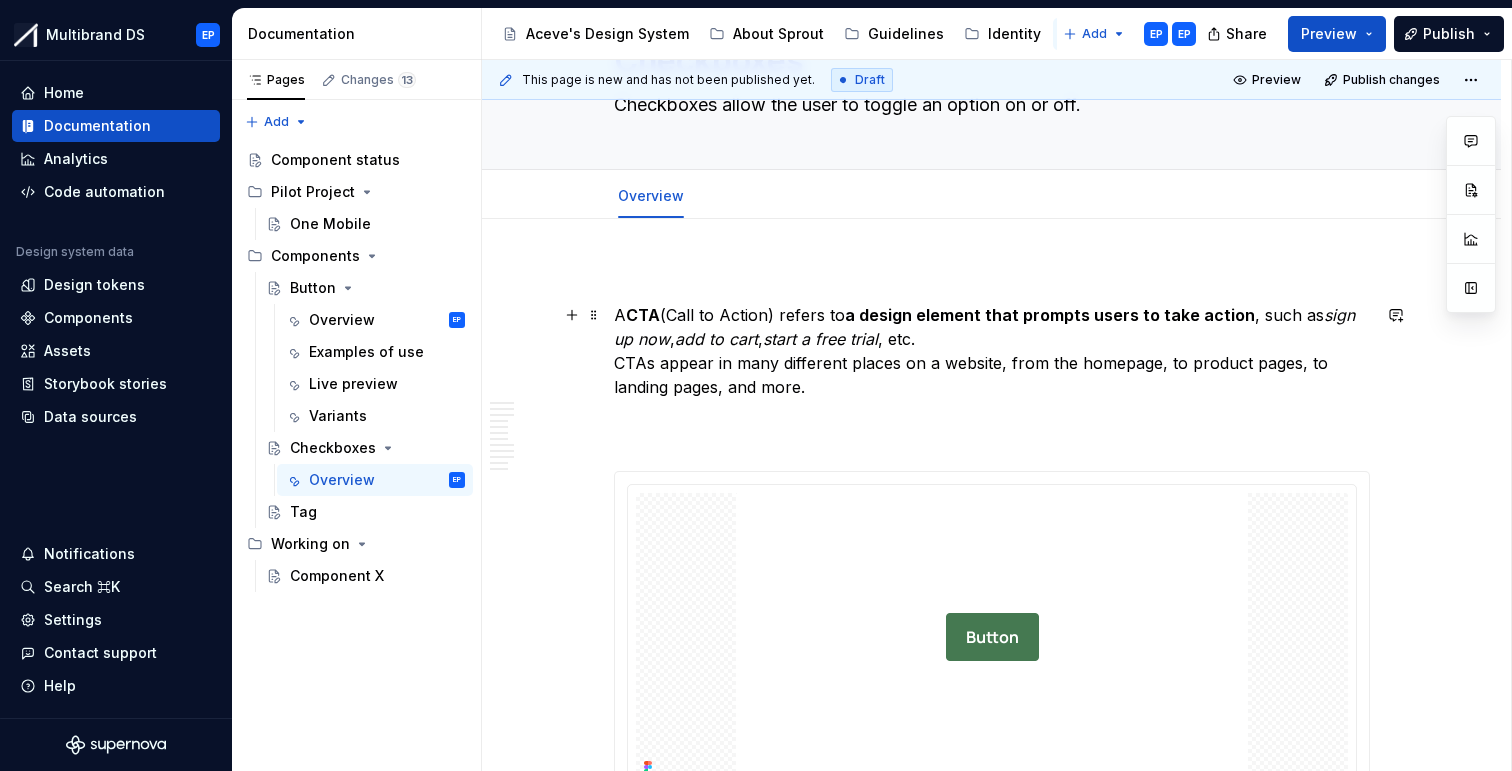 scroll, scrollTop: 140, scrollLeft: 0, axis: vertical 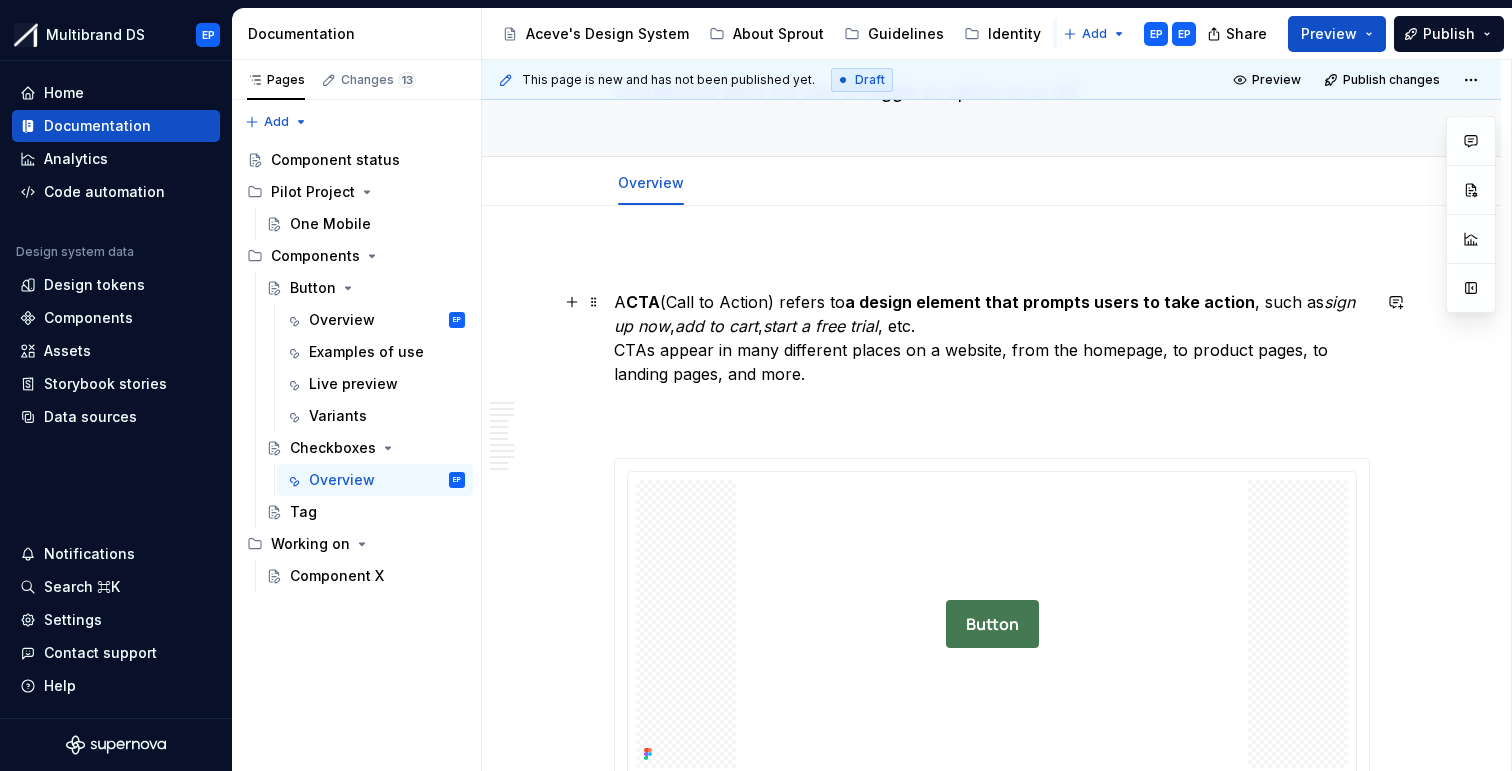 type on "Checkboxes allow the user to toggle an option on or off." 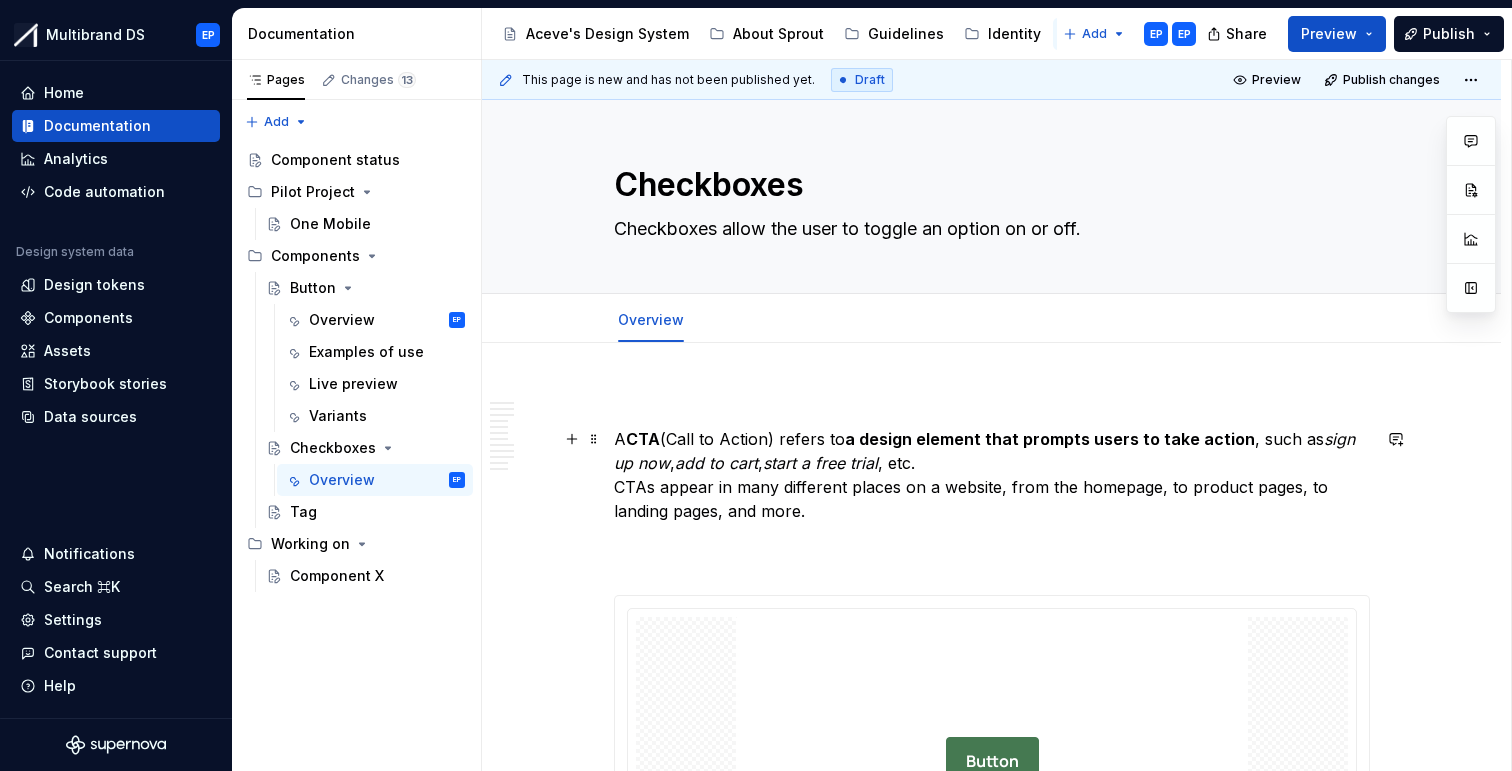 scroll, scrollTop: 0, scrollLeft: 0, axis: both 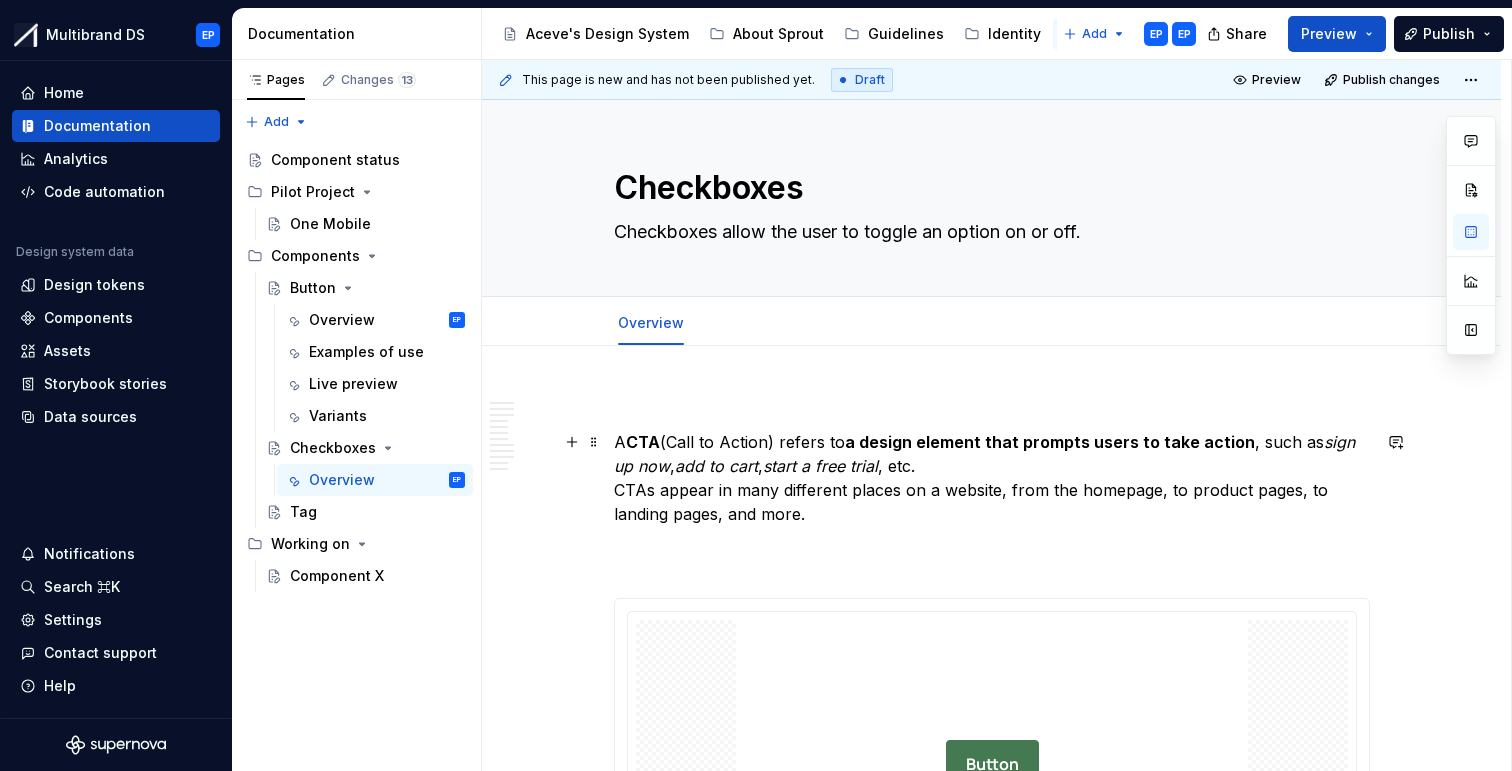 click on "A  CTA  (Call to Action) refers to  a design element that prompts users to take action , such as  sign up now ,  add to cart ,  start a free trial , etc. CTAs appear in many different places on a website, from the homepage, to product pages, to landing pages, and more." at bounding box center (992, 502) 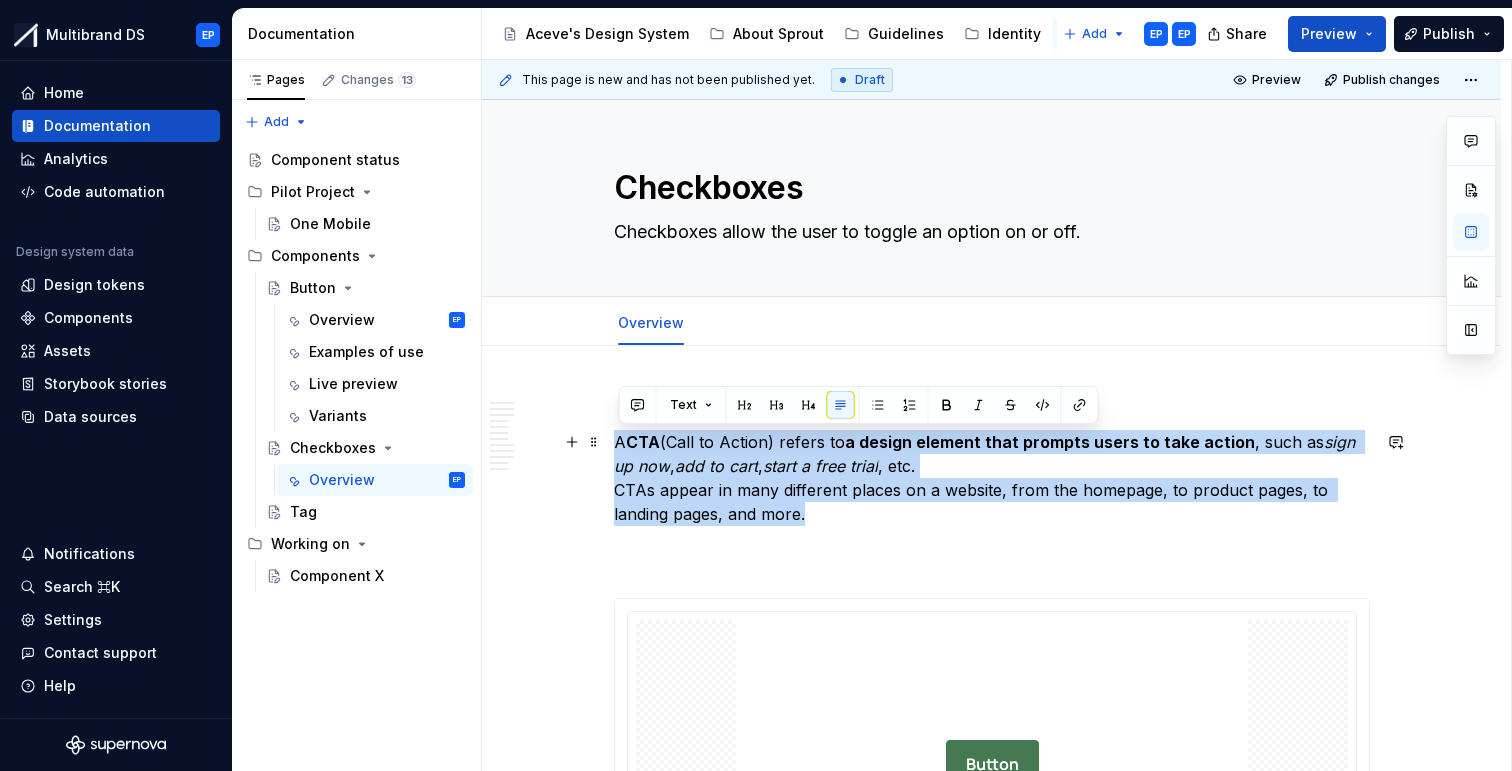 drag, startPoint x: 832, startPoint y: 517, endPoint x: 618, endPoint y: 438, distance: 228.1162 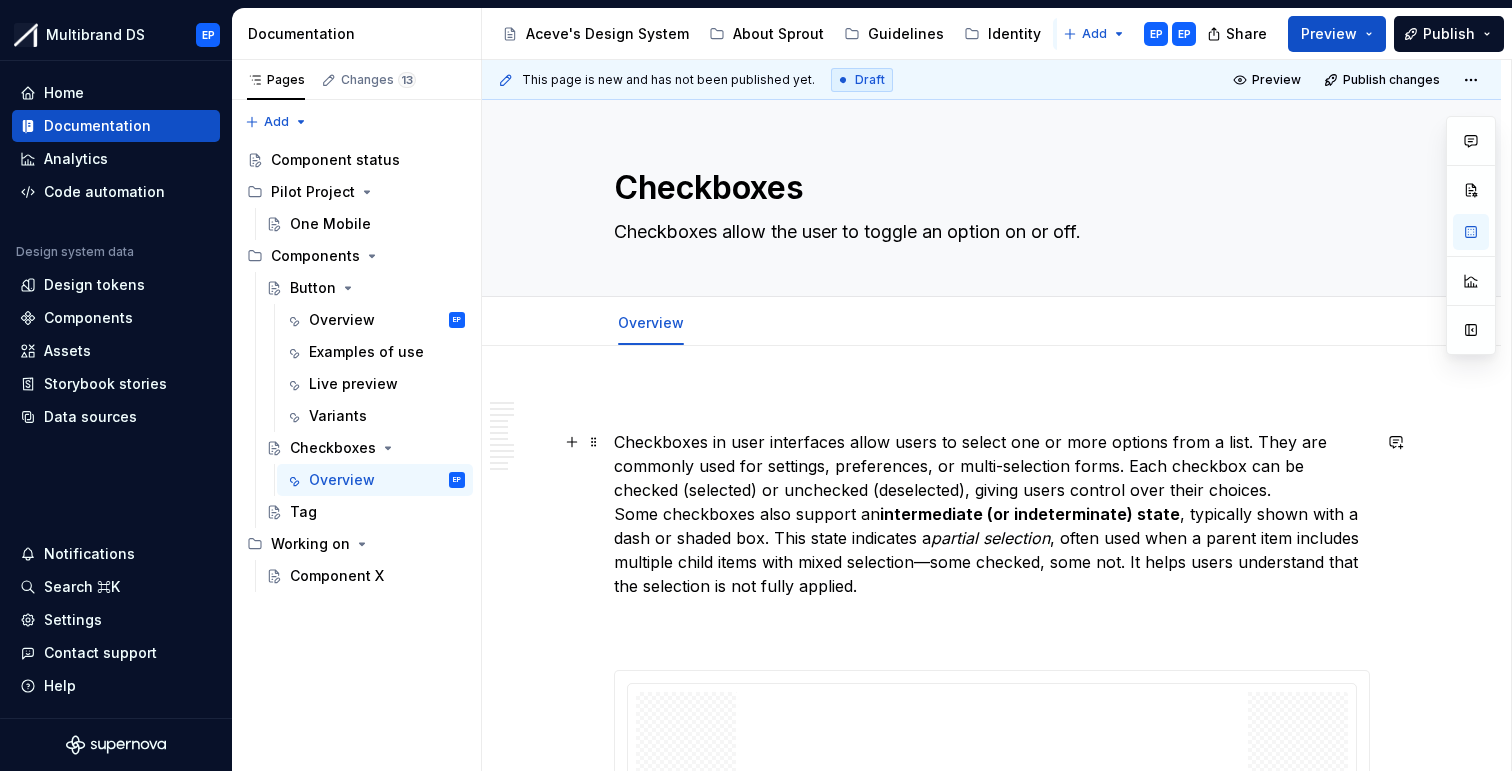 click on "Checkboxes in user interfaces allow users to select one or more options from a list. They are commonly used for settings, preferences, or multi-selection forms. Each checkbox can be checked (selected) or unchecked (deselected), giving users control over their choices. Some checkboxes also support an  intermediate (or indeterminate) state , typically shown with a dash or shaded box. This state indicates a  partial selection , often used when a parent item includes multiple child items with mixed selection—some checked, some not. It helps users understand that the selection is not fully applied." at bounding box center (992, 538) 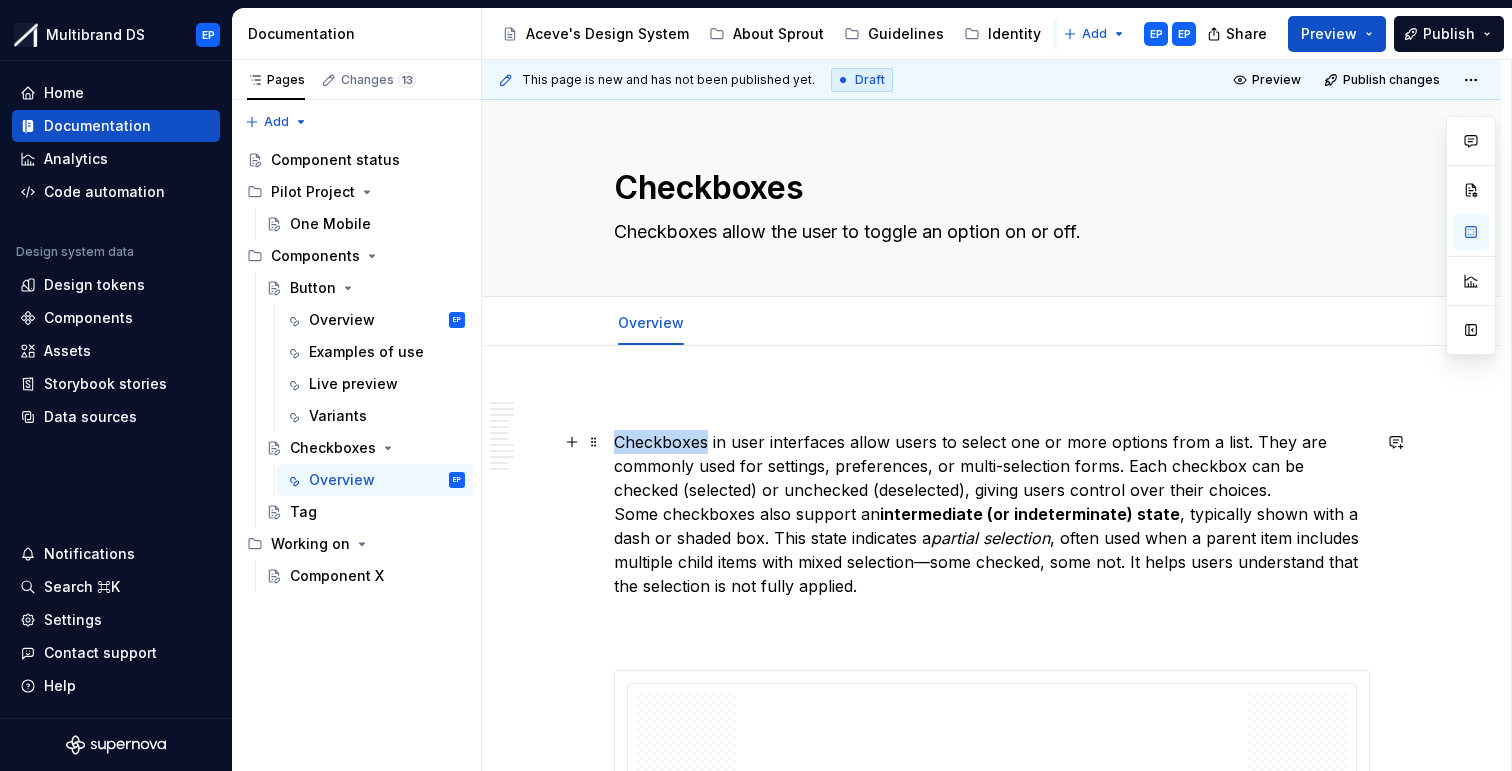 click on "Checkboxes in user interfaces allow users to select one or more options from a list. They are commonly used for settings, preferences, or multi-selection forms. Each checkbox can be checked (selected) or unchecked (deselected), giving users control over their choices. Some checkboxes also support an  intermediate (or indeterminate) state , typically shown with a dash or shaded box. This state indicates a  partial selection , often used when a parent item includes multiple child items with mixed selection—some checked, some not. It helps users understand that the selection is not fully applied." at bounding box center (992, 538) 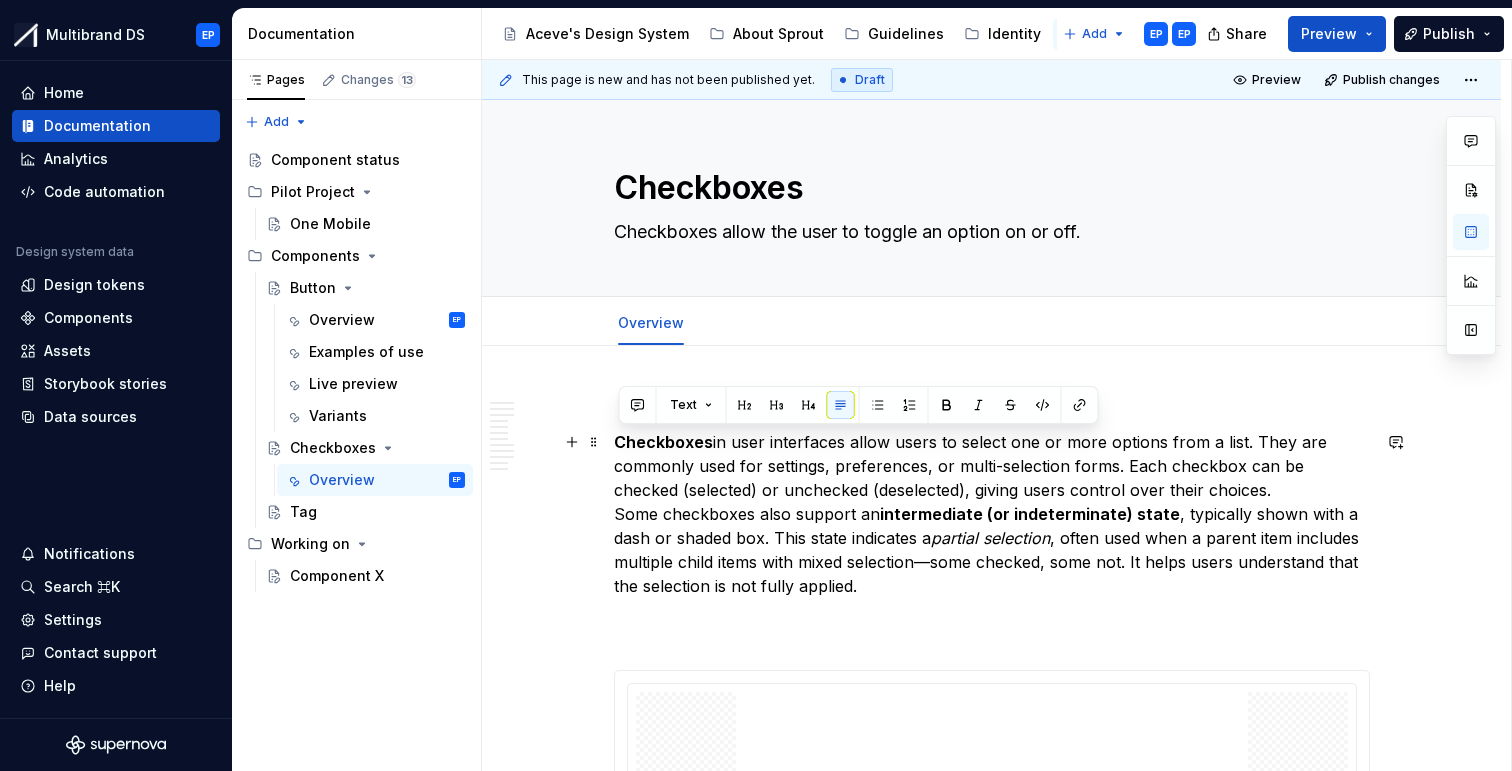 click on "Checkboxes  in user interfaces allow users to select one or more options from a list. They are commonly used for settings, preferences, or multi-selection forms. Each checkbox can be checked (selected) or unchecked (deselected), giving users control over their choices. Some checkboxes also support an  intermediate (or indeterminate) state , typically shown with a dash or shaded box. This state indicates a  partial selection , often used when a parent item includes multiple child items with mixed selection—some checked, some not. It helps users understand that the selection is not fully applied." at bounding box center [992, 538] 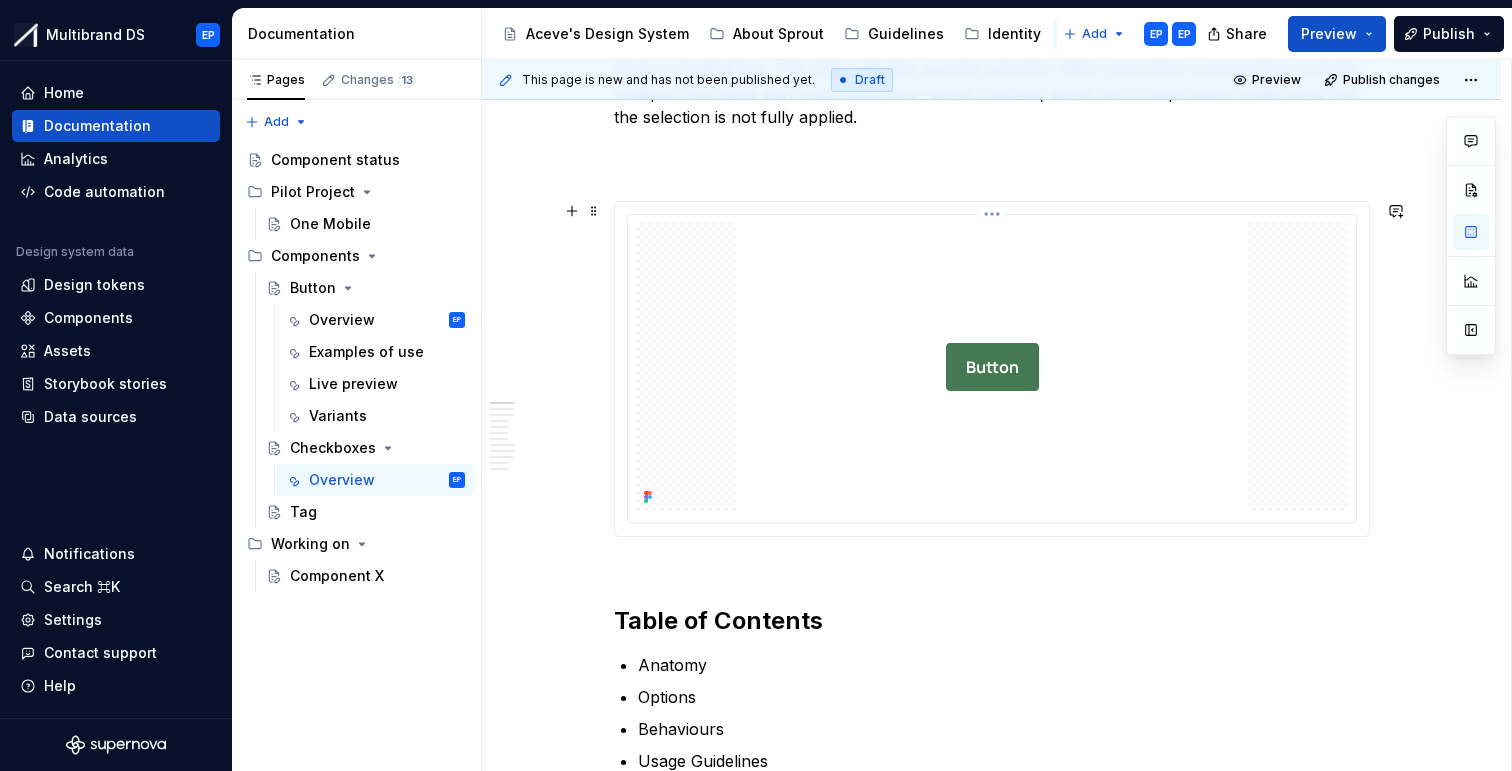 scroll, scrollTop: 481, scrollLeft: 0, axis: vertical 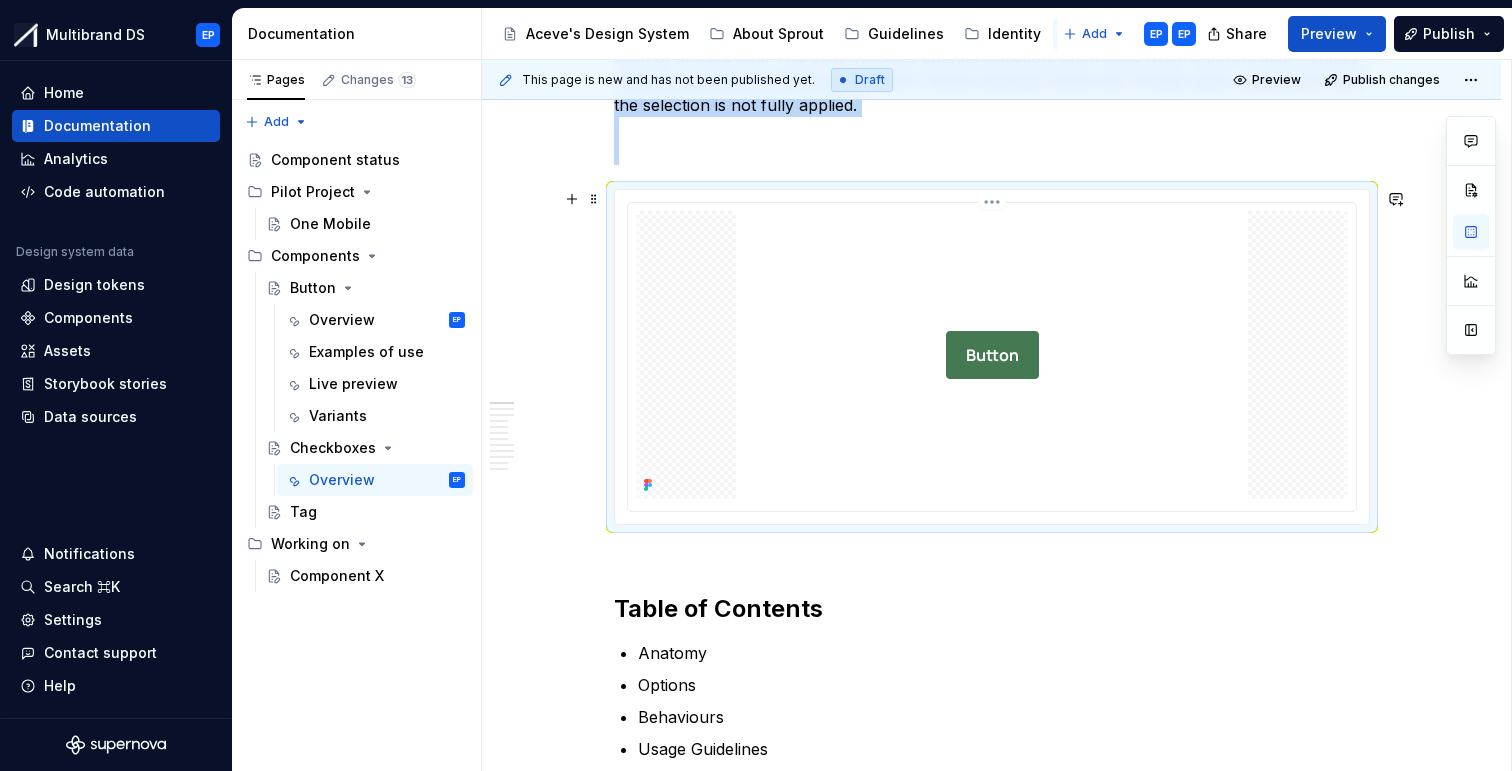 click at bounding box center (992, 355) 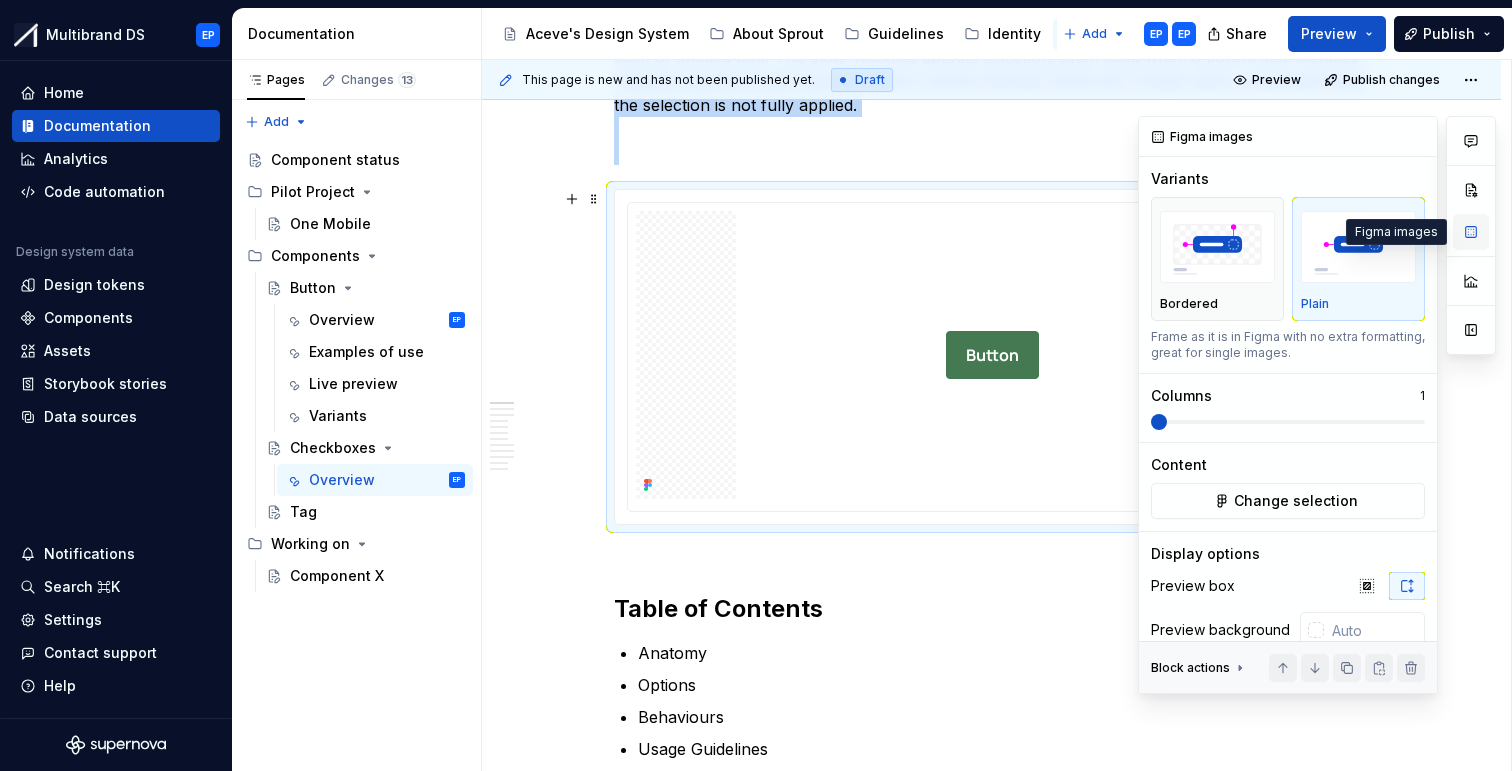 click at bounding box center (1471, 232) 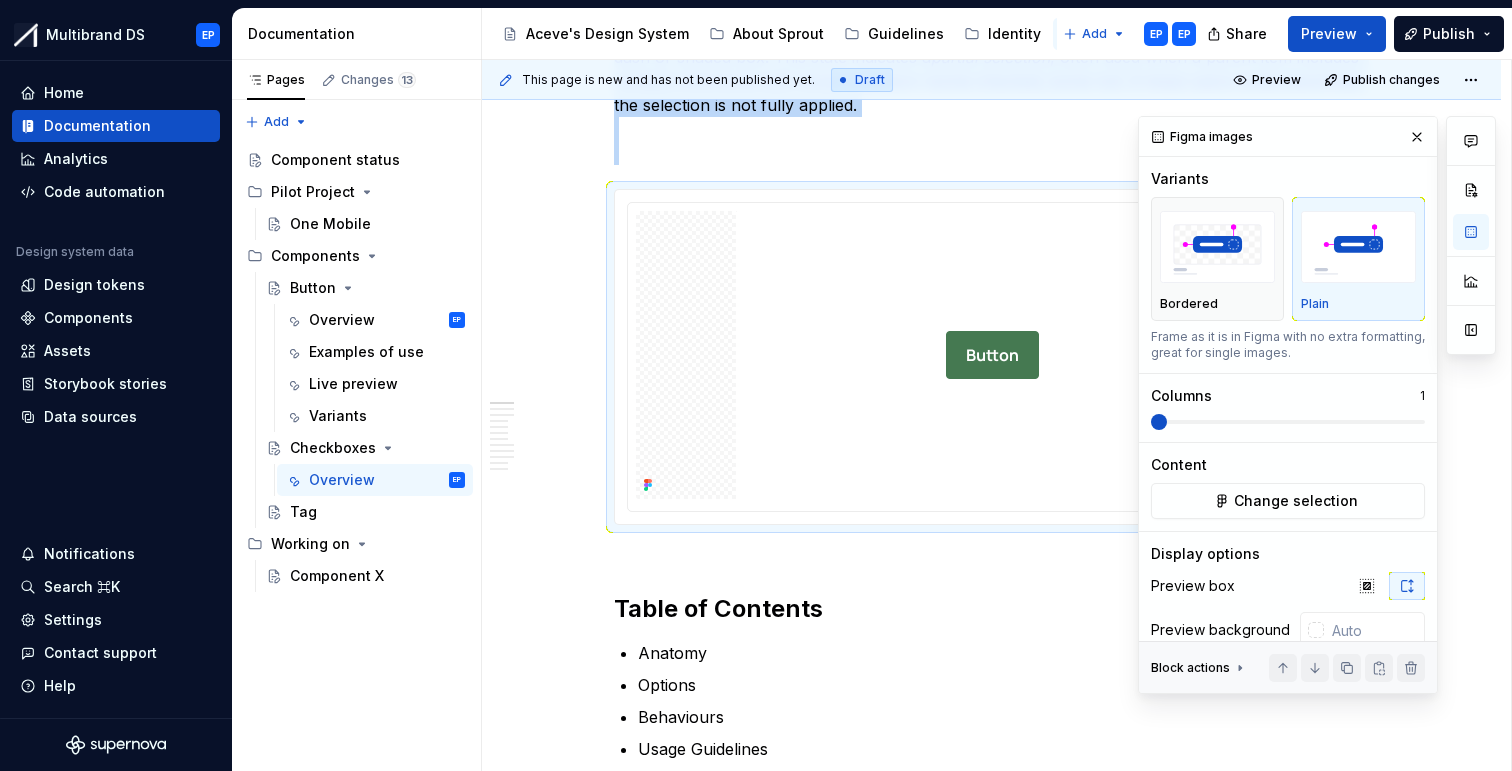 click on "Checkboxes  in user interfaces allow users to select one or more options from a list. They are commonly used for settings, preferences, or multi-selection forms. Each checkbox can be checked (selected) or unchecked (deselected), giving users control over their choices. Some checkboxes also support an  intermediate (or indeterminate) state , typically shown with a dash or shaded box. This state indicates a  partial selection , often used when a parent item includes multiple child items with mixed selection—some checked, some not. It helps users understand that the selection is not fully applied." at bounding box center [992, 57] 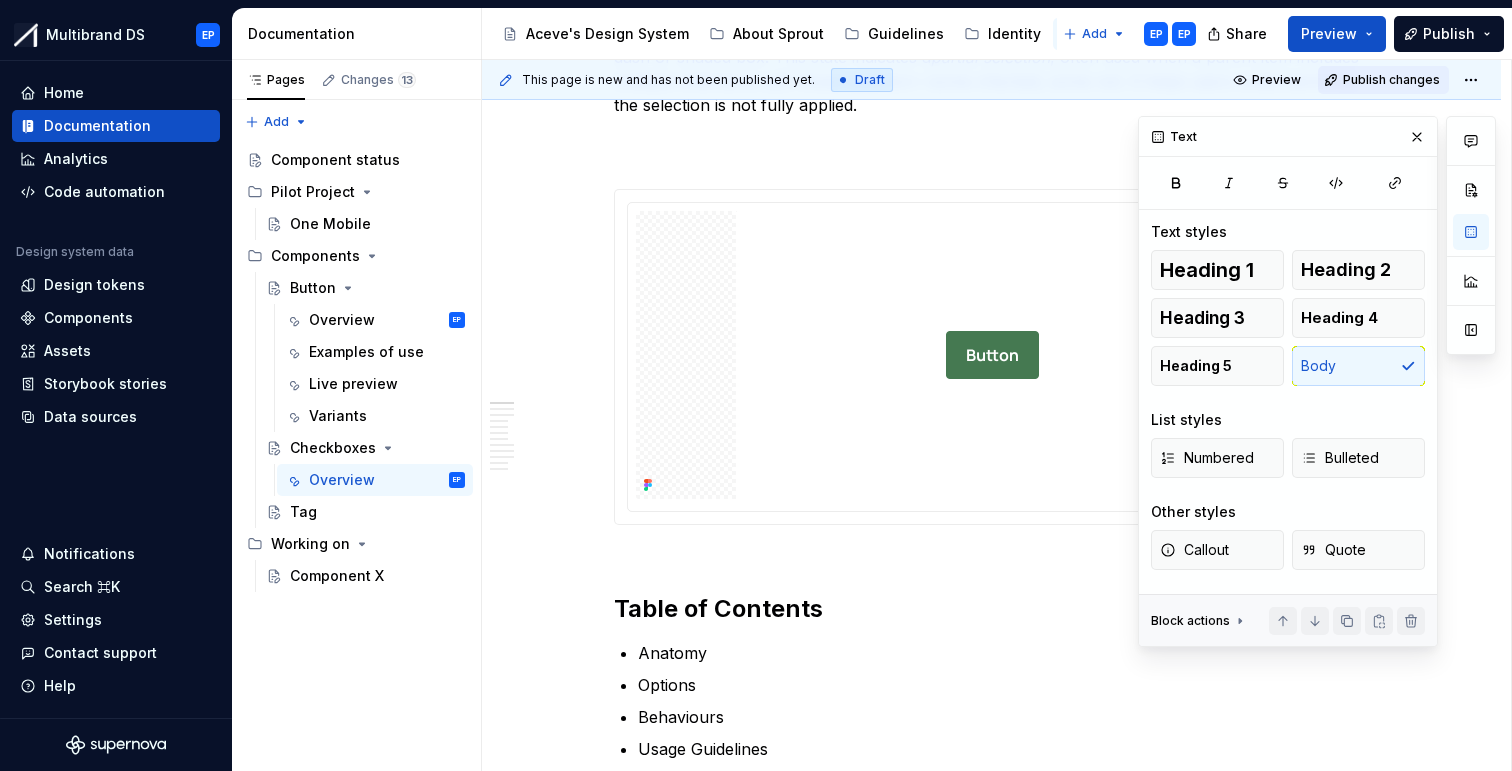 click on "Publish changes" at bounding box center (1391, 80) 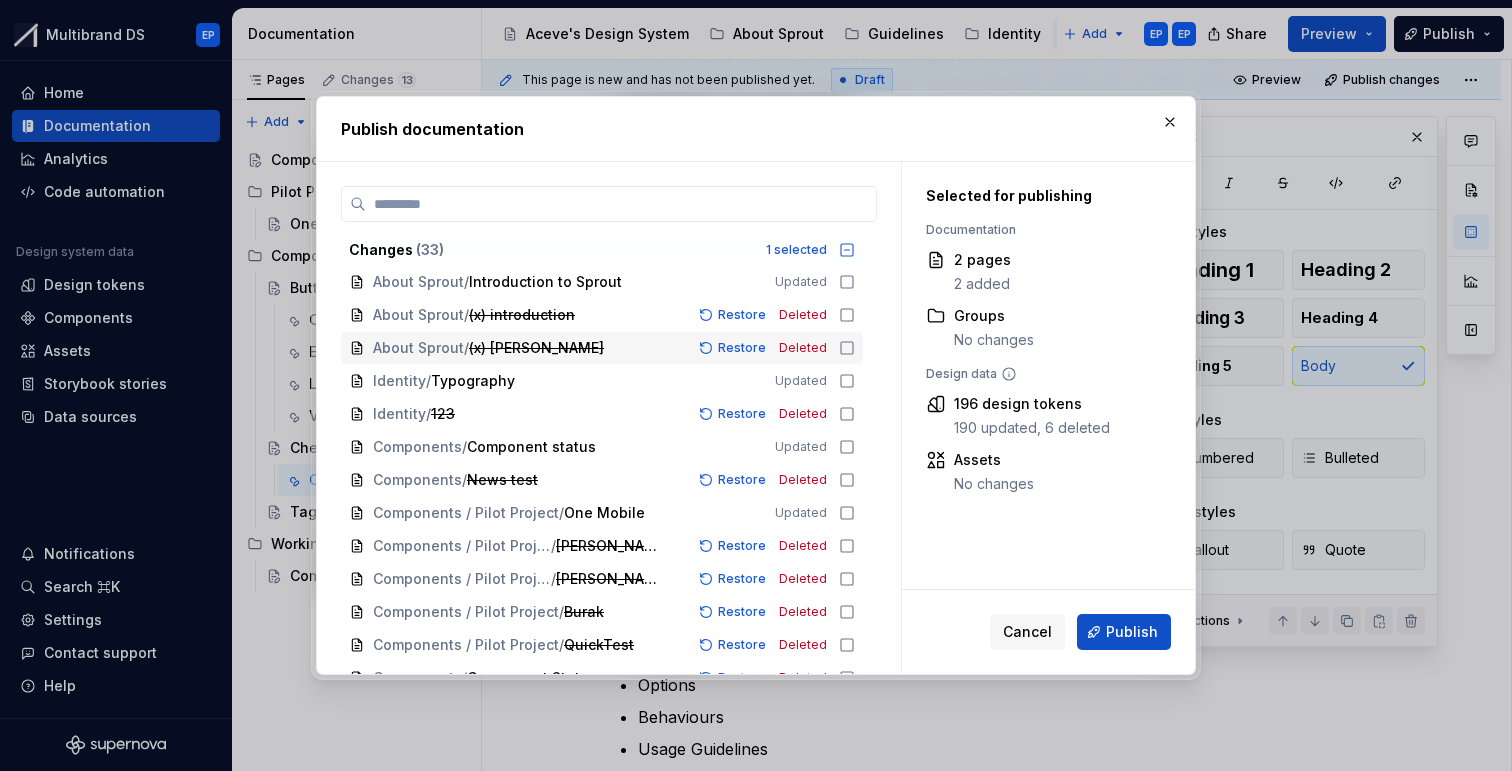 scroll, scrollTop: 0, scrollLeft: 0, axis: both 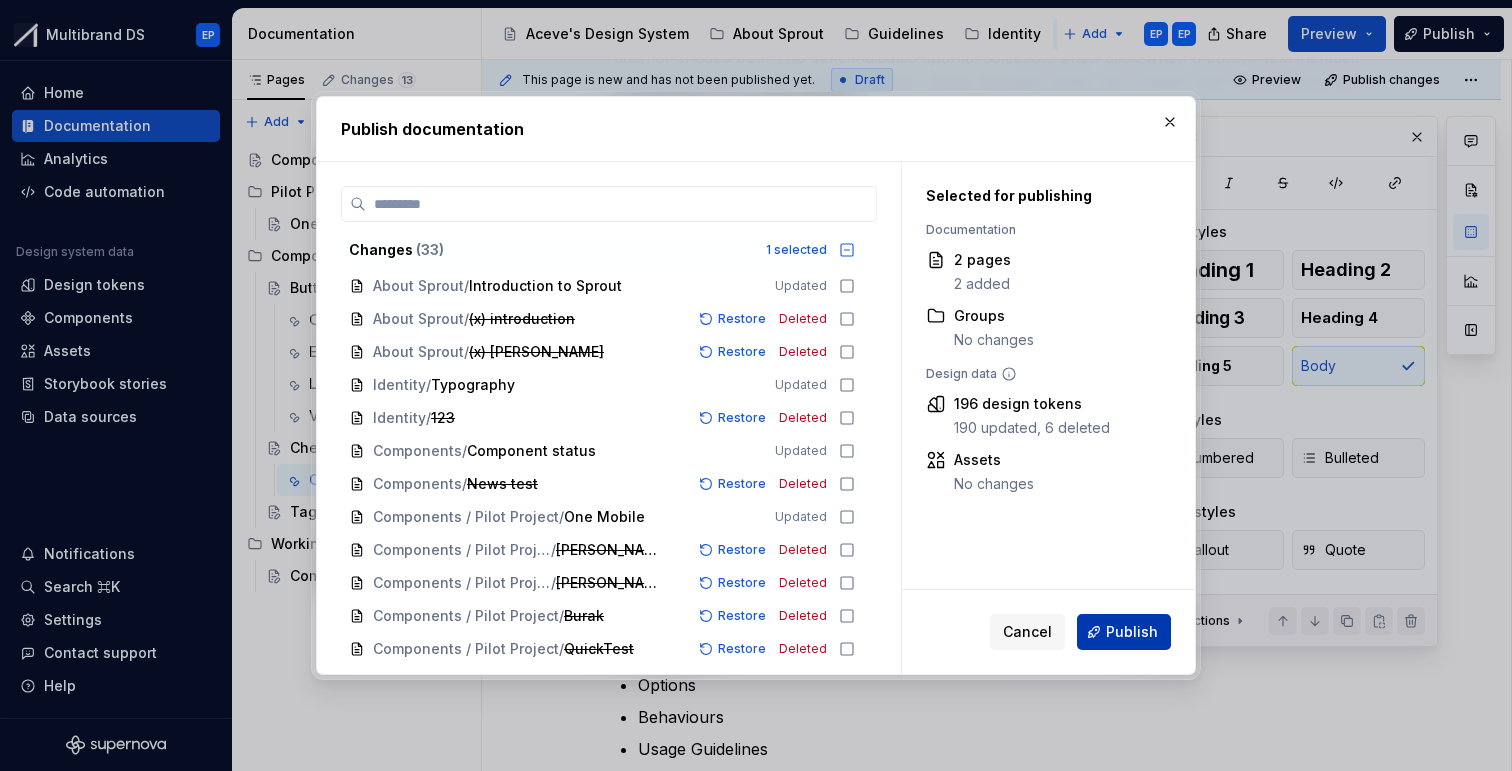 click on "Publish" at bounding box center [1132, 632] 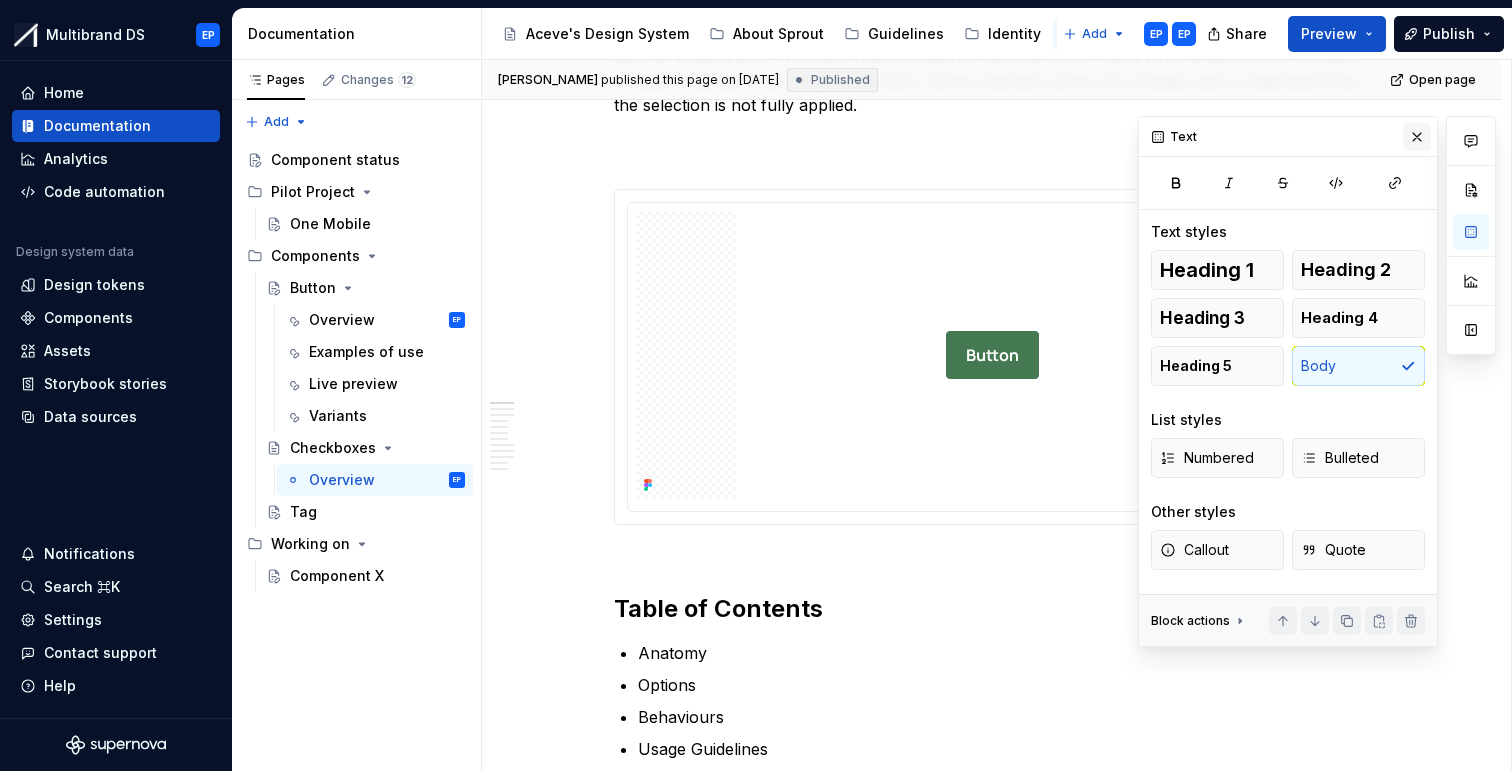 click at bounding box center (1417, 137) 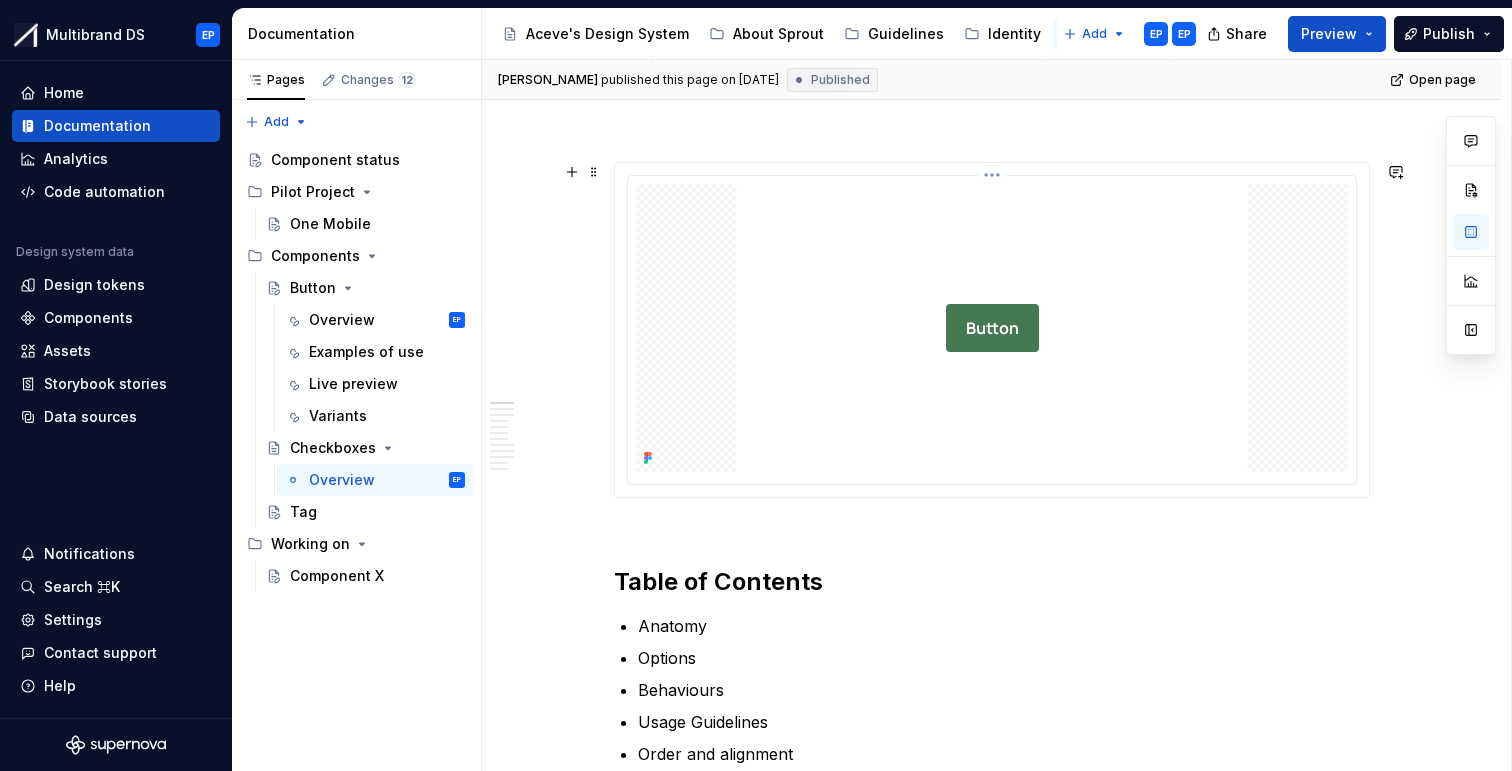 scroll, scrollTop: 499, scrollLeft: 0, axis: vertical 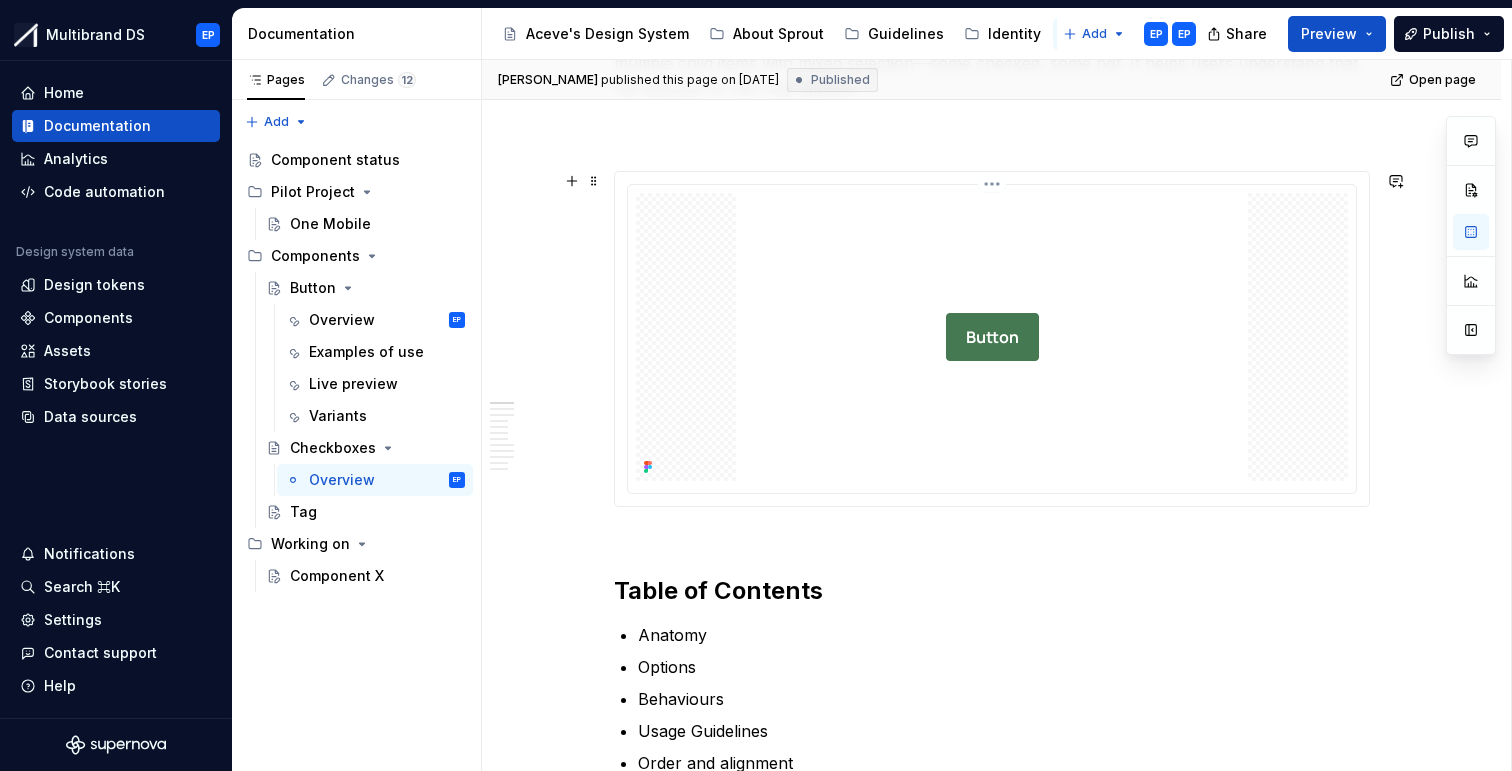 click on "Multibrand DS EP Home Documentation Analytics Code automation Design system data Design tokens Components Assets Storybook stories Data sources Notifications Search ⌘K Settings Contact support Help Documentation
Accessibility guide for tree Page tree.
Navigate the tree with the arrow keys. Common tree hotkeys apply. Further keybindings are available:
enter to execute primary action on focused item
f2 to start renaming the focused item
escape to abort renaming an item
control+d to start dragging selected items
Aceve's Design System About Sprout Guidelines Identity Components Design manual Blog Add EP EP Share Preview Publish Pages Changes 12 Add
Accessibility guide for tree Page tree.
Navigate the tree with the arrow keys. Common tree hotkeys apply. Further keybindings are available:
enter to execute primary action on focused item
f2 to start renaming the focused item
EP" at bounding box center [756, 385] 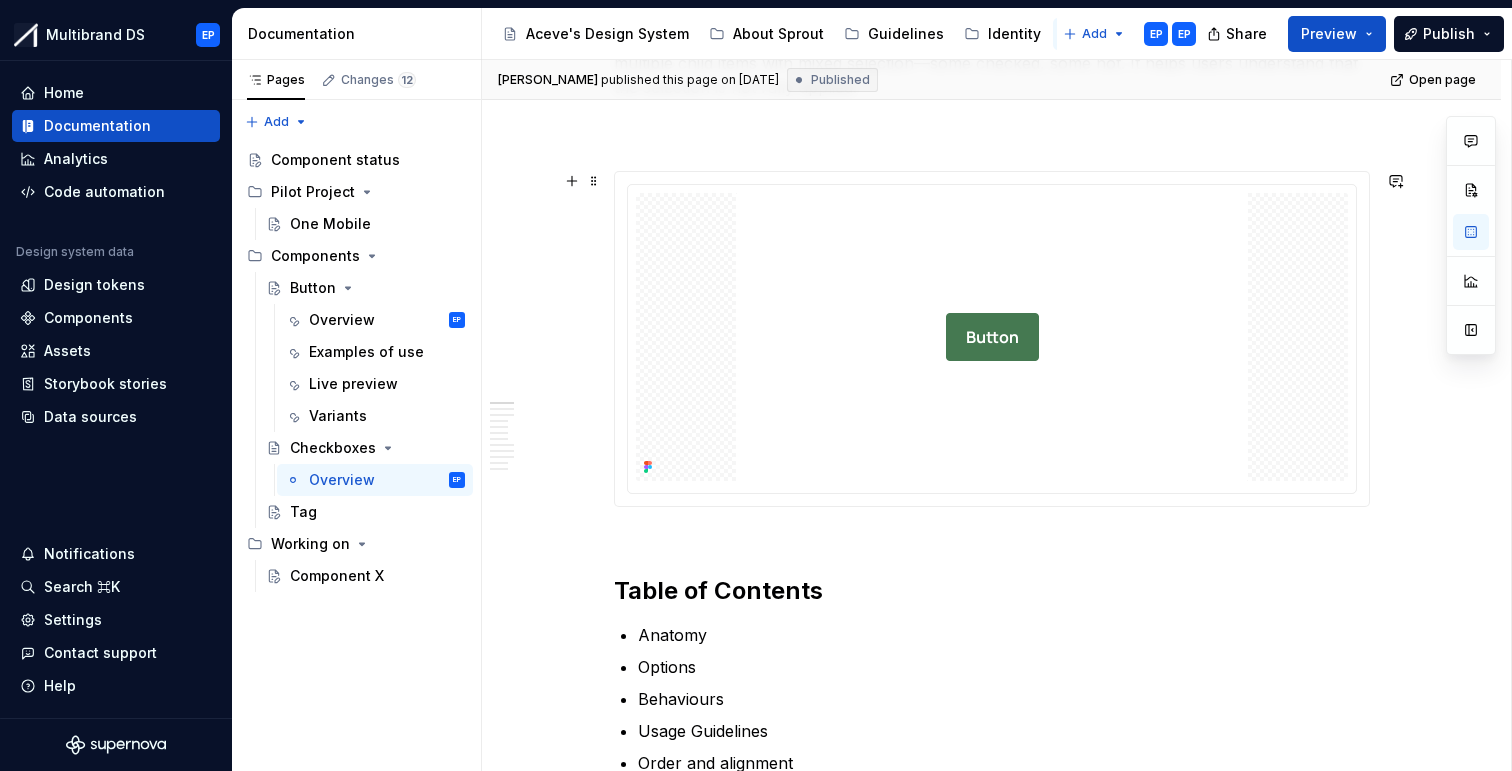 click on "Multibrand DS EP Home Documentation Analytics Code automation Design system data Design tokens Components Assets Storybook stories Data sources Notifications Search ⌘K Settings Contact support Help Documentation
Accessibility guide for tree Page tree.
Navigate the tree with the arrow keys. Common tree hotkeys apply. Further keybindings are available:
enter to execute primary action on focused item
f2 to start renaming the focused item
escape to abort renaming an item
control+d to start dragging selected items
Aceve's Design System About Sprout Guidelines Identity Components Design manual Blog Add EP EP Share Preview Publish Pages Changes 12 Add
Accessibility guide for tree Page tree.
Navigate the tree with the arrow keys. Common tree hotkeys apply. Further keybindings are available:
enter to execute primary action on focused item
f2 to start renaming the focused item
EP" at bounding box center [756, 385] 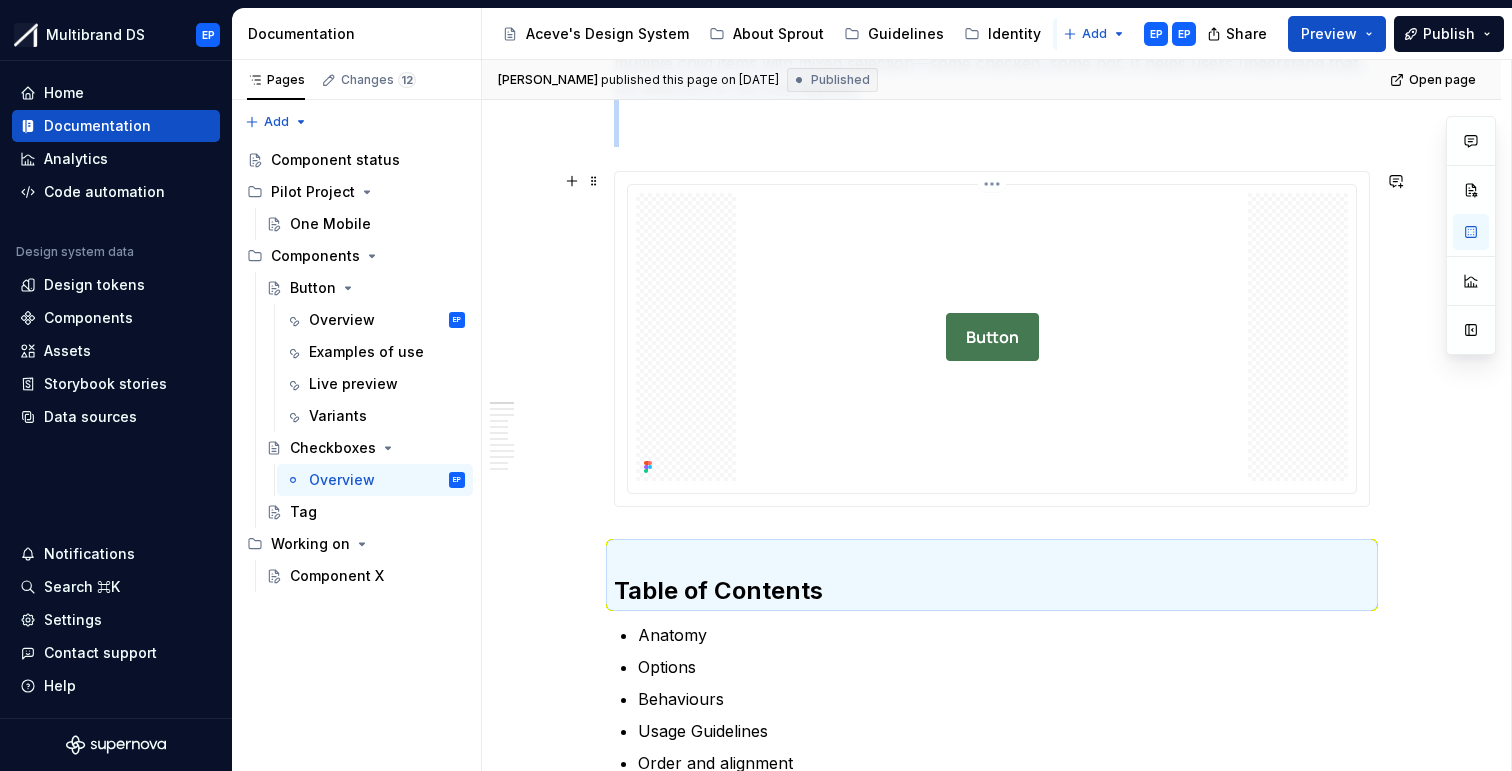 click at bounding box center (992, 337) 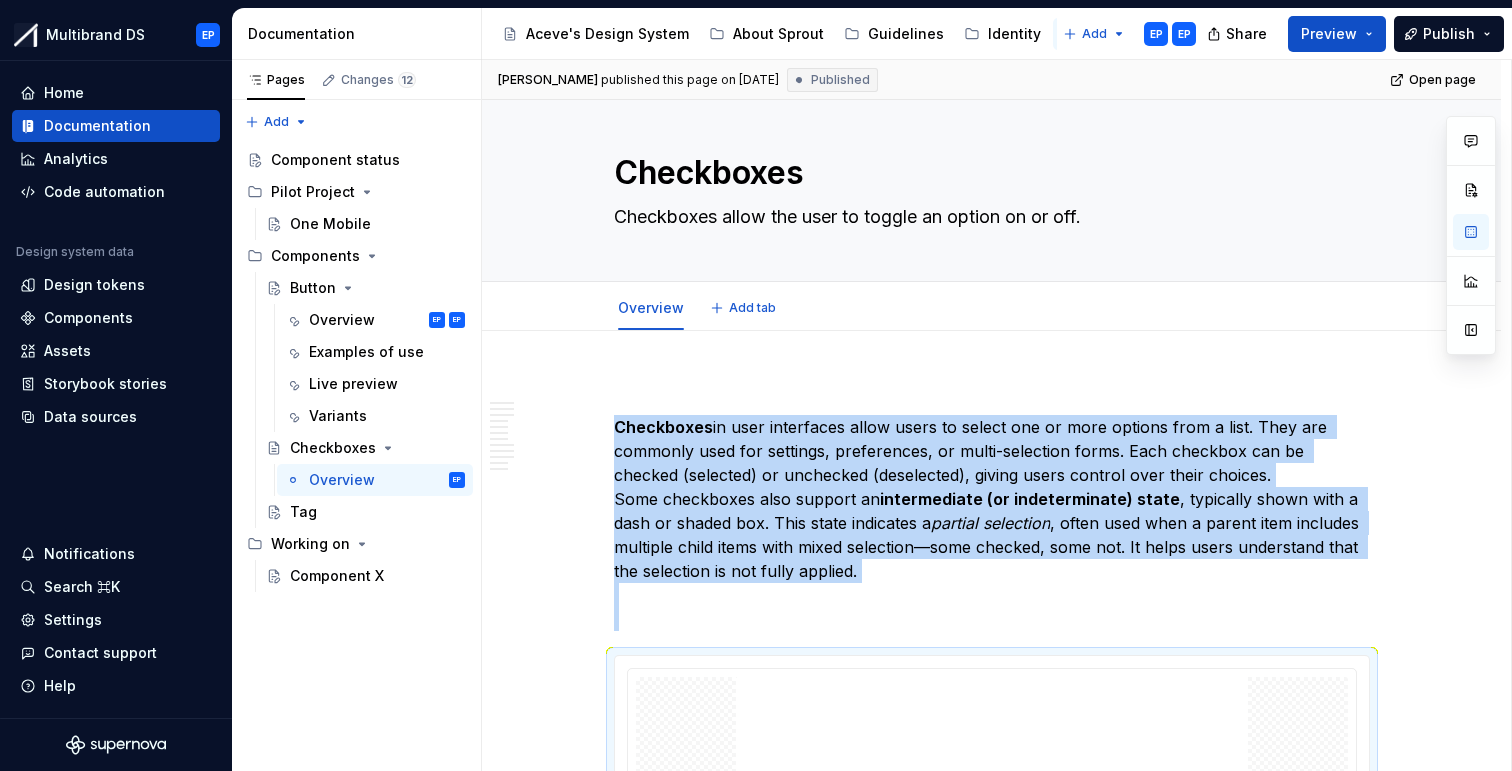 scroll, scrollTop: 0, scrollLeft: 0, axis: both 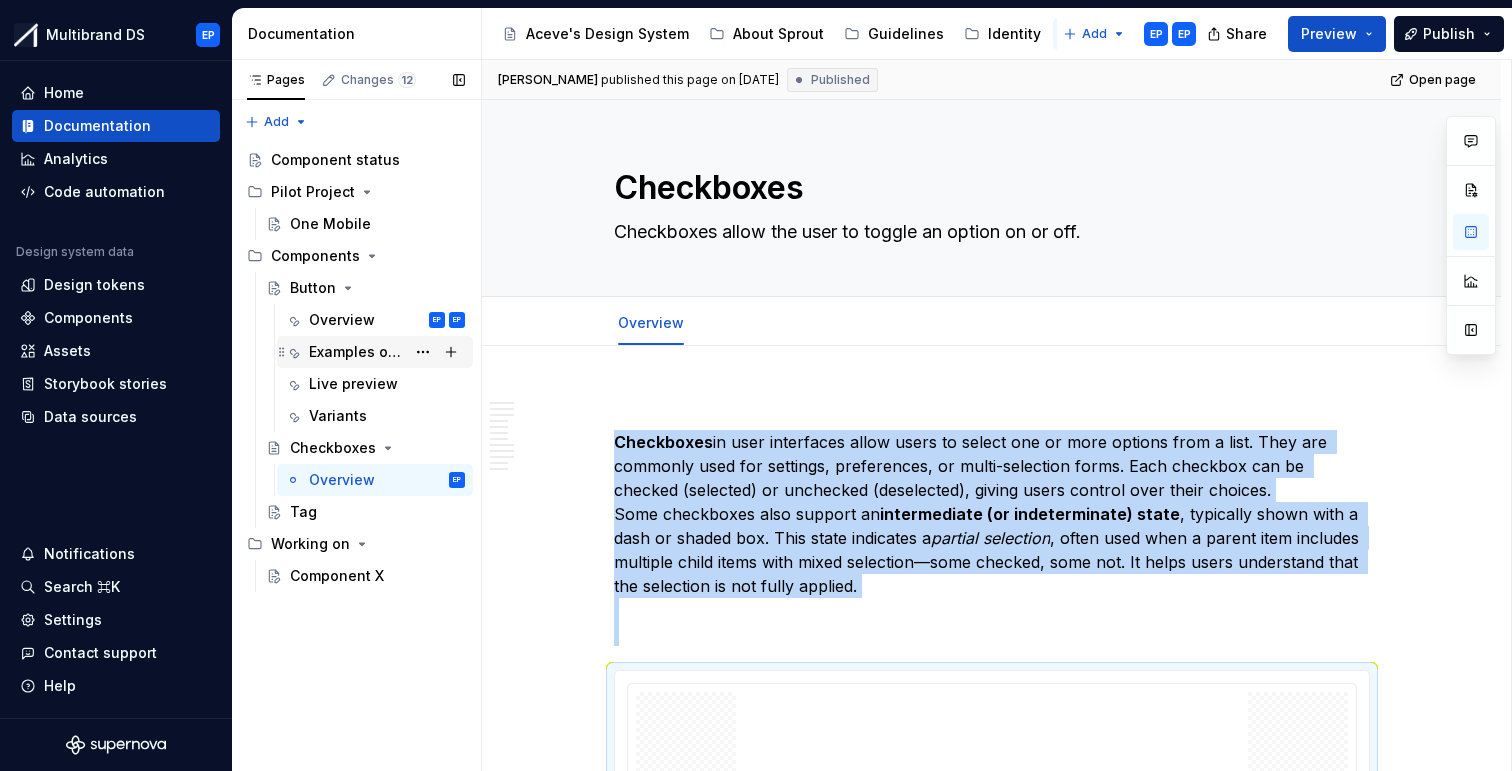 click on "Examples of use" at bounding box center (357, 352) 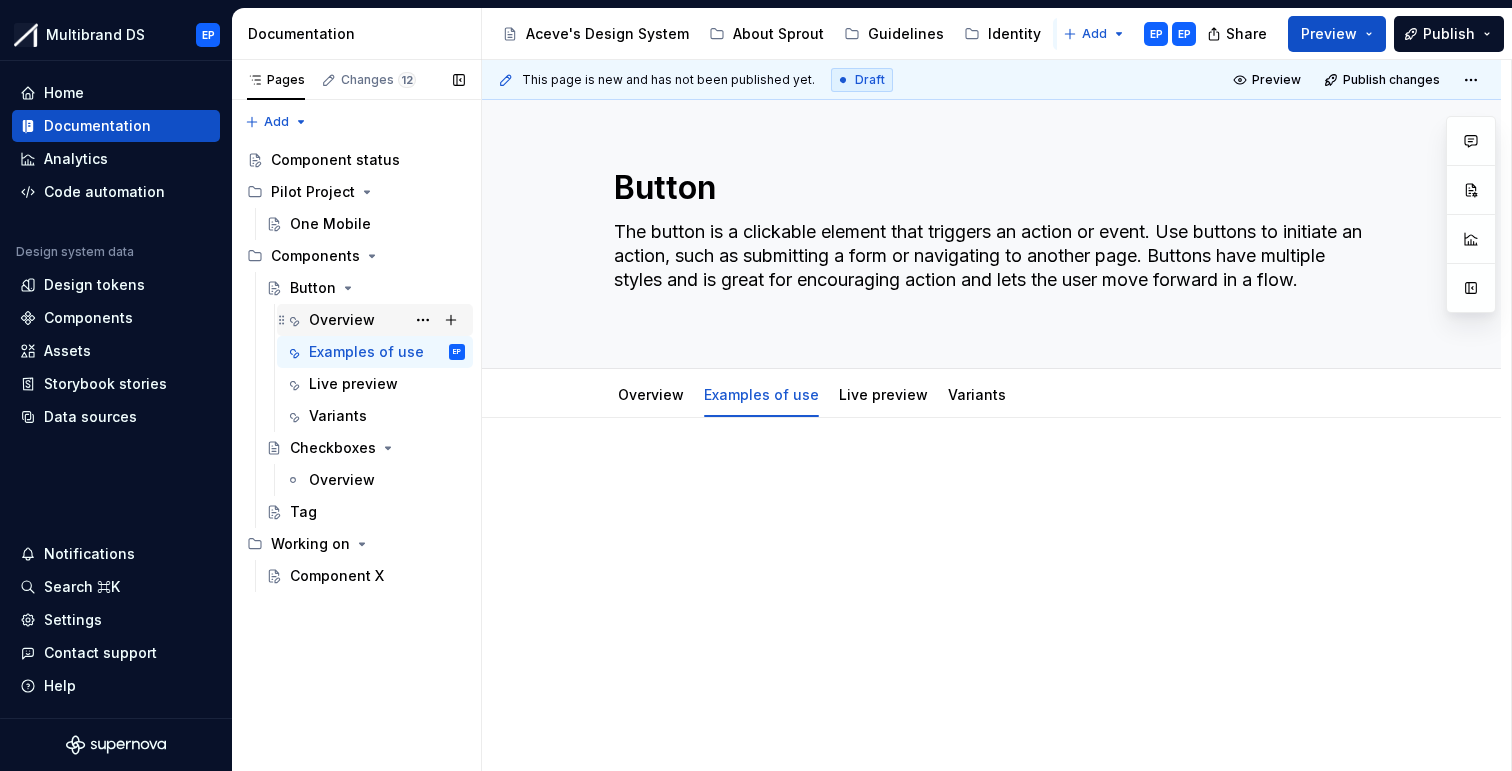 click on "Overview" at bounding box center [342, 320] 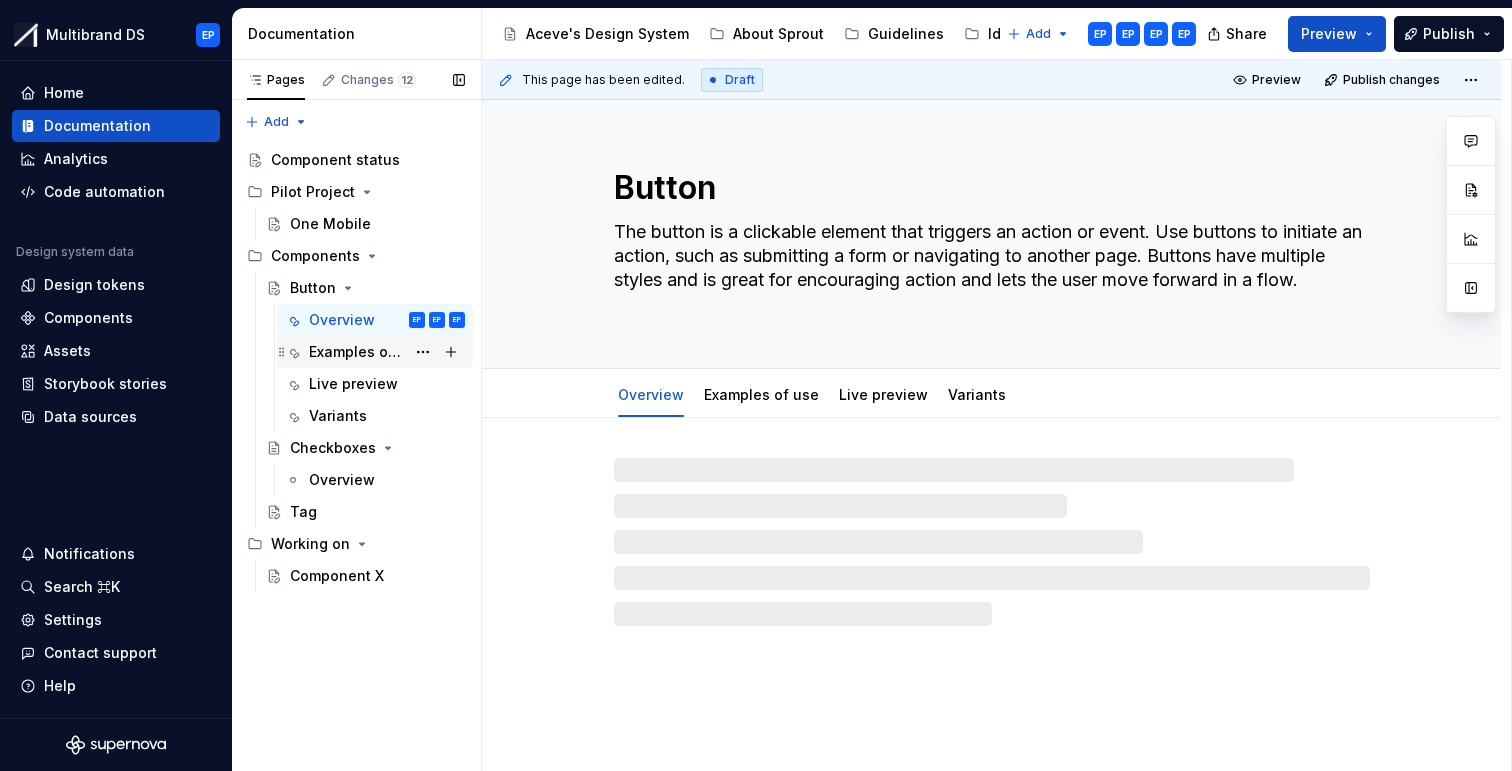 click on "Examples of use" at bounding box center (357, 352) 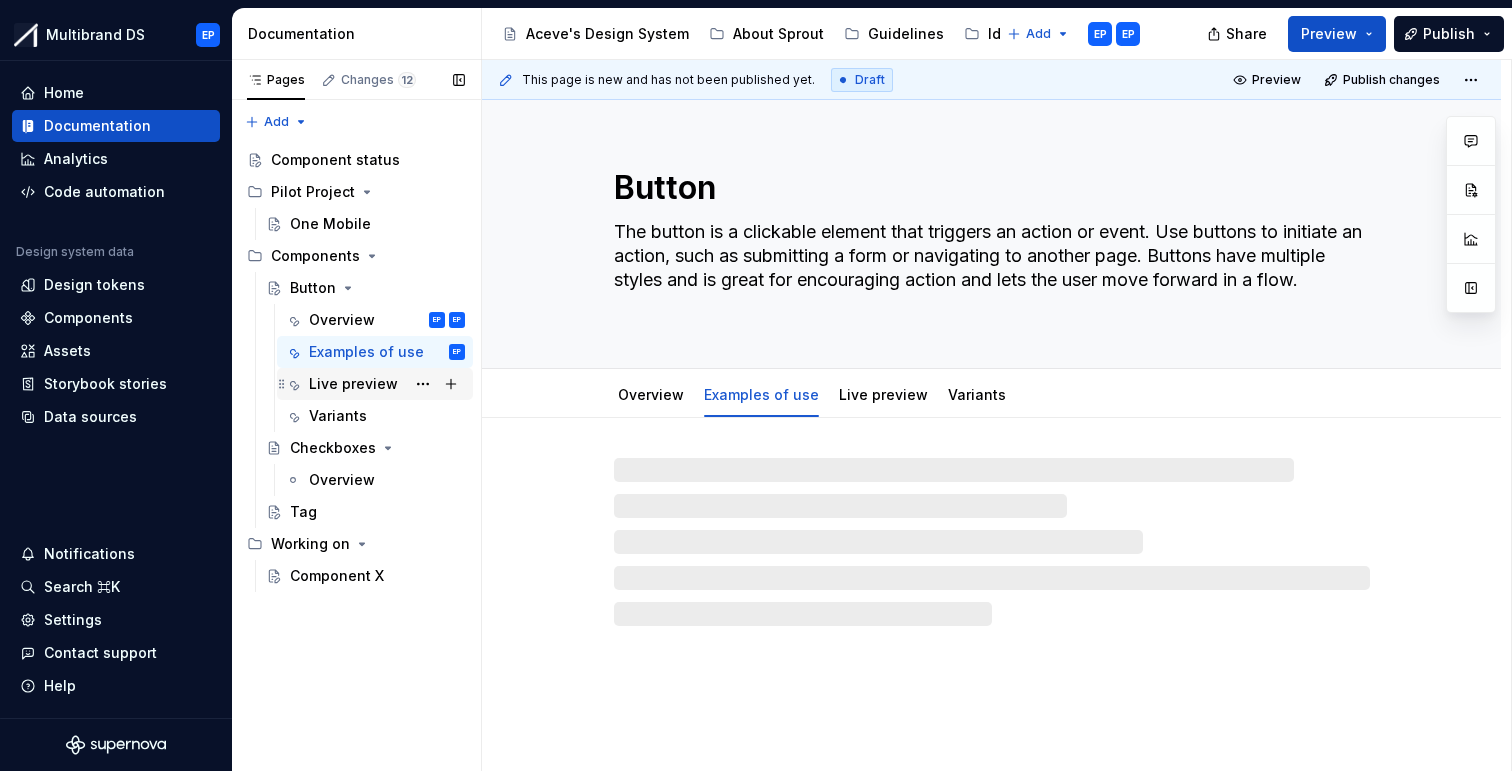 click on "Live preview" at bounding box center (353, 384) 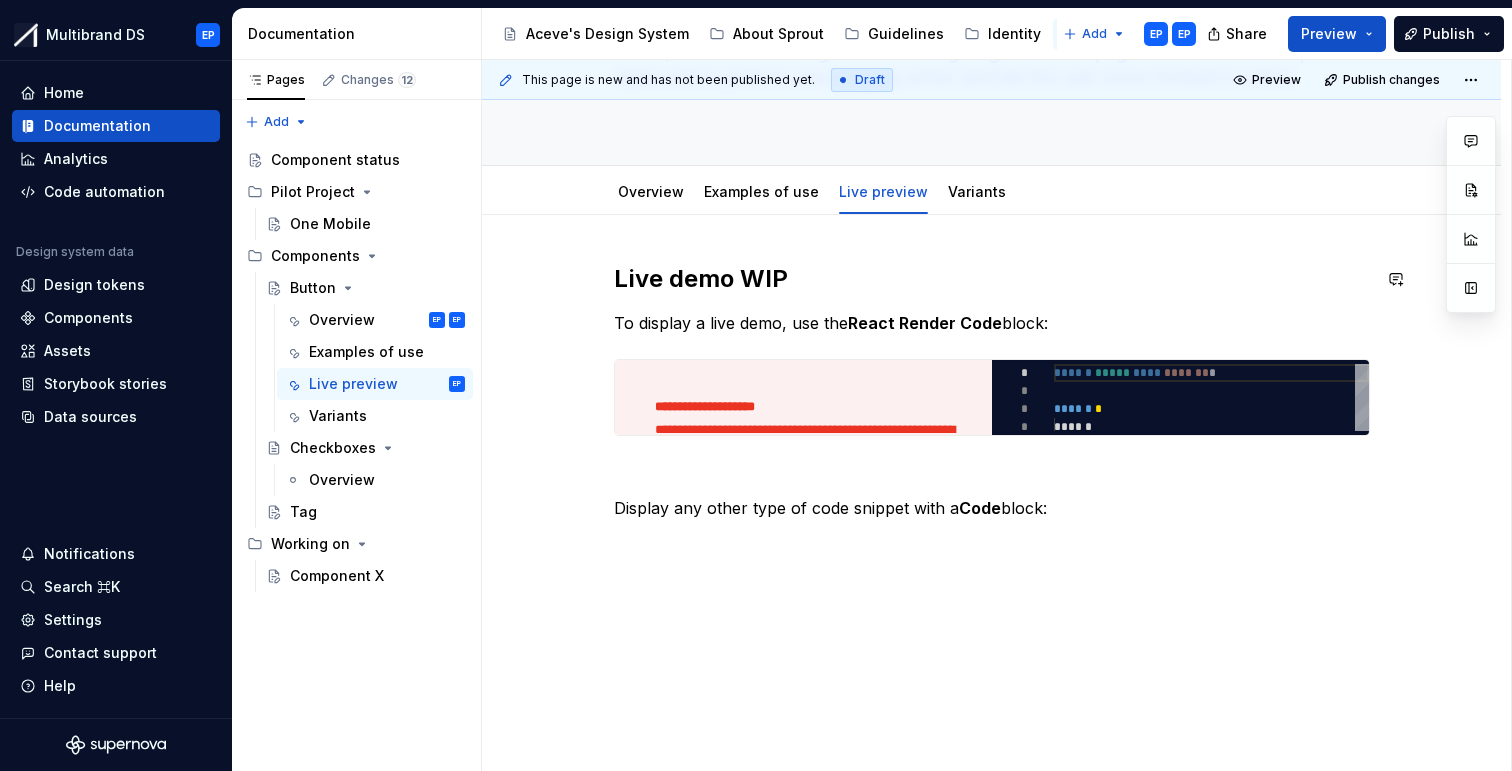 scroll, scrollTop: 207, scrollLeft: 0, axis: vertical 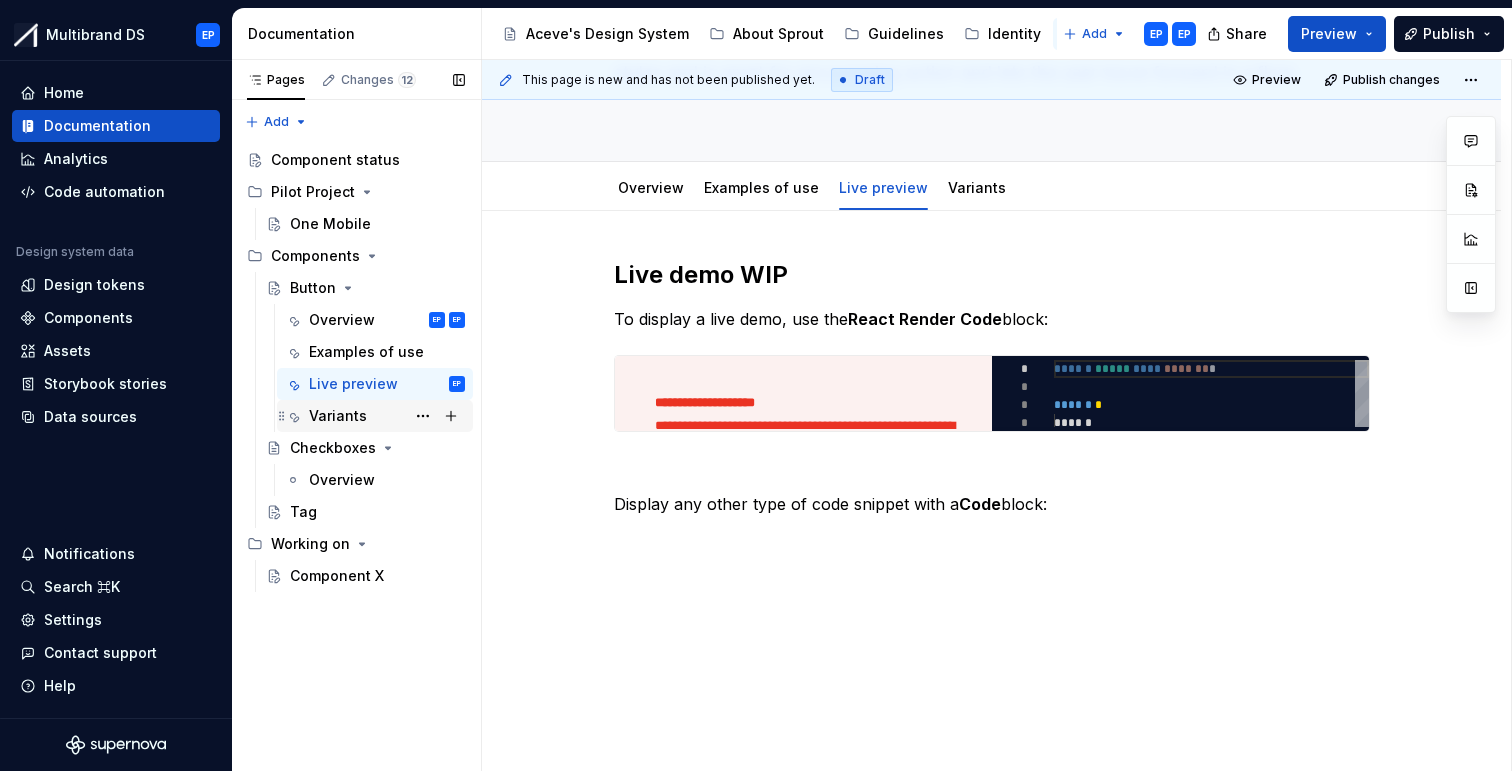 click on "Variants" at bounding box center (338, 416) 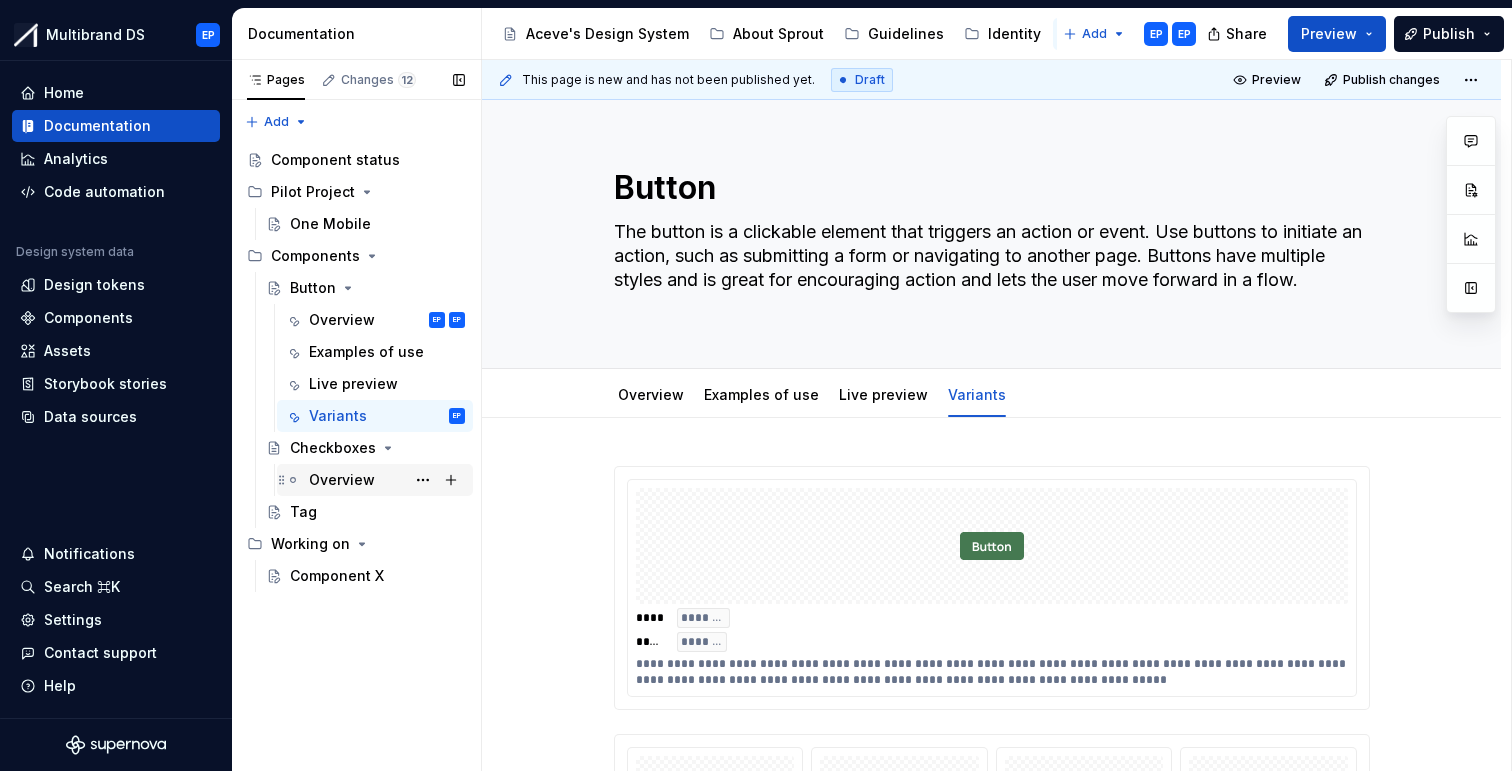 click on "Overview" at bounding box center (342, 480) 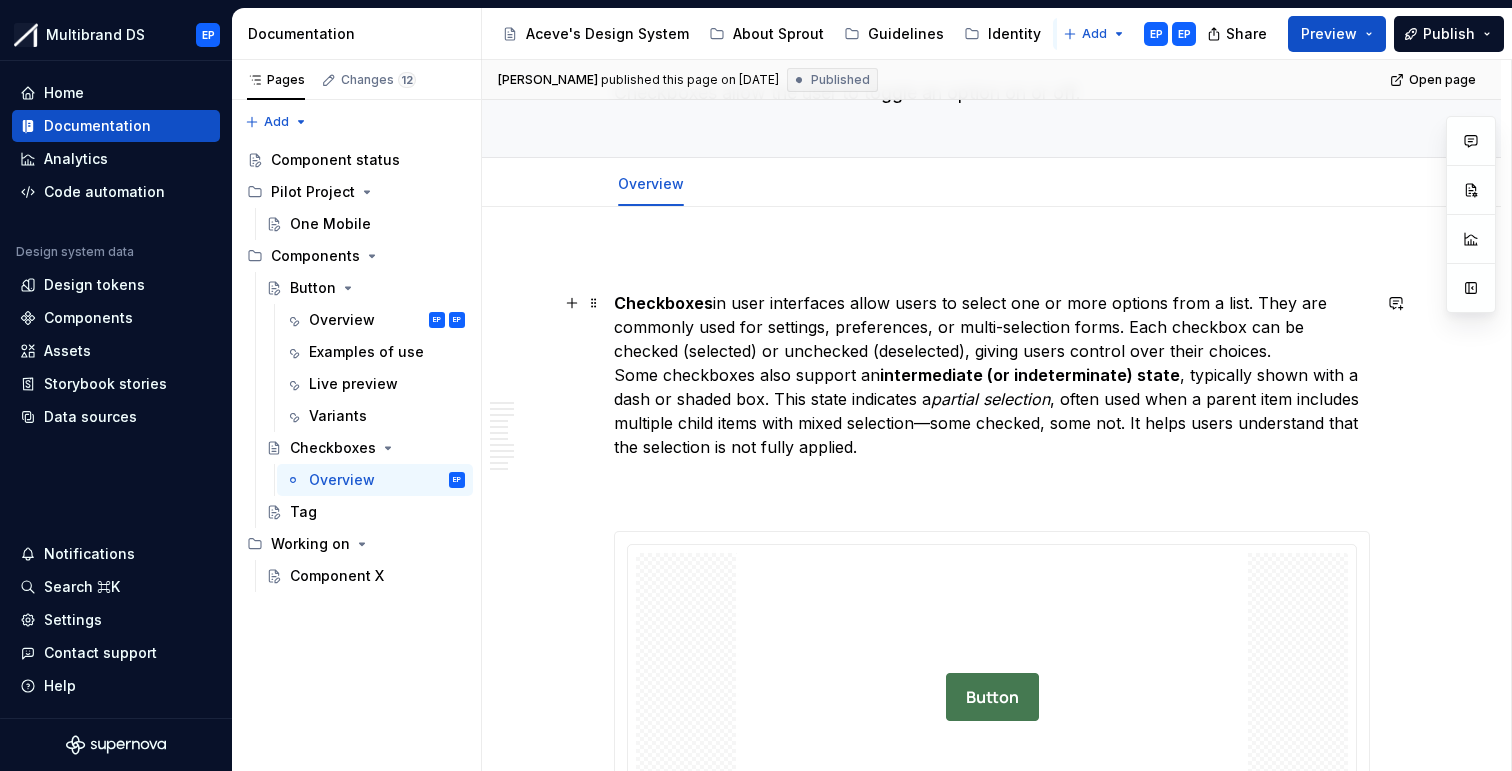 scroll, scrollTop: 0, scrollLeft: 0, axis: both 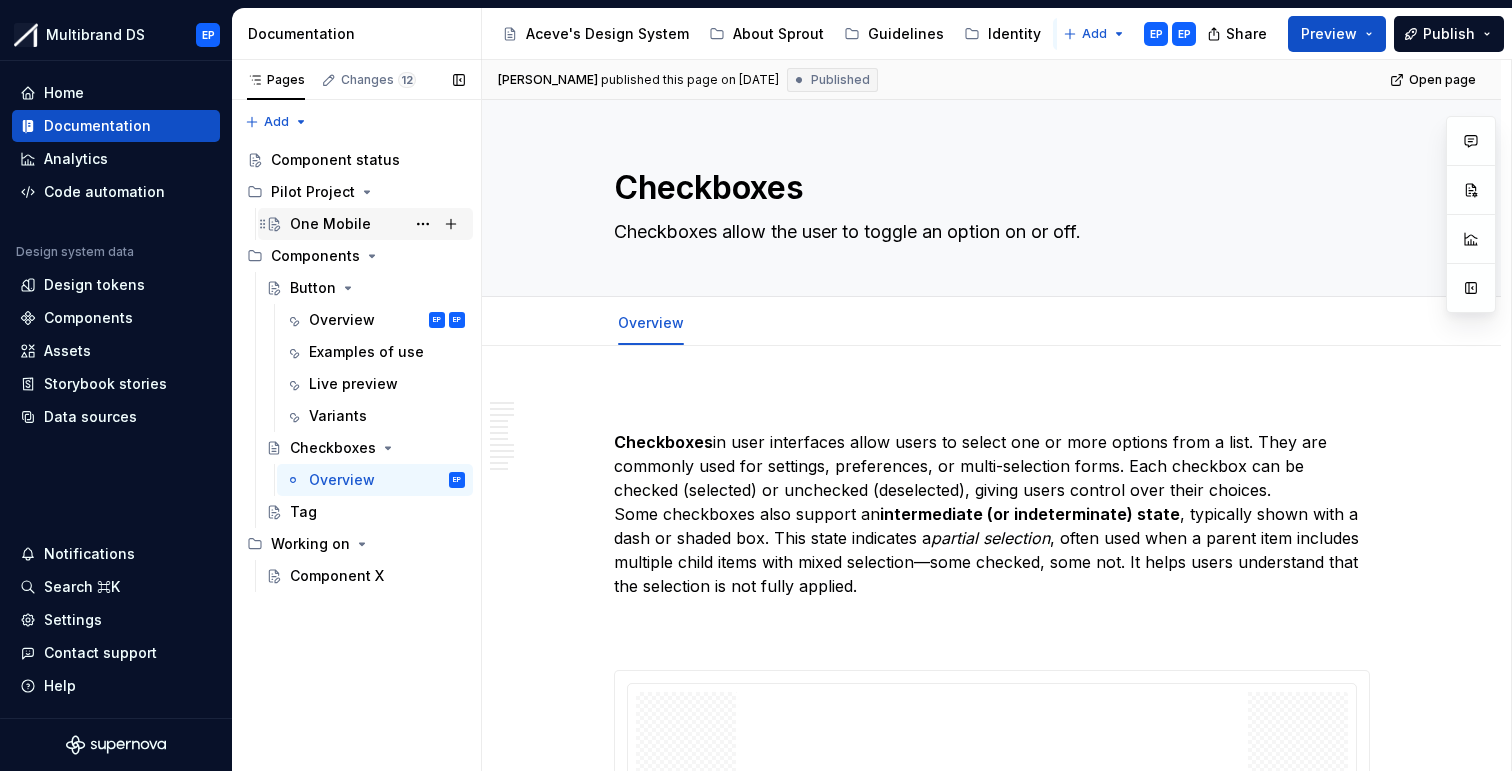 click on "One Mobile" at bounding box center (330, 224) 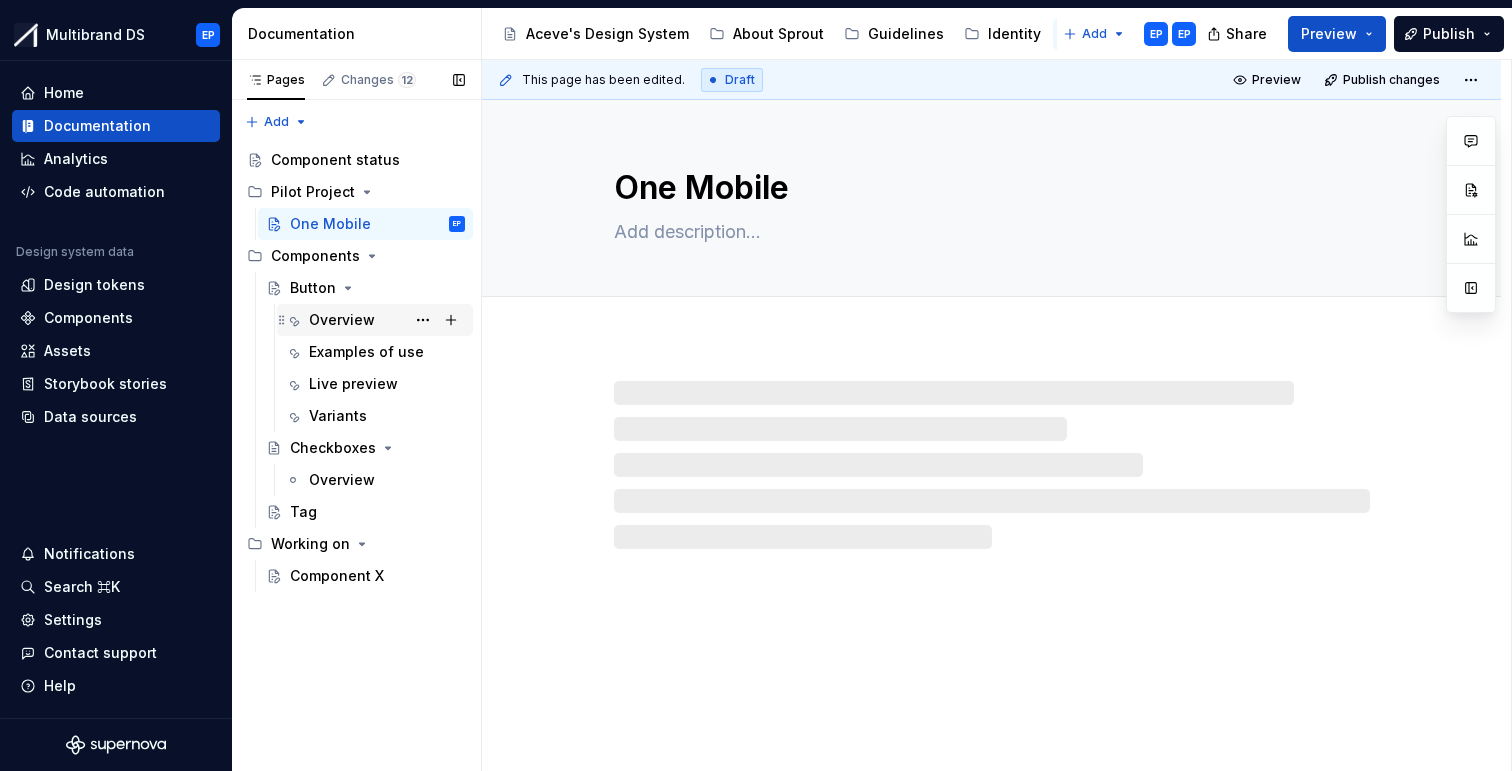 click on "Overview" at bounding box center (342, 320) 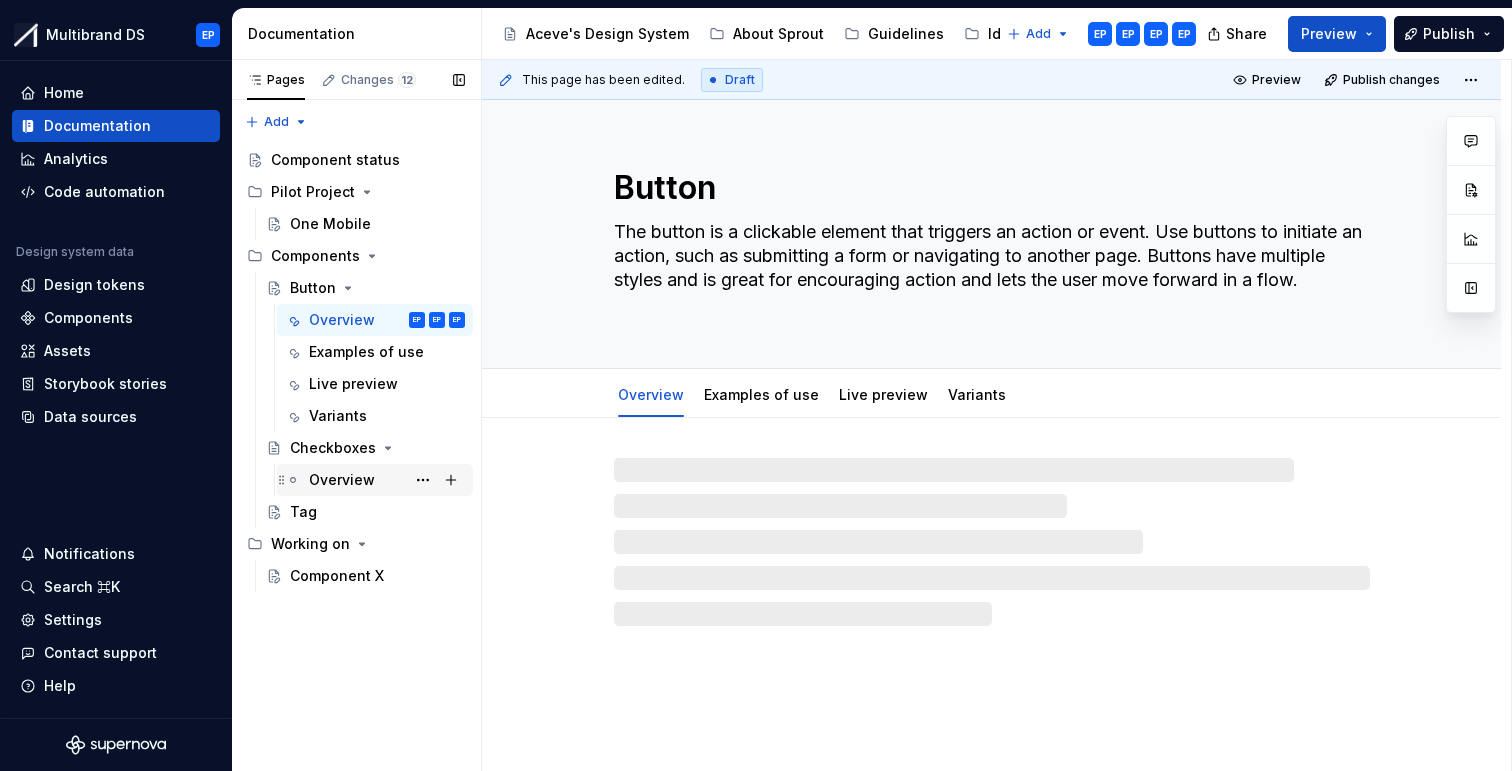 click on "Overview" at bounding box center (342, 480) 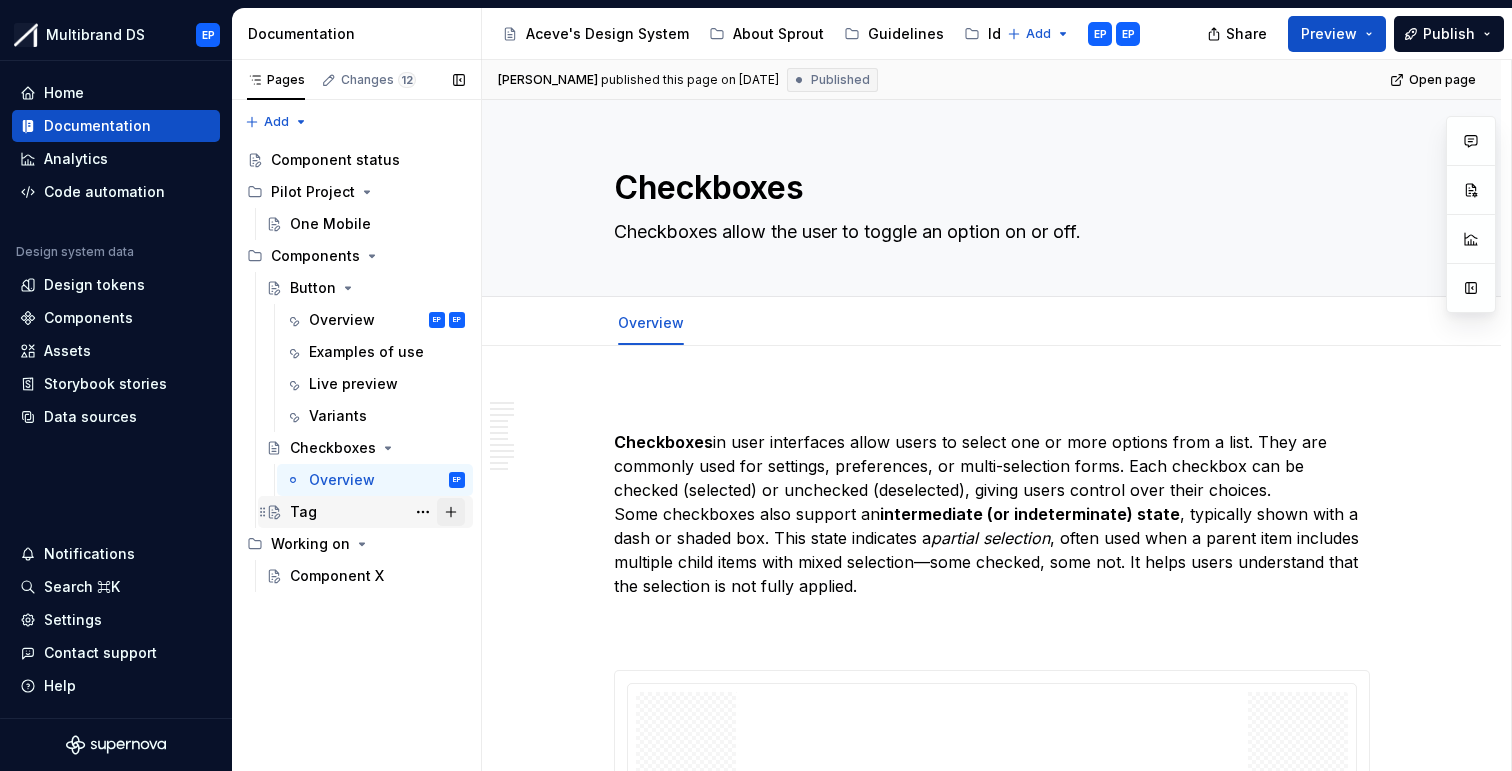 click at bounding box center (451, 512) 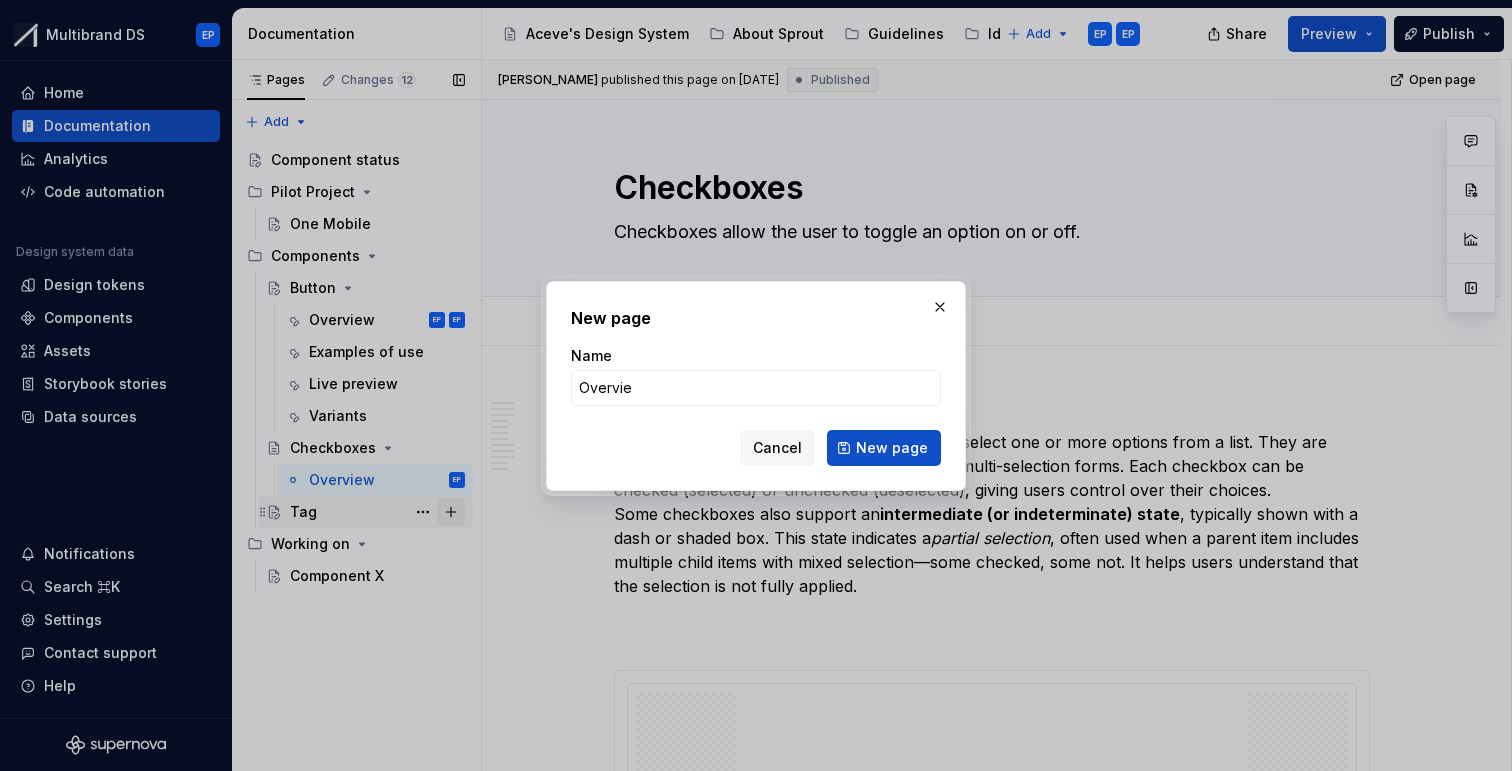 type on "Overview" 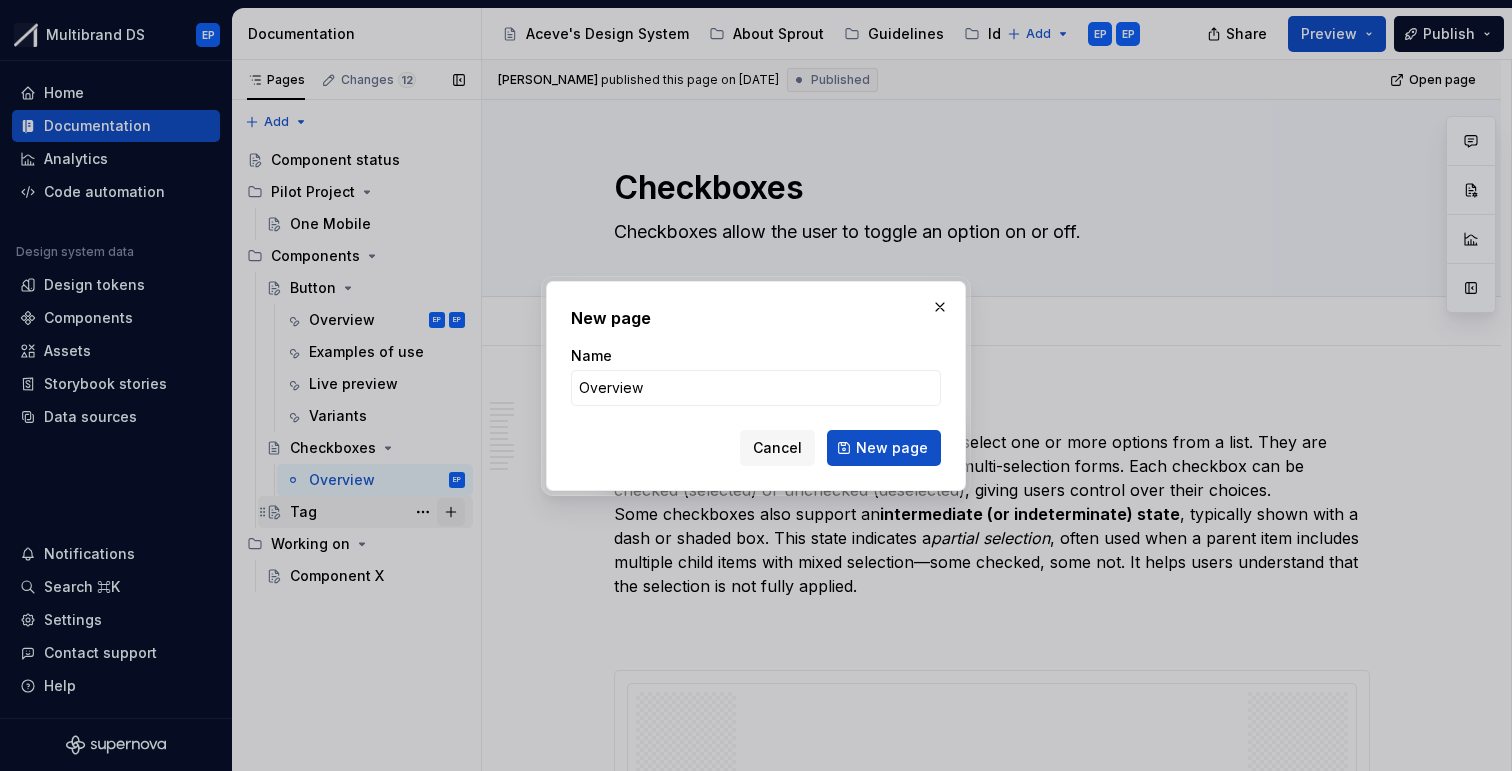 click on "New page" at bounding box center (884, 448) 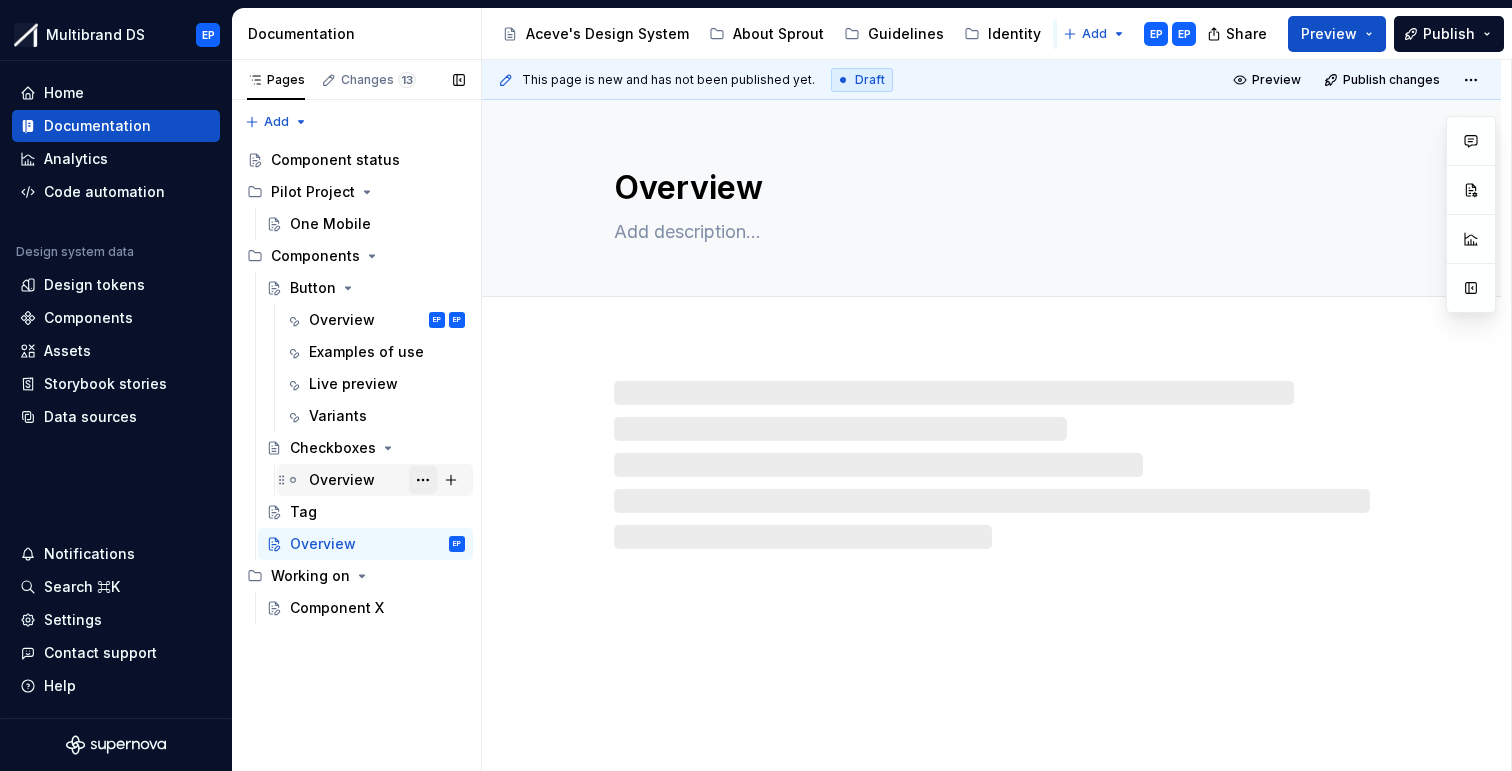 click at bounding box center (423, 480) 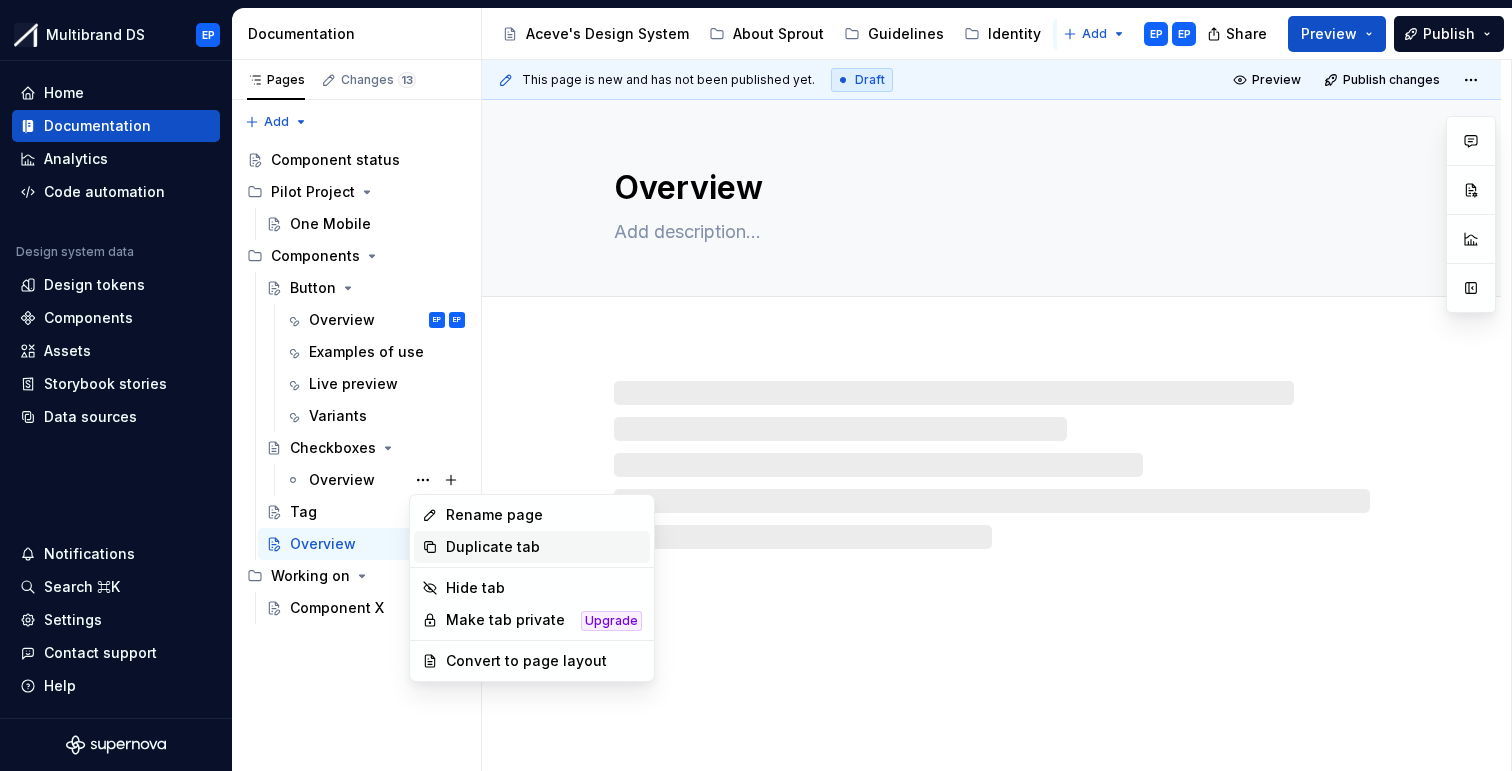 click on "Duplicate tab" at bounding box center (544, 547) 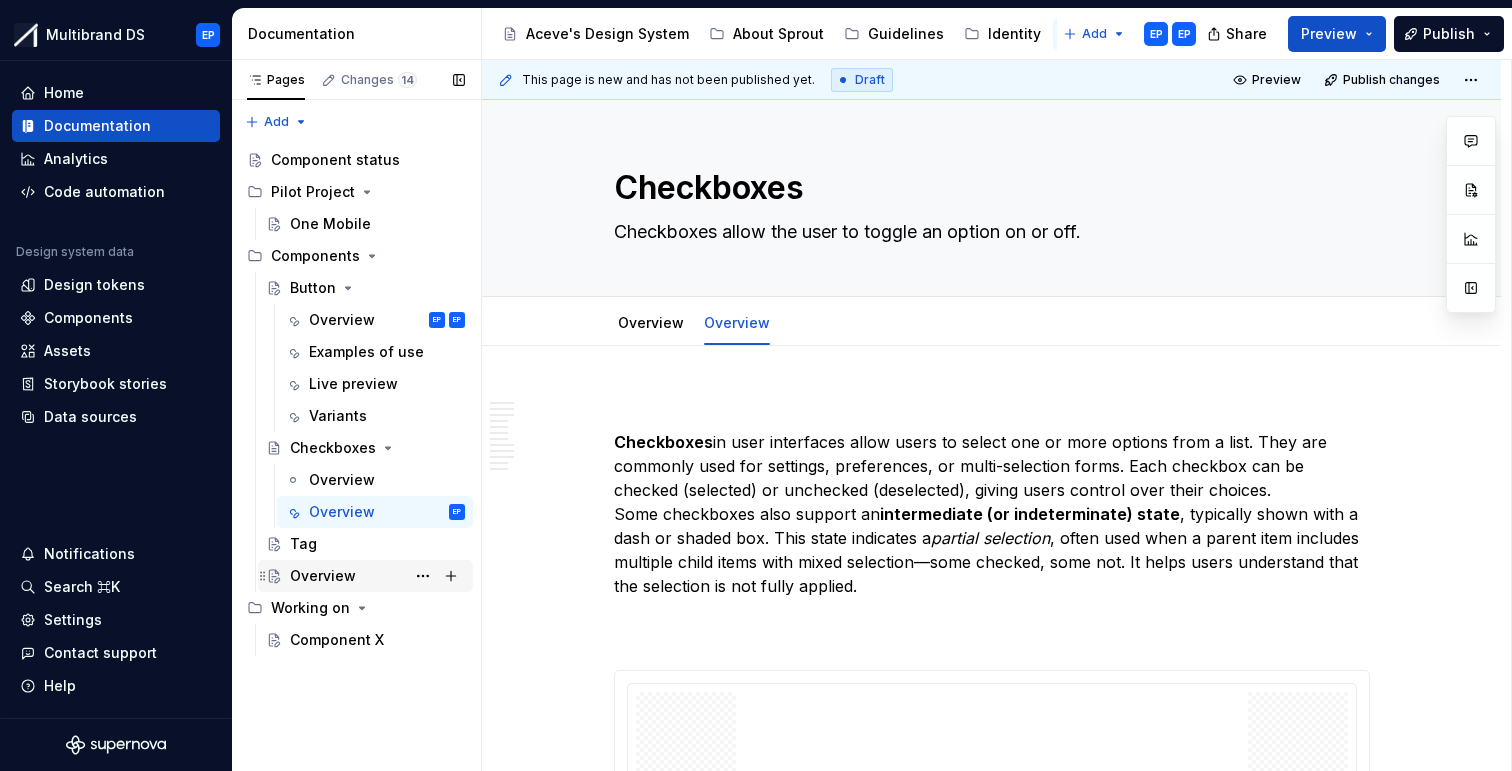 click on "Overview" at bounding box center (377, 576) 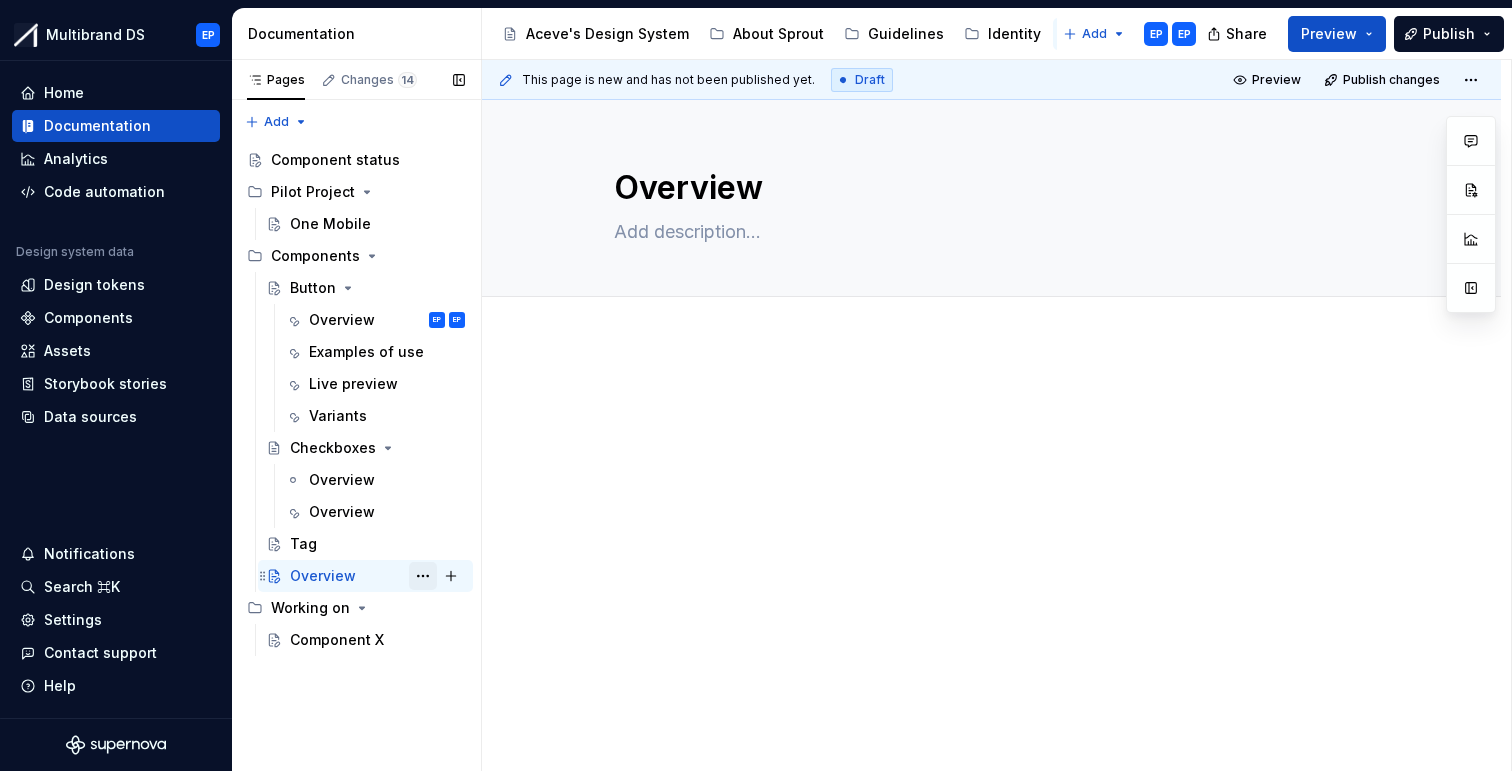 click at bounding box center [423, 576] 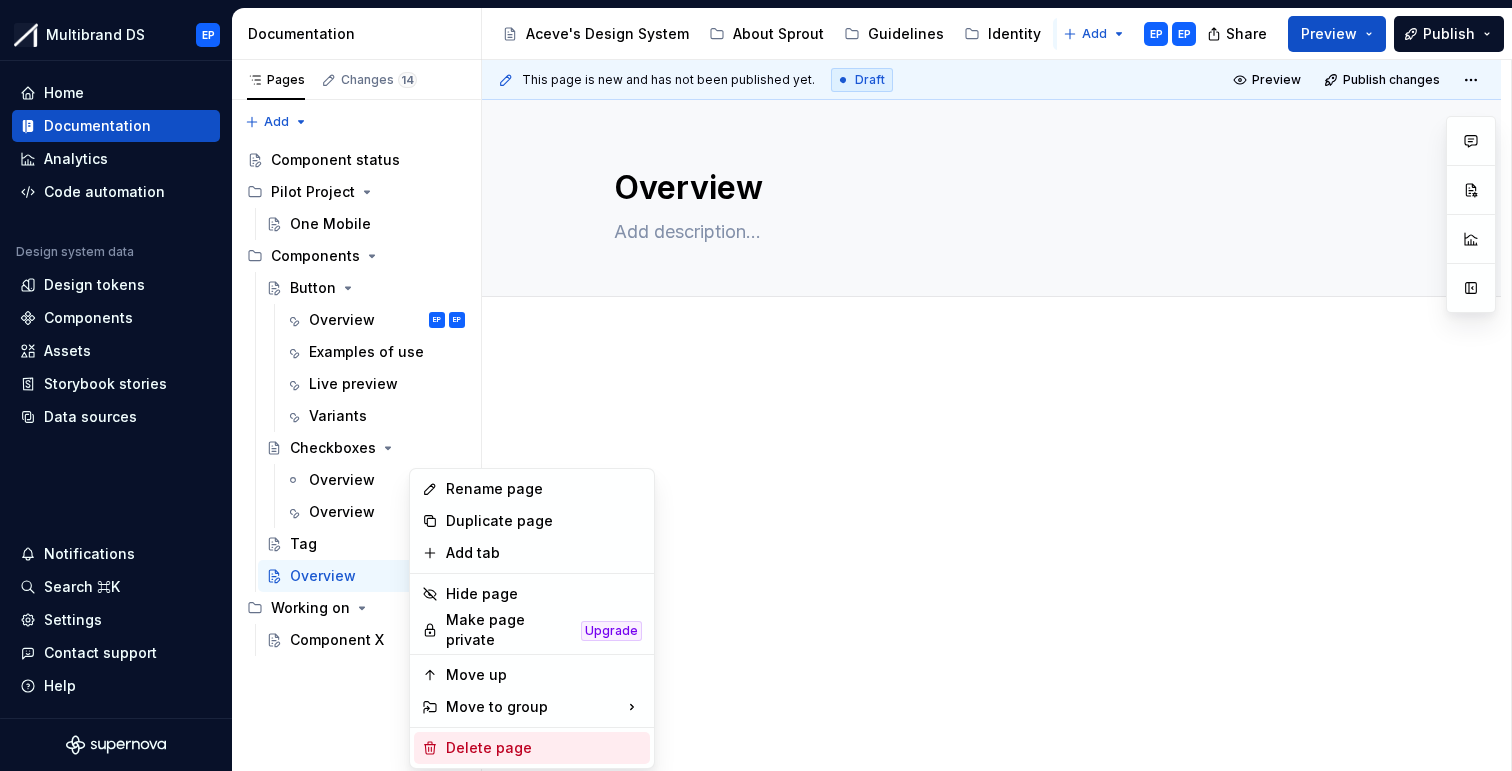 click on "Delete page" at bounding box center [544, 748] 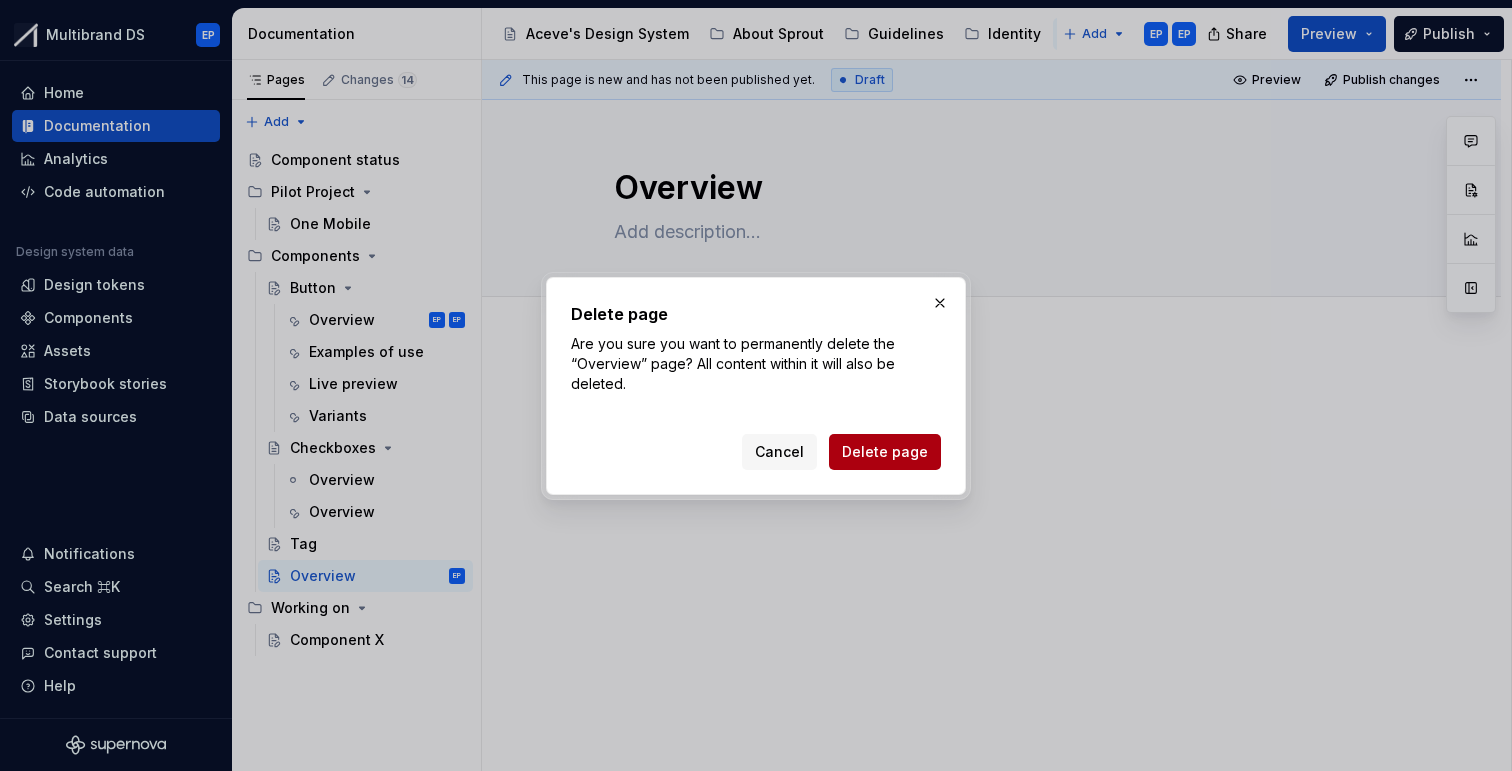 click on "Delete page" at bounding box center (885, 452) 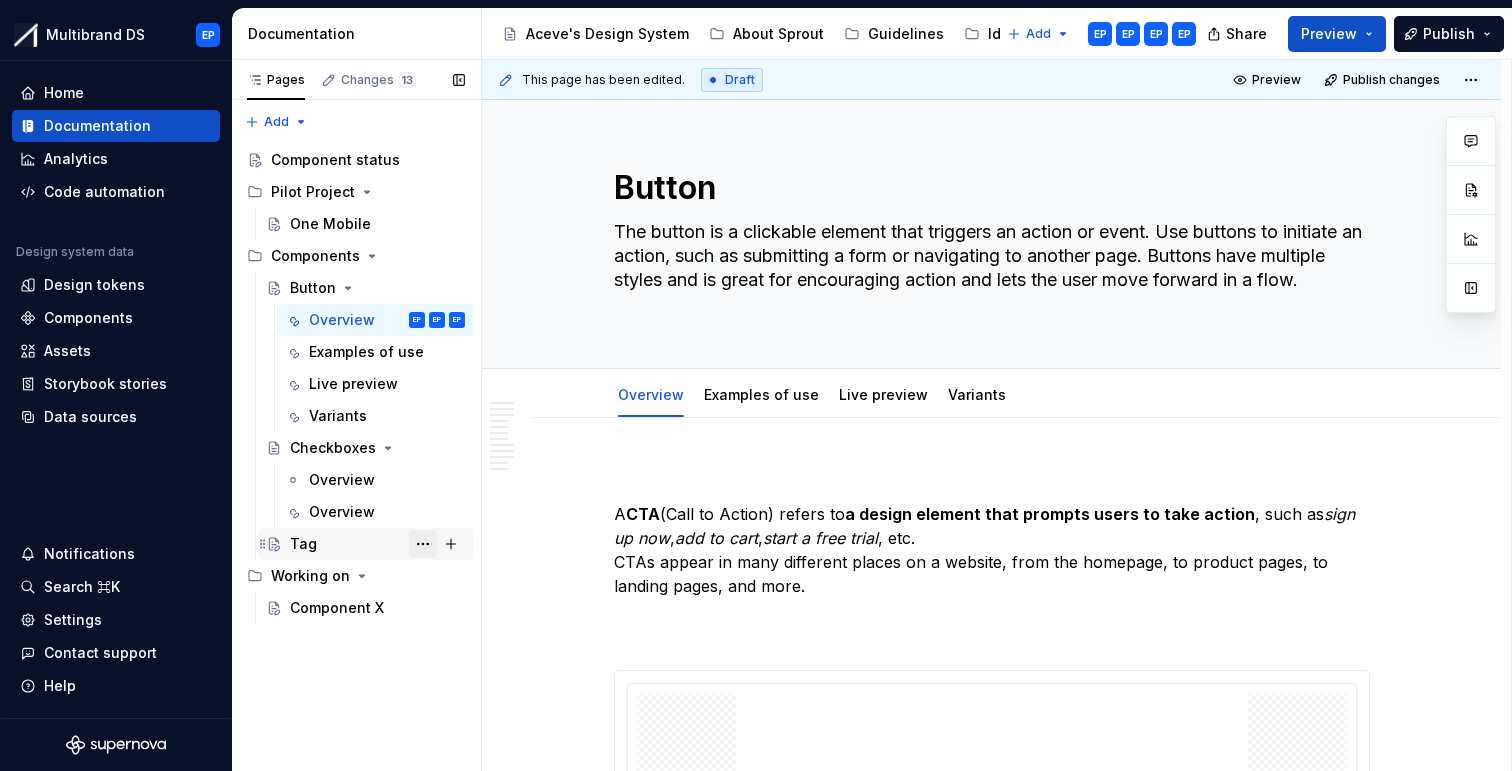 click at bounding box center [423, 544] 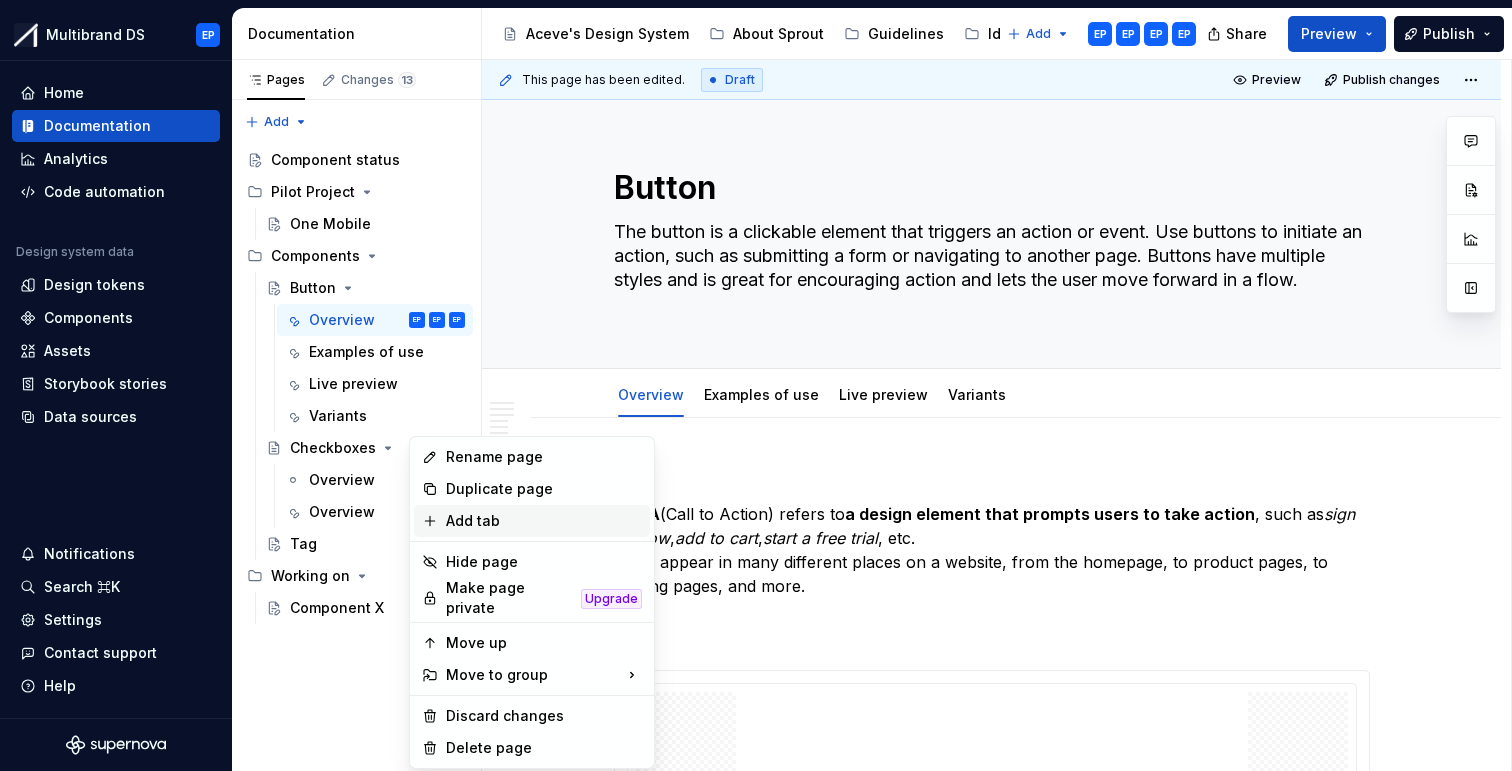 type on "*" 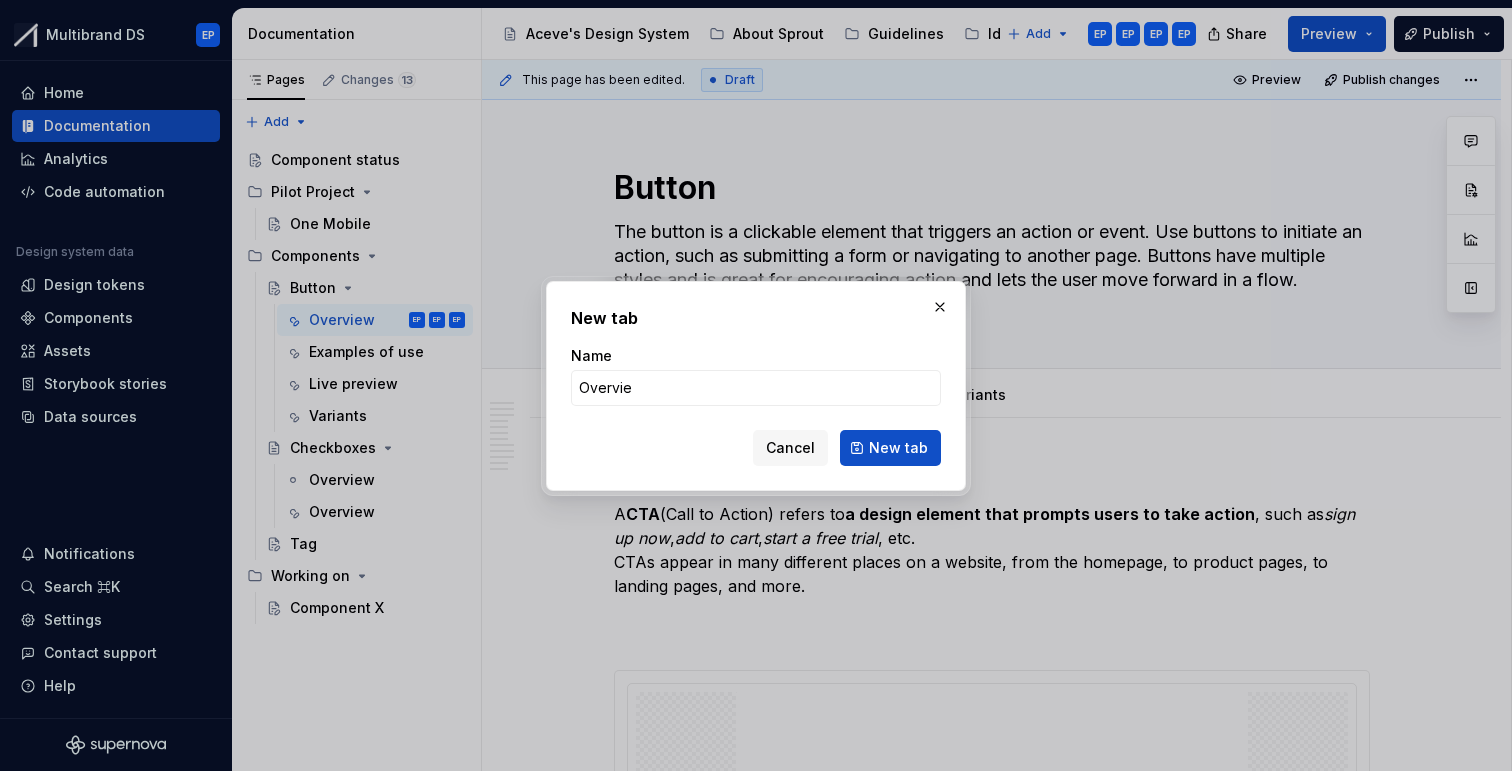type on "Overview" 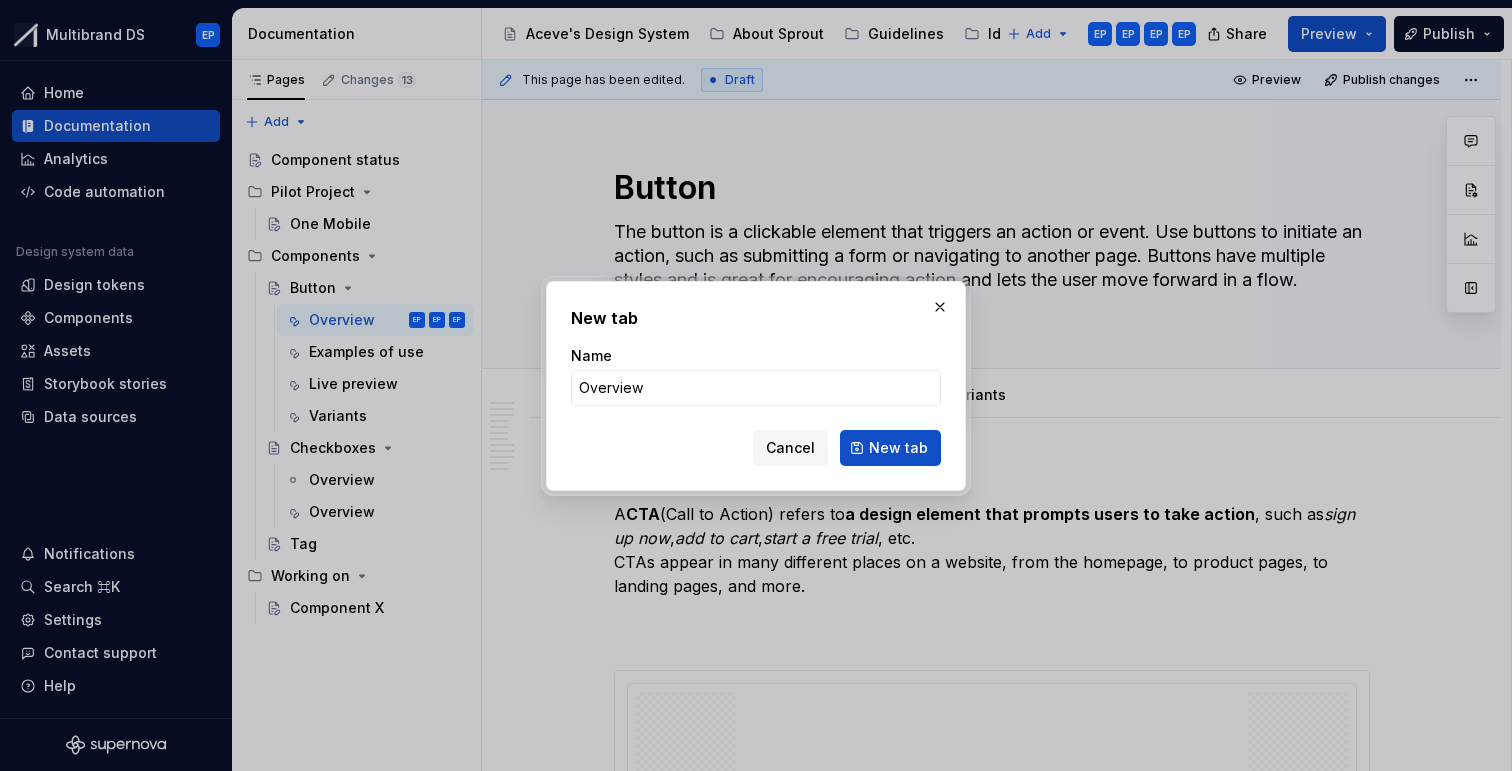 click on "New tab" at bounding box center (890, 448) 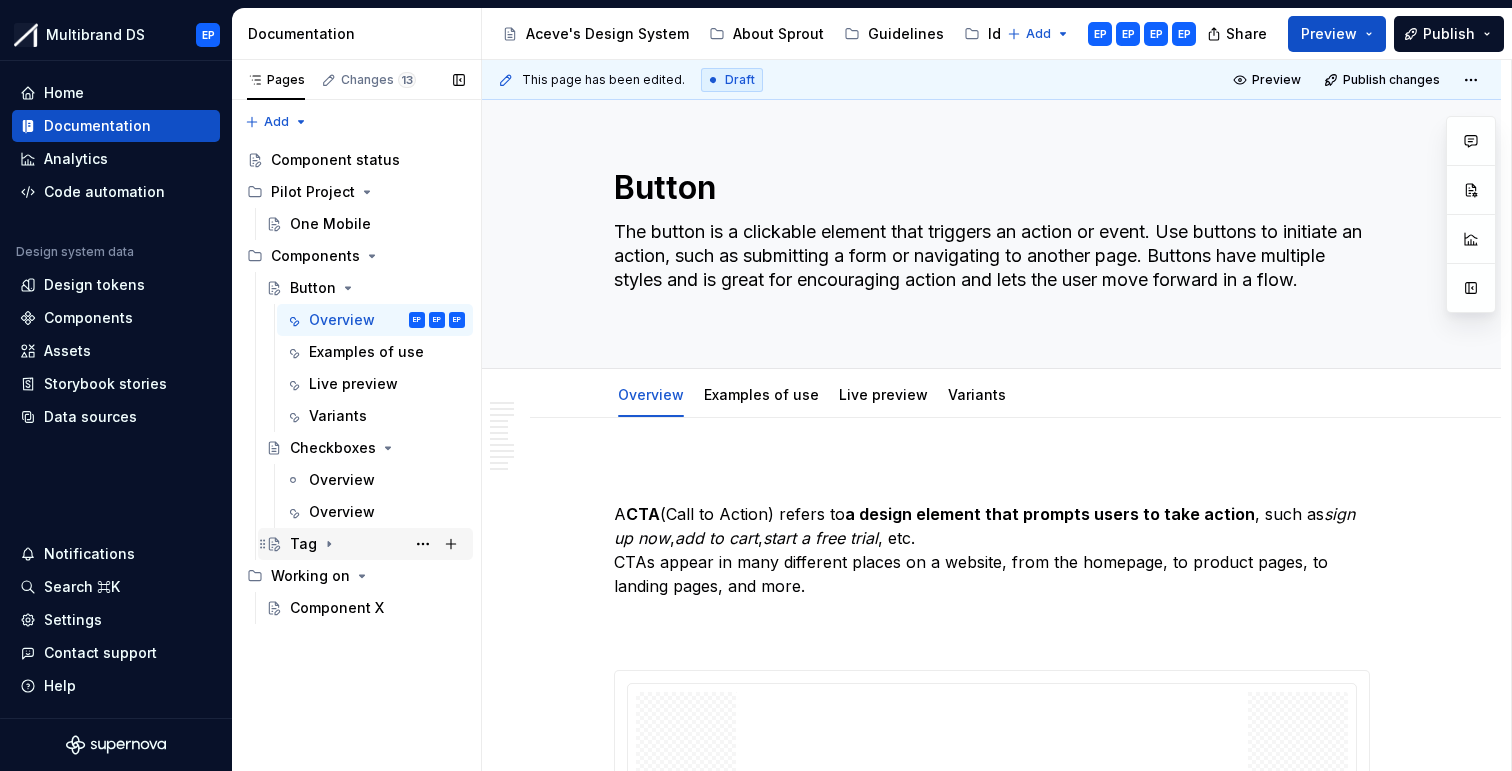 click 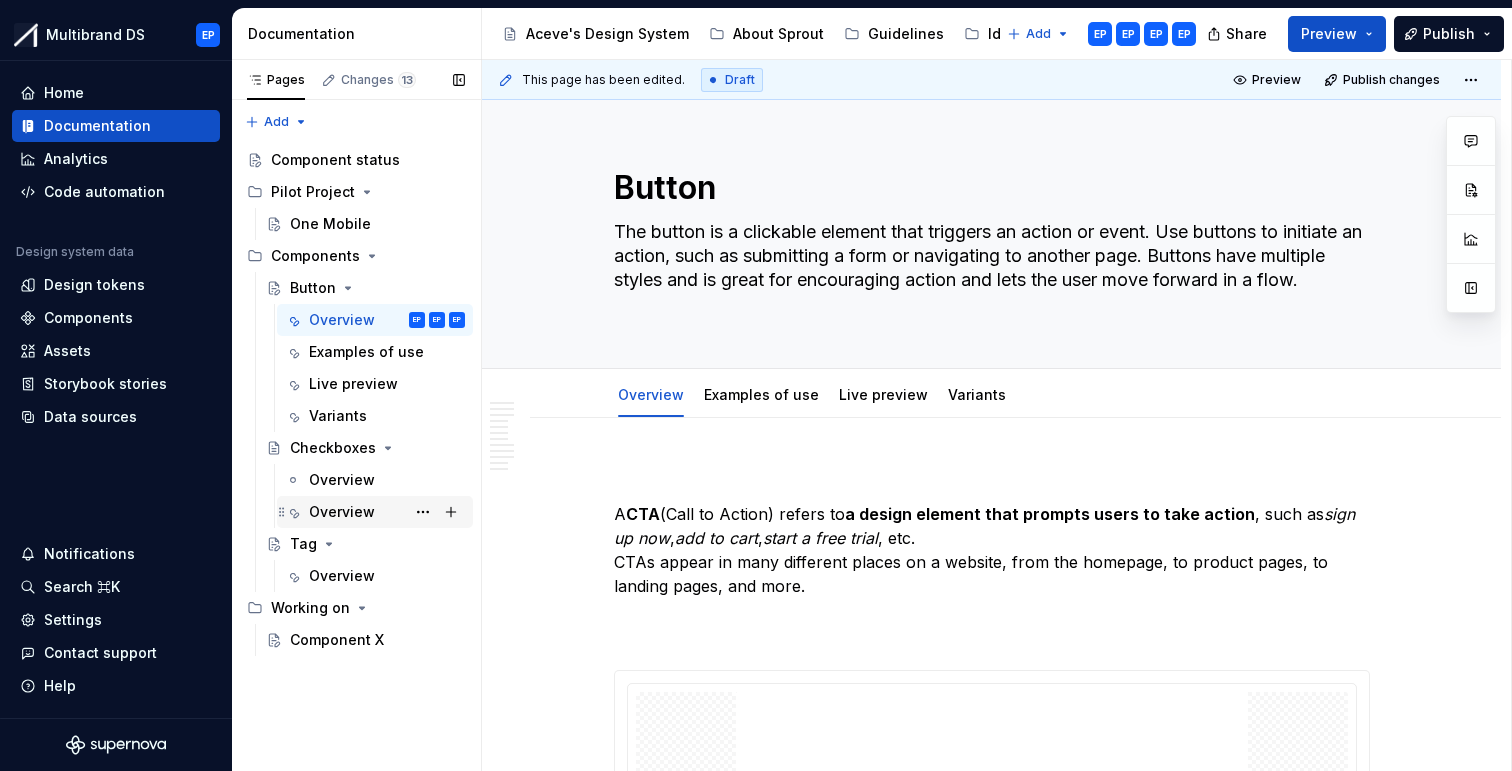 click on "Overview" at bounding box center (387, 512) 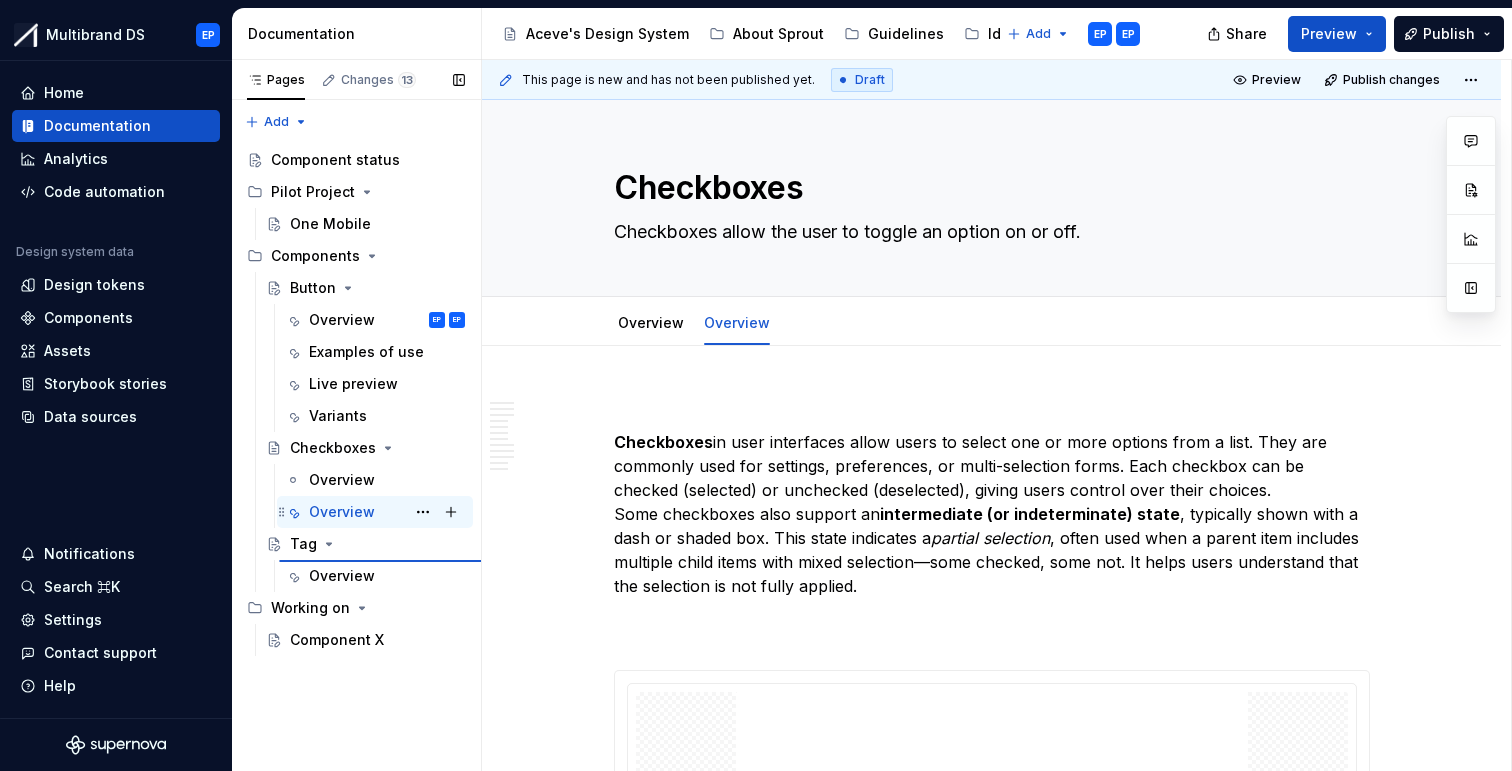 type on "*" 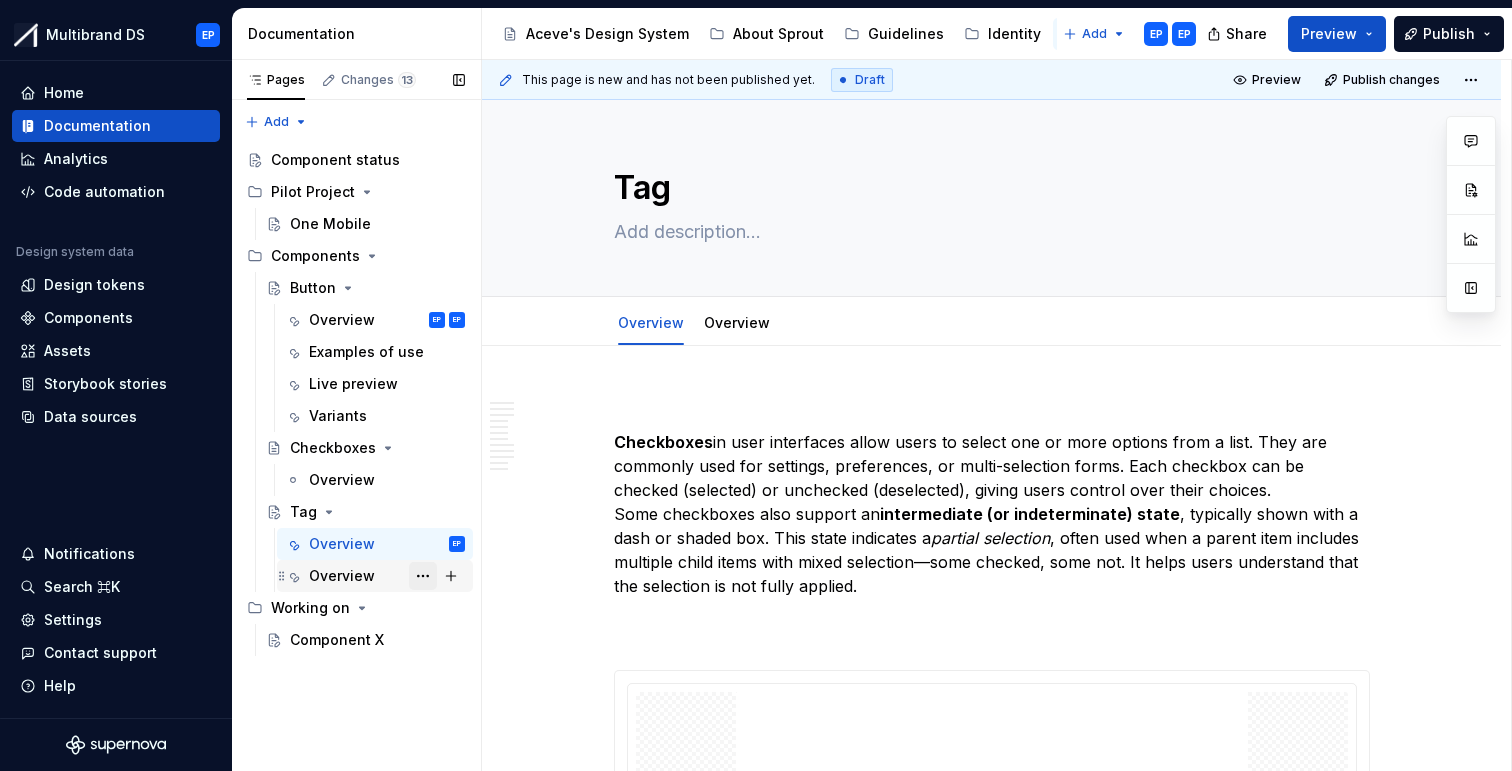 click at bounding box center (423, 576) 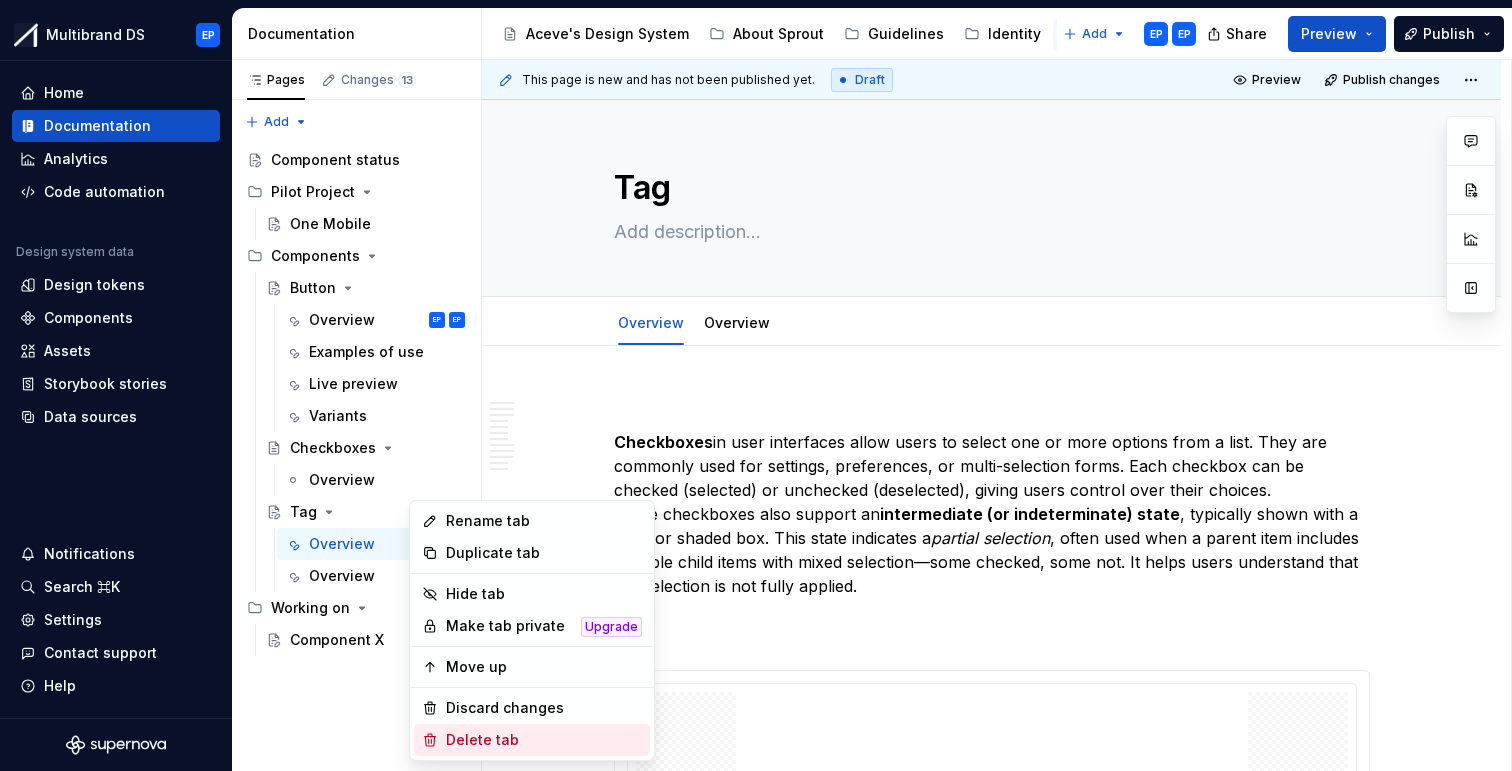 click on "Delete tab" at bounding box center [544, 740] 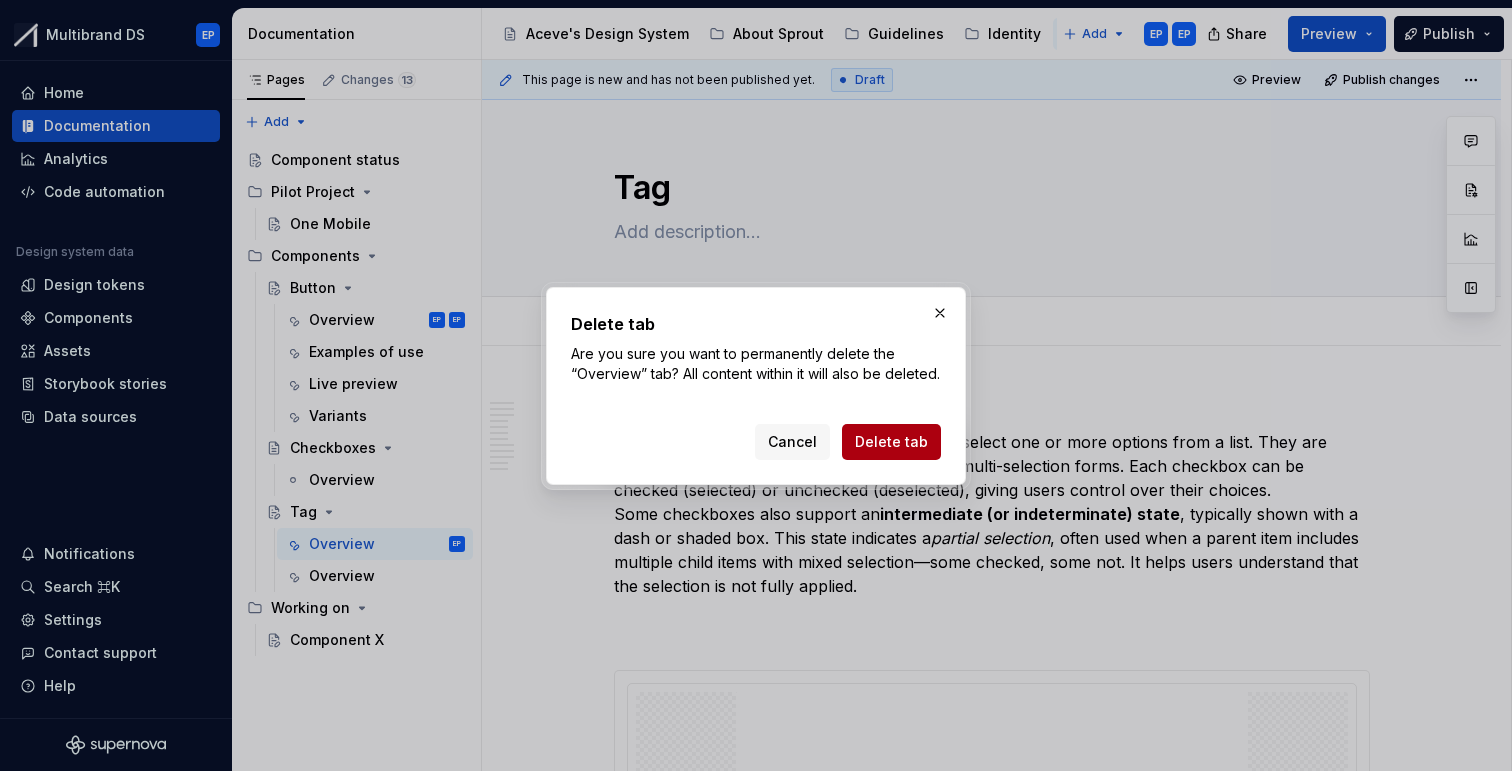 click on "Delete tab" at bounding box center (891, 442) 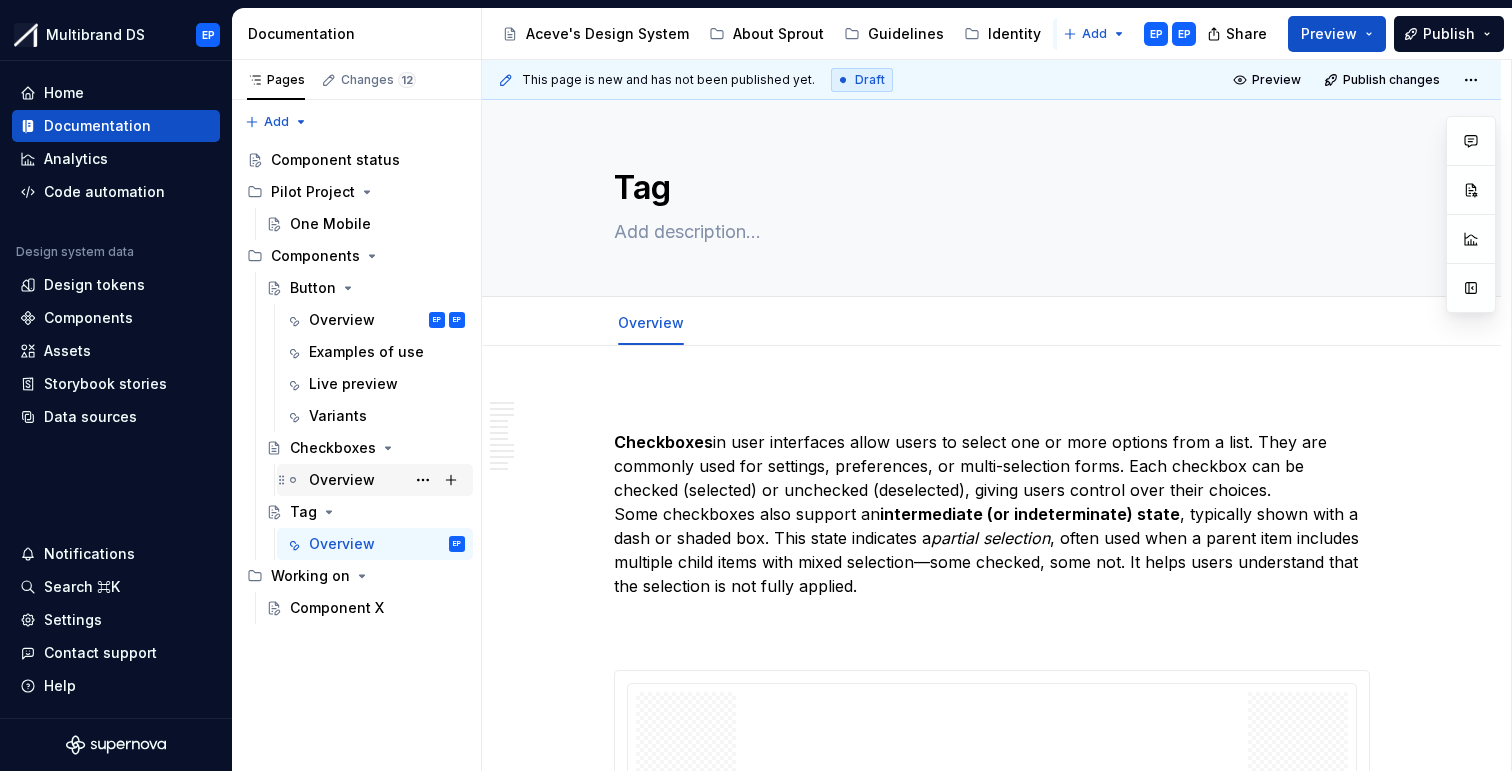 click on "Overview" at bounding box center (342, 480) 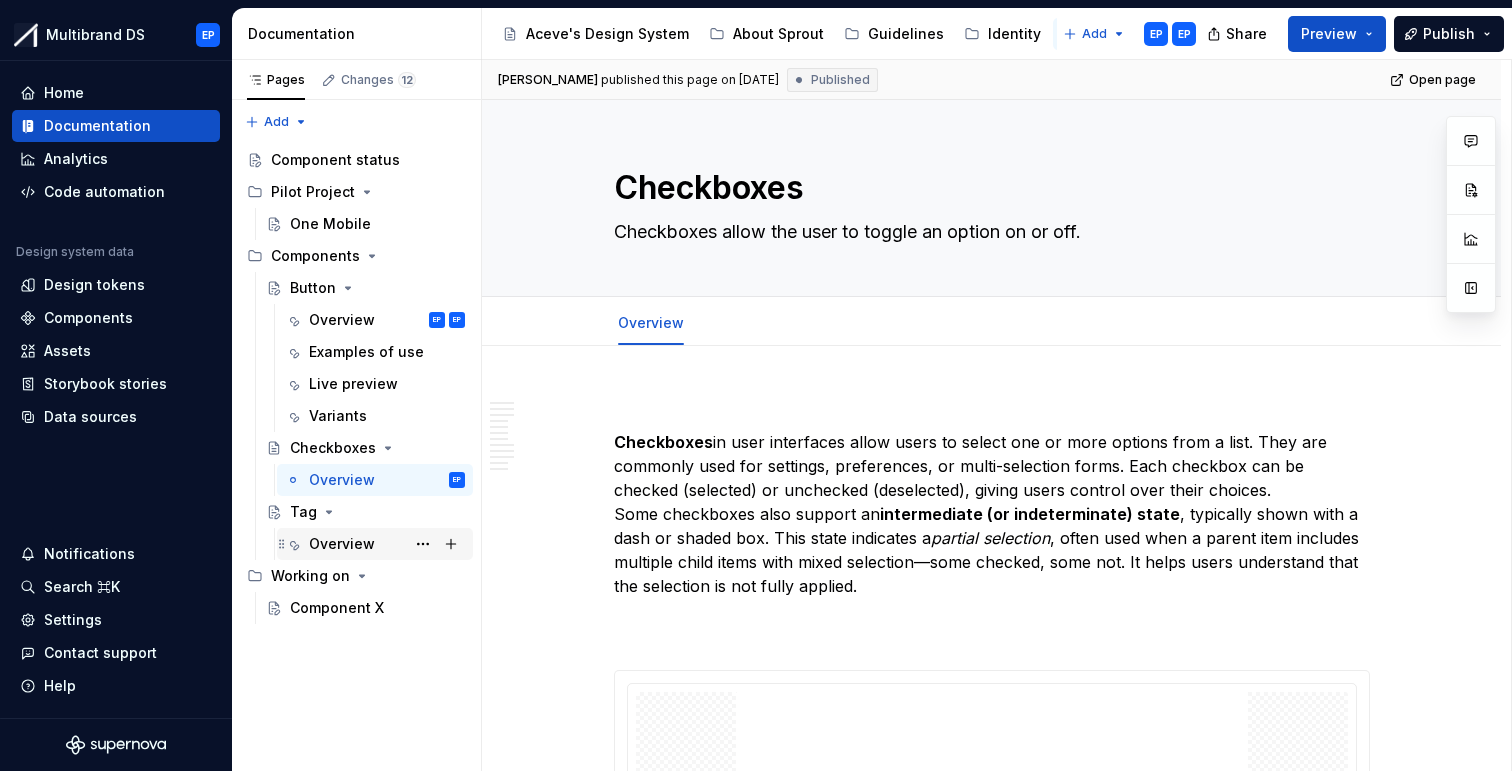 click on "Overview" at bounding box center [342, 544] 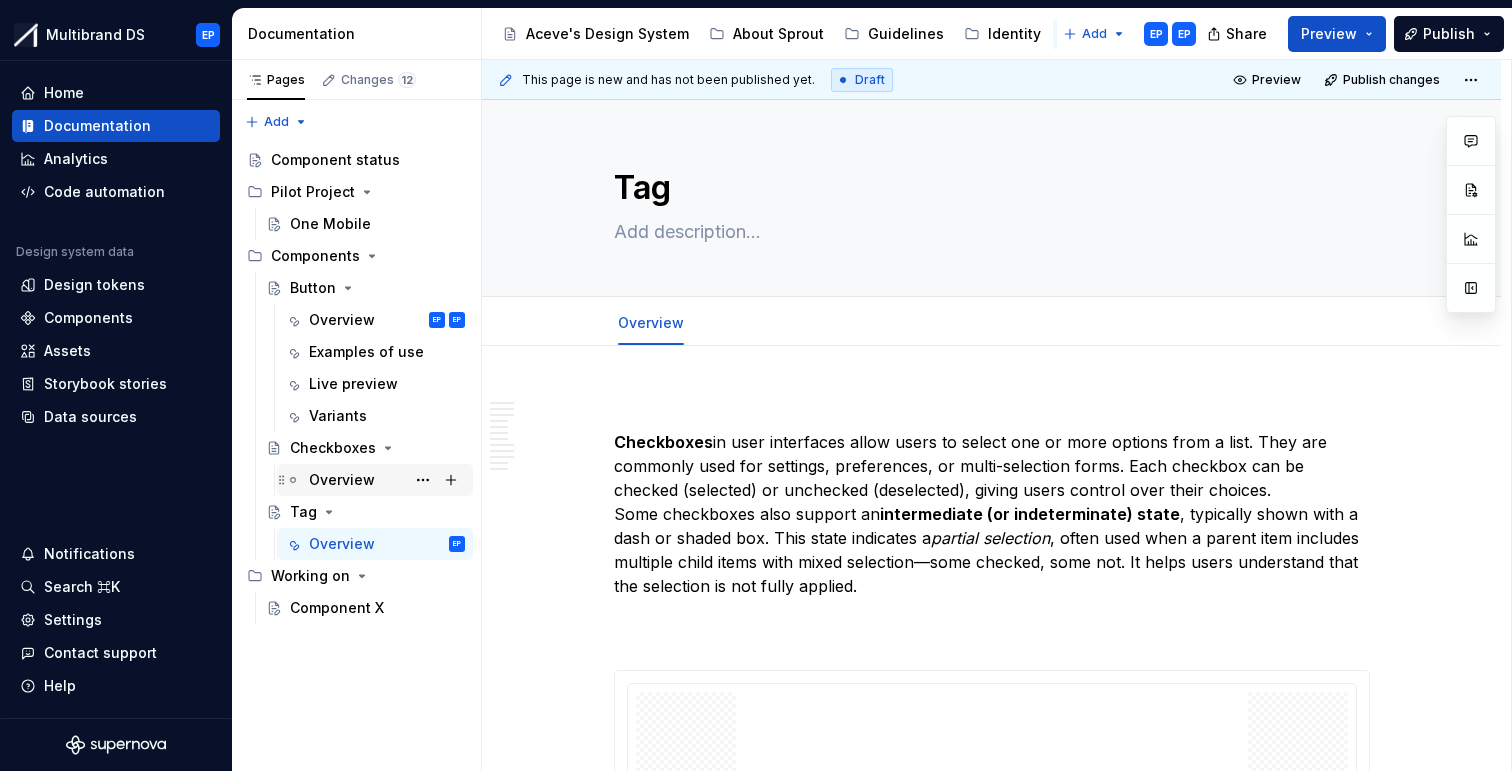 click on "Overview" at bounding box center [342, 480] 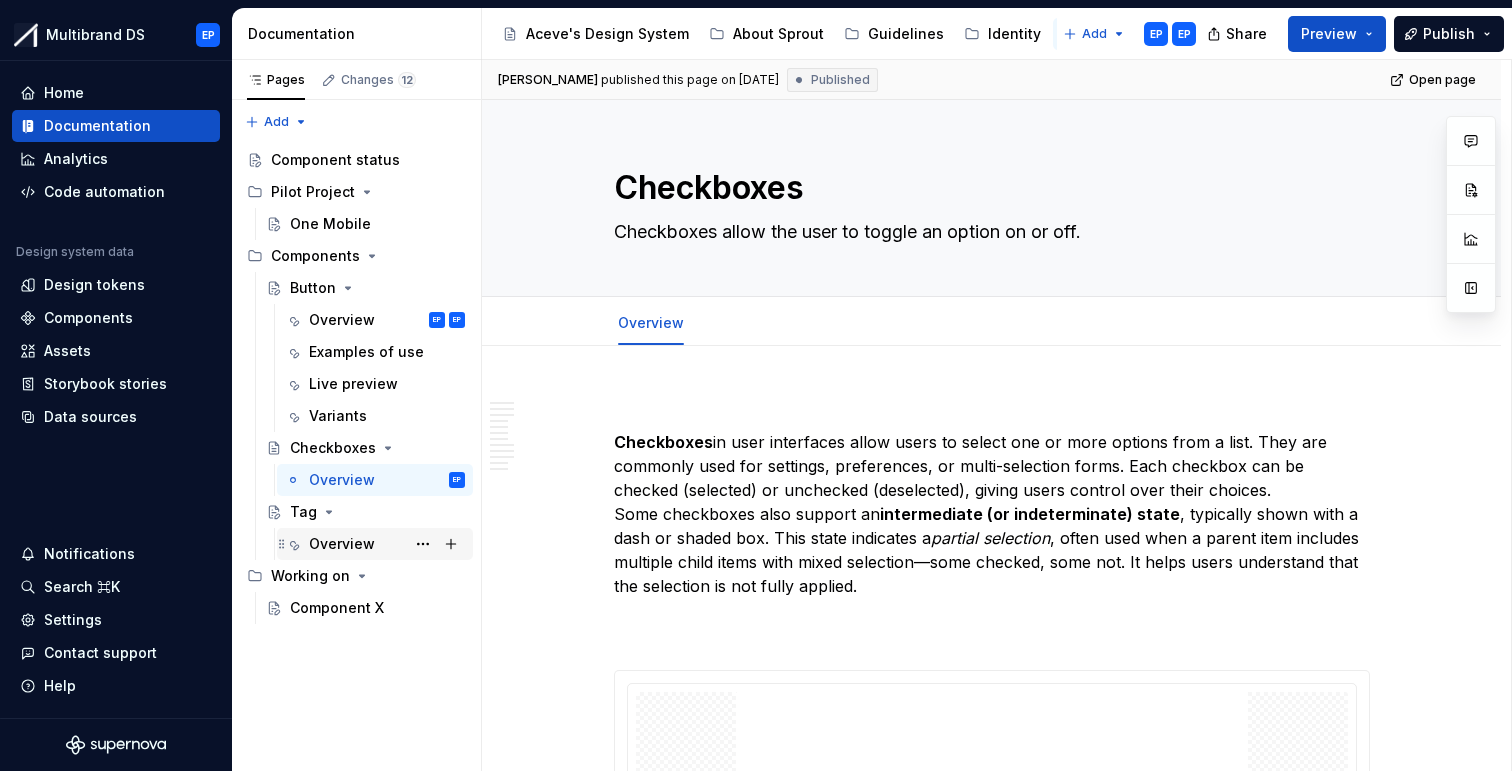 click on "Overview" at bounding box center (342, 544) 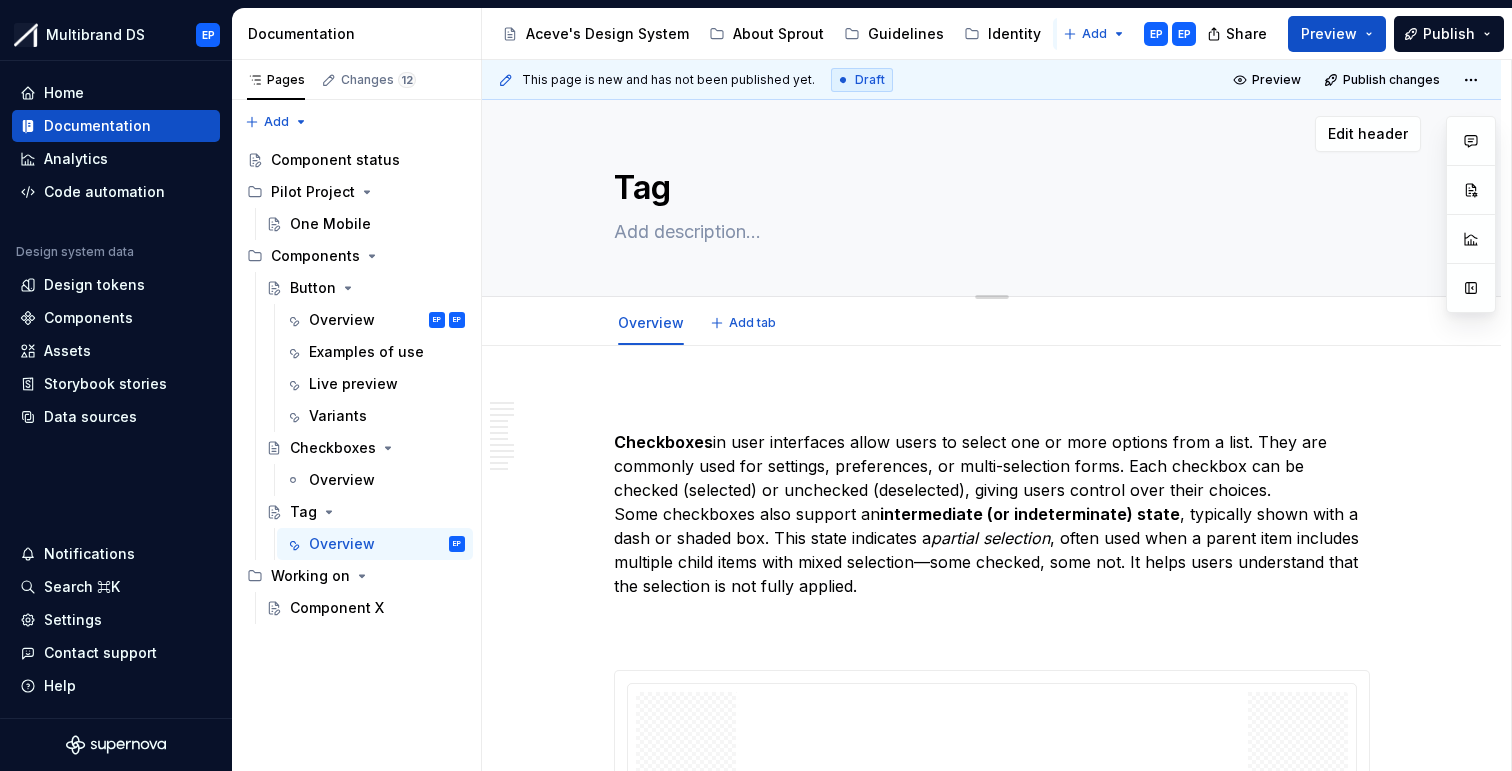 click at bounding box center (988, 232) 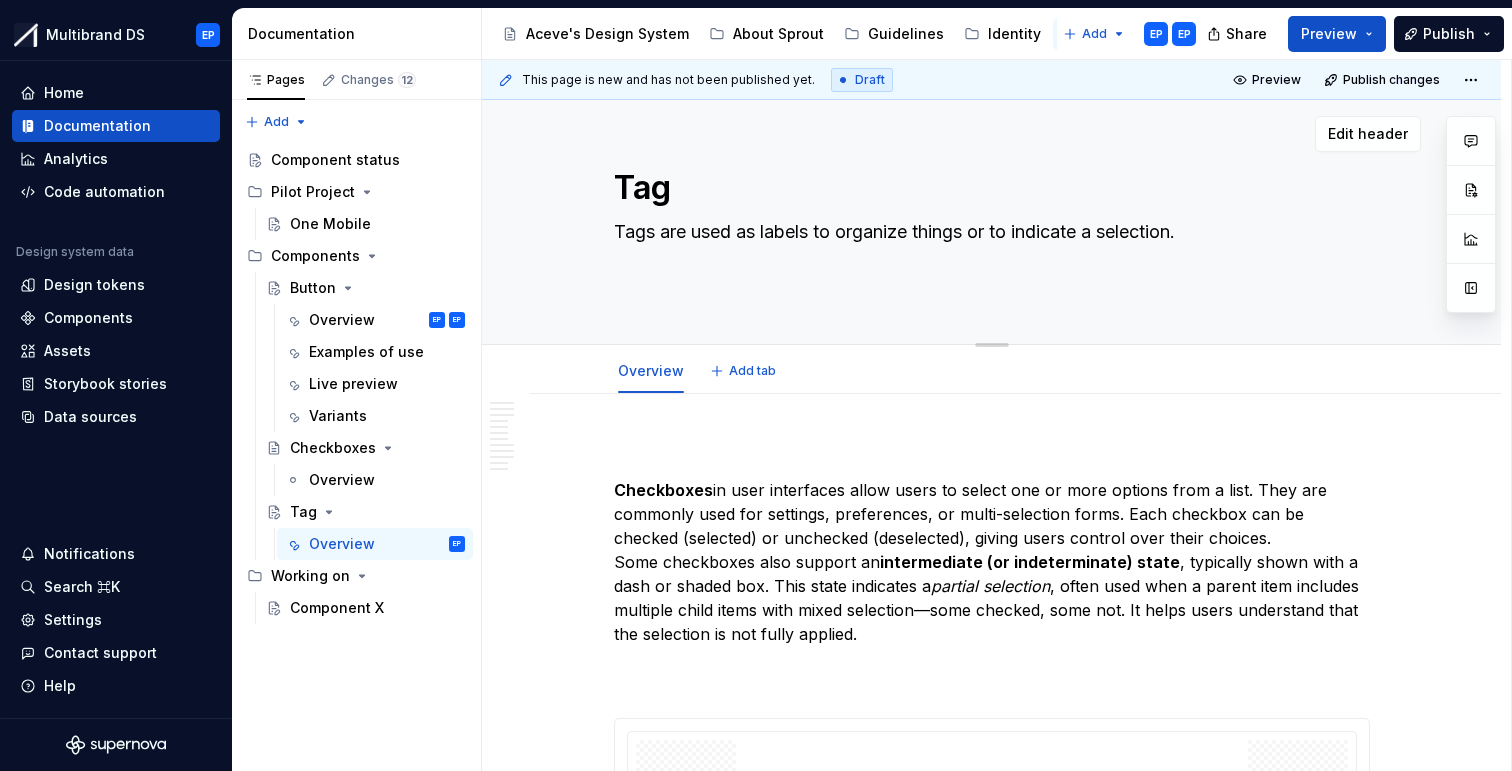 type on "*" 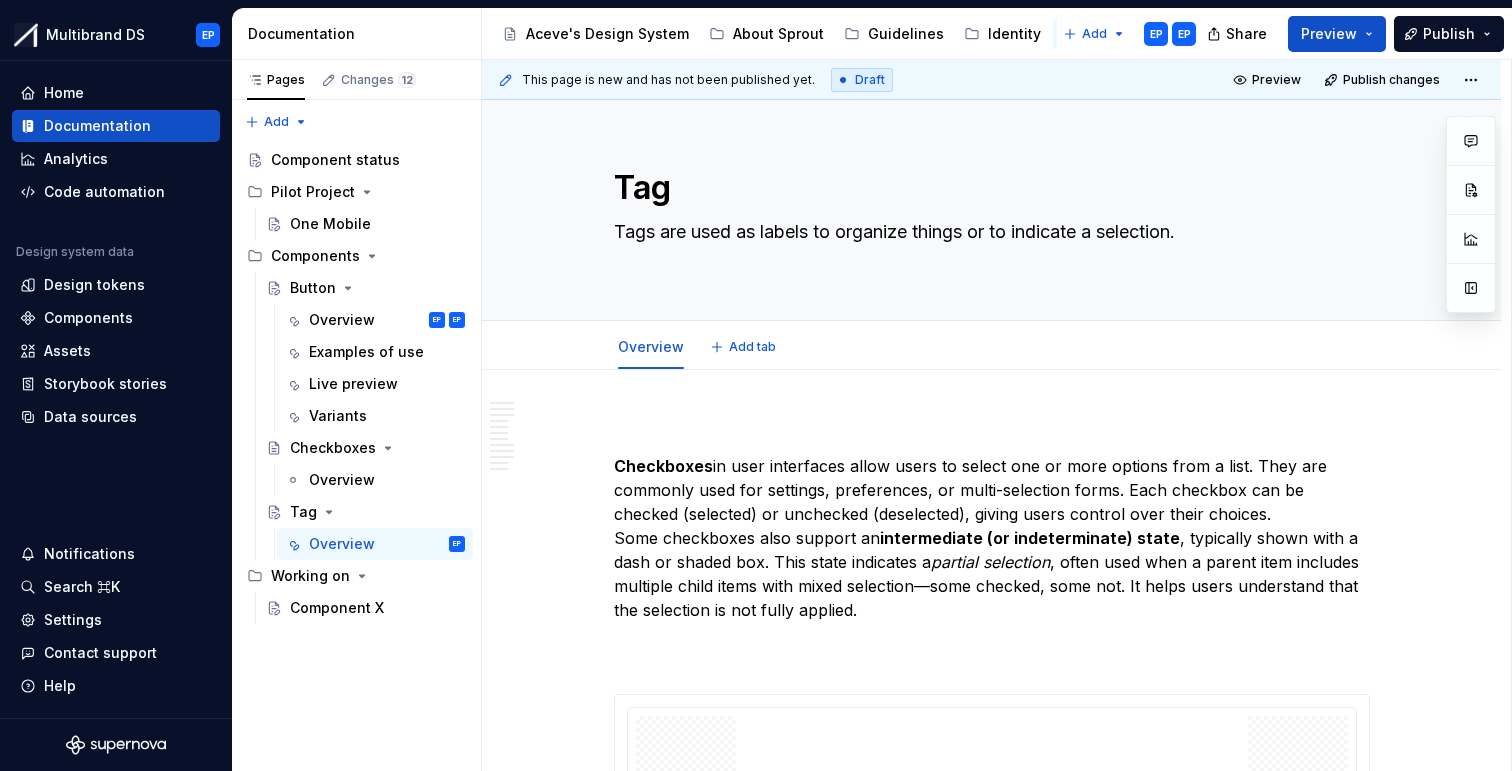 type on "*" 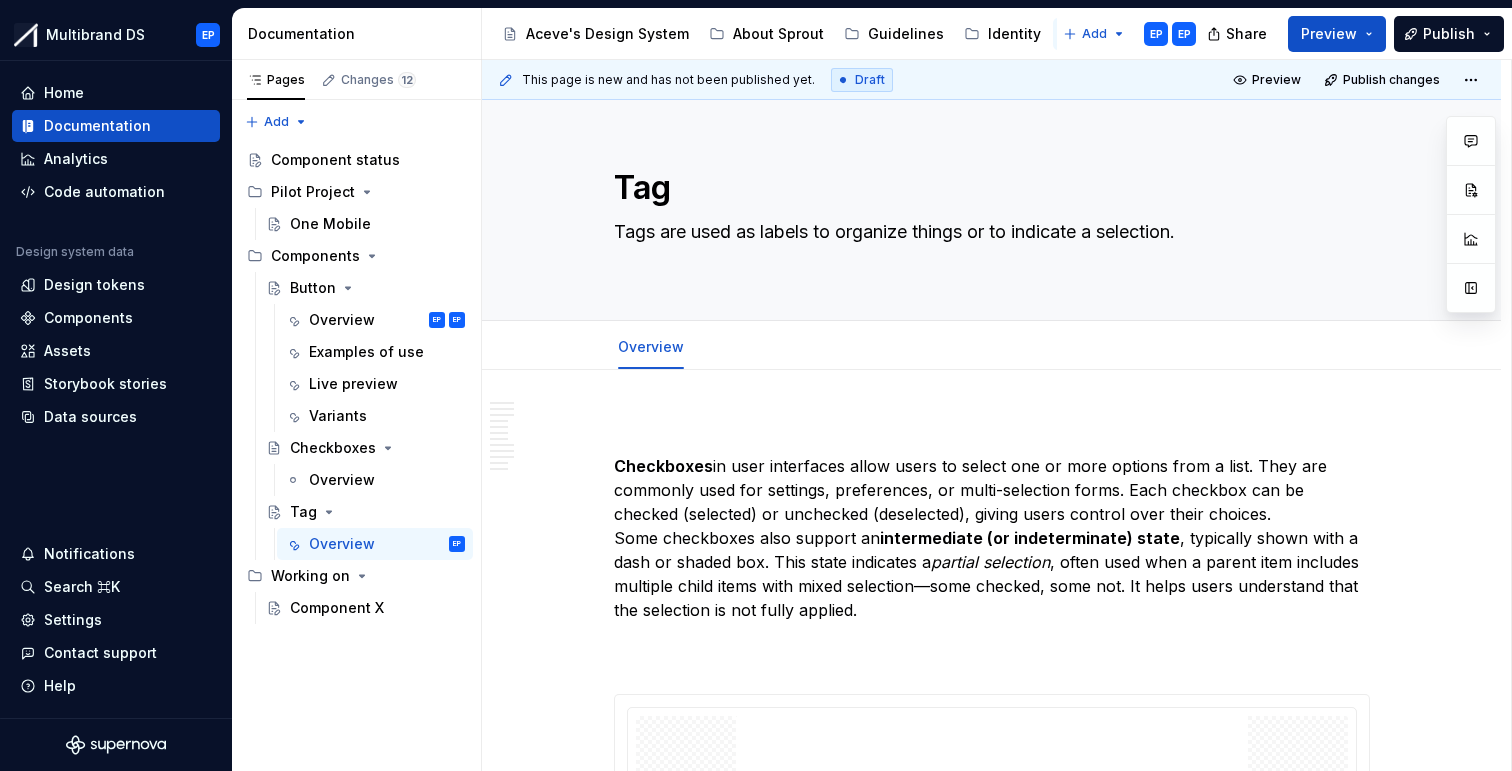 type on "Tags are used as labels to organize things or to indicate a selection." 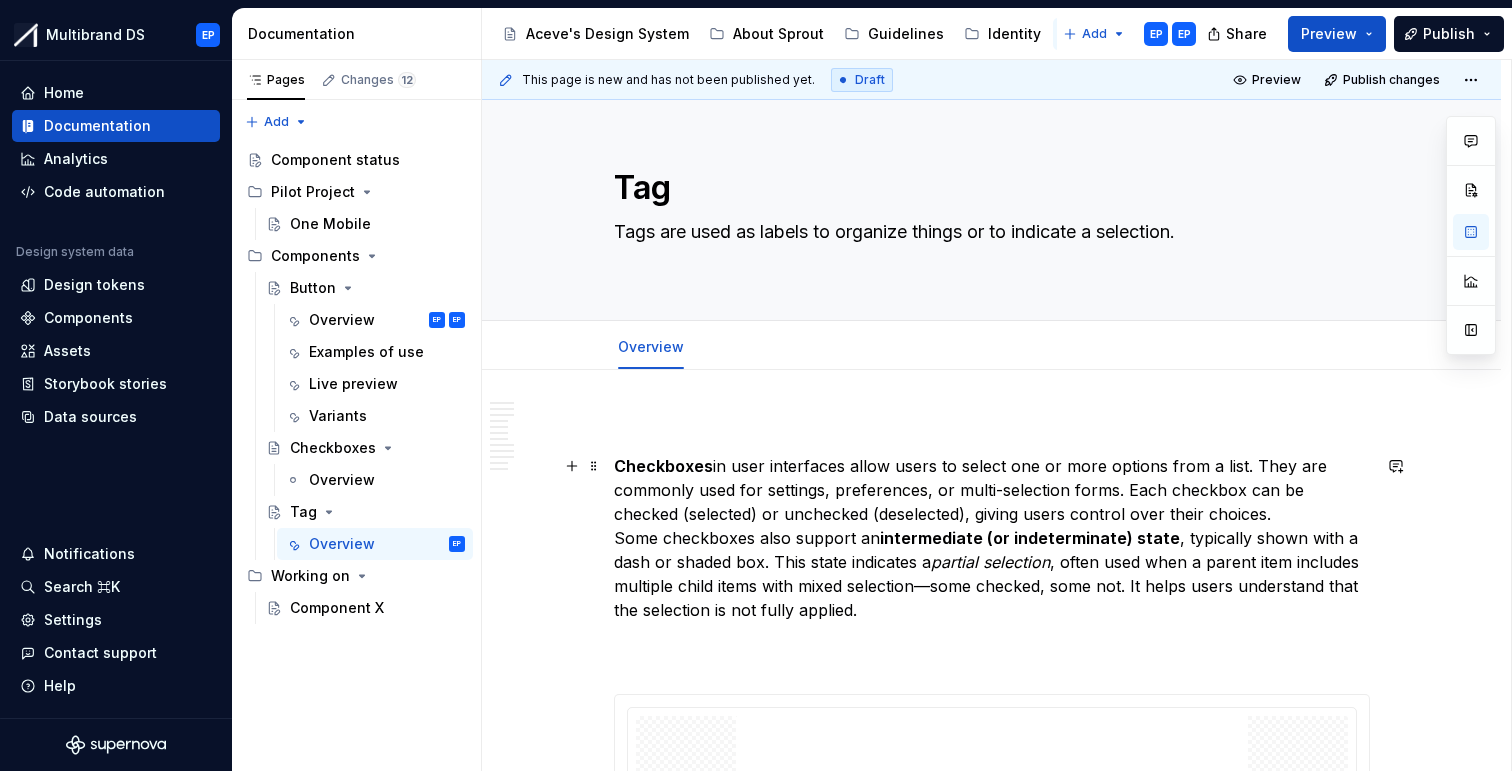 click on "Checkboxes  in user interfaces allow users to select one or more options from a list. They are commonly used for settings, preferences, or multi-selection forms. Each checkbox can be checked (selected) or unchecked (deselected), giving users control over their choices. Some checkboxes also support an  intermediate (or indeterminate) state , typically shown with a dash or shaded box. This state indicates a  partial selection , often used when a parent item includes multiple child items with mixed selection—some checked, some not. It helps users understand that the selection is not fully applied." at bounding box center (992, 562) 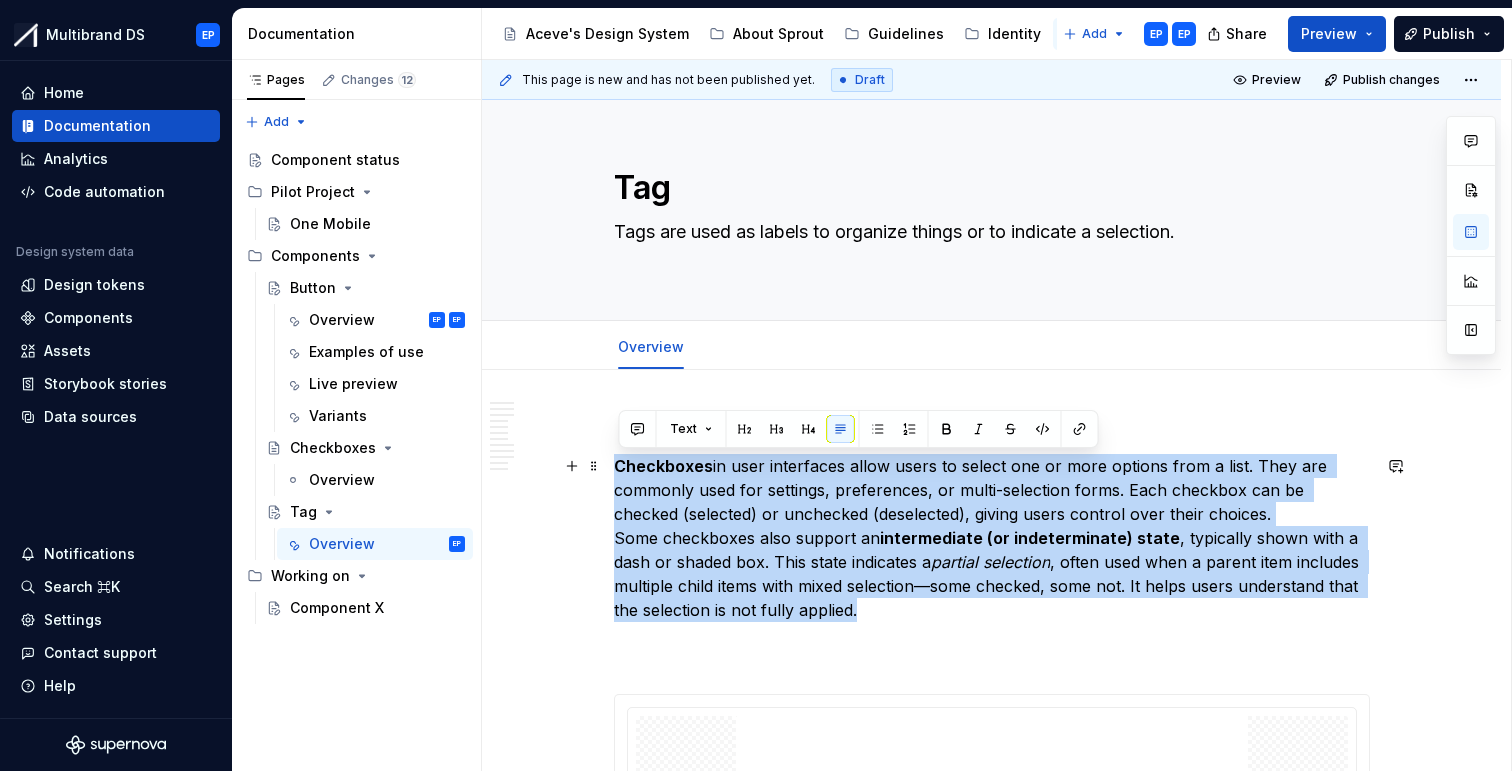 drag, startPoint x: 881, startPoint y: 607, endPoint x: 615, endPoint y: 471, distance: 298.75073 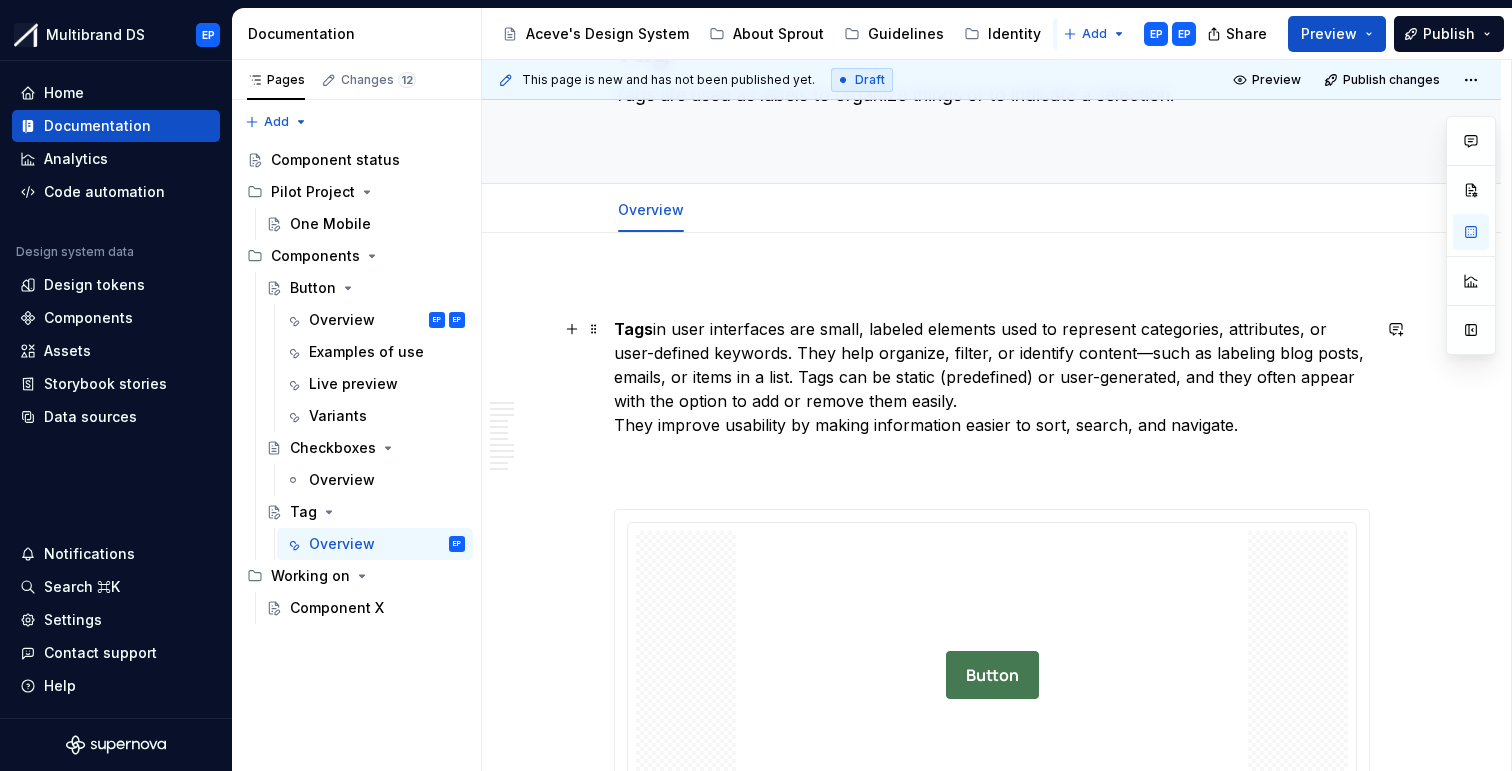 scroll, scrollTop: 141, scrollLeft: 0, axis: vertical 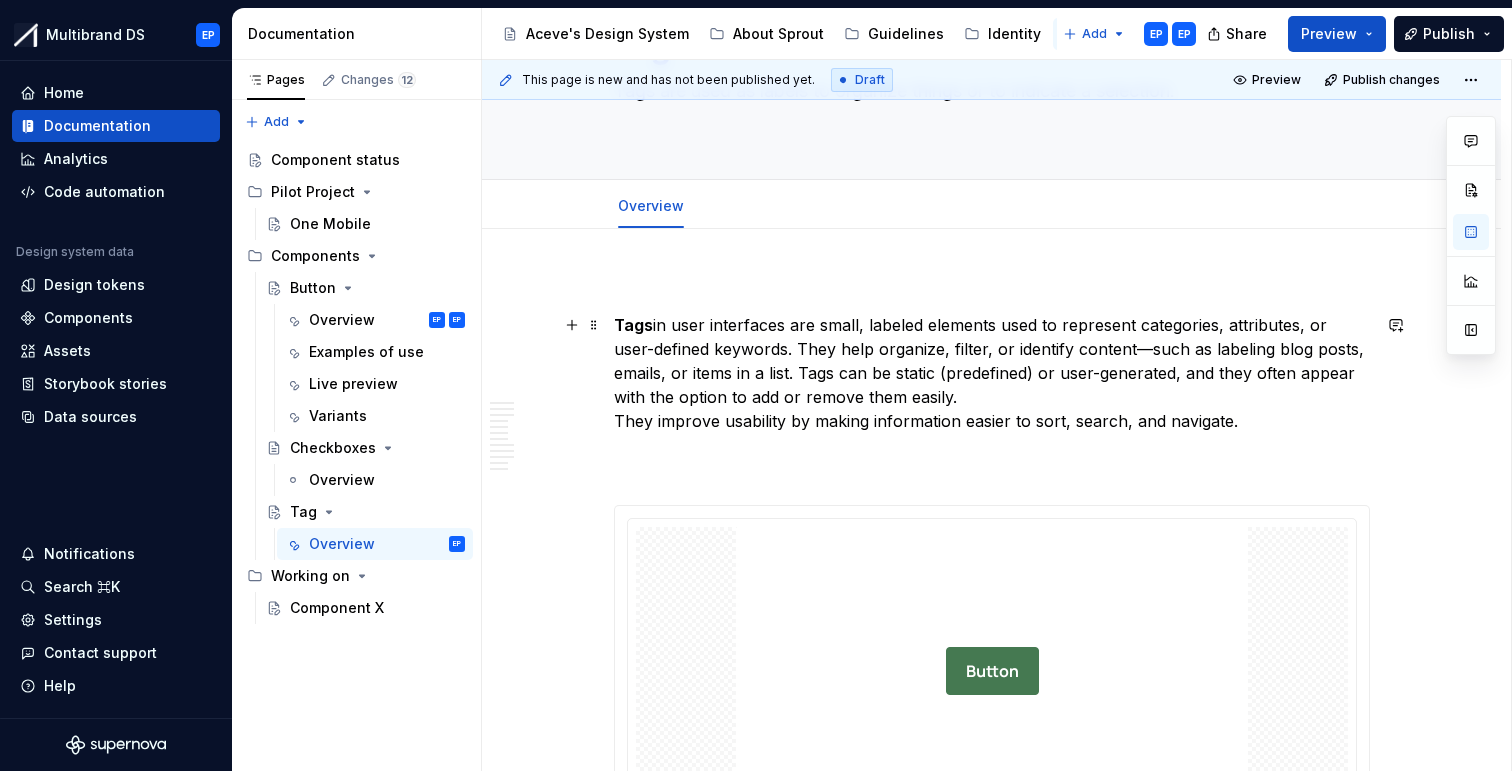 click on "Tags  in user interfaces are small, labeled elements used to represent categories, attributes, or user-defined keywords. They help organize, filter, or identify content—such as labeling blog posts, emails, or items in a list. Tags can be static (predefined) or user-generated, and they often appear with the option to add or remove them easily. They improve usability by making information easier to sort, search, and navigate." at bounding box center (992, 397) 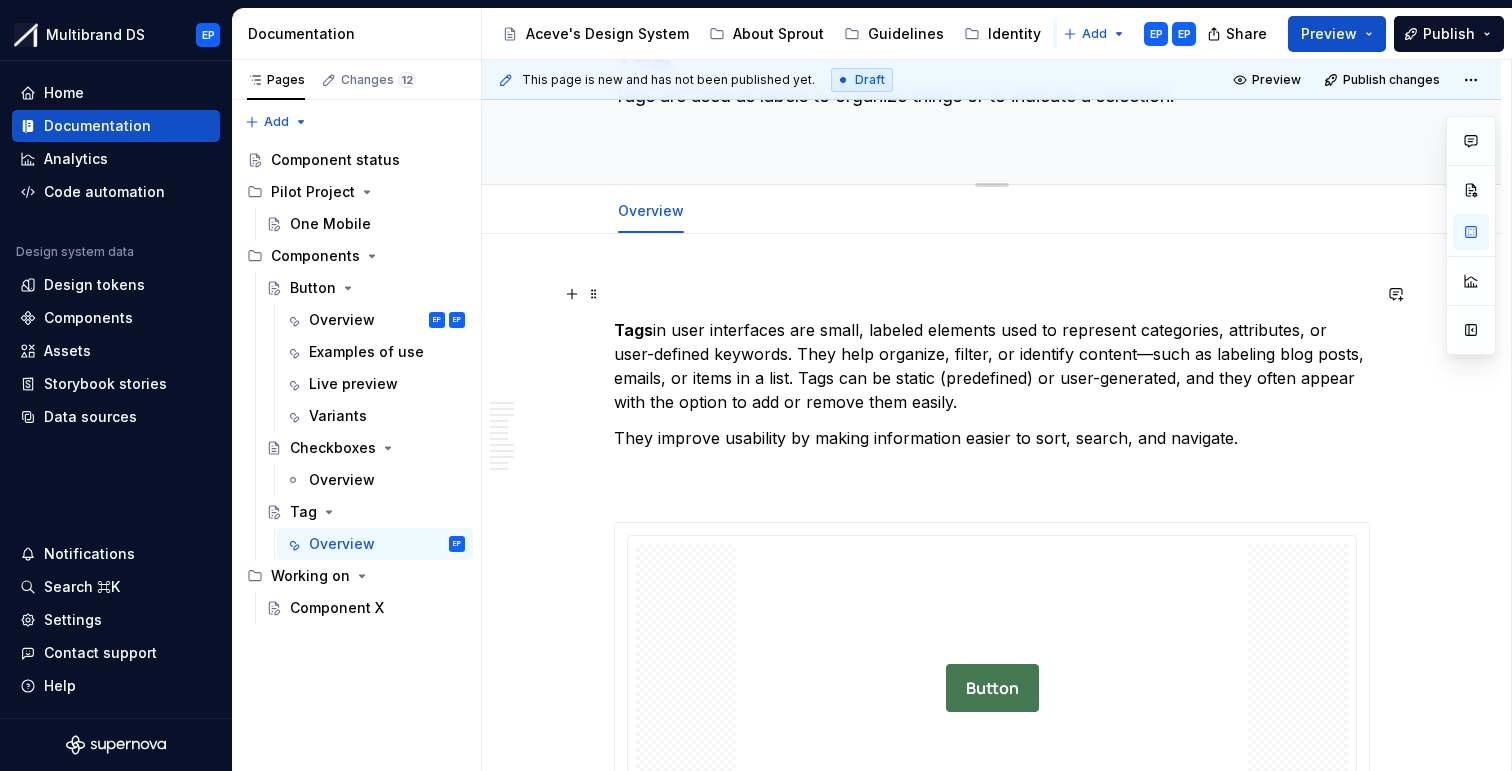 scroll, scrollTop: 137, scrollLeft: 0, axis: vertical 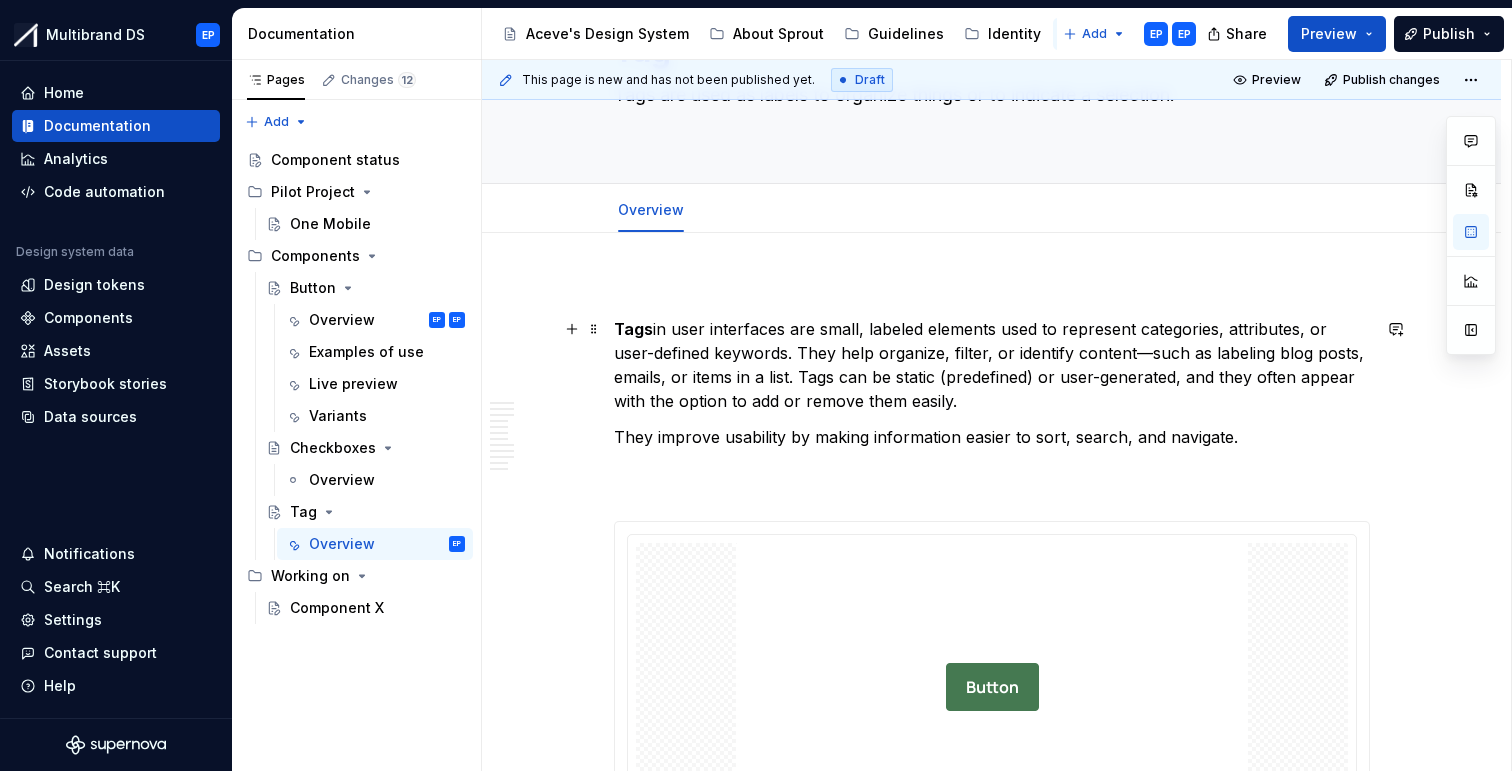 click on "Tags  in user interfaces are small, labeled elements used to represent categories, attributes, or user-defined keywords. They help organize, filter, or identify content—such as labeling blog posts, emails, or items in a list. Tags can be static (predefined) or user-generated, and they often appear with the option to add or remove them easily." at bounding box center (992, 365) 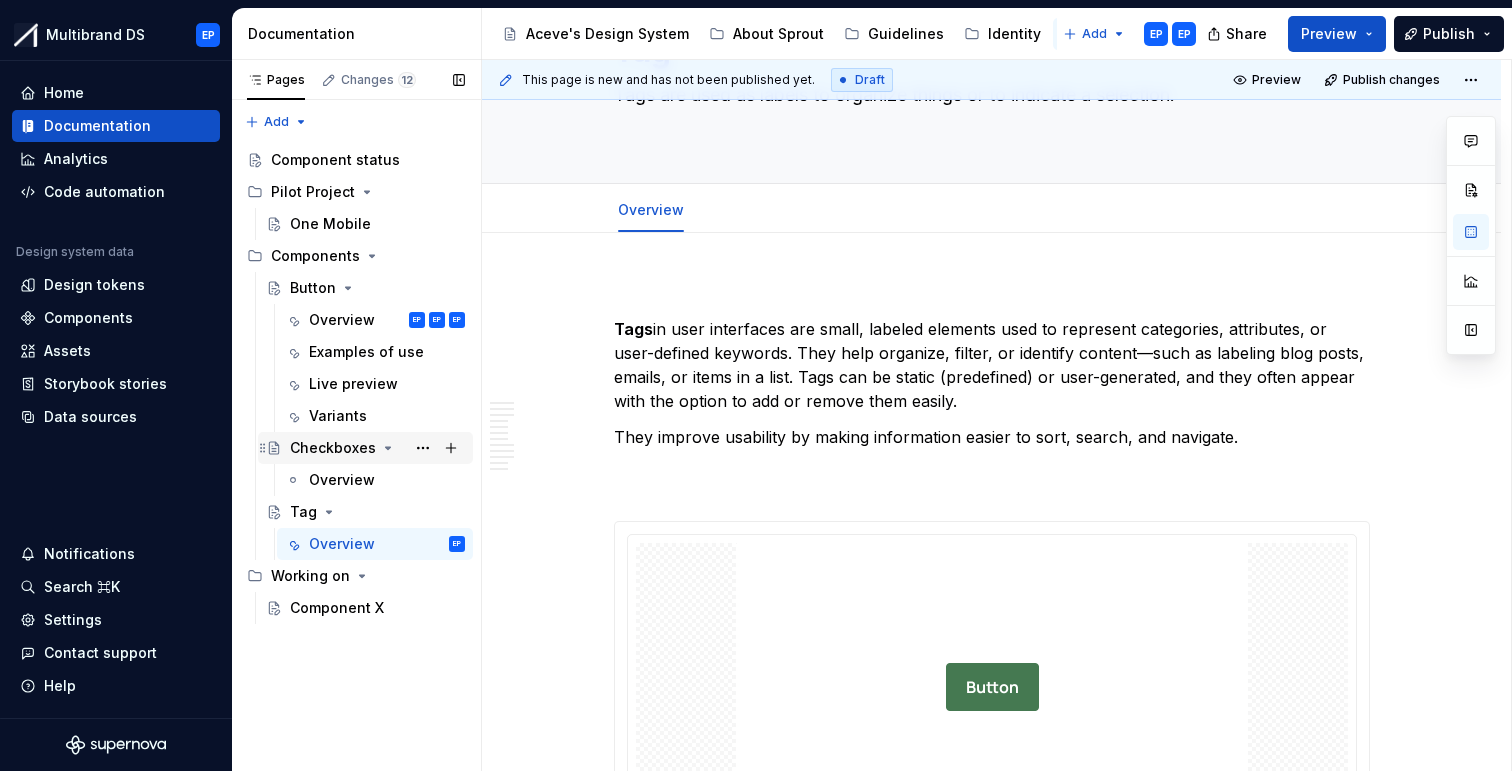 click on "Checkboxes" at bounding box center (333, 448) 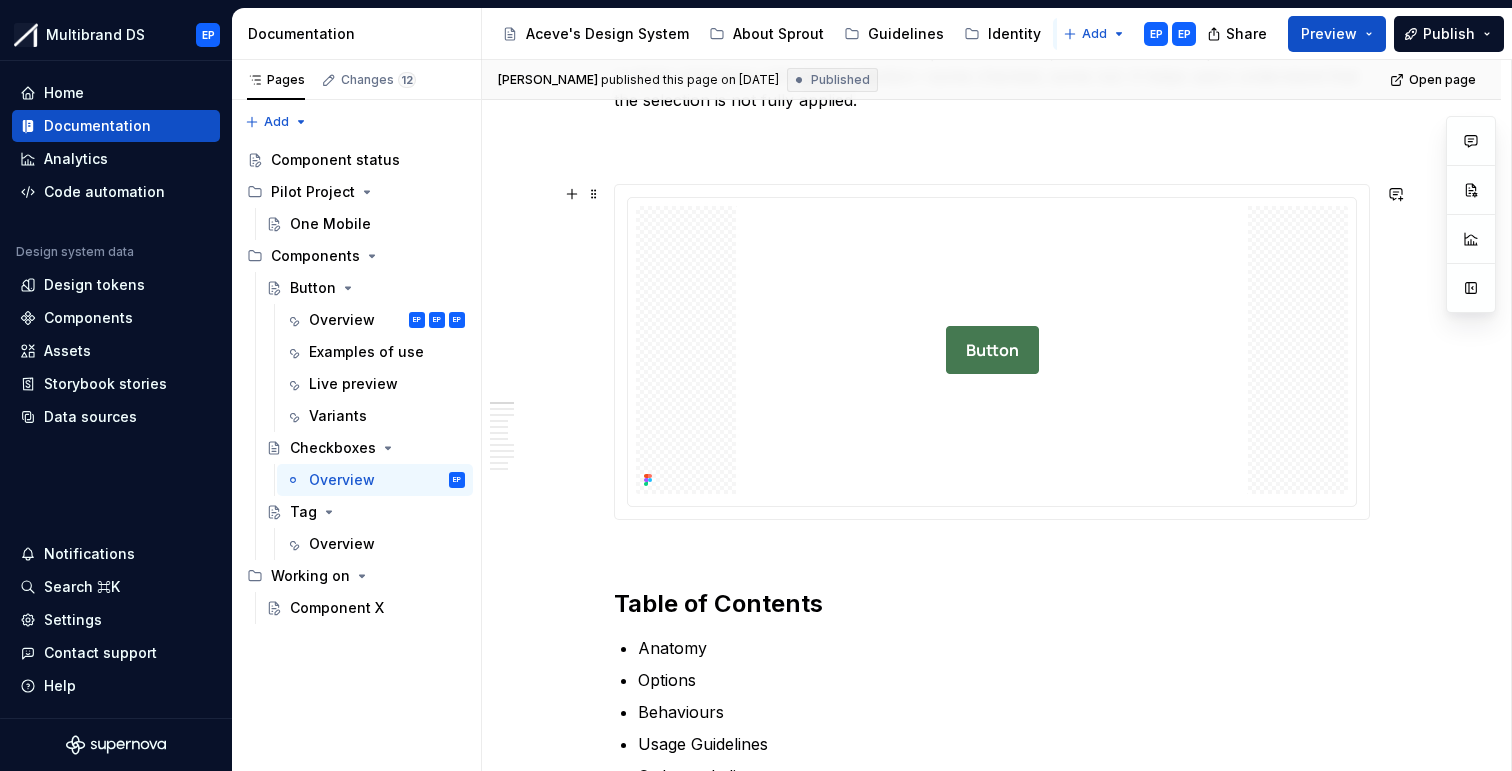 scroll, scrollTop: 487, scrollLeft: 0, axis: vertical 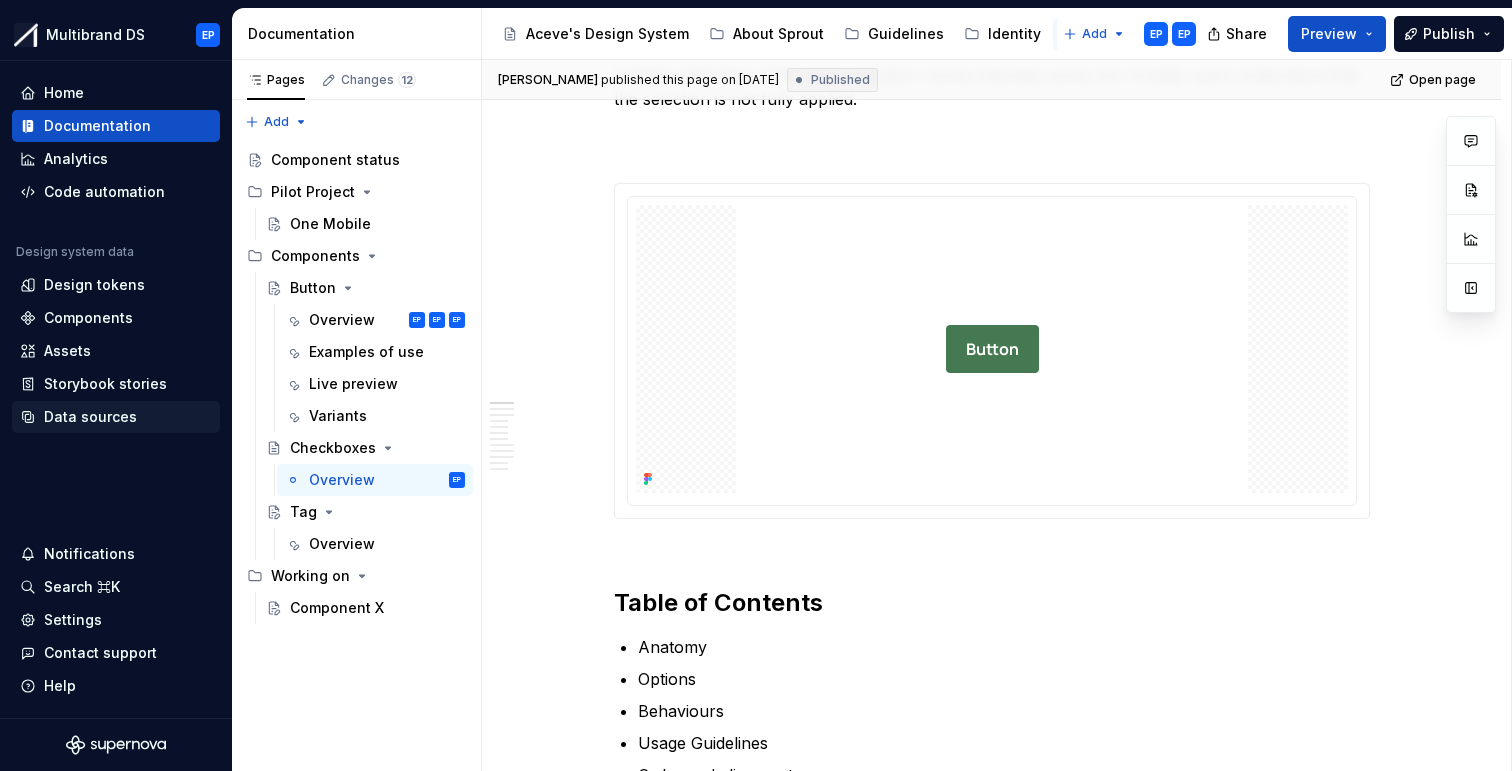 click on "Data sources" at bounding box center [90, 417] 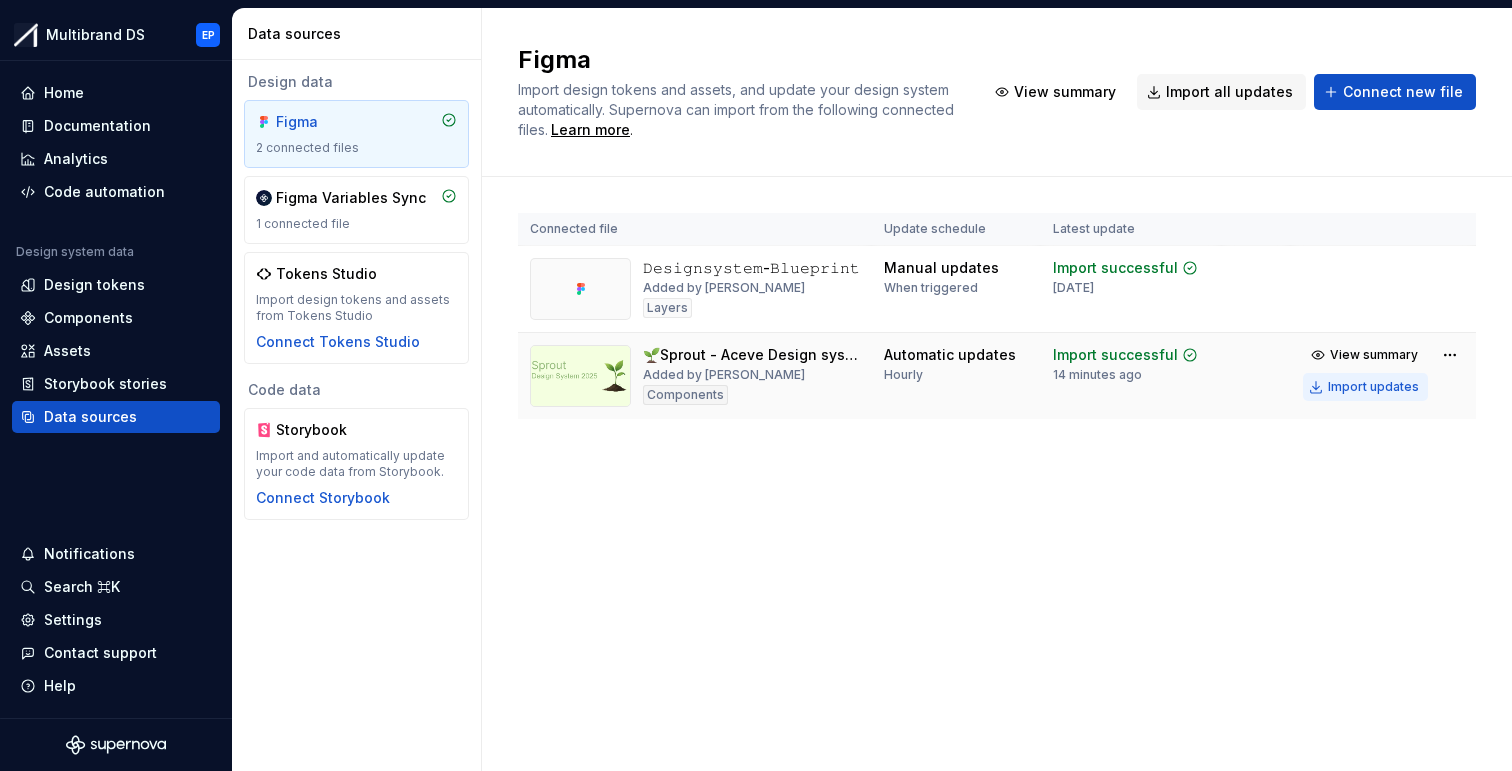 click on "Import updates" at bounding box center (1373, 387) 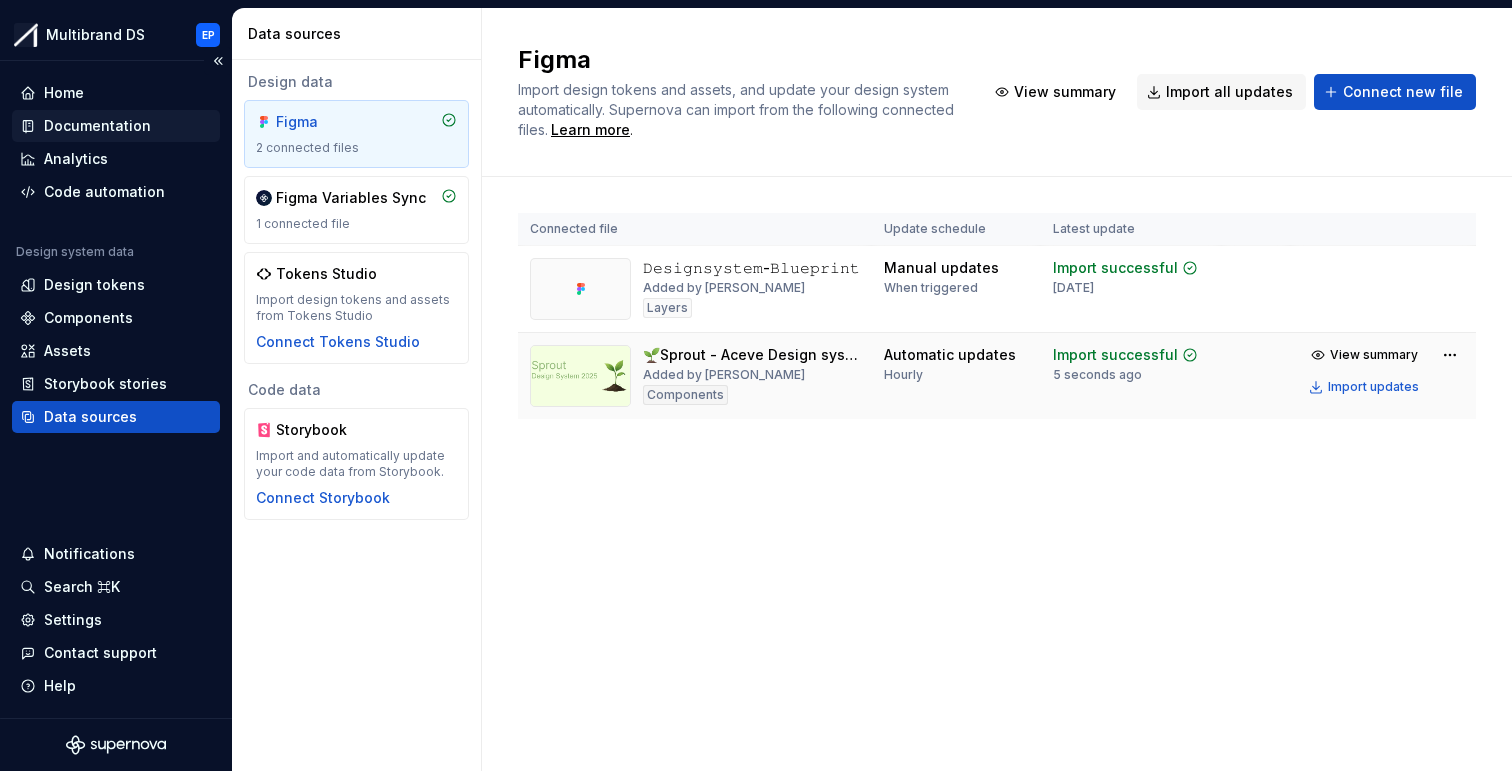 click on "Documentation" at bounding box center [97, 126] 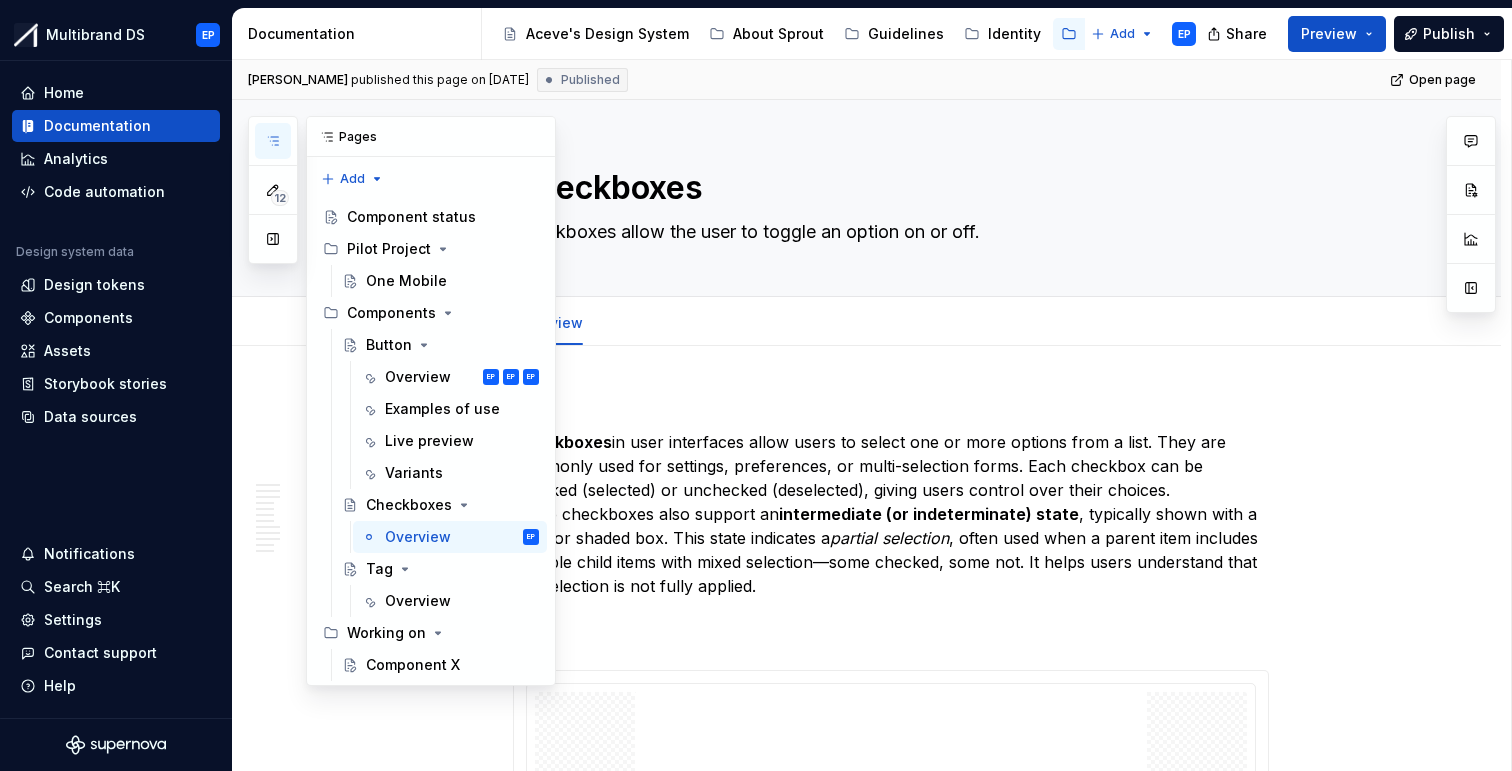 click 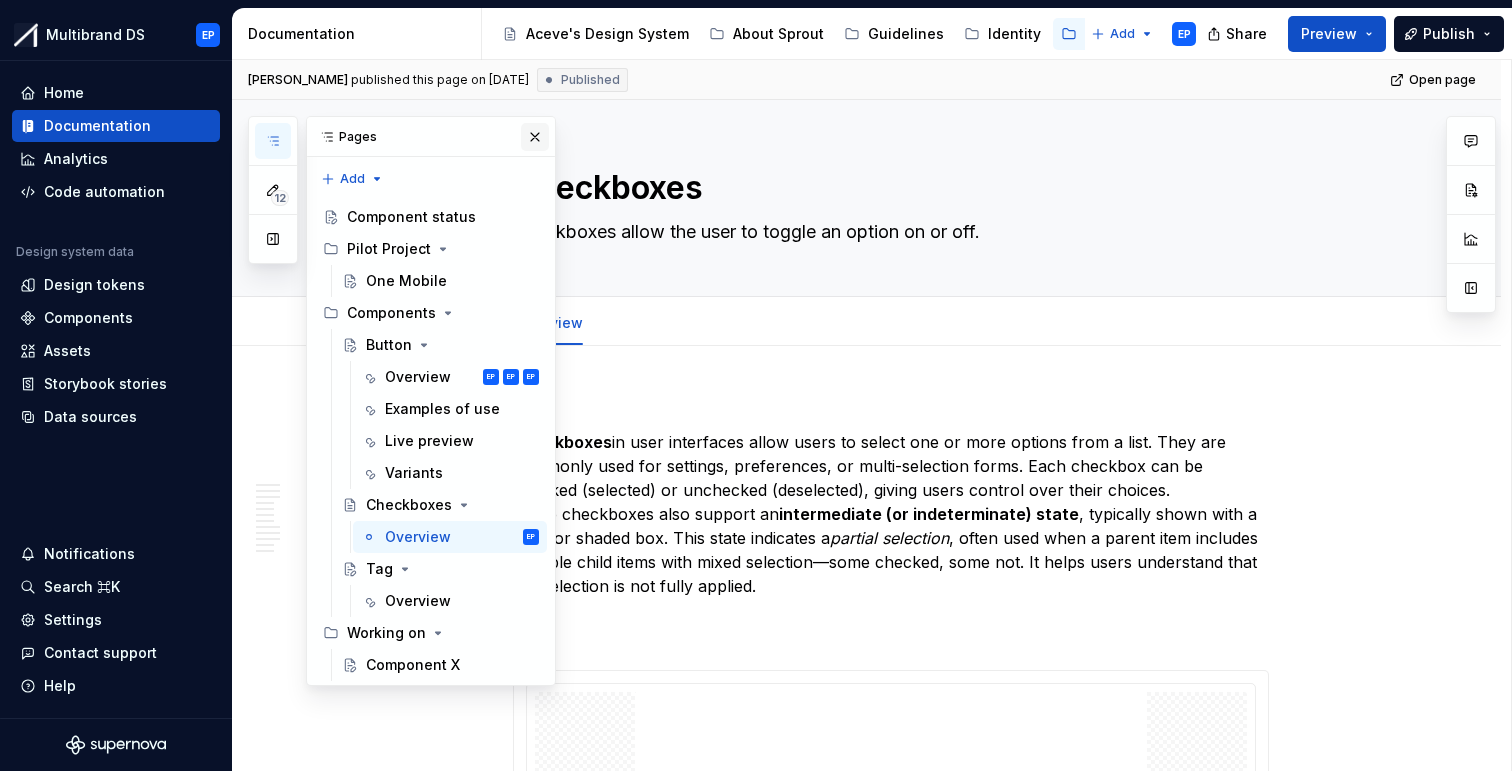 click at bounding box center (535, 137) 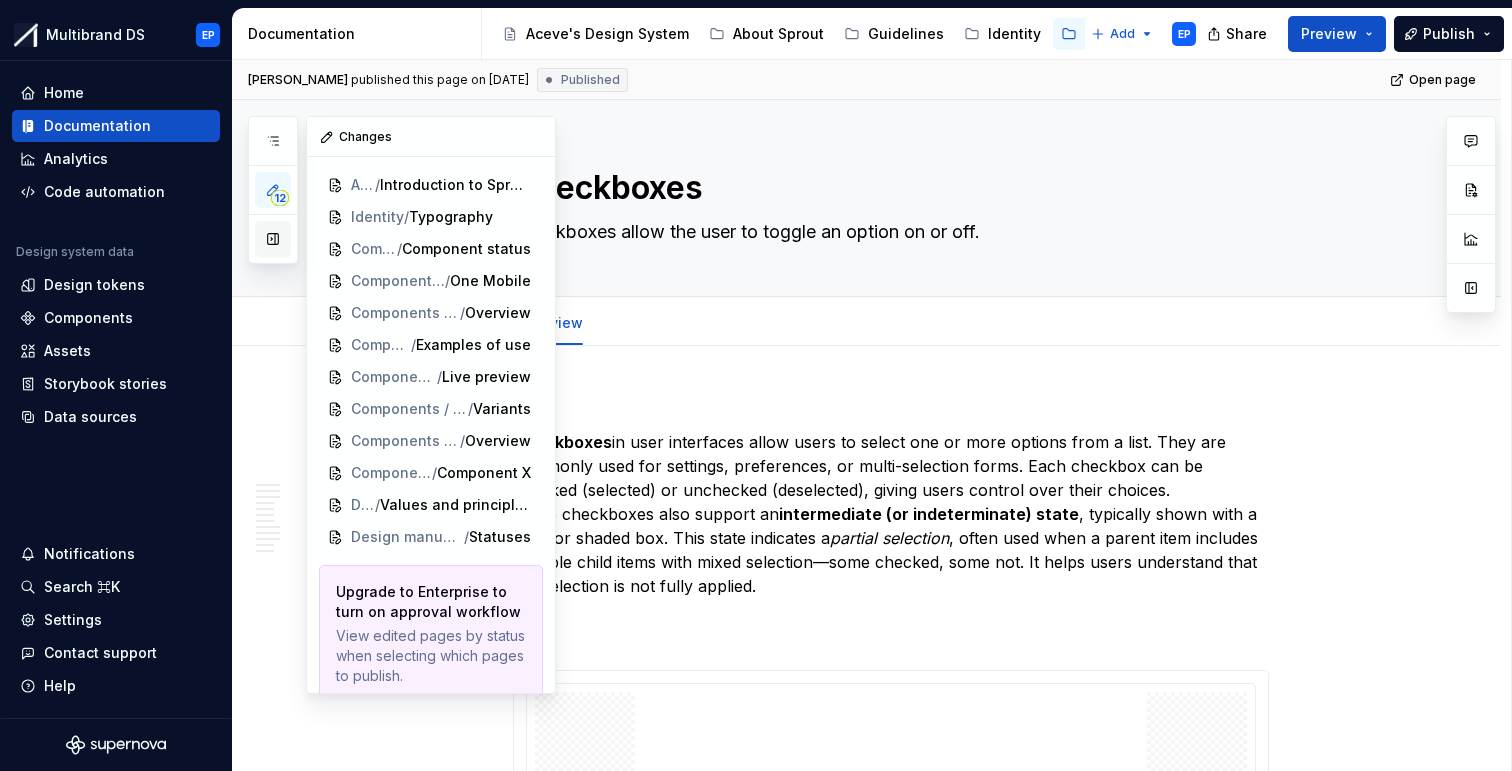 click at bounding box center [273, 239] 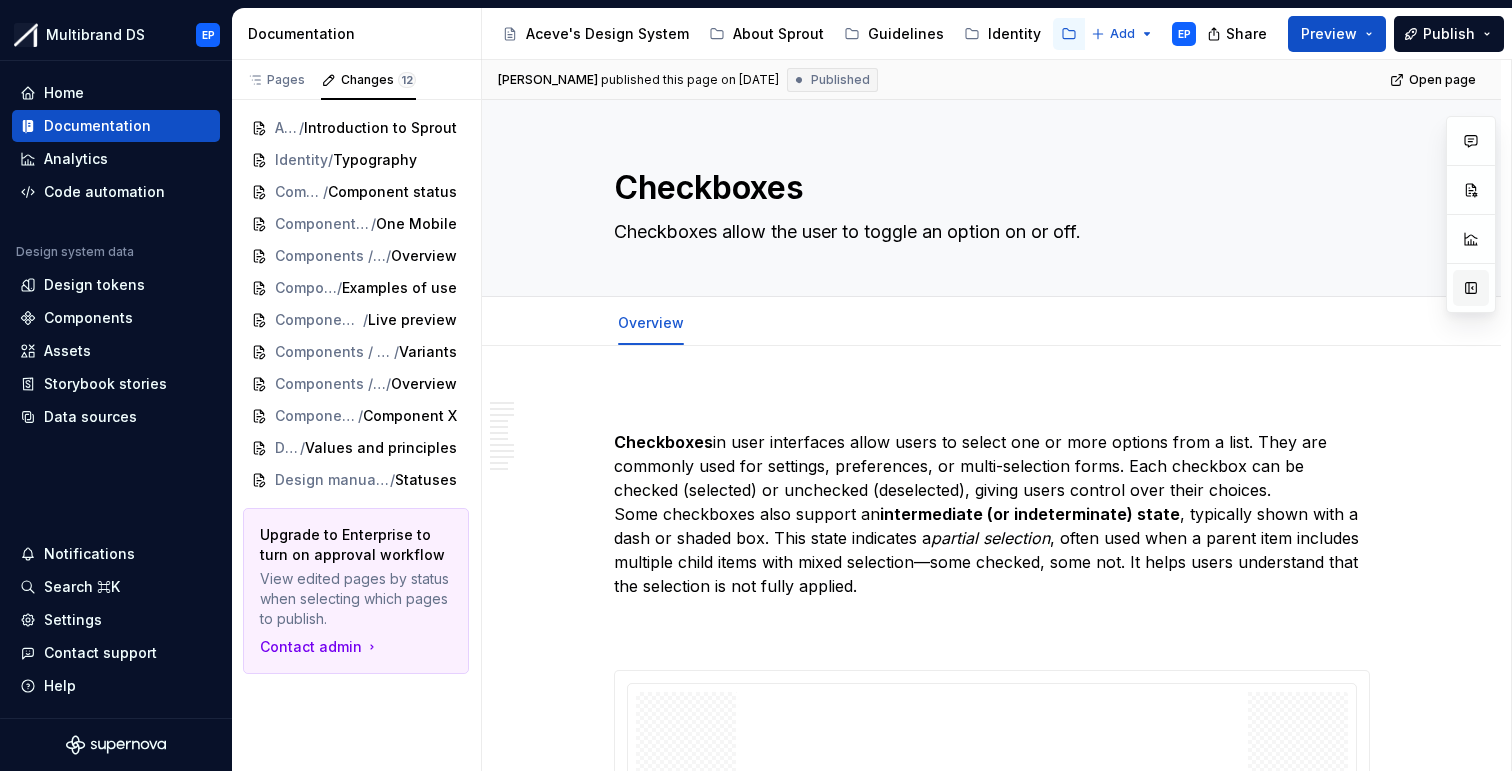 click at bounding box center (1471, 288) 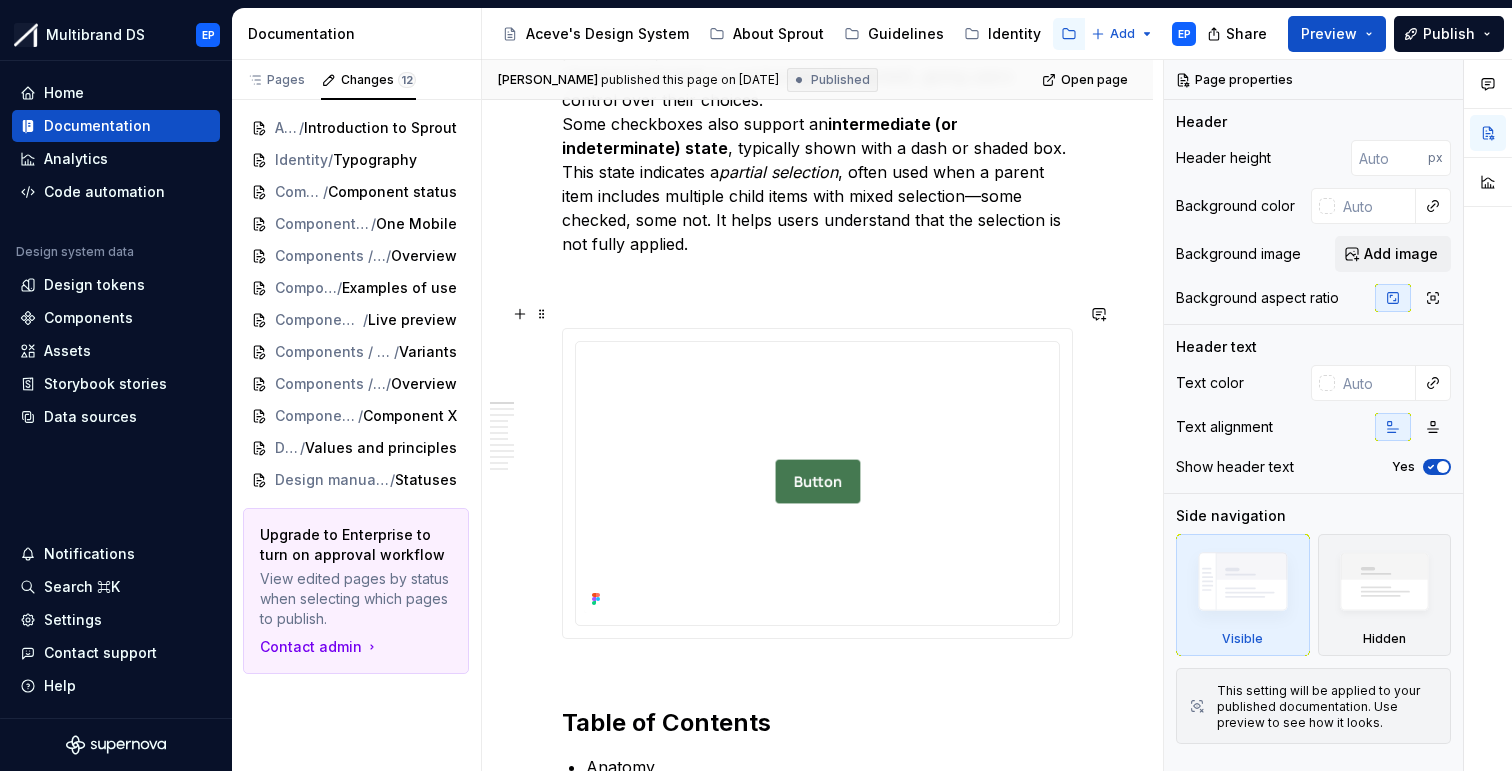 scroll, scrollTop: 459, scrollLeft: 0, axis: vertical 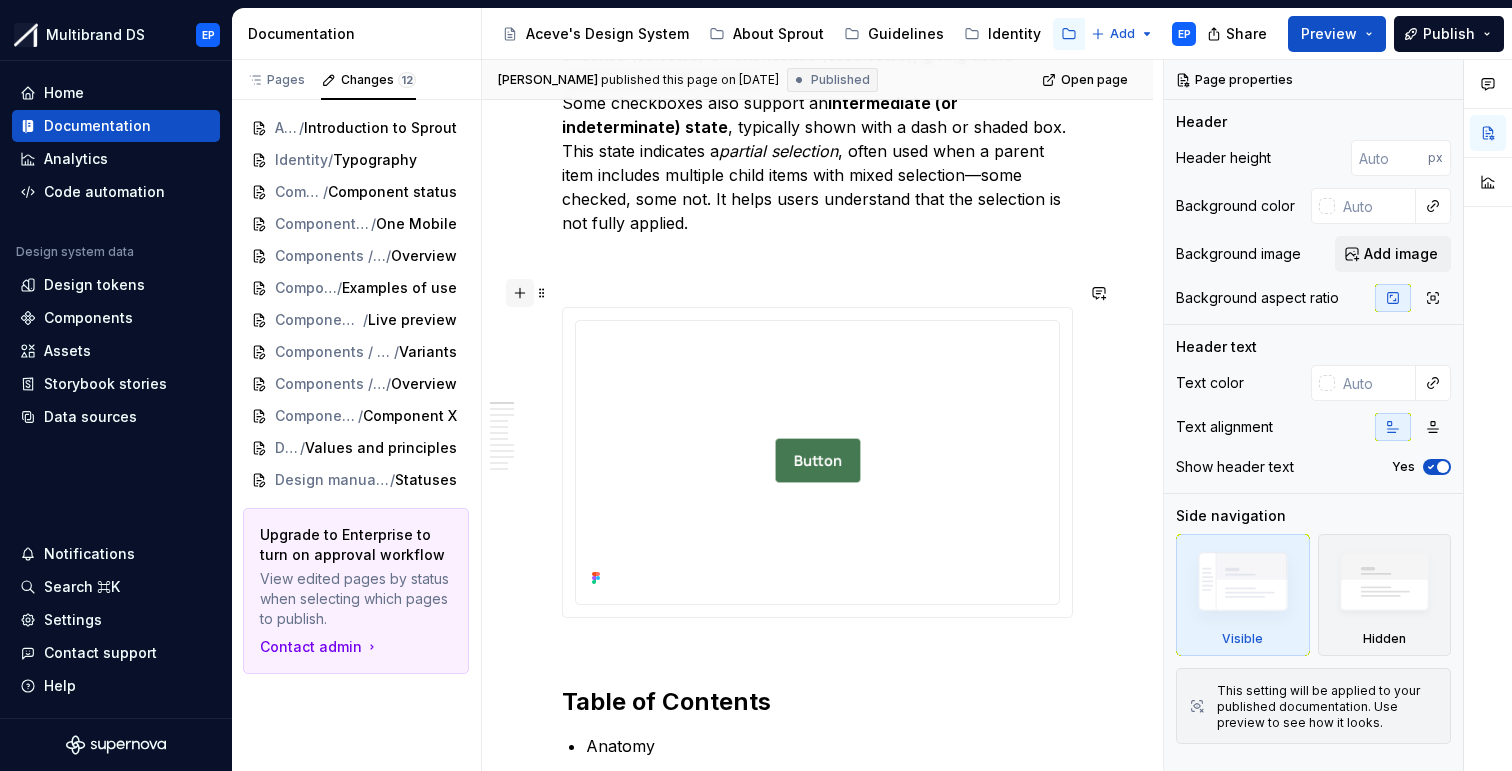 click at bounding box center (520, 293) 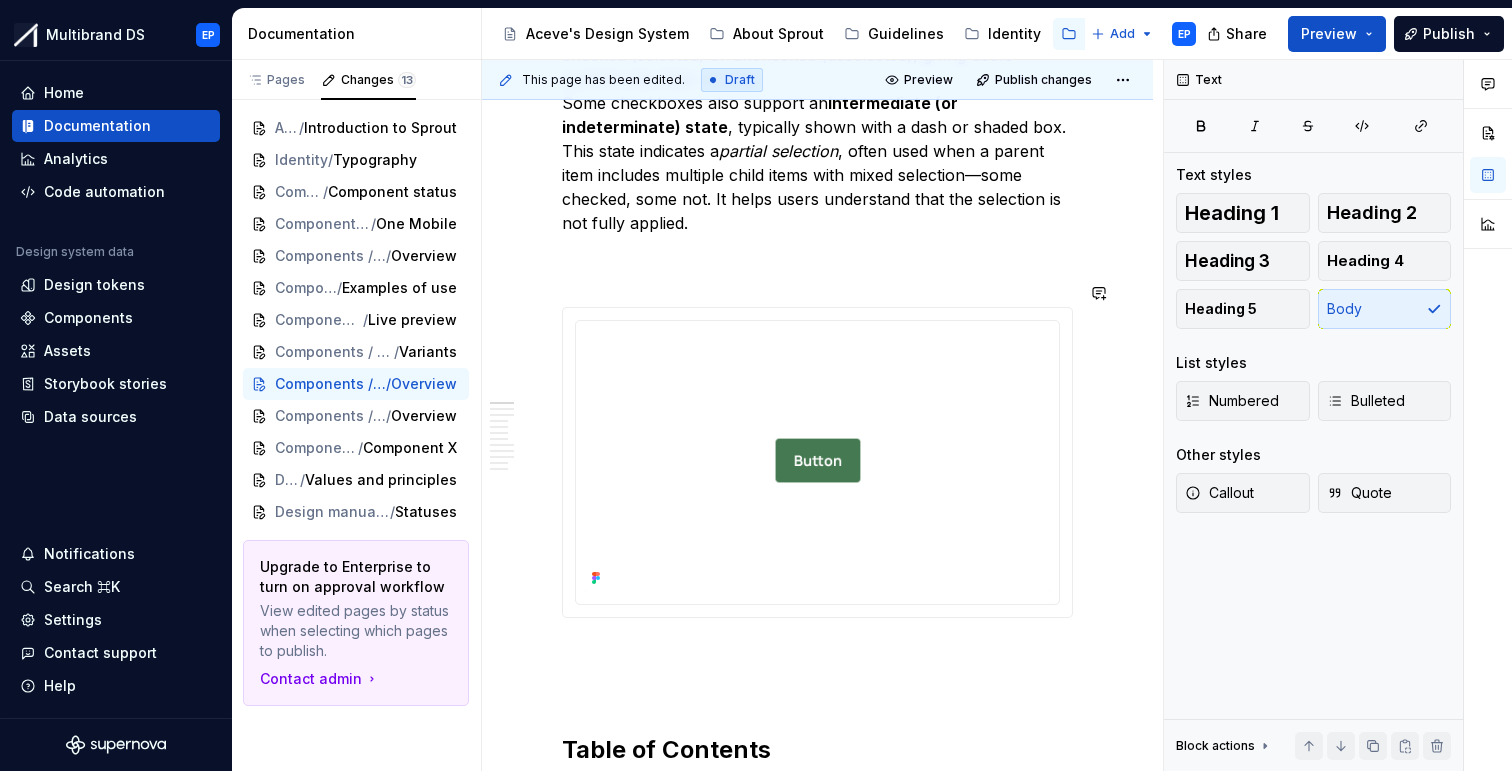 click on "**********" at bounding box center (817, 4179) 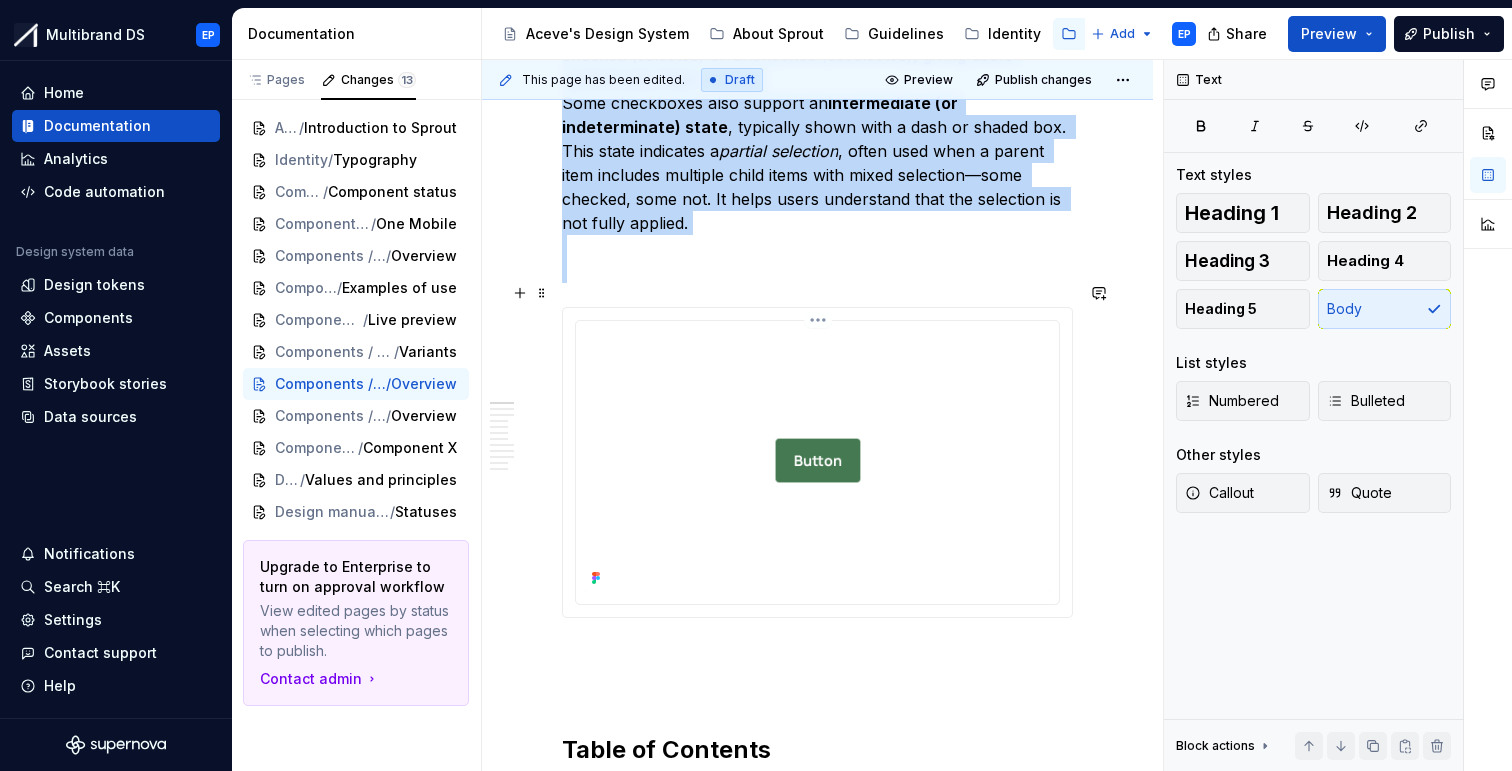 click at bounding box center (817, 460) 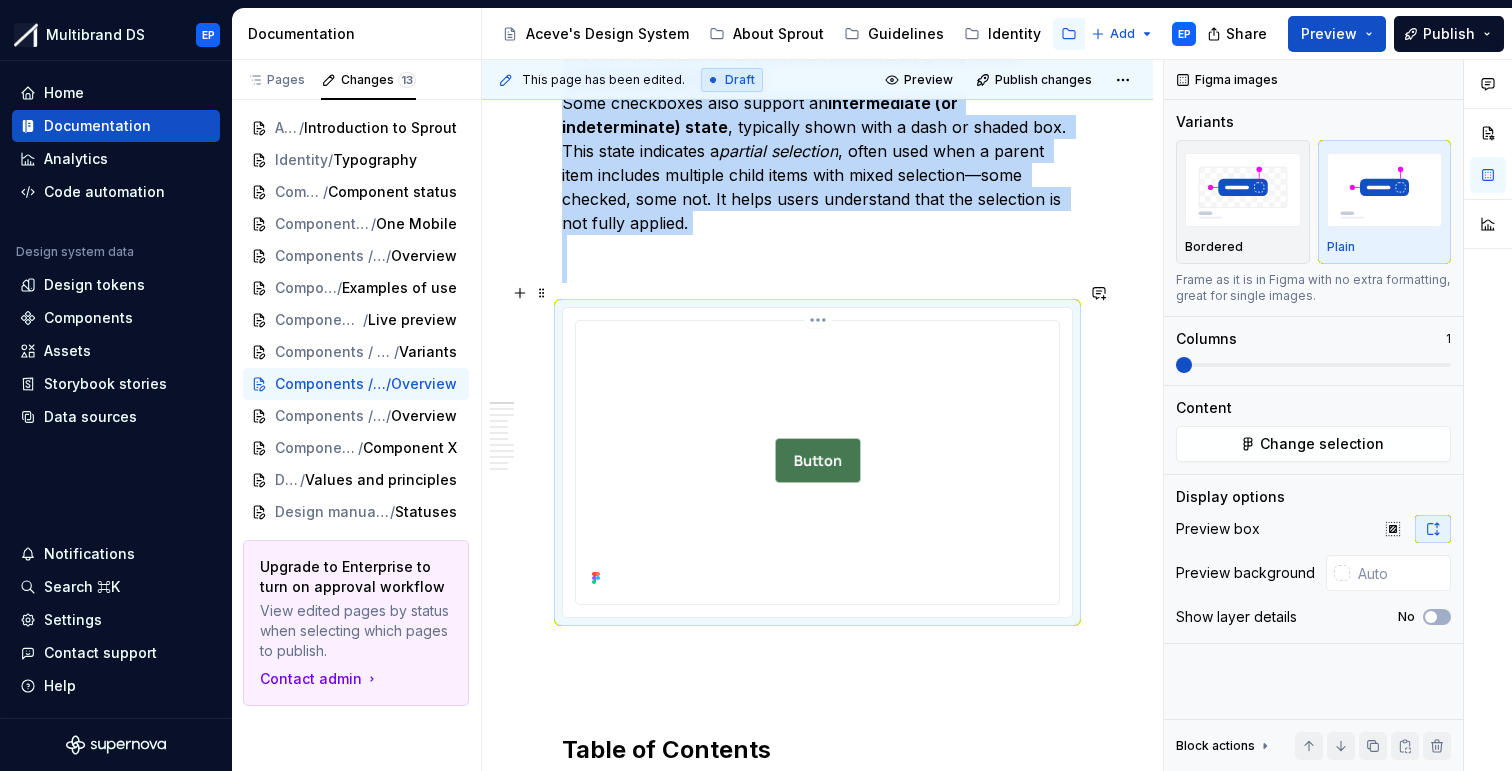 click at bounding box center [817, 460] 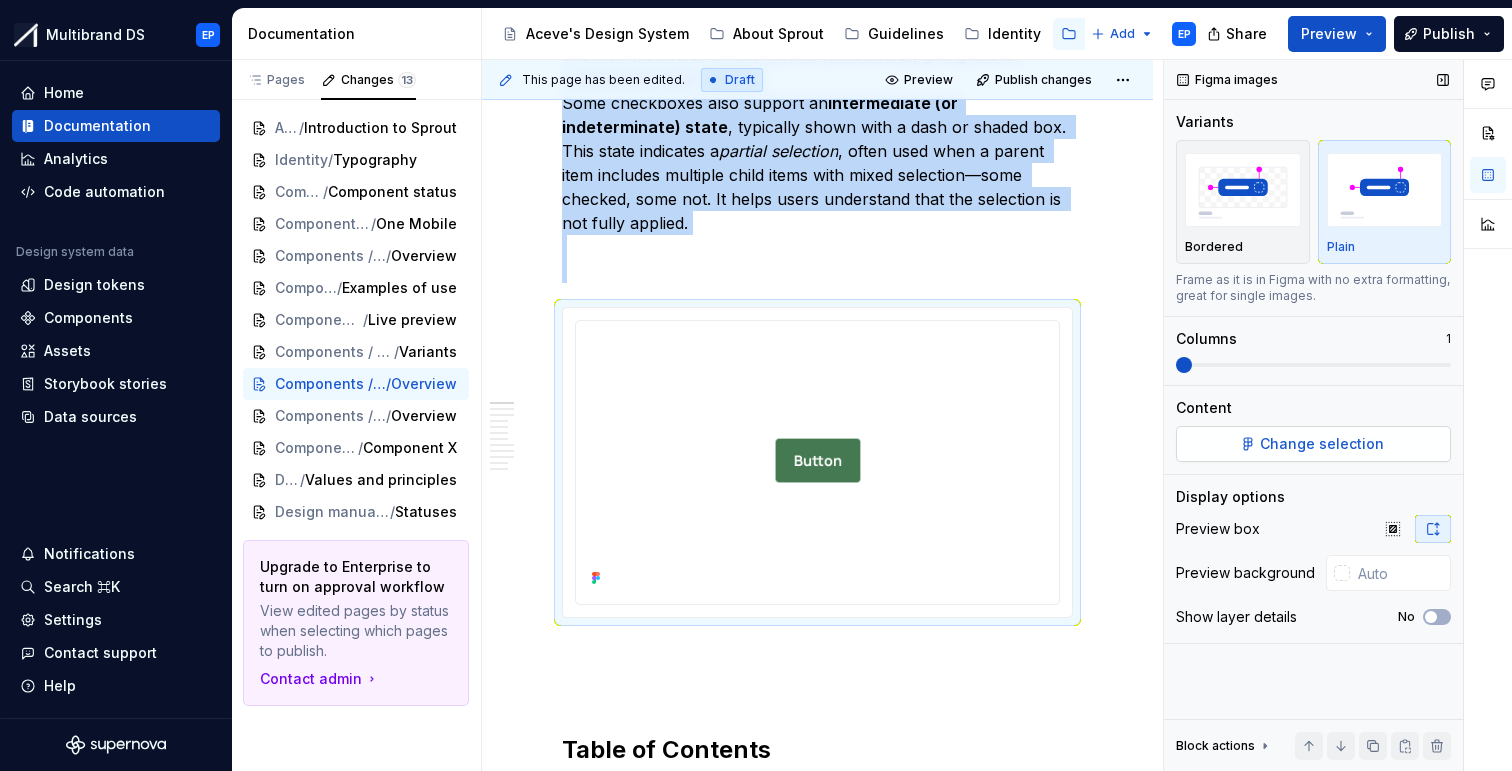 click on "Change selection" at bounding box center (1322, 444) 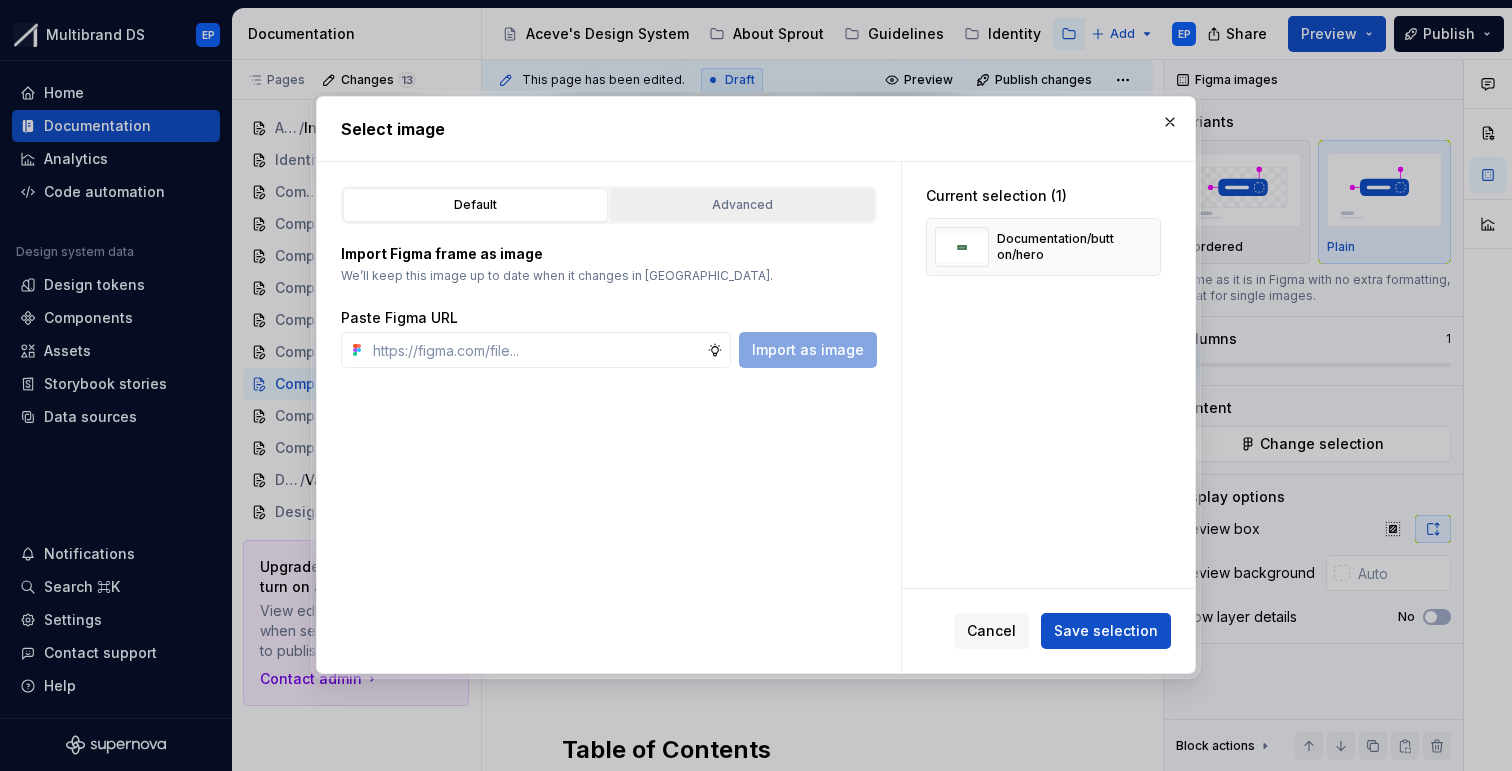 click on "Advanced" at bounding box center [742, 205] 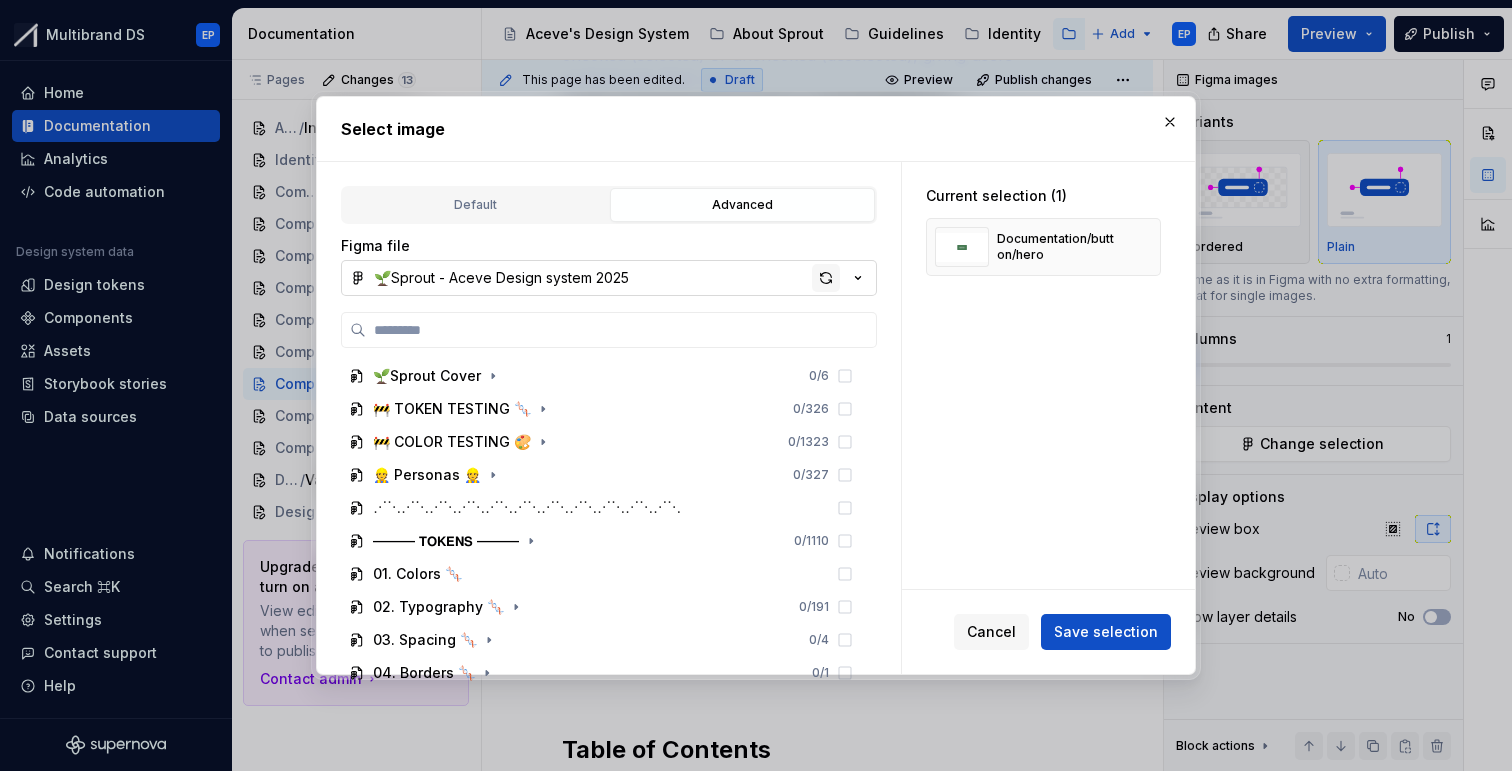 click at bounding box center (826, 278) 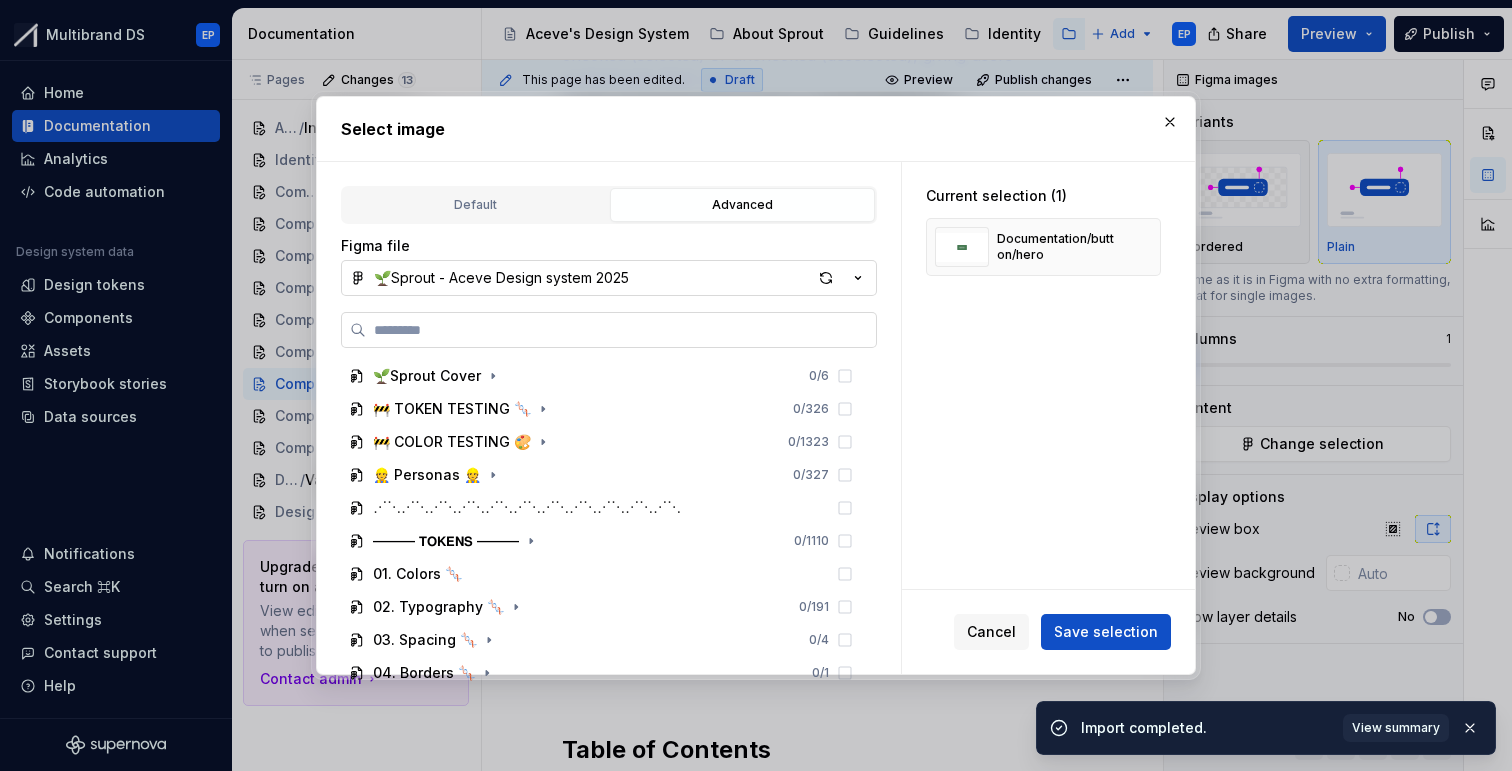 type on "*" 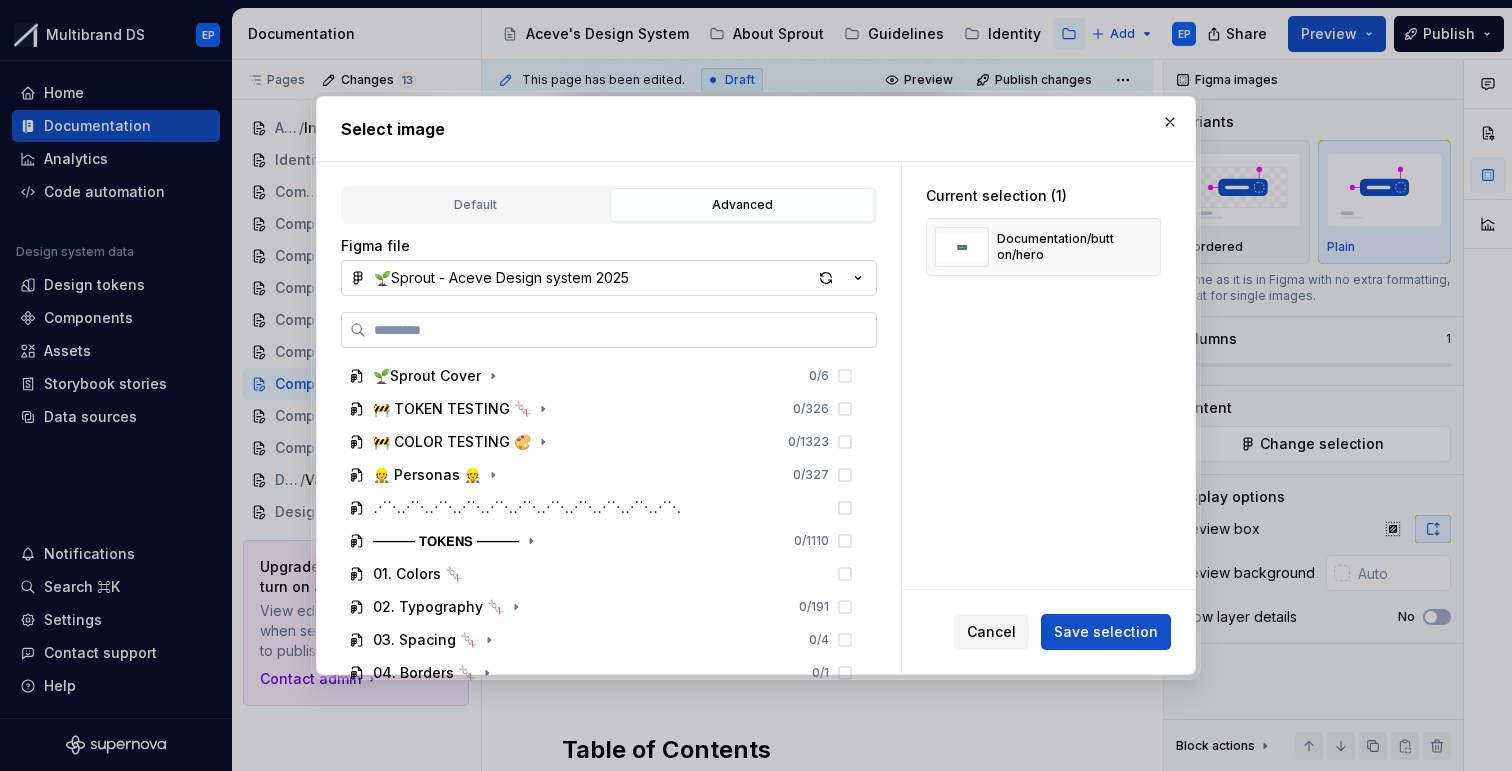 type on "*" 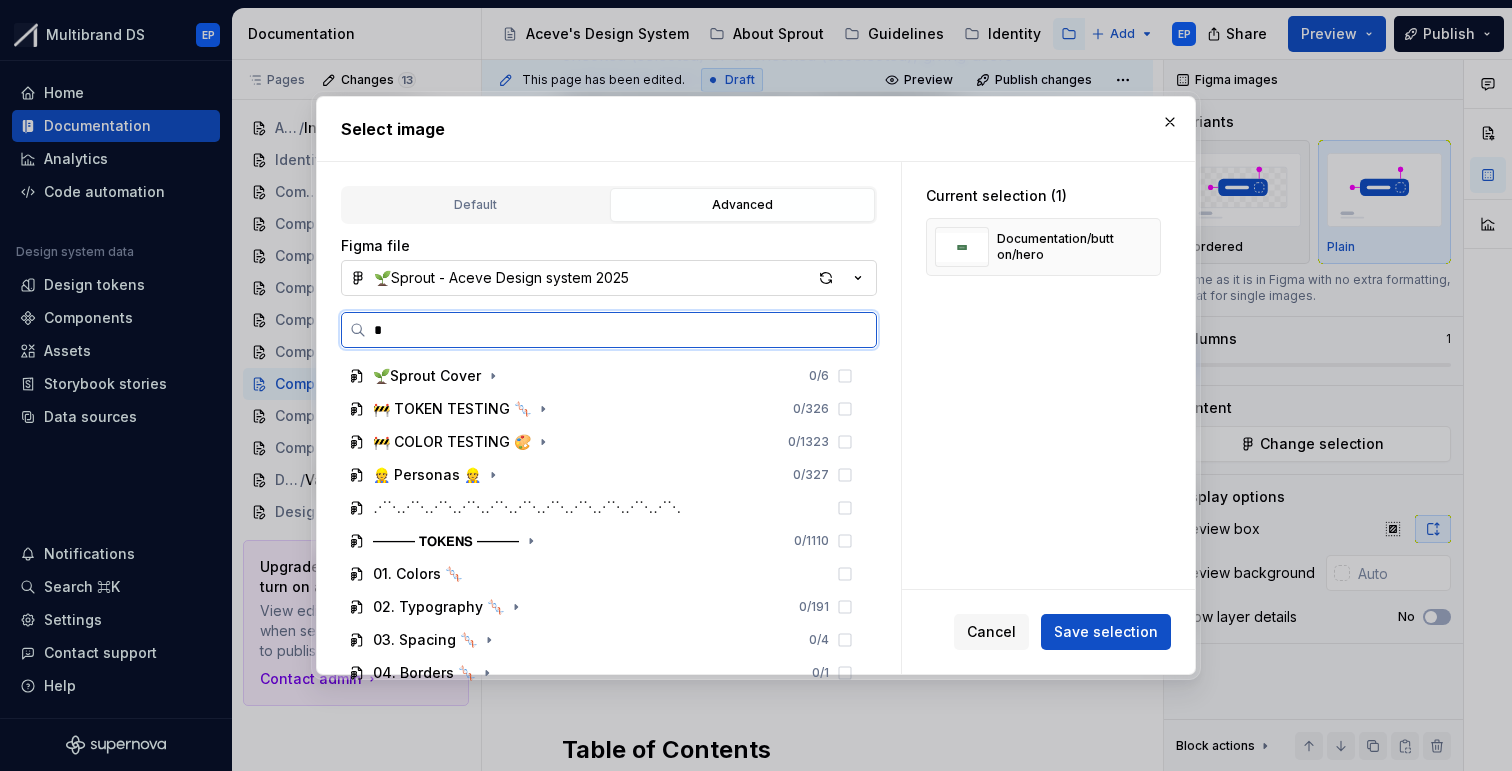 type on "*" 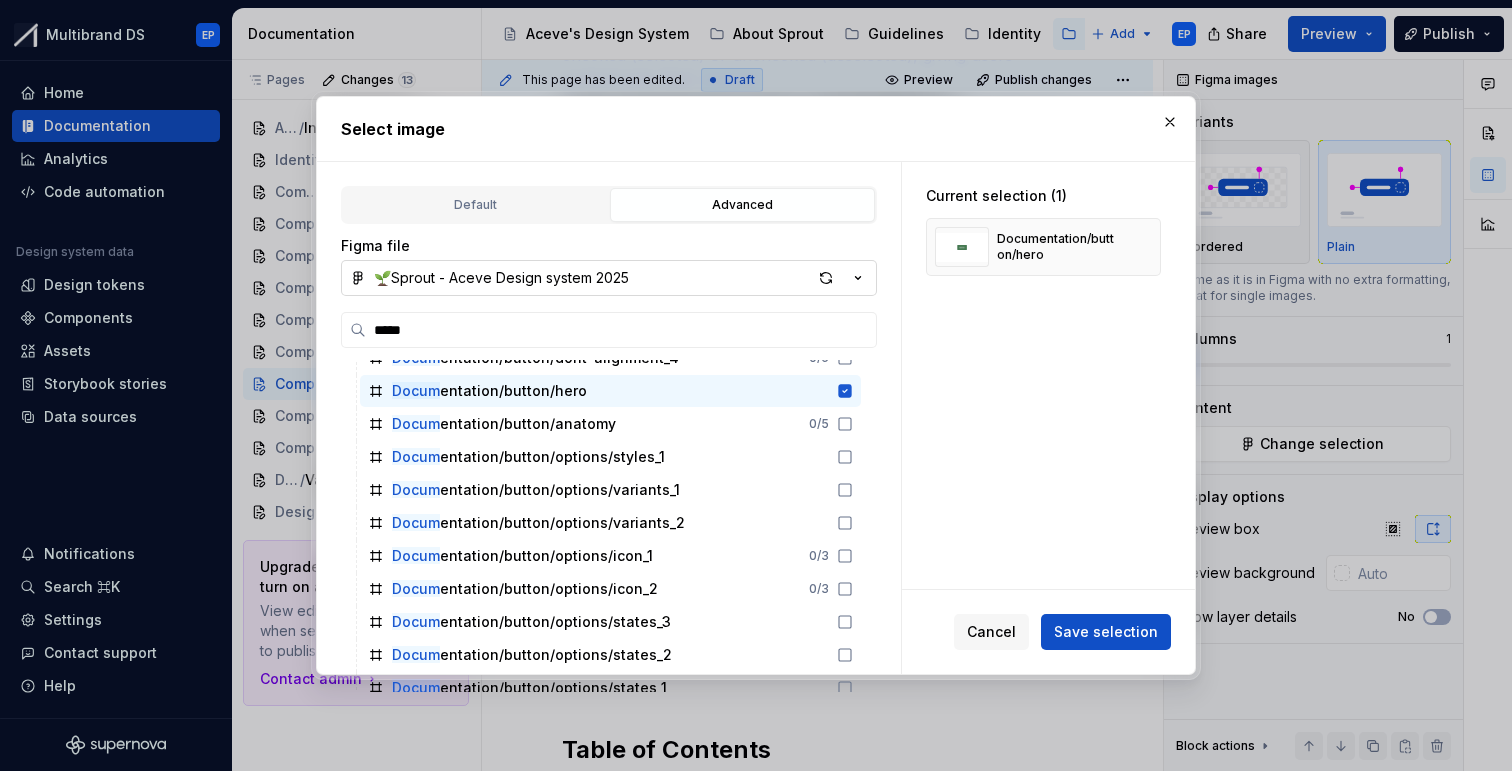 scroll, scrollTop: 663, scrollLeft: 0, axis: vertical 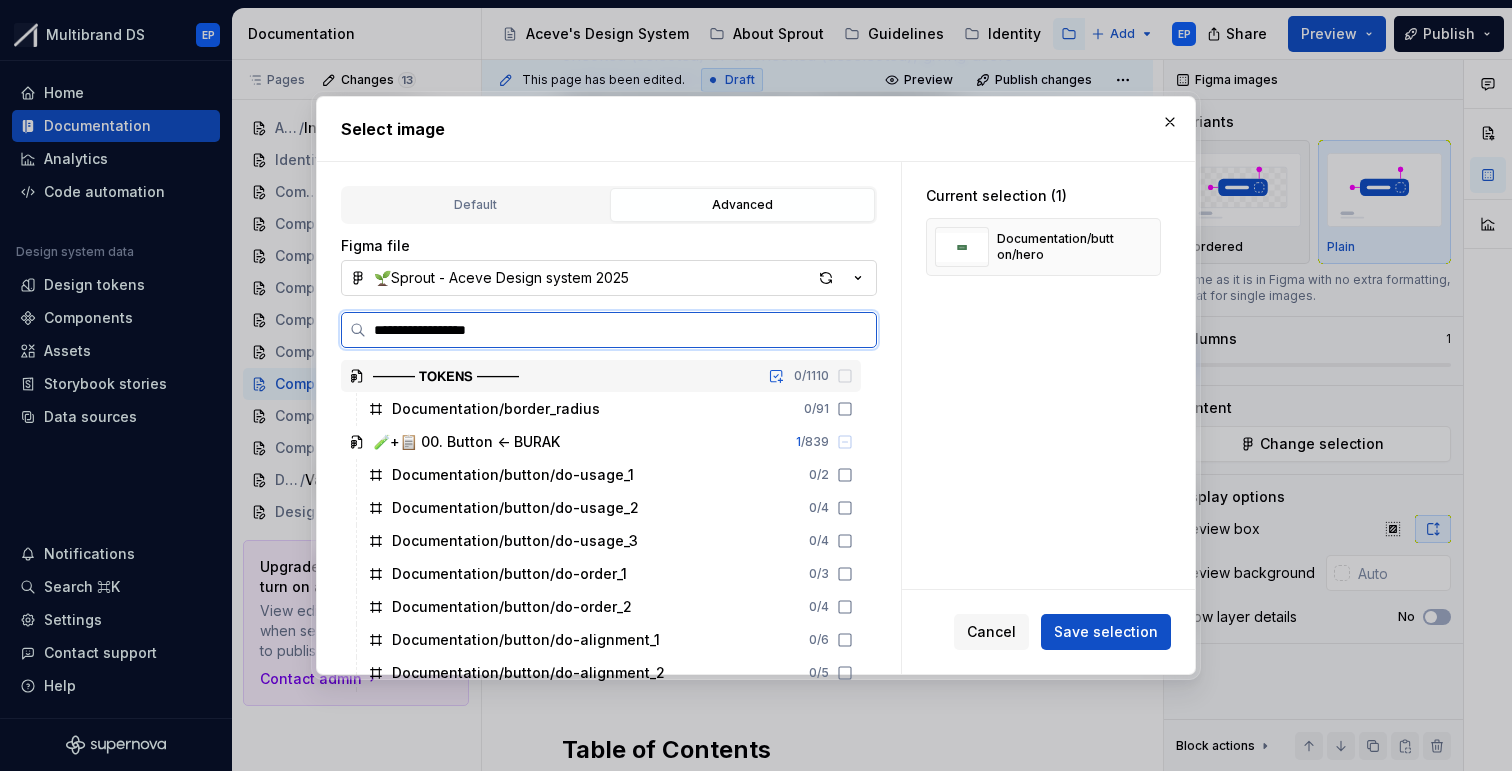 type on "**********" 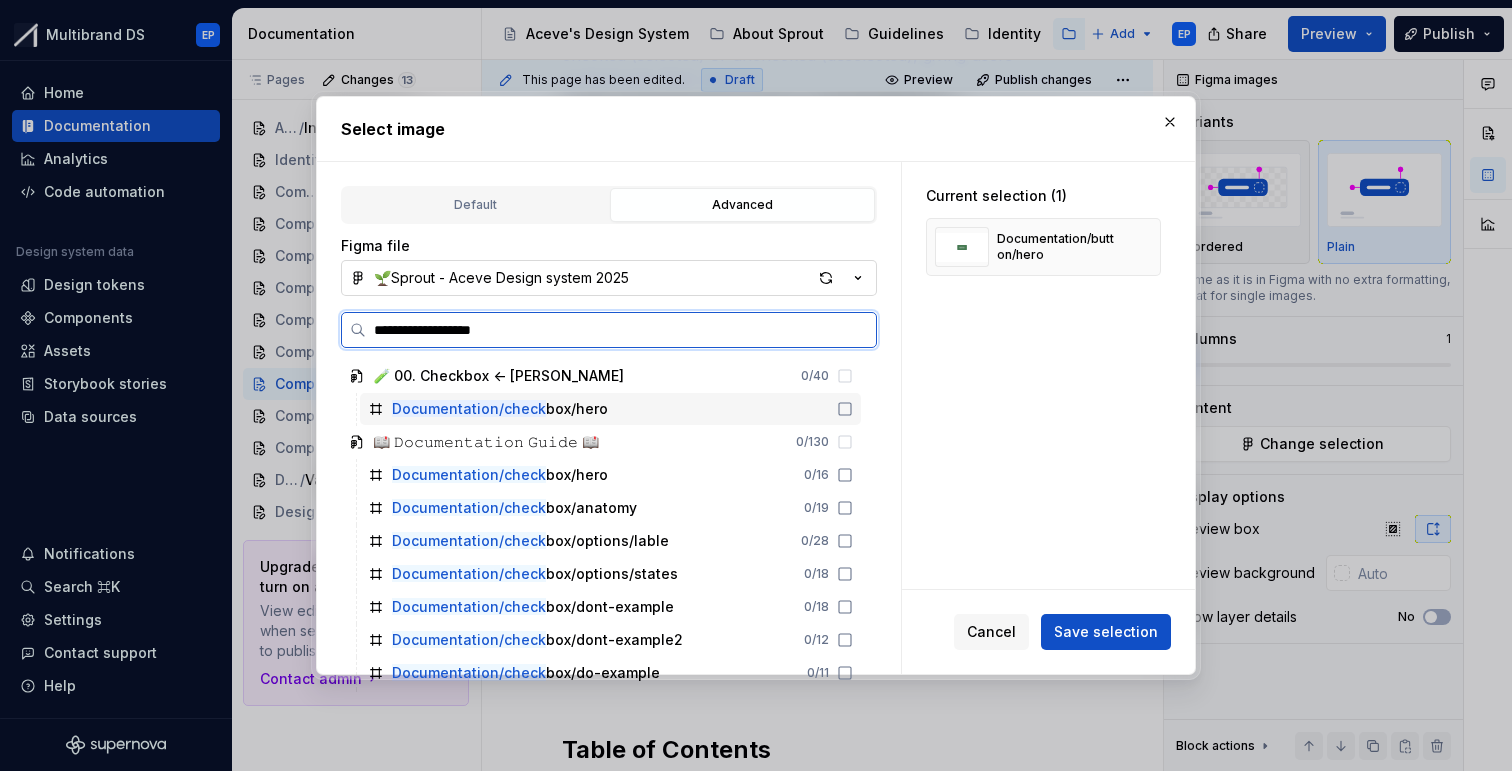click on "Documentation/check box/hero" at bounding box center (500, 409) 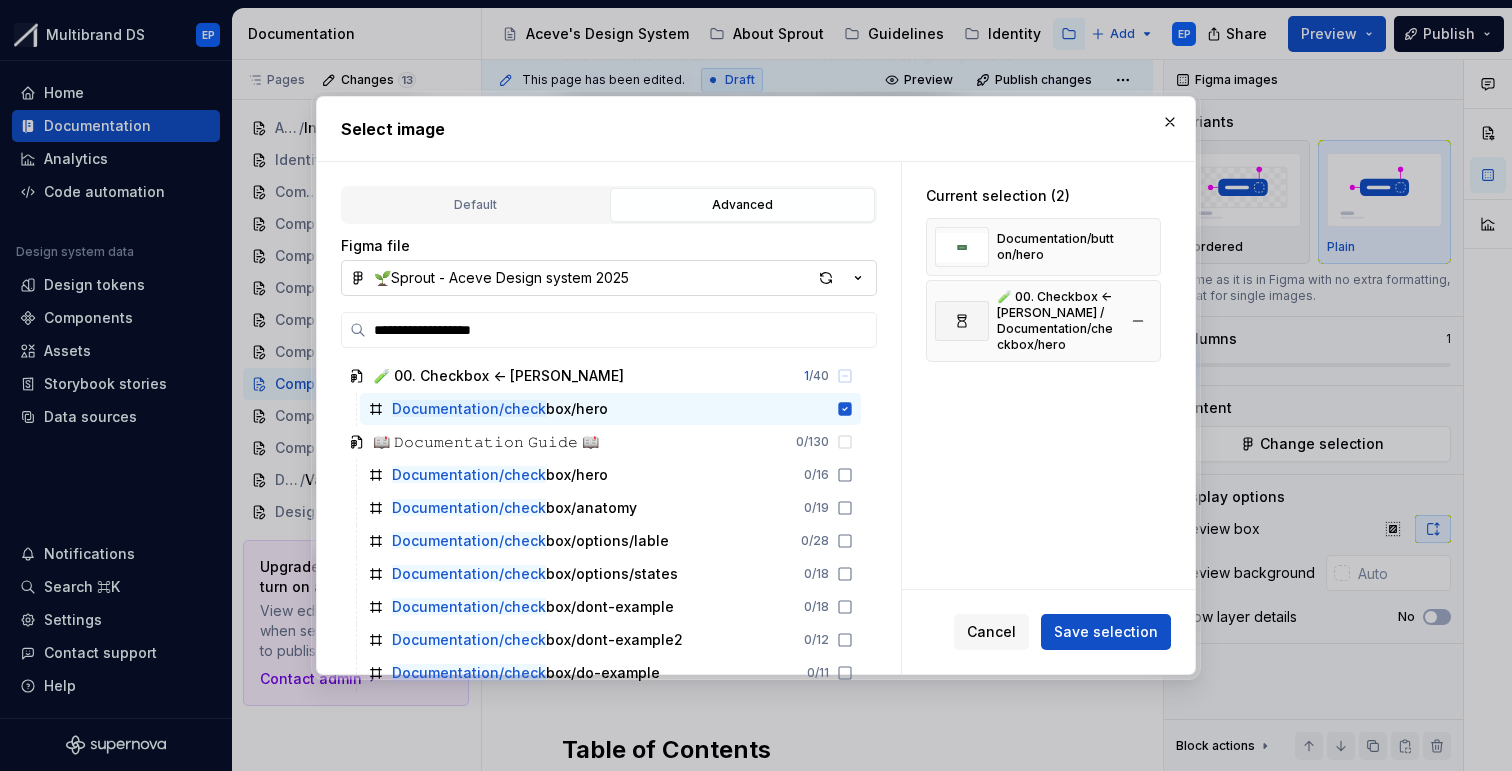 click on "🧪 00. Checkbox <- [PERSON_NAME] / Documentation/checkbox/hero" at bounding box center (1056, 321) 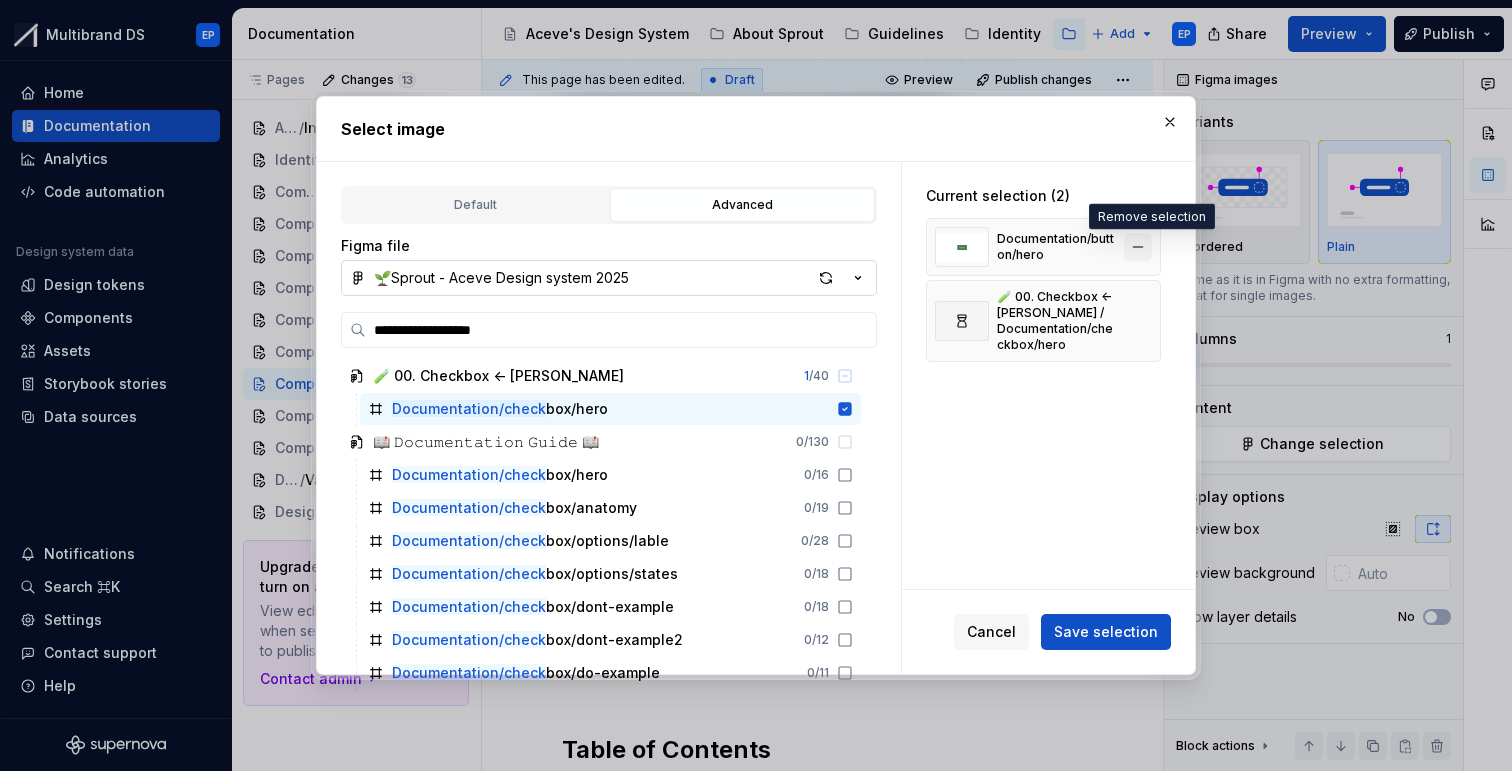 click at bounding box center (1138, 247) 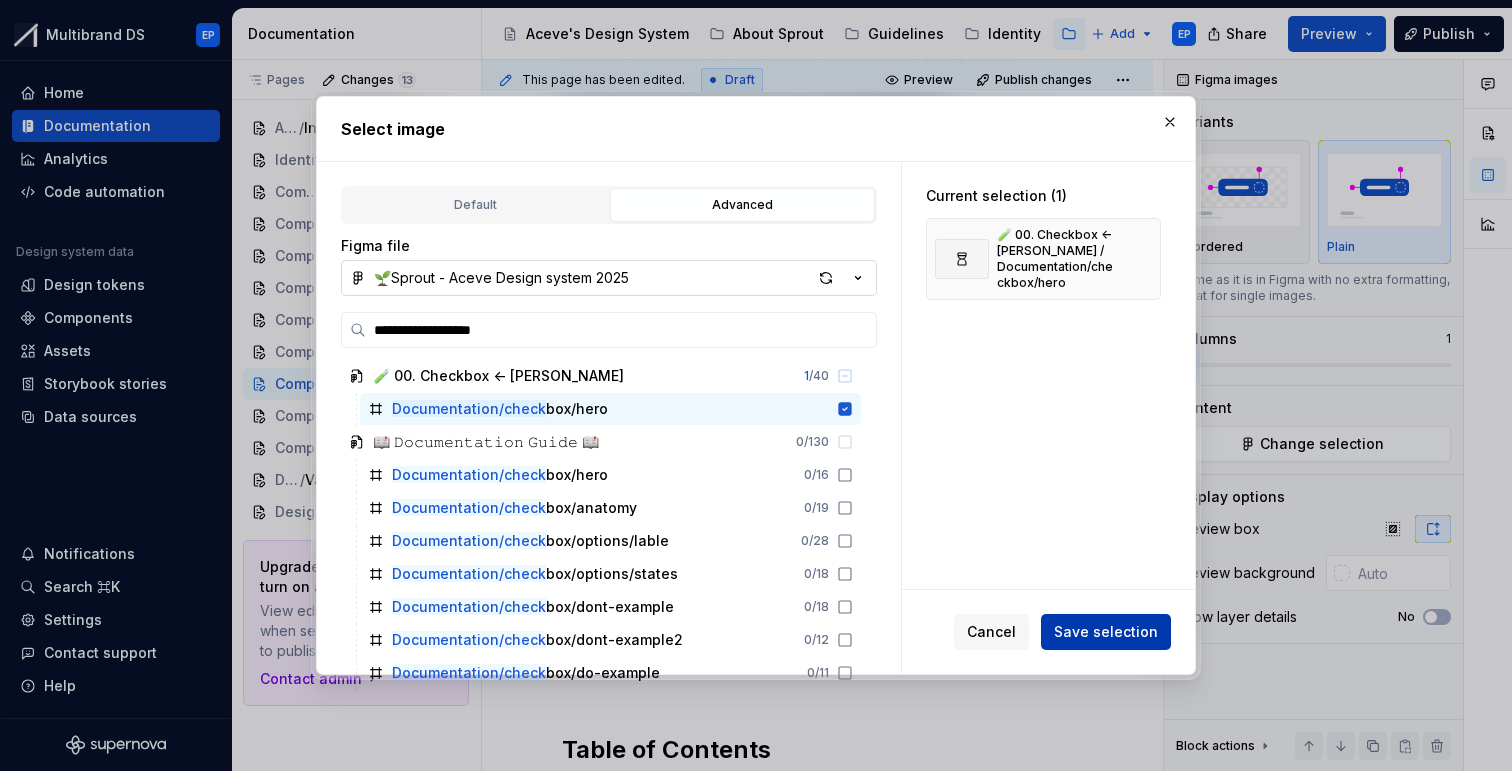 click on "Save selection" at bounding box center [1106, 632] 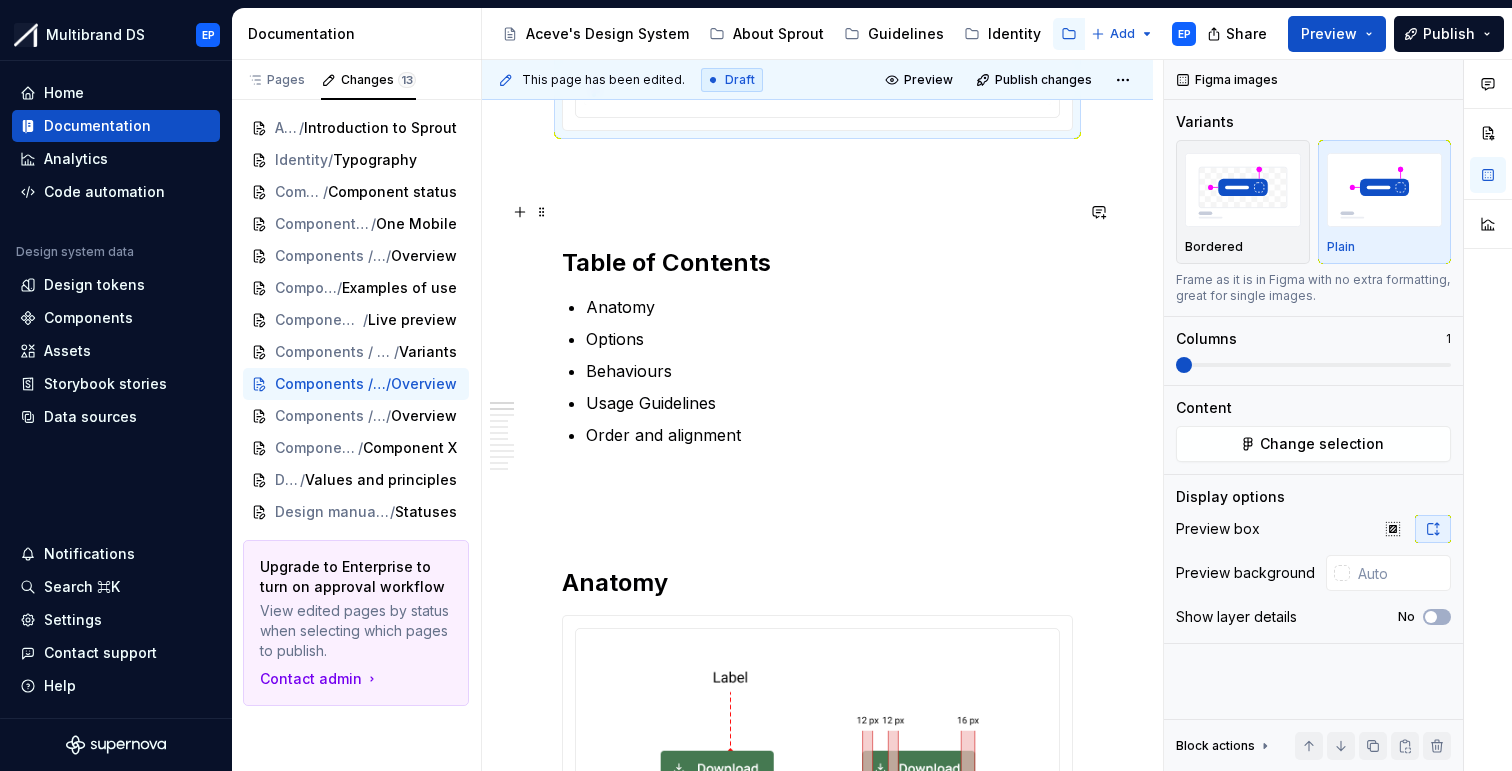 scroll, scrollTop: 900, scrollLeft: 0, axis: vertical 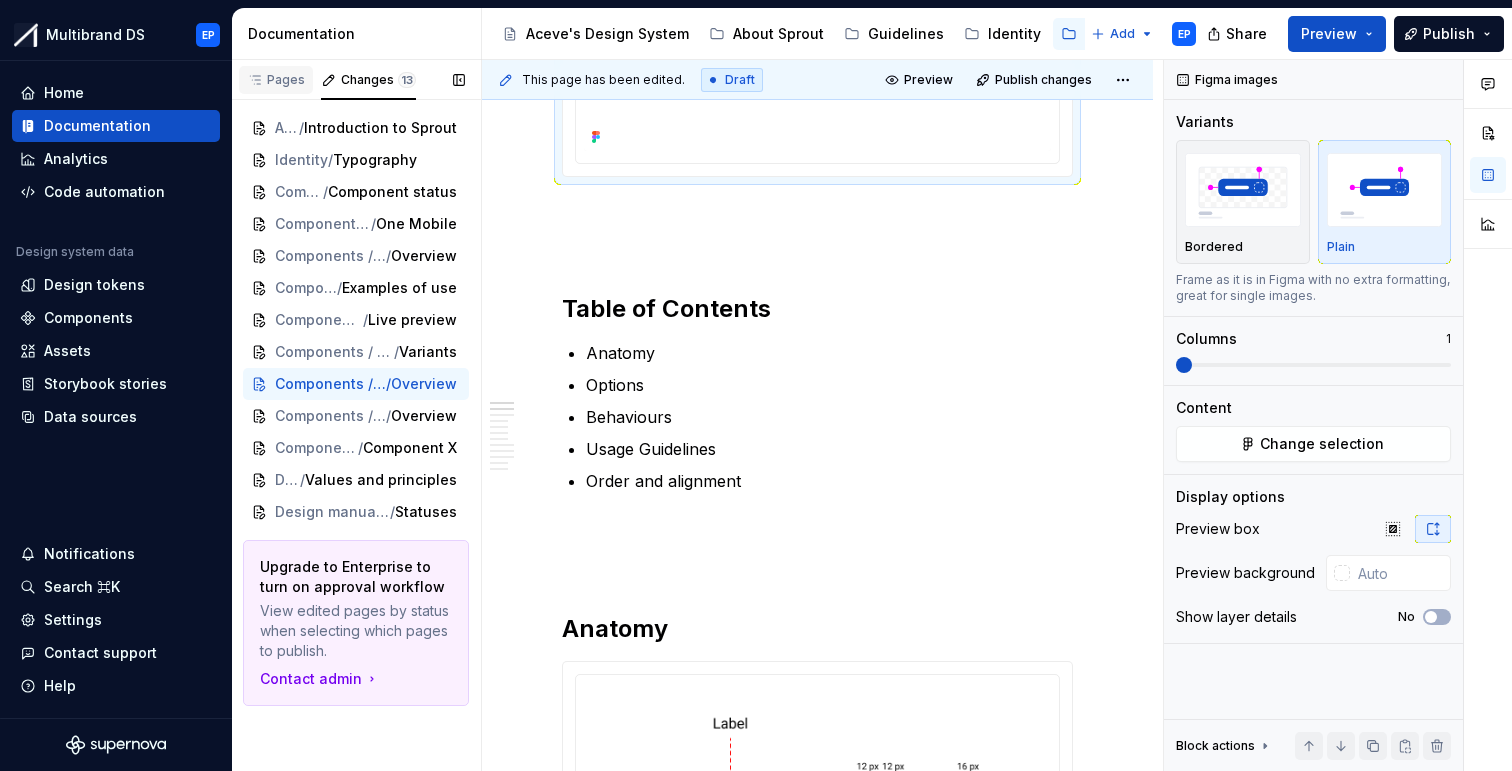 click on "Pages" at bounding box center [276, 80] 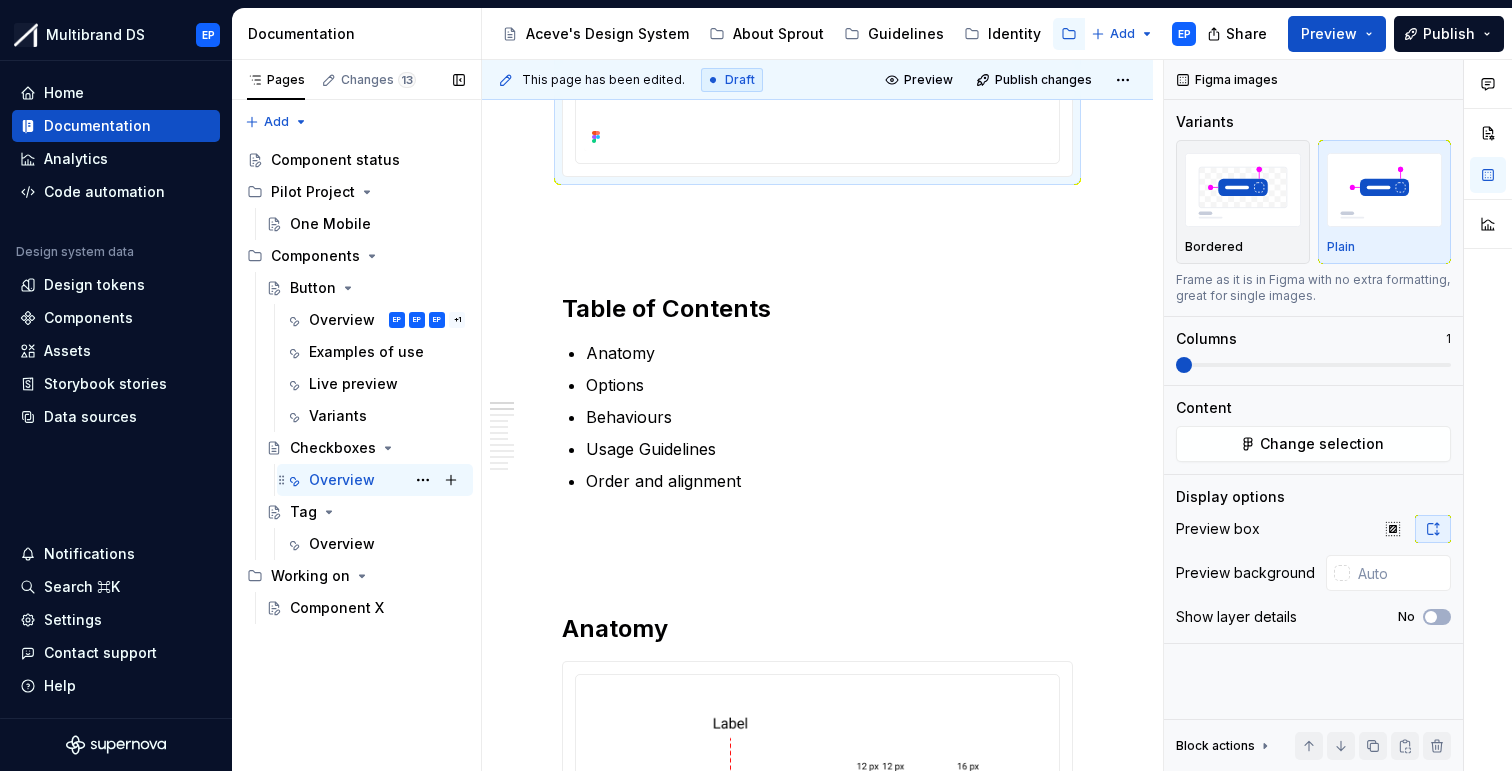 click on "Overview" at bounding box center [342, 480] 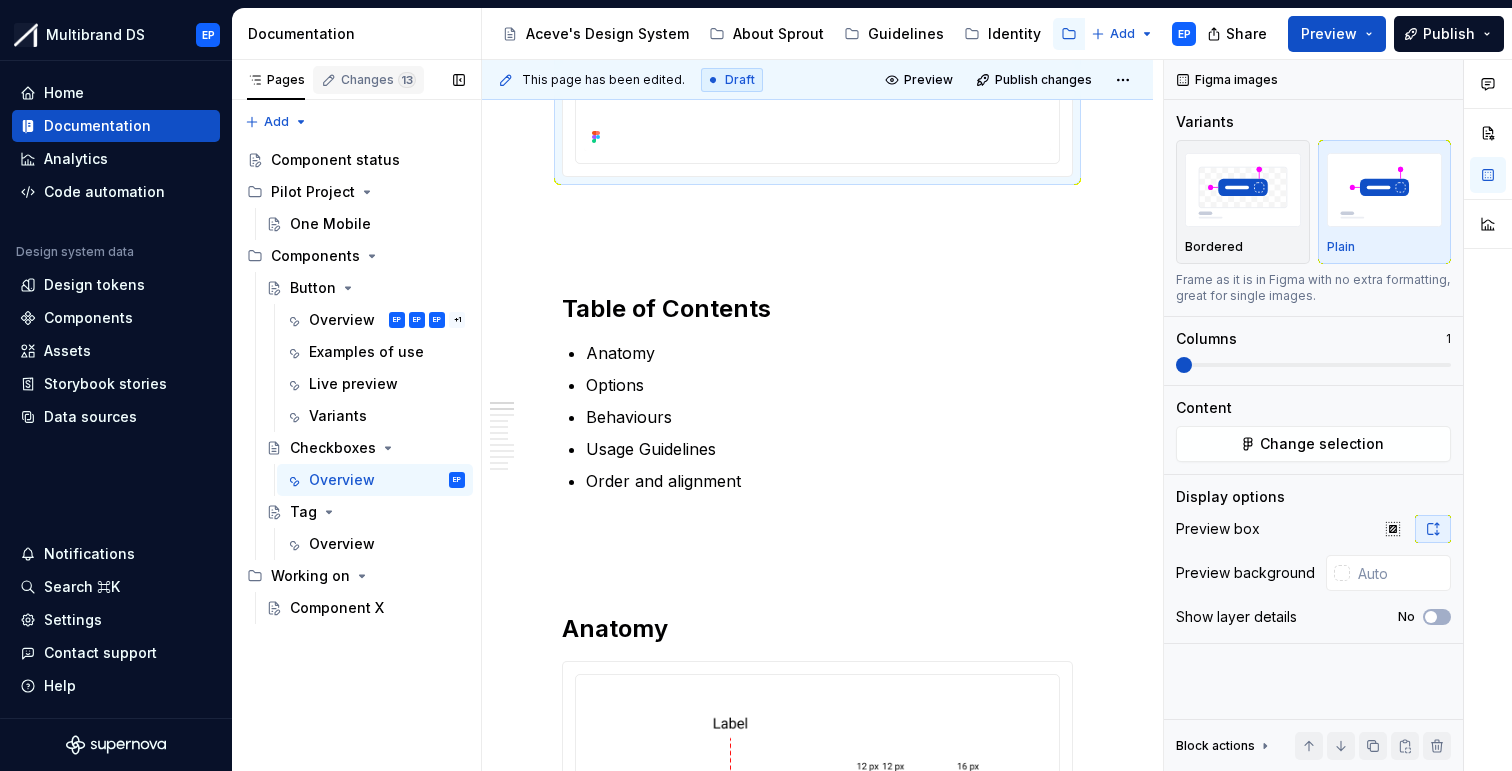 click on "Changes 13" at bounding box center [378, 80] 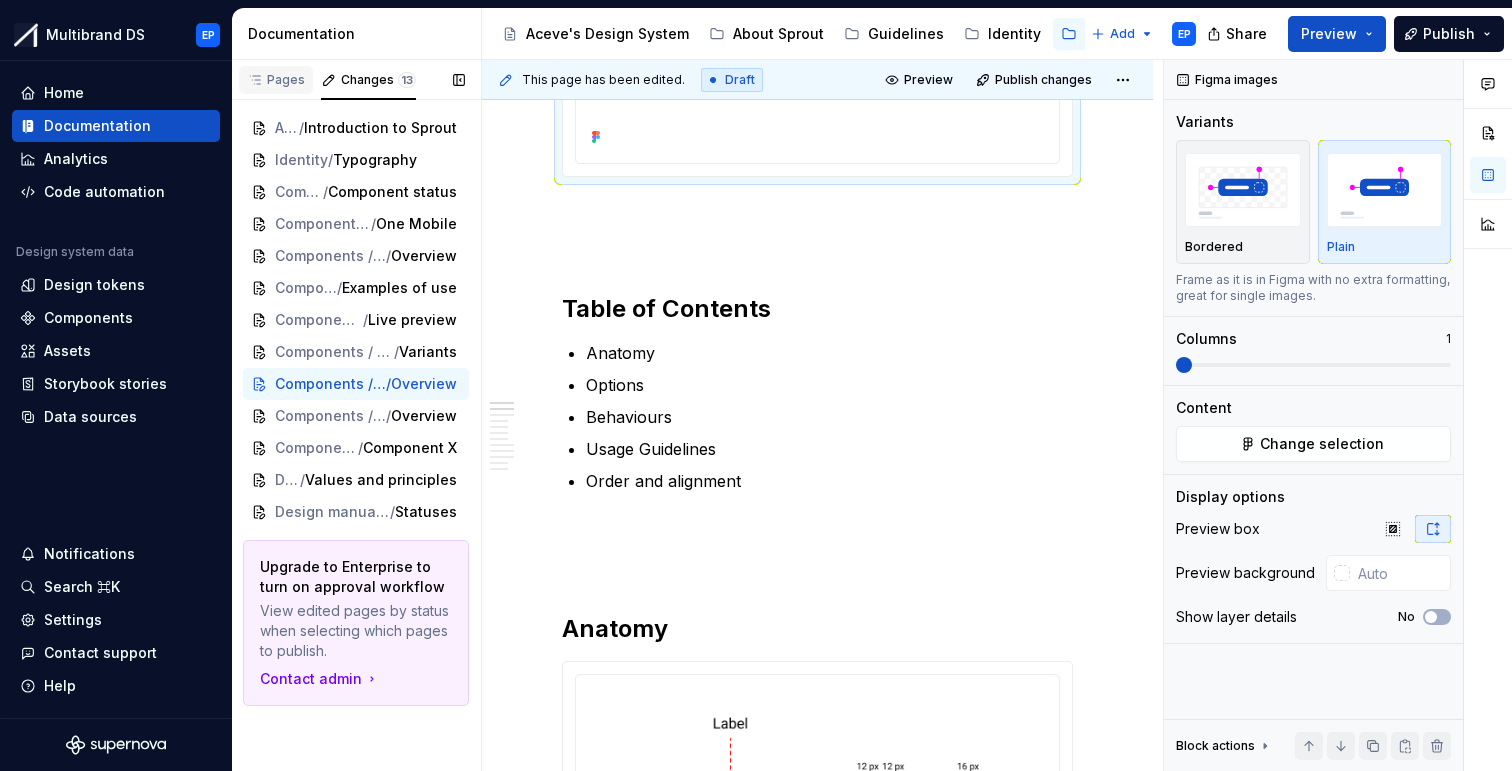 click on "Pages" at bounding box center (276, 80) 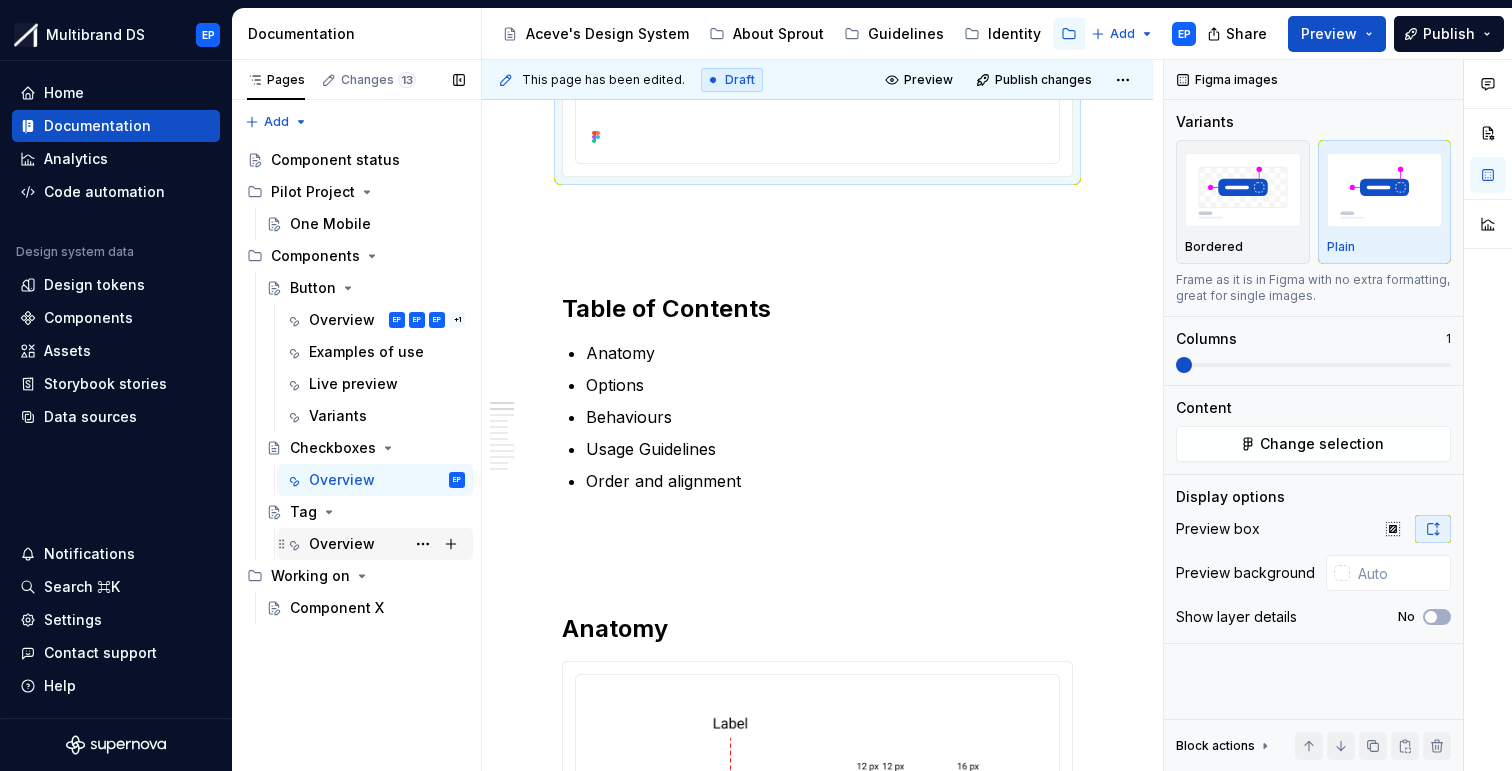 click on "Overview" at bounding box center [342, 544] 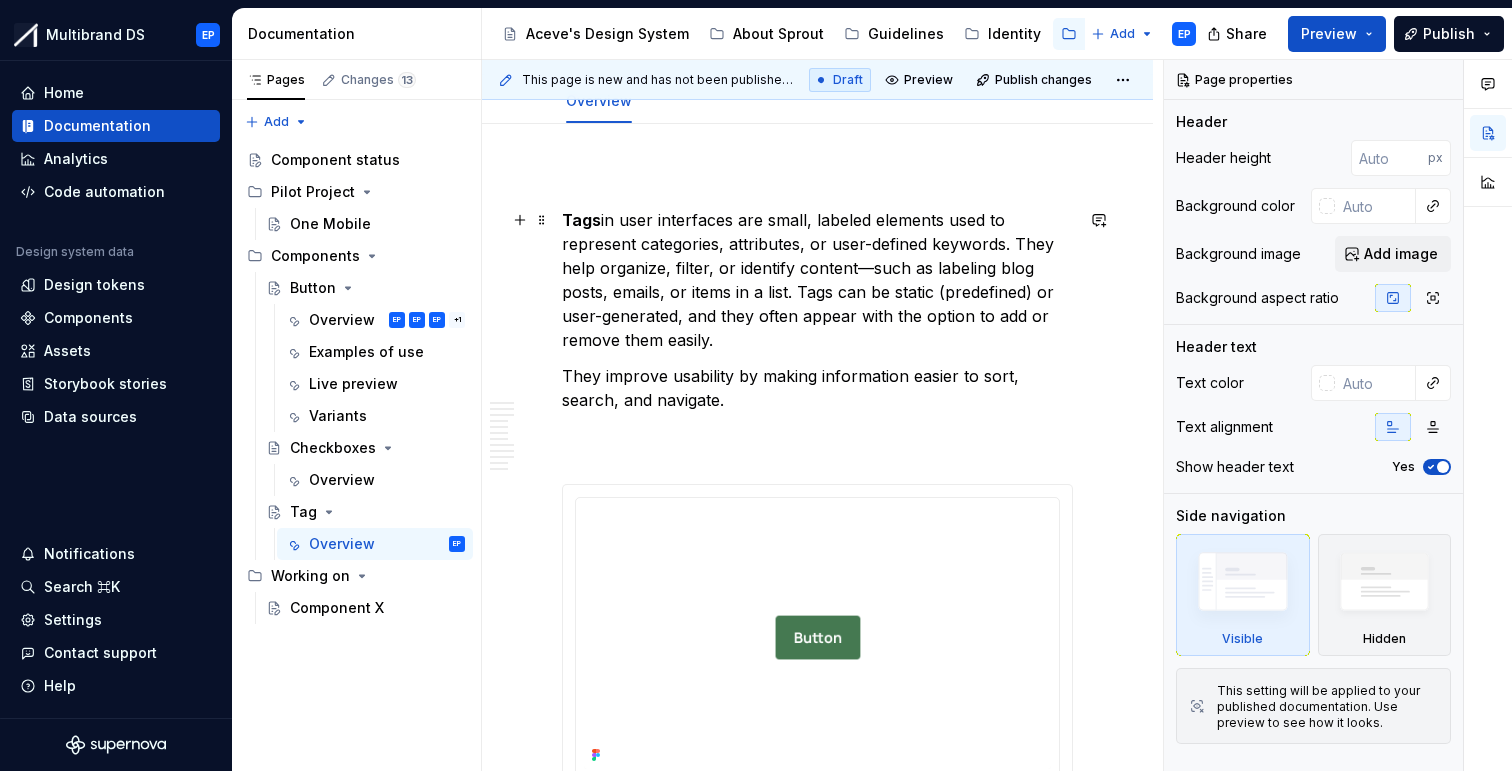 scroll, scrollTop: 245, scrollLeft: 0, axis: vertical 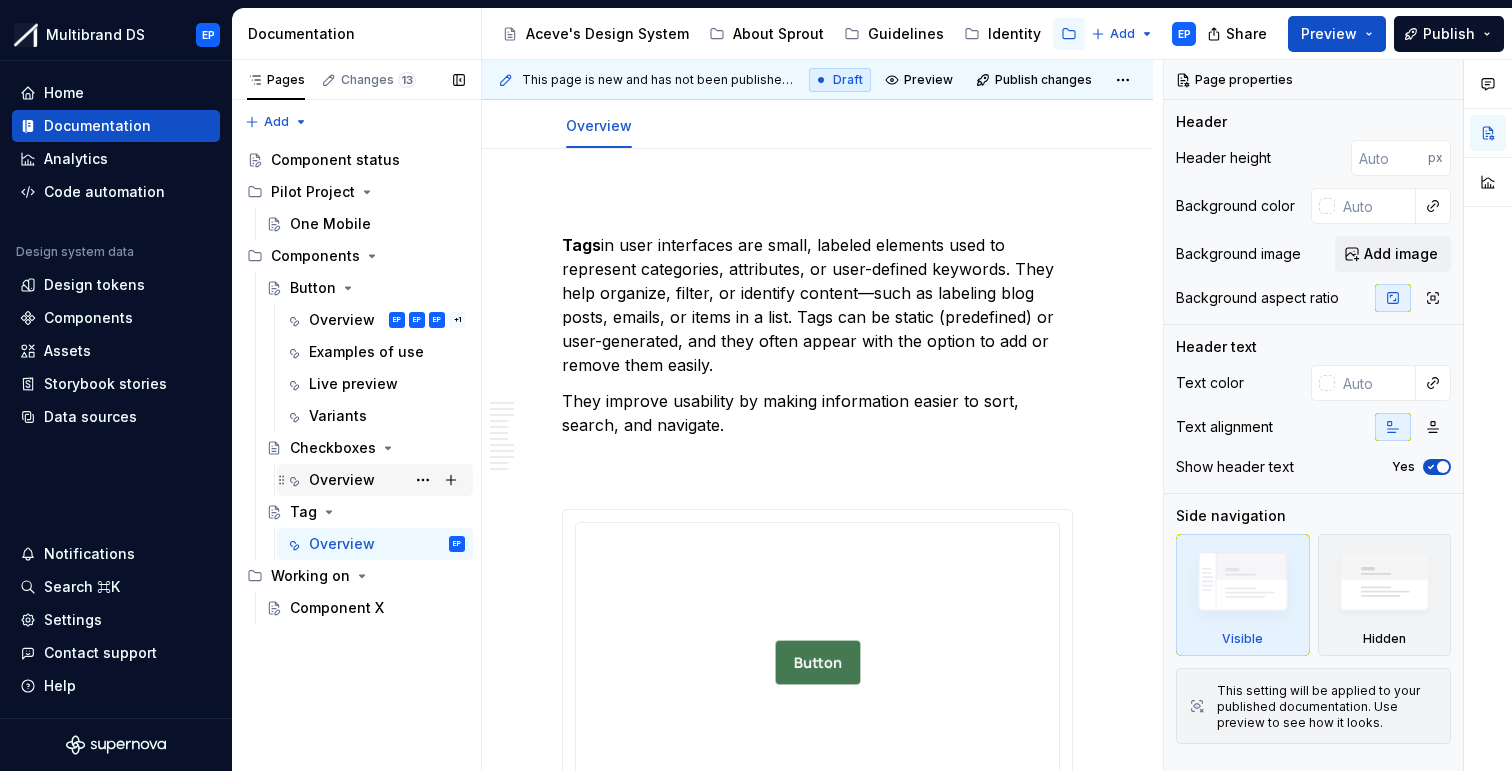 click on "Overview" at bounding box center [342, 480] 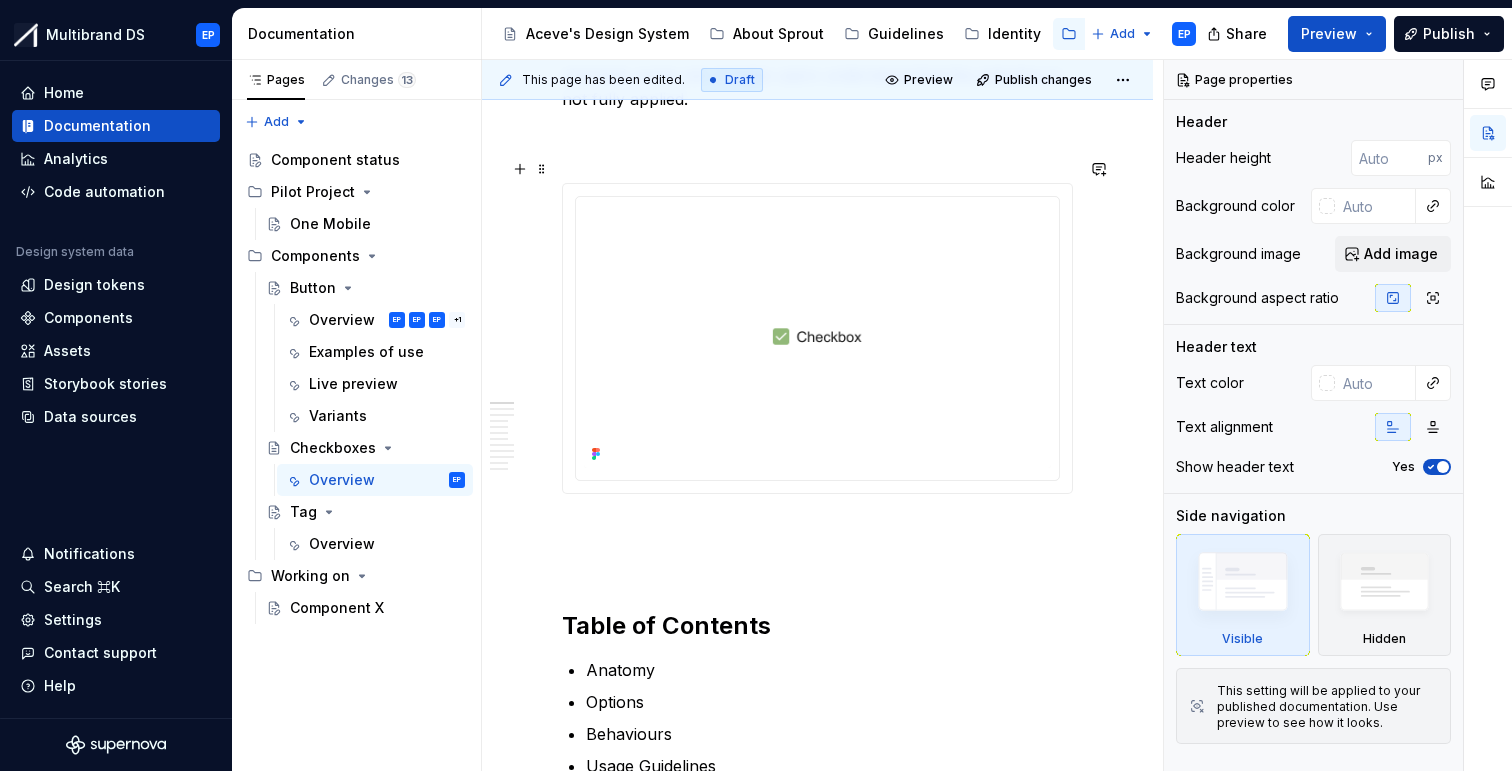 scroll, scrollTop: 596, scrollLeft: 0, axis: vertical 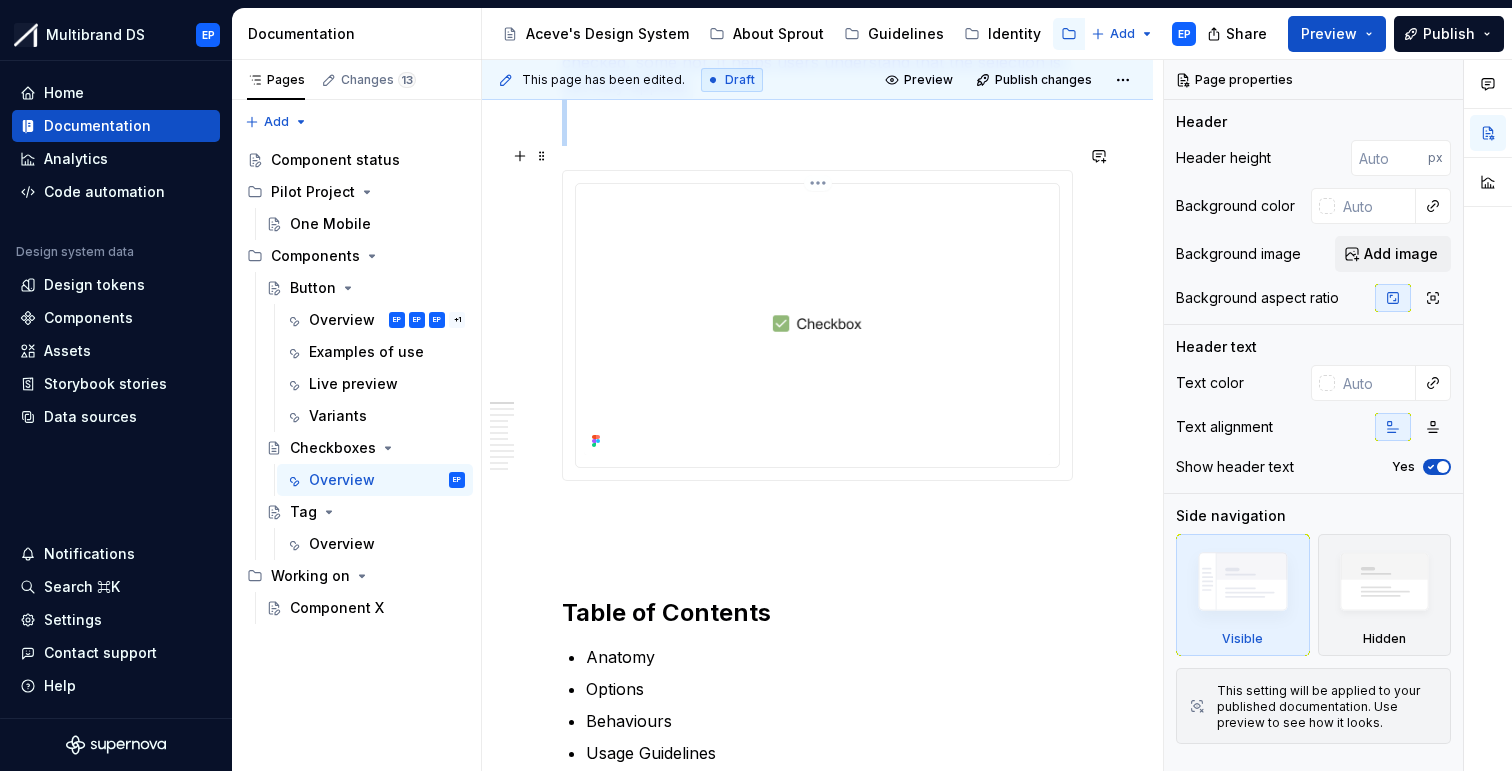 click at bounding box center [817, 323] 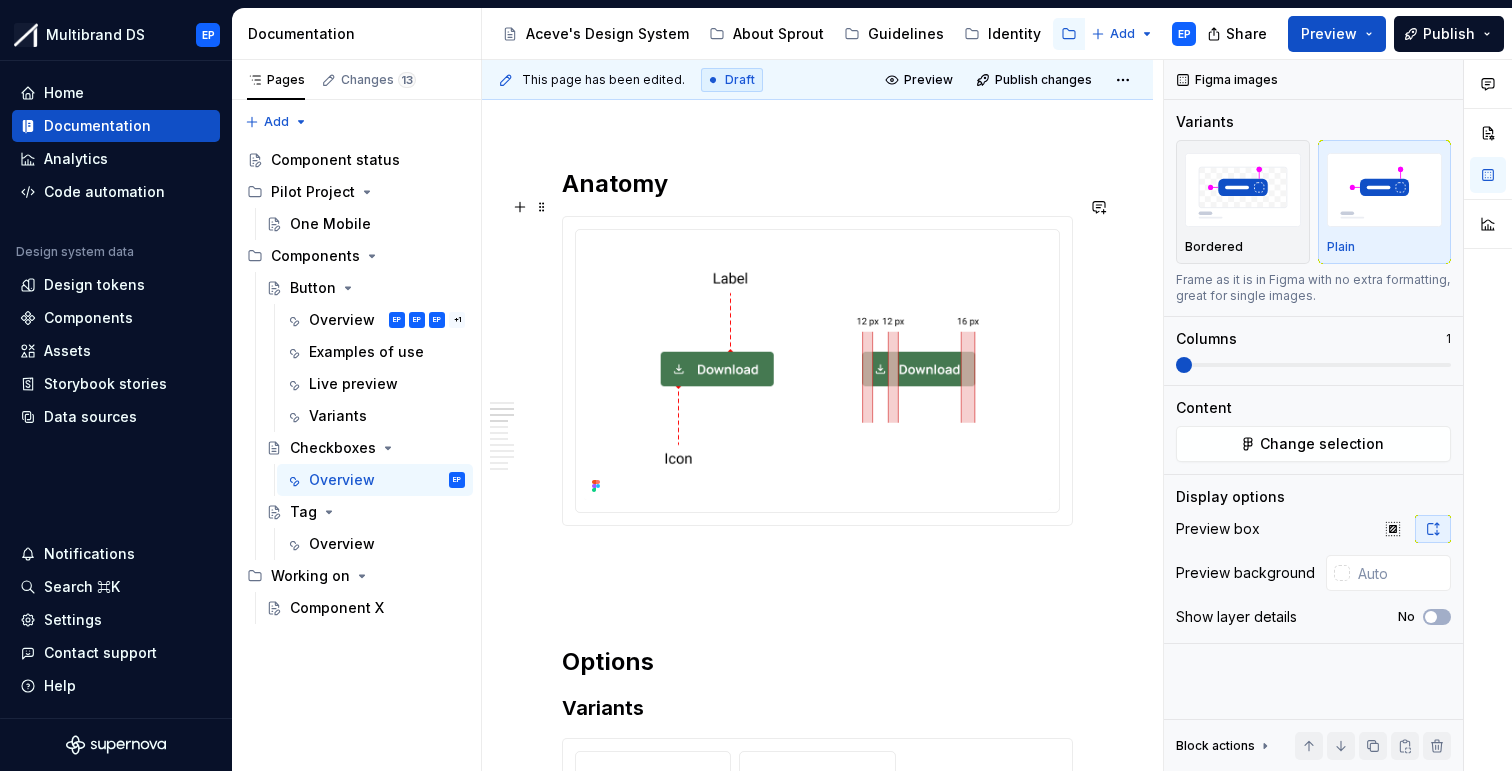 scroll, scrollTop: 1347, scrollLeft: 0, axis: vertical 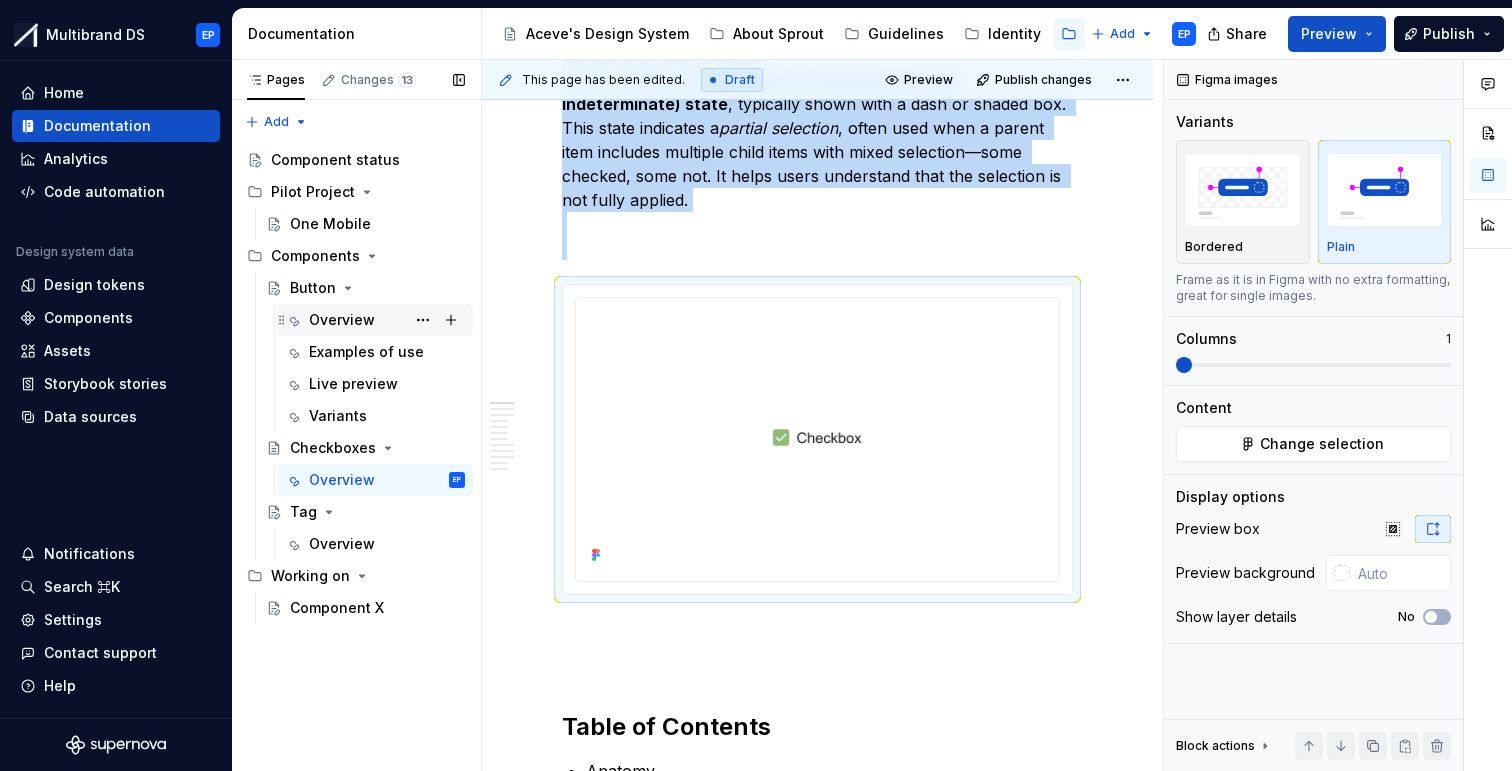 click on "Overview" at bounding box center [342, 320] 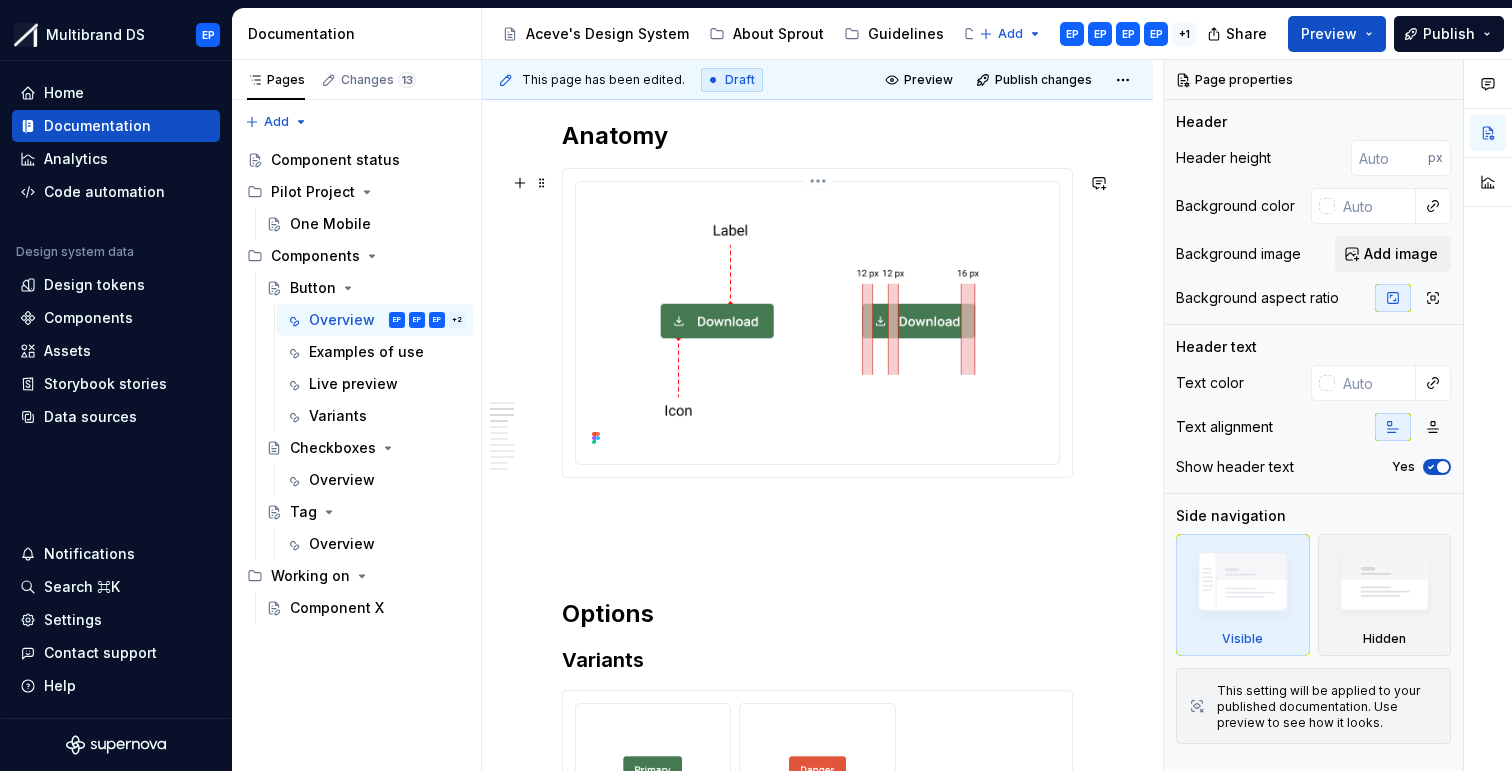 scroll, scrollTop: 1299, scrollLeft: 0, axis: vertical 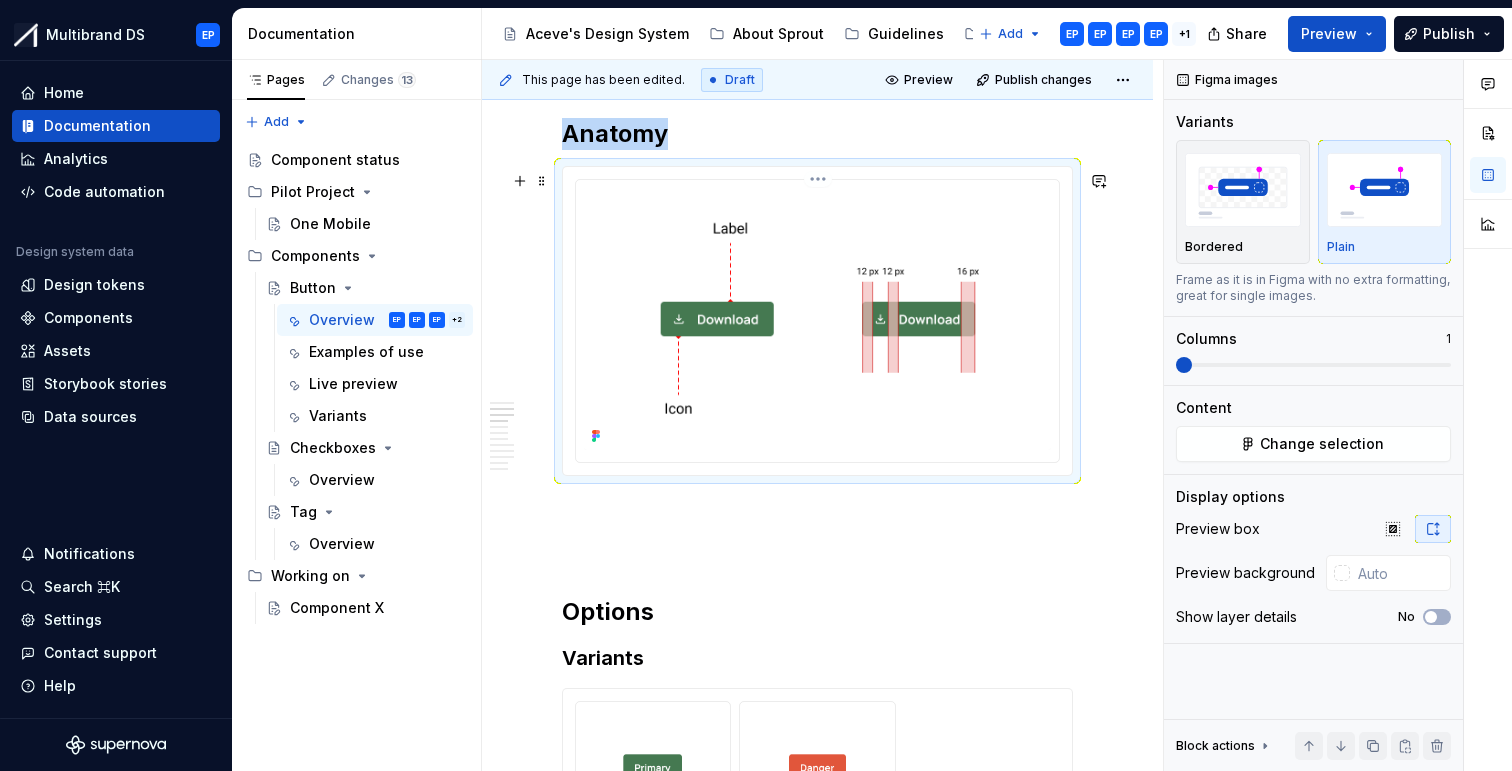click at bounding box center [817, 319] 